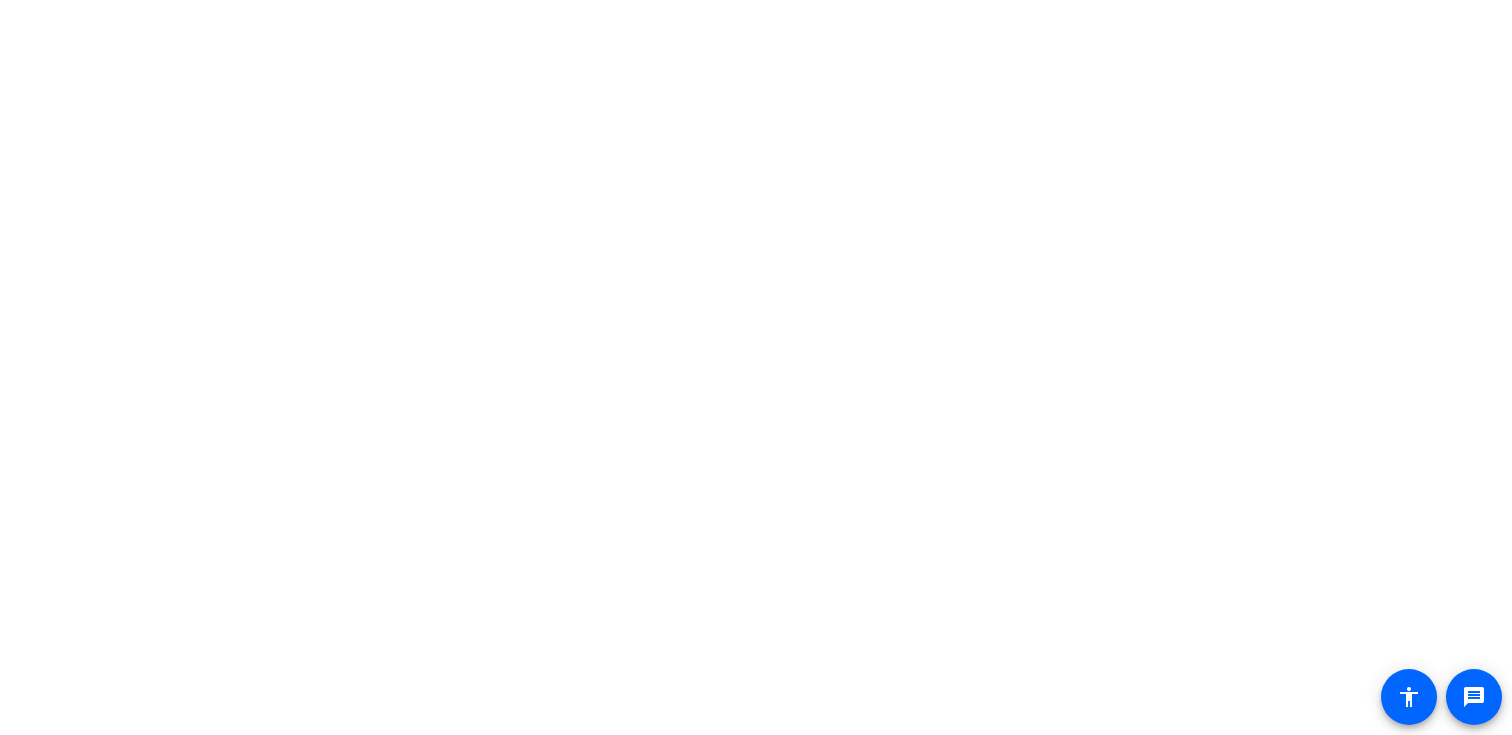 scroll, scrollTop: 0, scrollLeft: 0, axis: both 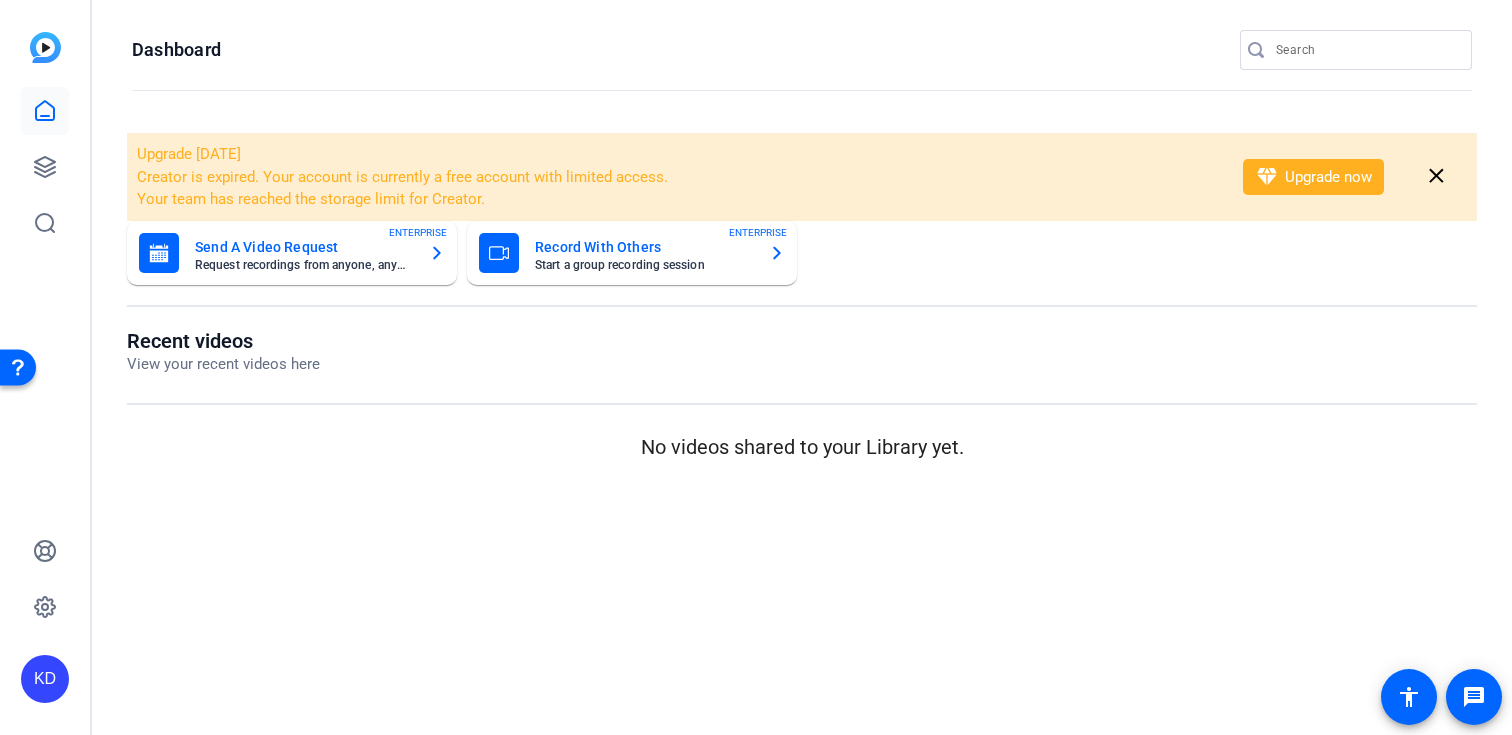 click at bounding box center (1366, 50) 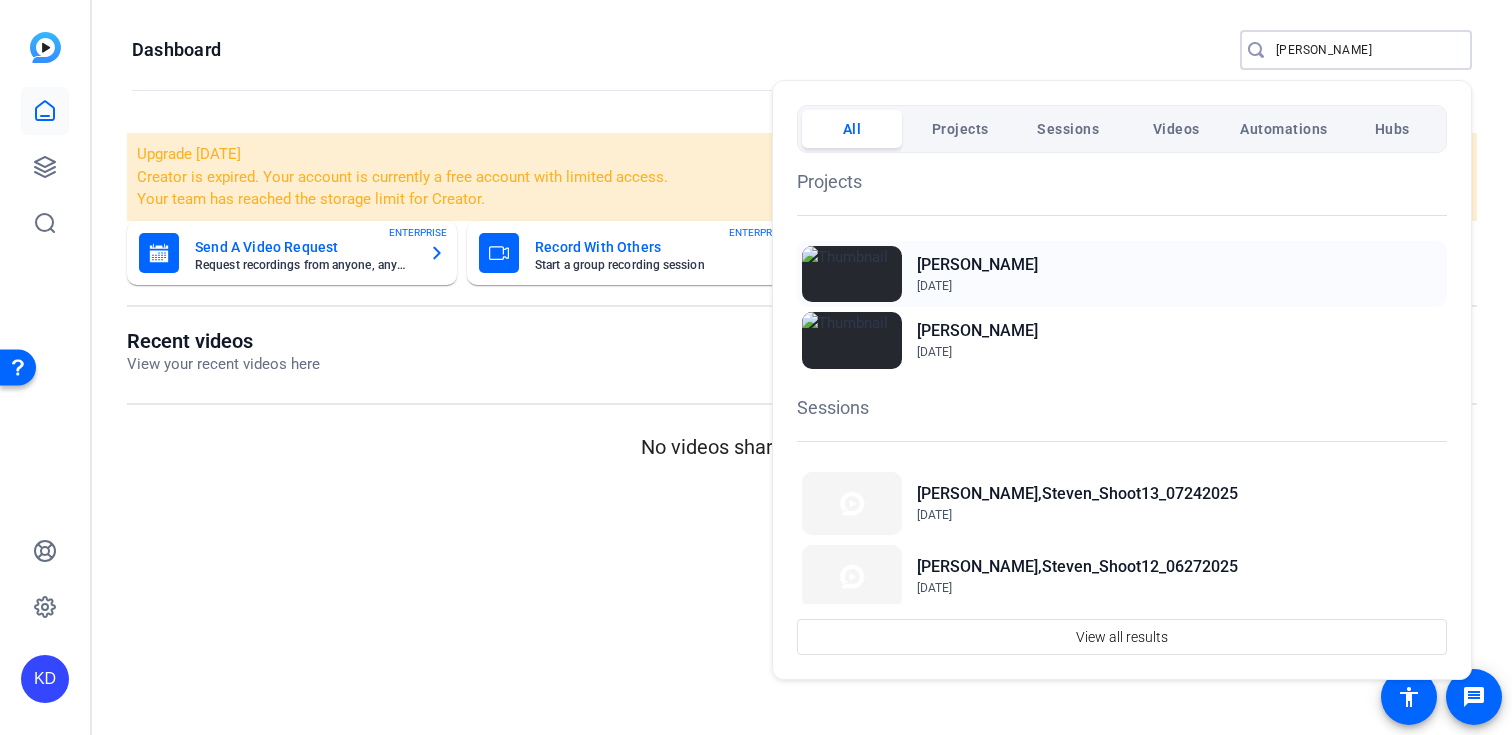 type on "fagan" 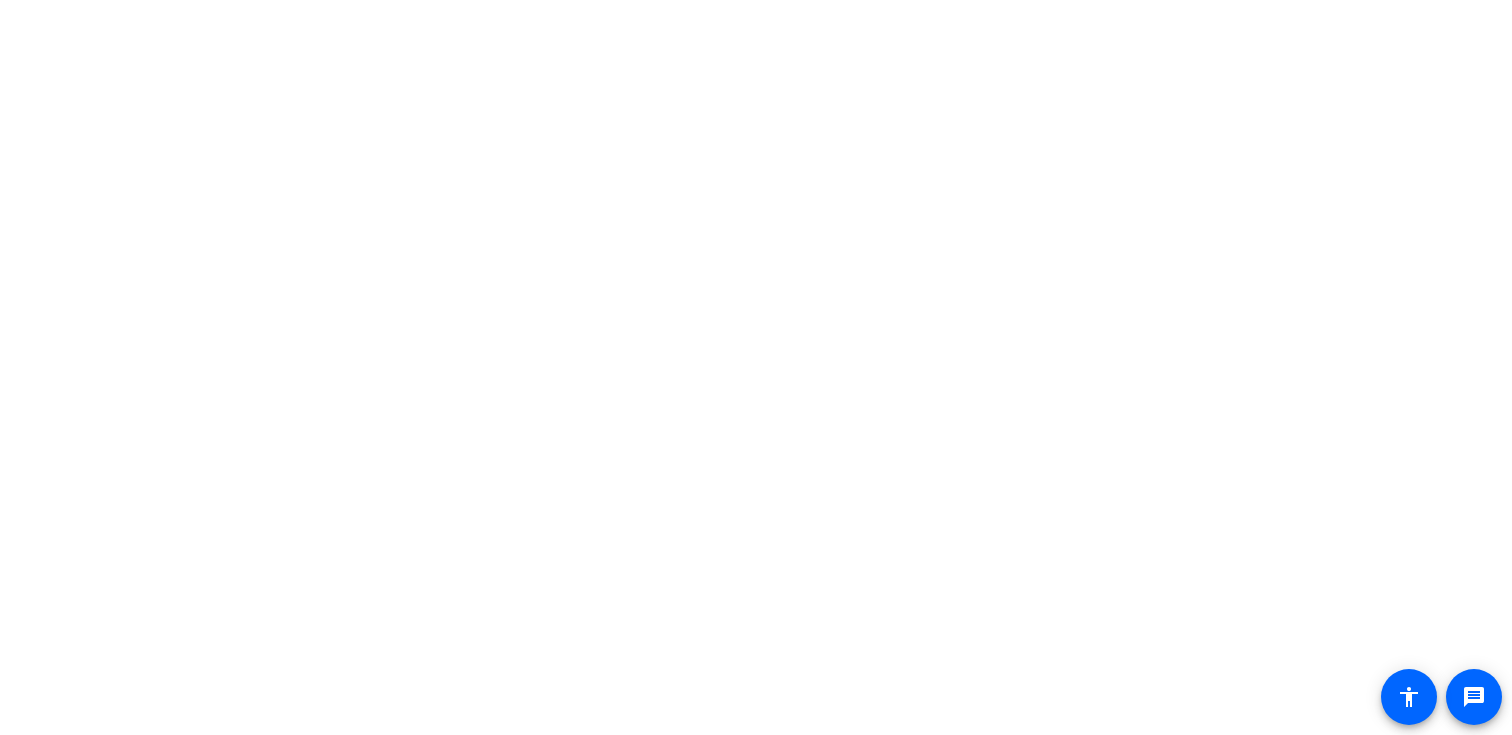 scroll, scrollTop: 0, scrollLeft: 0, axis: both 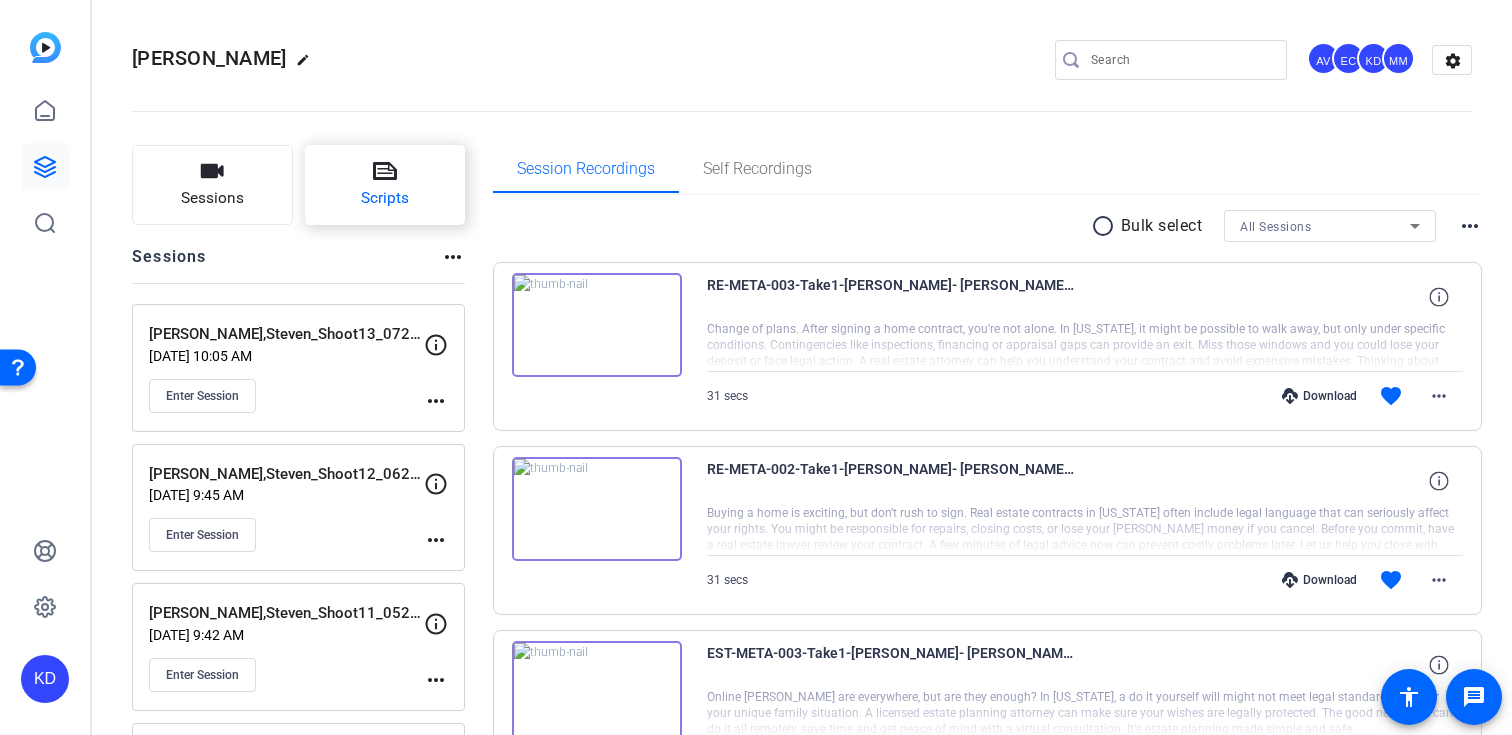 click on "Scripts" 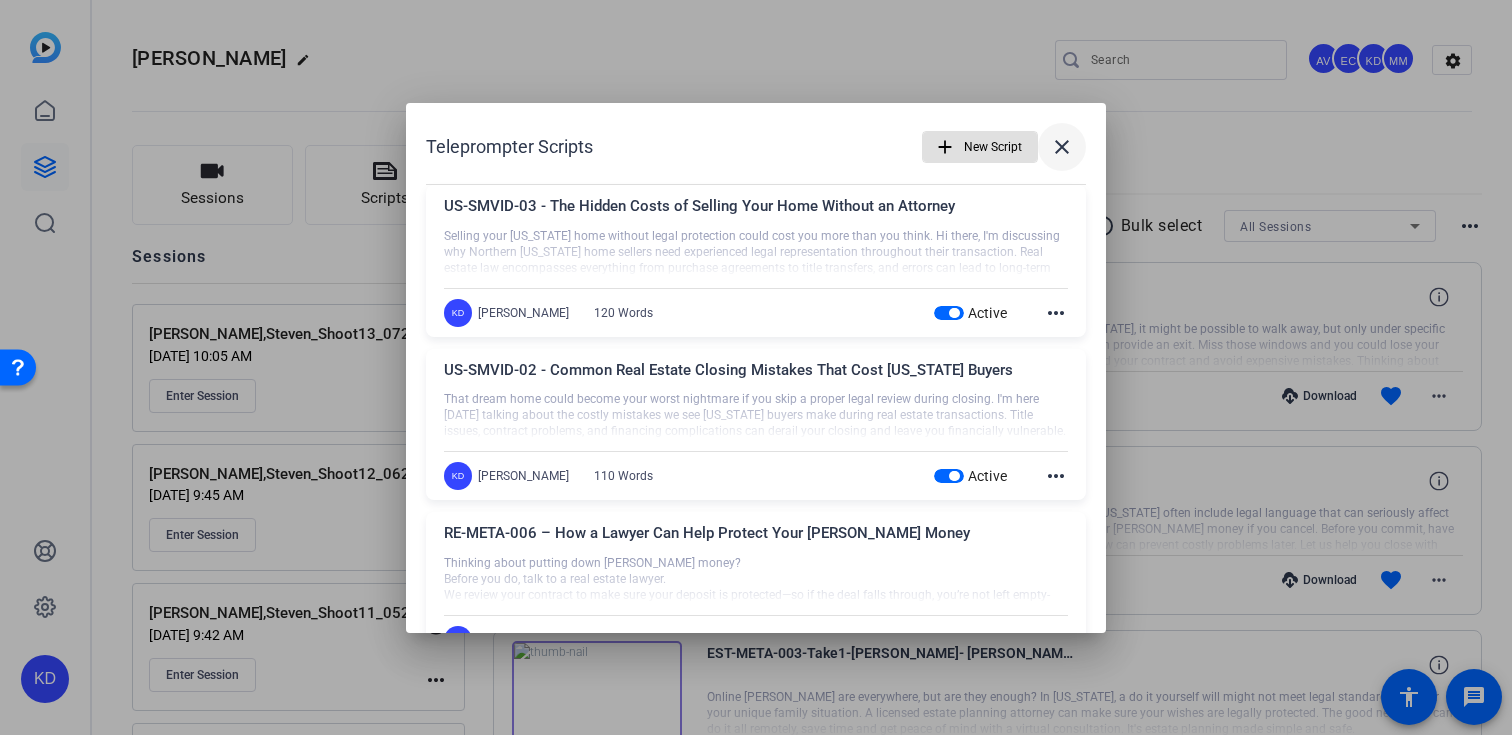 click on "close" at bounding box center [1062, 147] 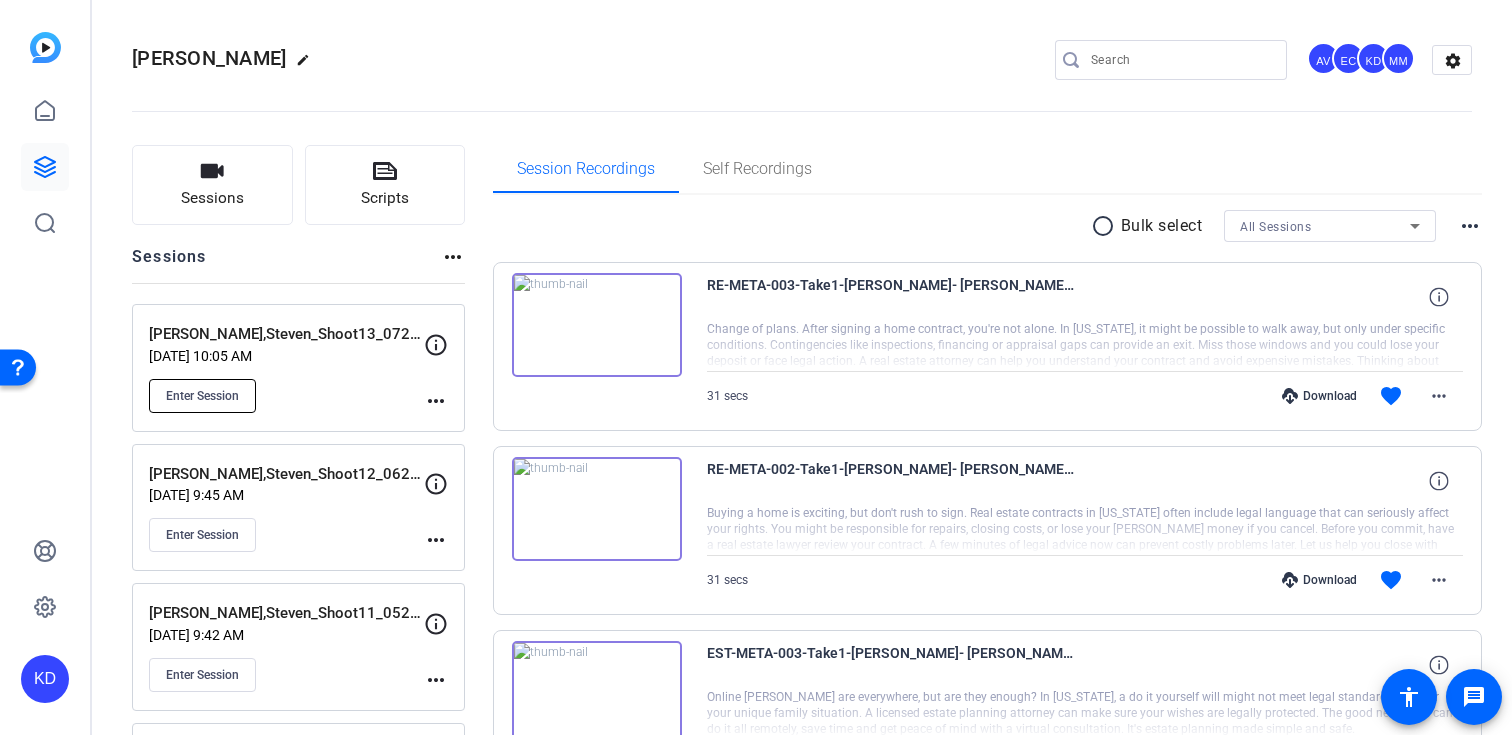 click on "Enter Session" 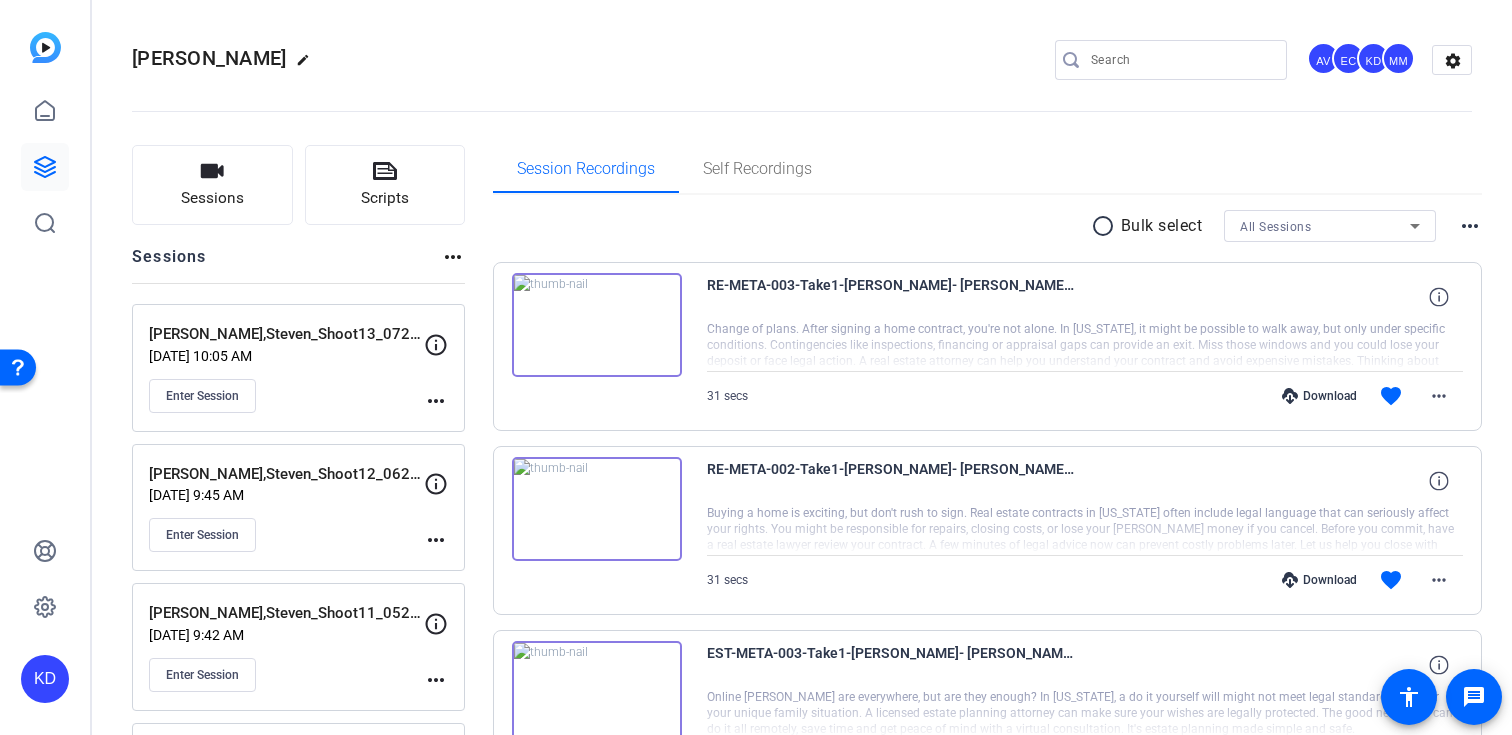 click on "Sessions
Scripts  Sessions more_horiz  Fagan,Steven_Shoot13_07242025   Jun 27, 2025 @ 10:05 AM  Enter Session
more_horiz  Fagan,Steven_Shoot12_06272025   May 29, 2025 @ 9:45 AM  Enter Session
more_horiz  Fagan,Steven_Shoot11_05292025   Apr 30, 2025 @ 9:42 AM  Enter Session
more_horiz  Fagan,Steven_Shoot10_04302025   Apr 22, 2025 @ 9:40 AM  Enter Session
more_horiz  Fagan,Steven_Shoot09_02242025   Feb 24, 2025 @ 8:58 AM  Enter Session
more_horiz  Fagan,Steven_Shoot08_01152025   Dec 09, 2024 @ 10:35 AM  Enter Session
more_horiz  Fagan,Steven_Shoot07_12092024   Nov 26, 2024 @ 11:10 AM  Enter Session
more_horiz  Fagan,Steven_Shoot06_11262024   Oct 28, 2024 @ 11:20 AM  Enter Session
more_horiz  Fagan,Steven_Shoot05_10282024   Oct 28, 2024 @ 9:51 AM  Enter Session
more_horiz  Fagan,Steven_Shoot04_09242024   Aug 22, 2024 @ 1:24 PM  Enter Session
more_horiz  Fagan,Steven_Shoot03_08222024   Aug 22, 2024 @ 11:58 AM  Enter Session" 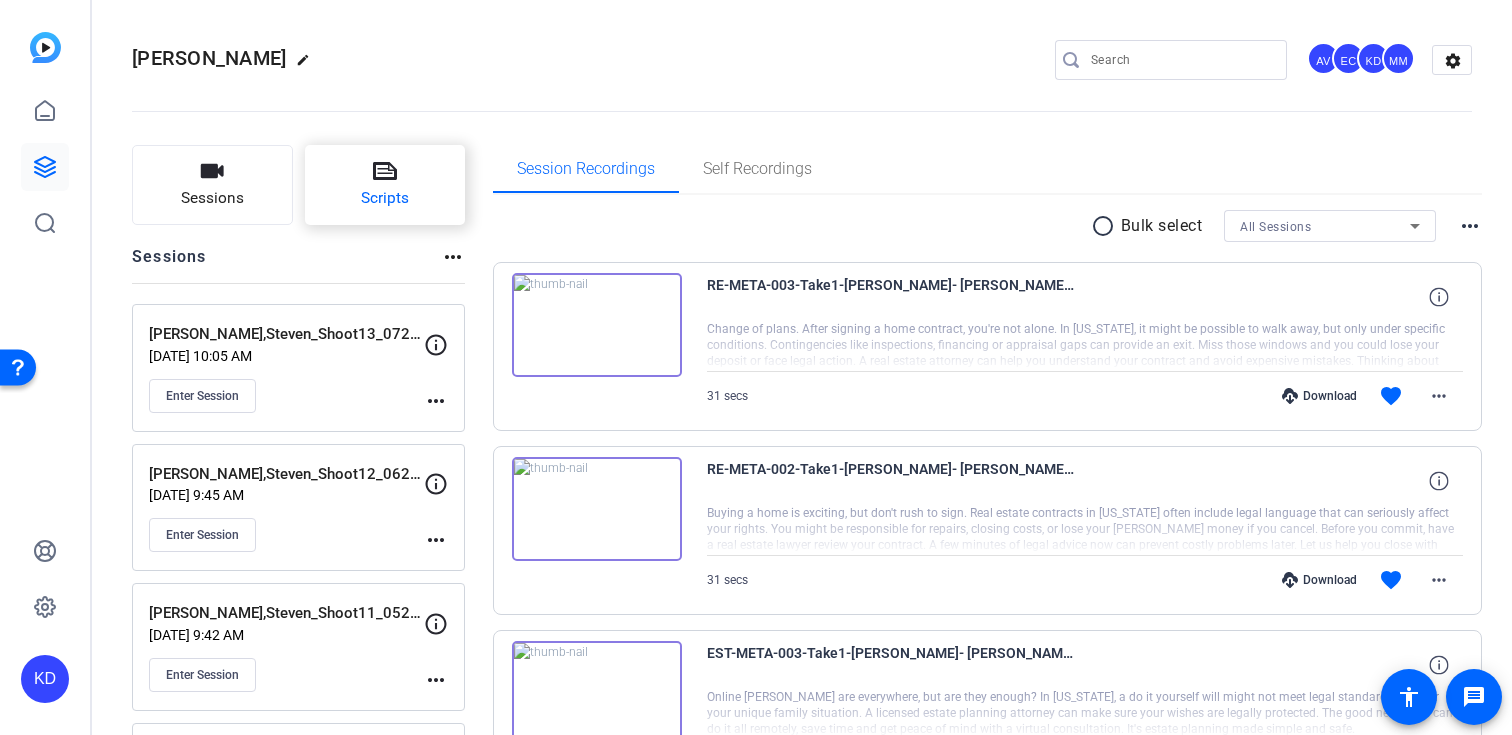 click on "Scripts" 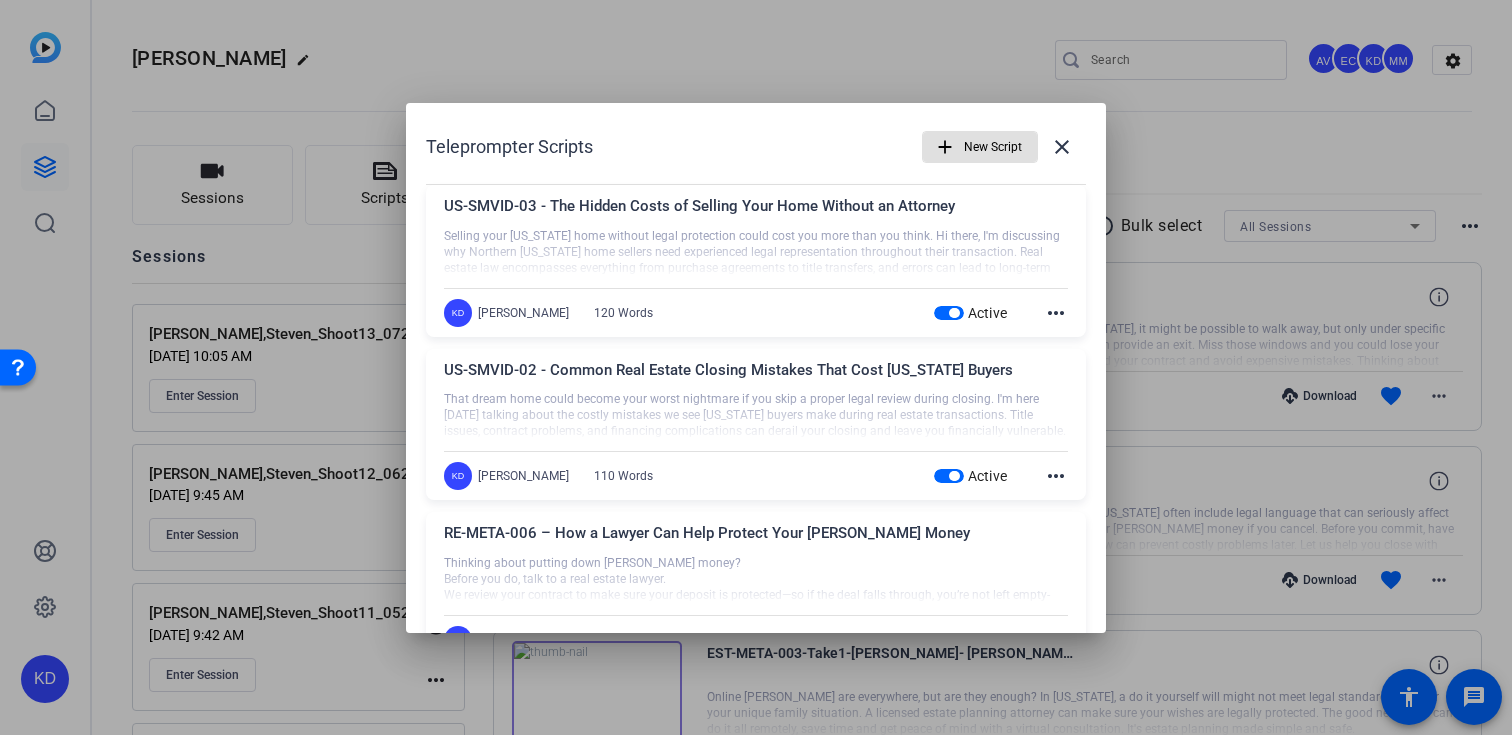 click at bounding box center [980, 147] 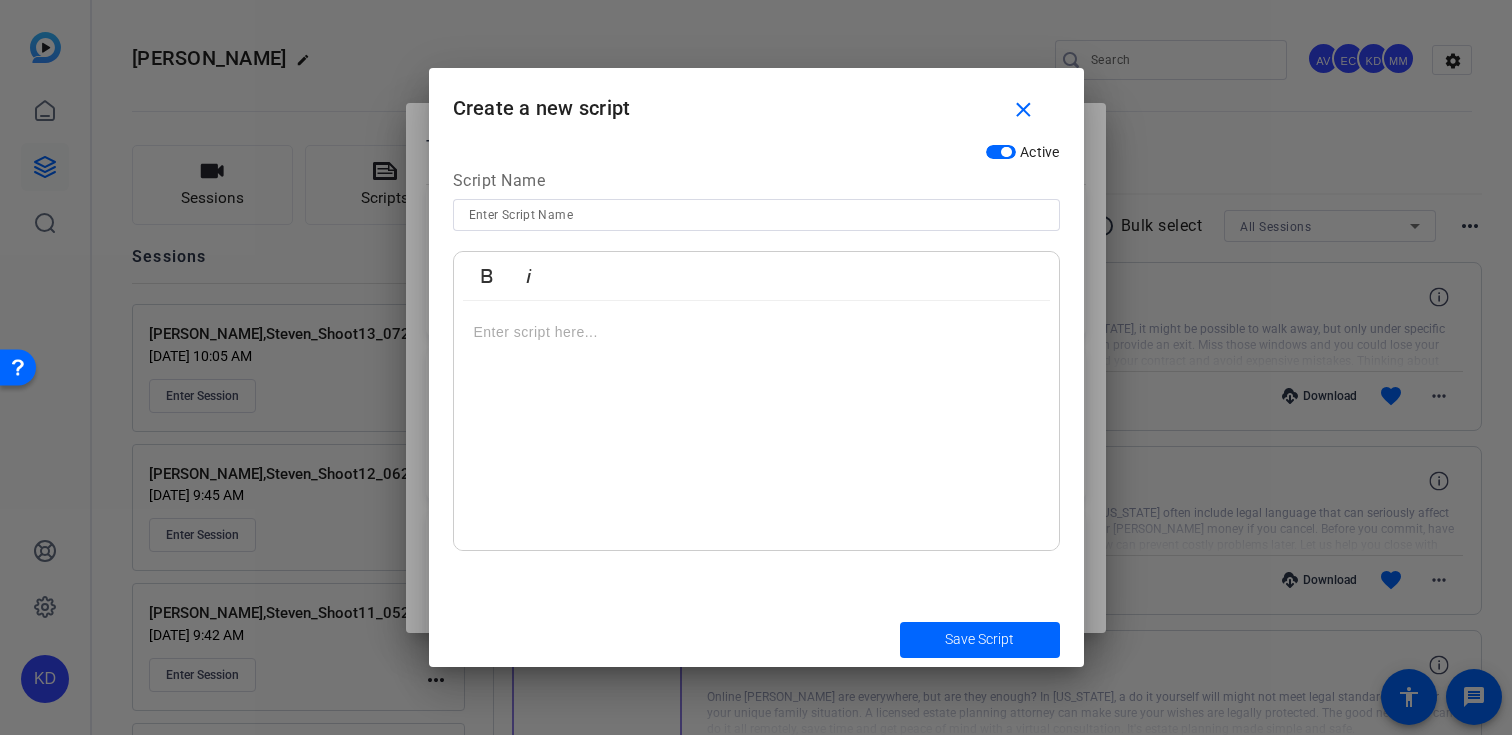click at bounding box center (756, 215) 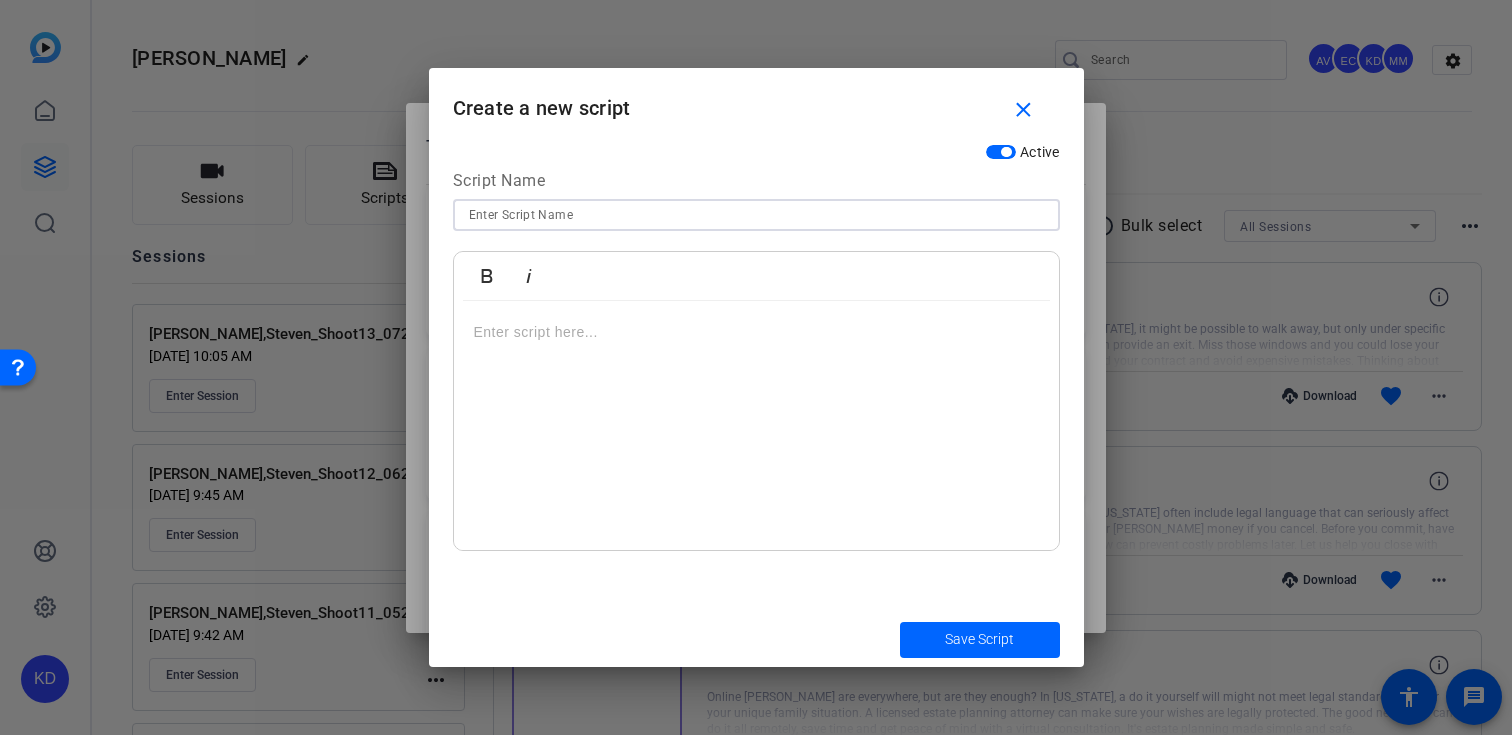 click at bounding box center [756, 215] 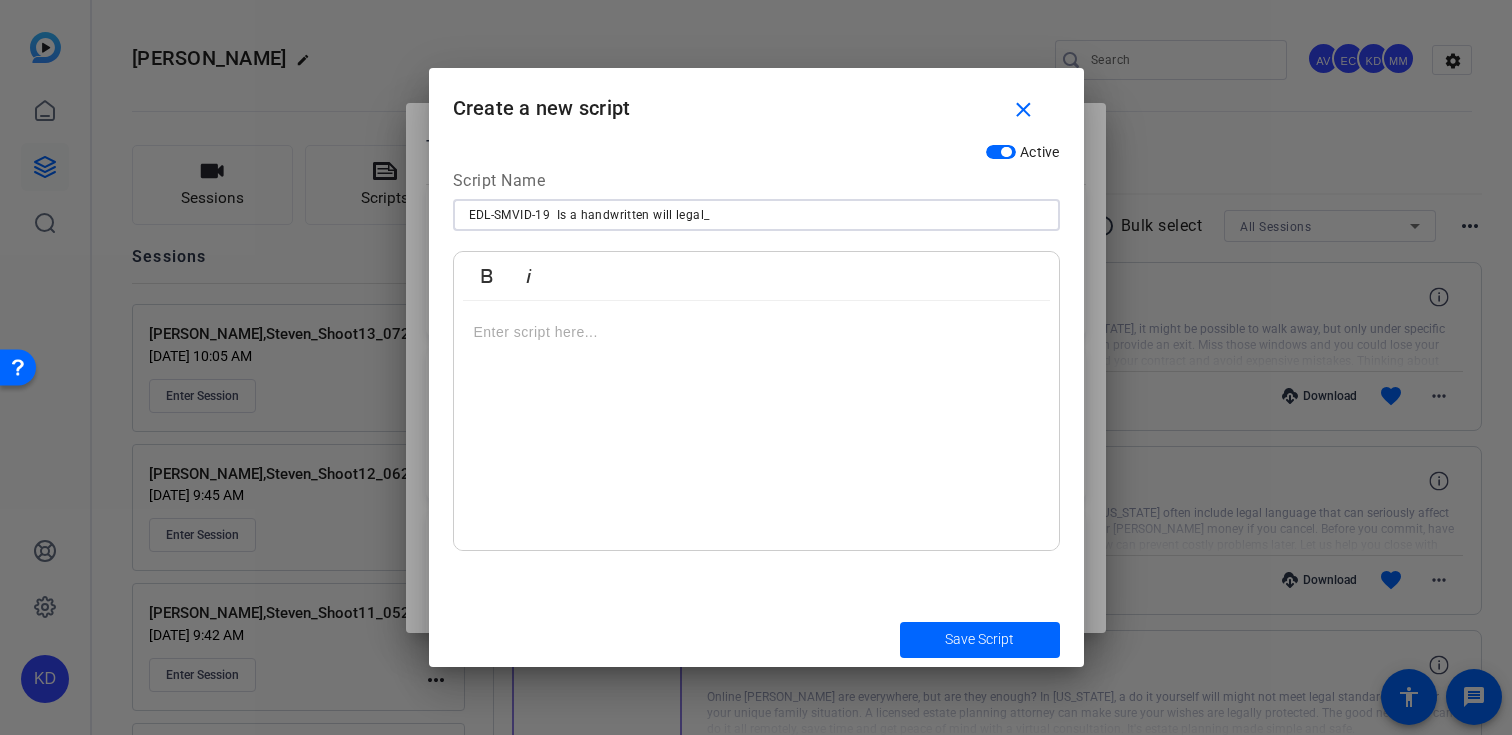 type on "EDL-SMVID-19  Is a handwritten will legal_" 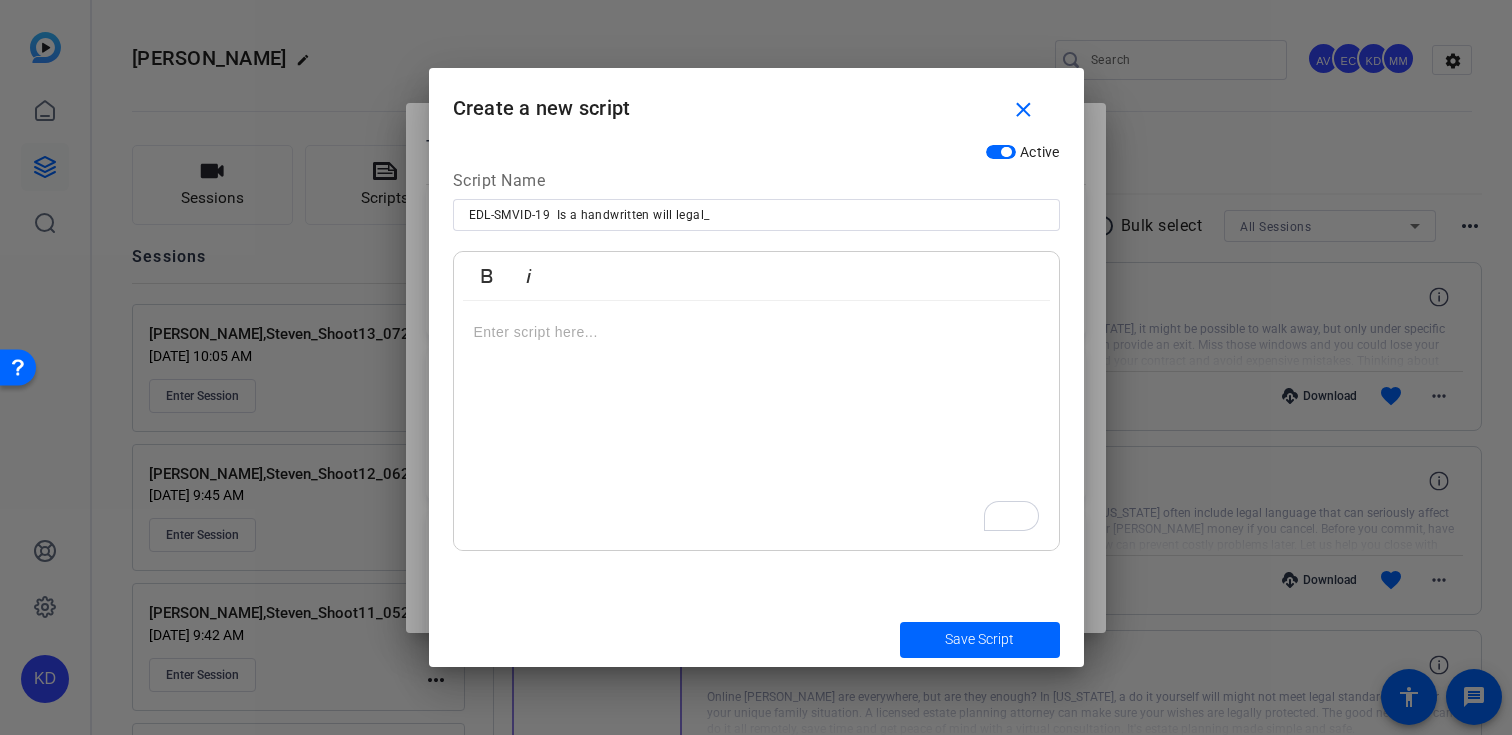 click at bounding box center (756, 426) 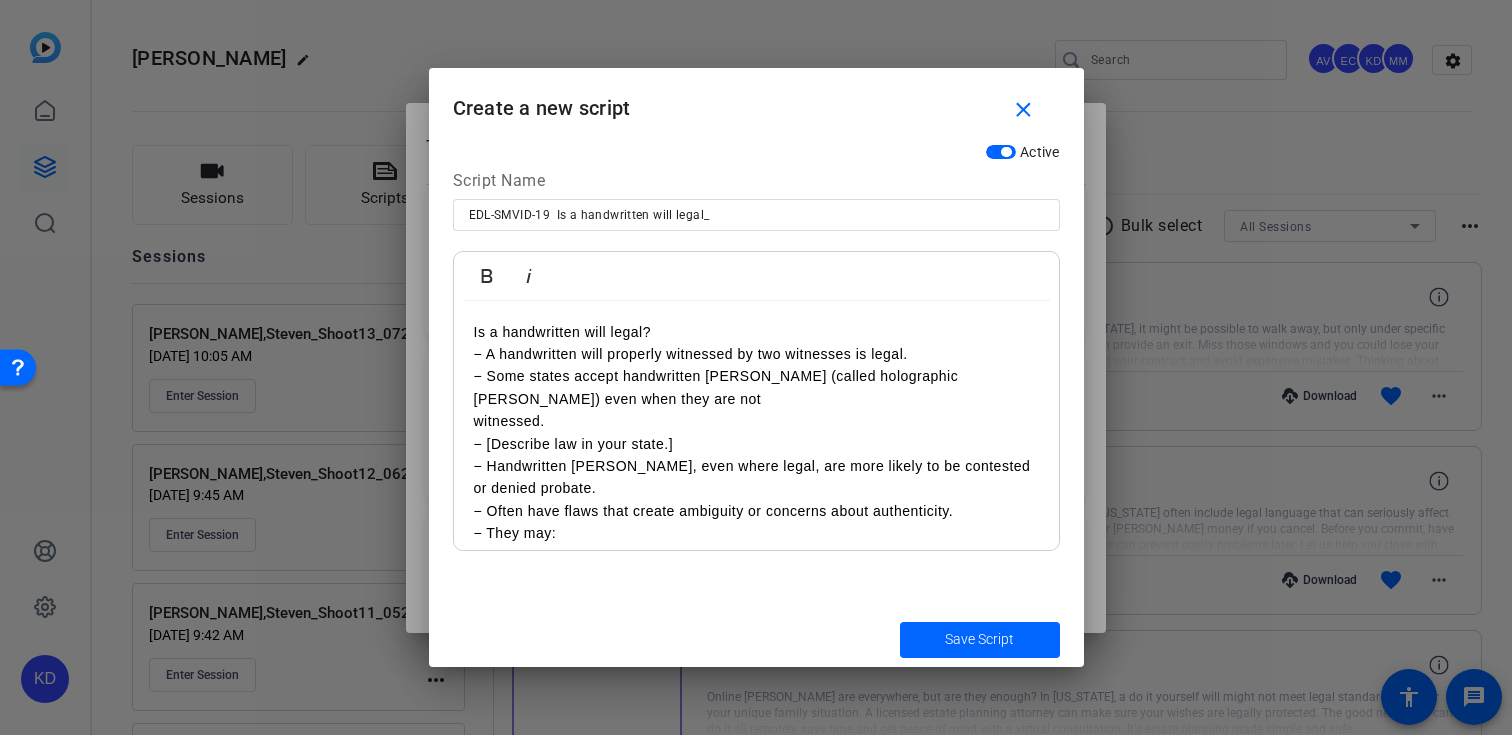 scroll, scrollTop: 106, scrollLeft: 0, axis: vertical 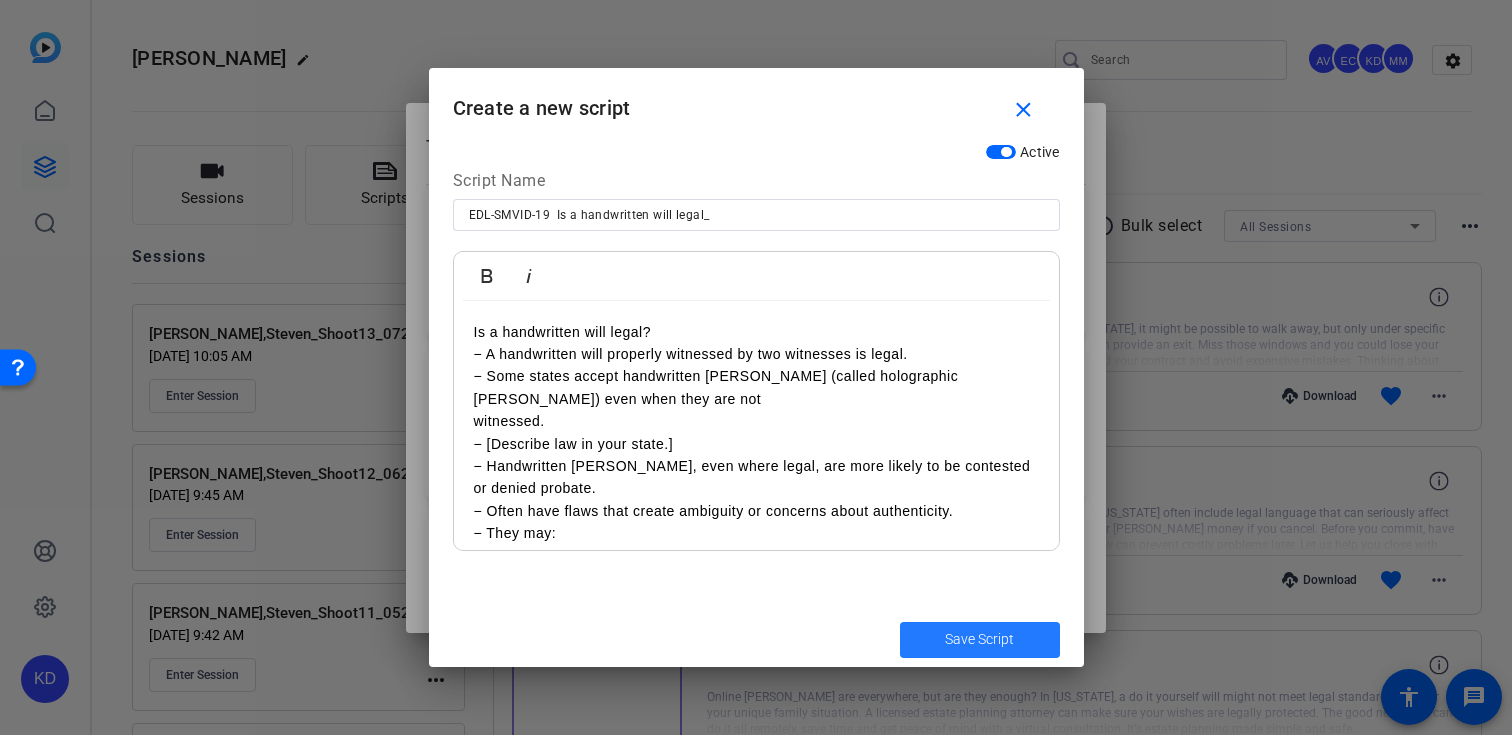 click at bounding box center [980, 640] 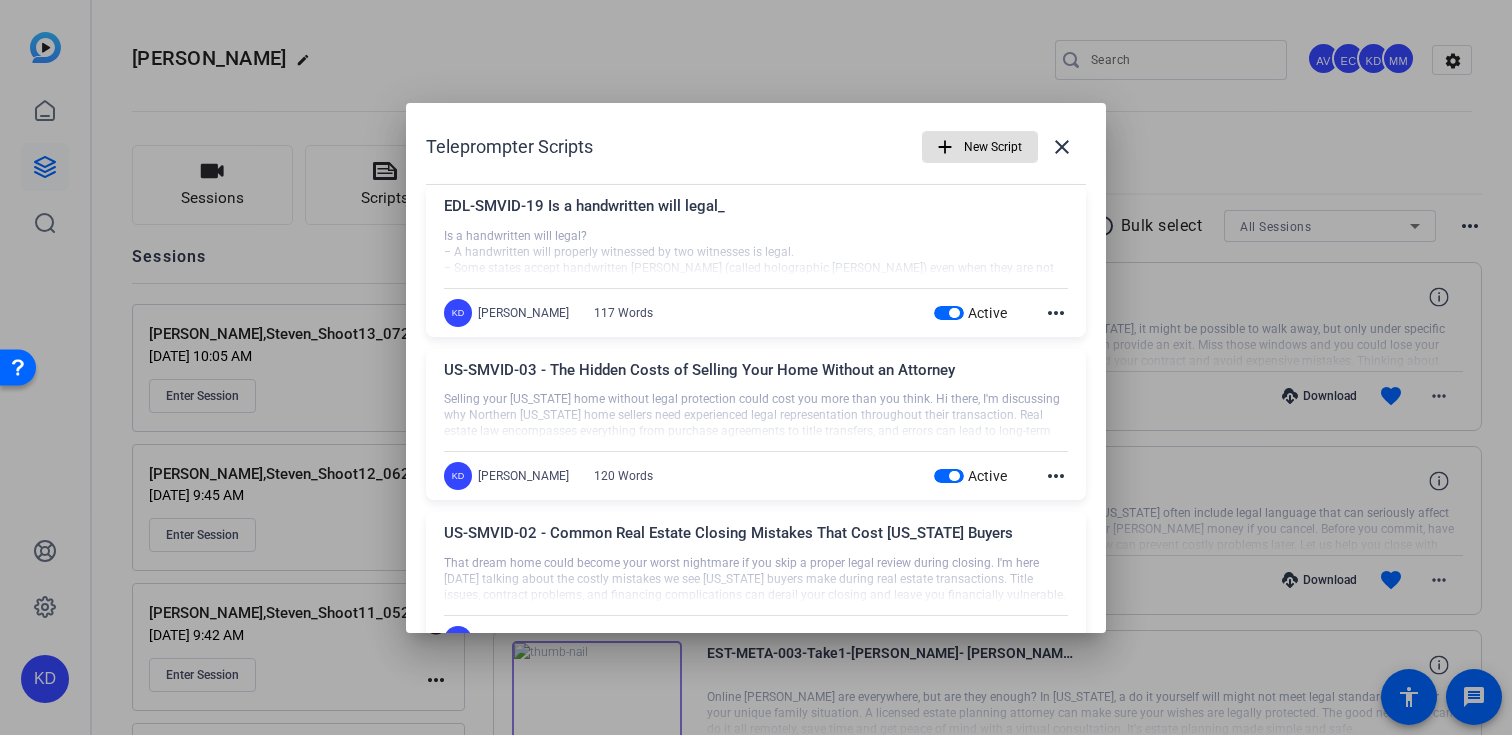click at bounding box center [954, 313] 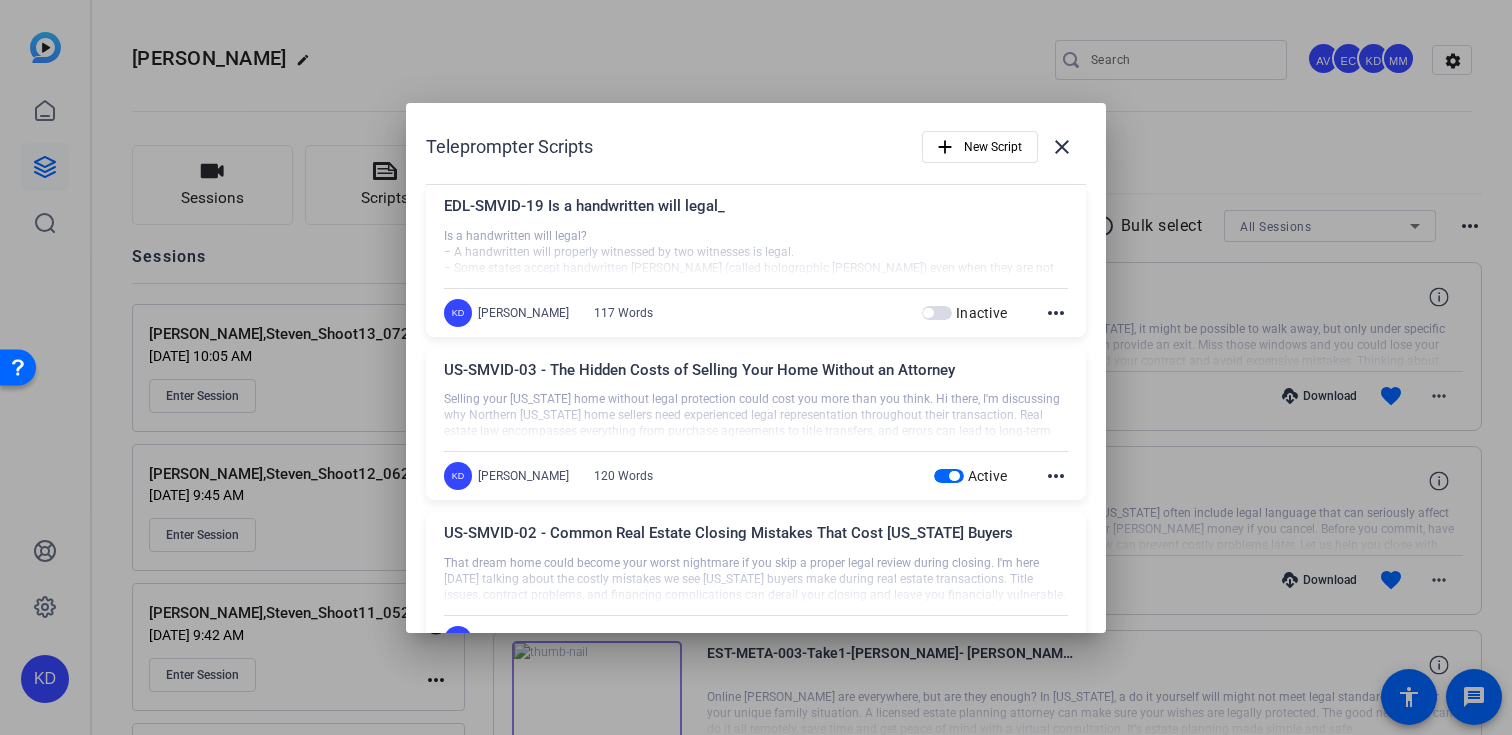 click on "Inactive" at bounding box center (979, 313) 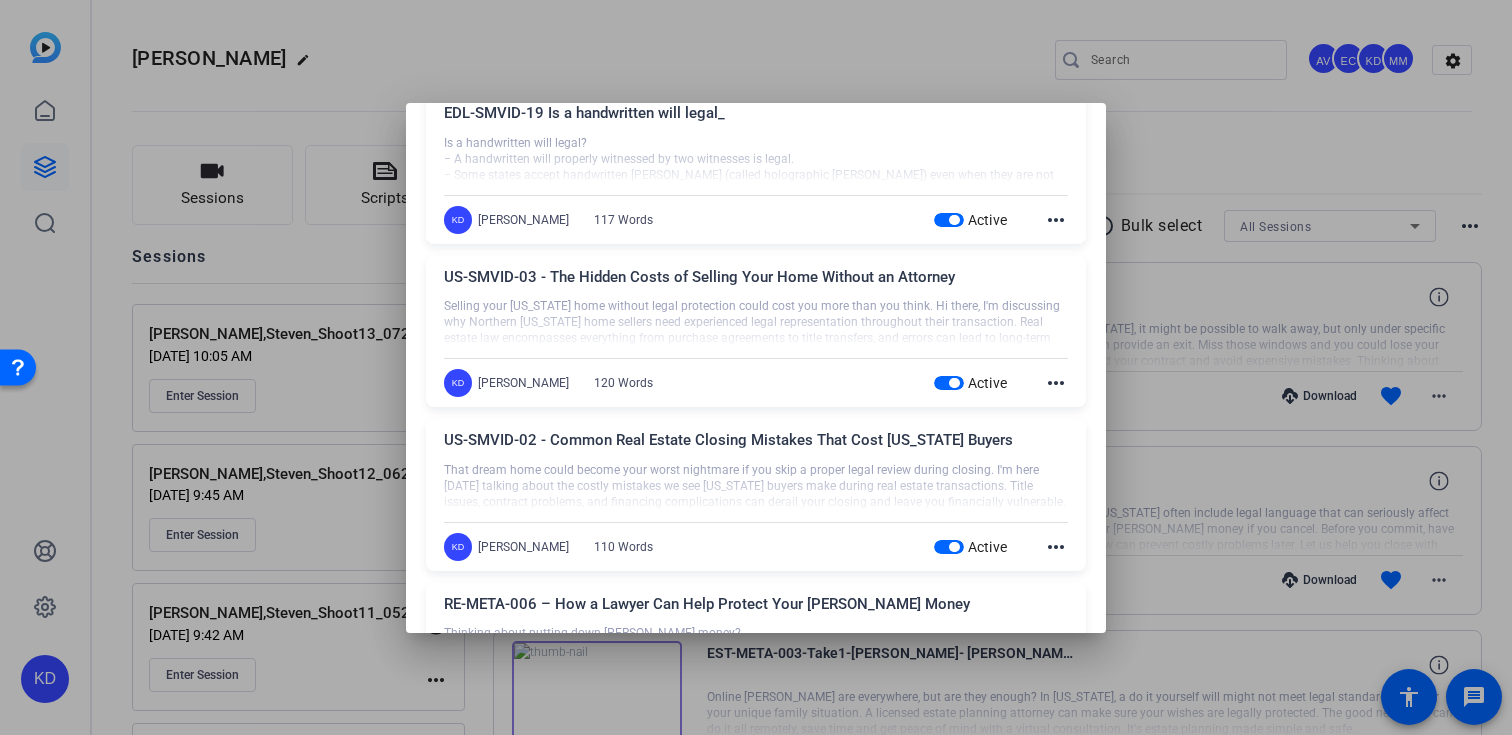 scroll, scrollTop: 95, scrollLeft: 0, axis: vertical 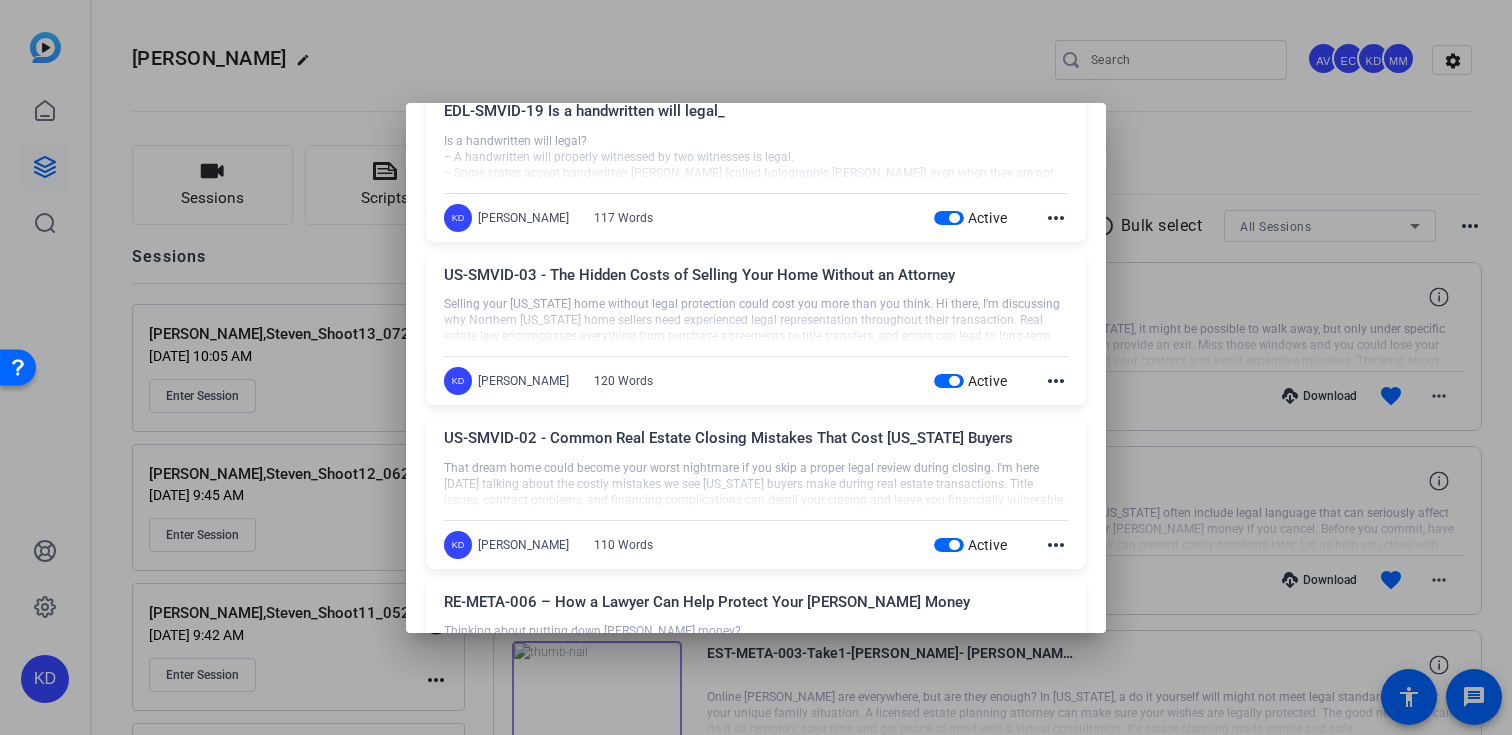 click at bounding box center [949, 218] 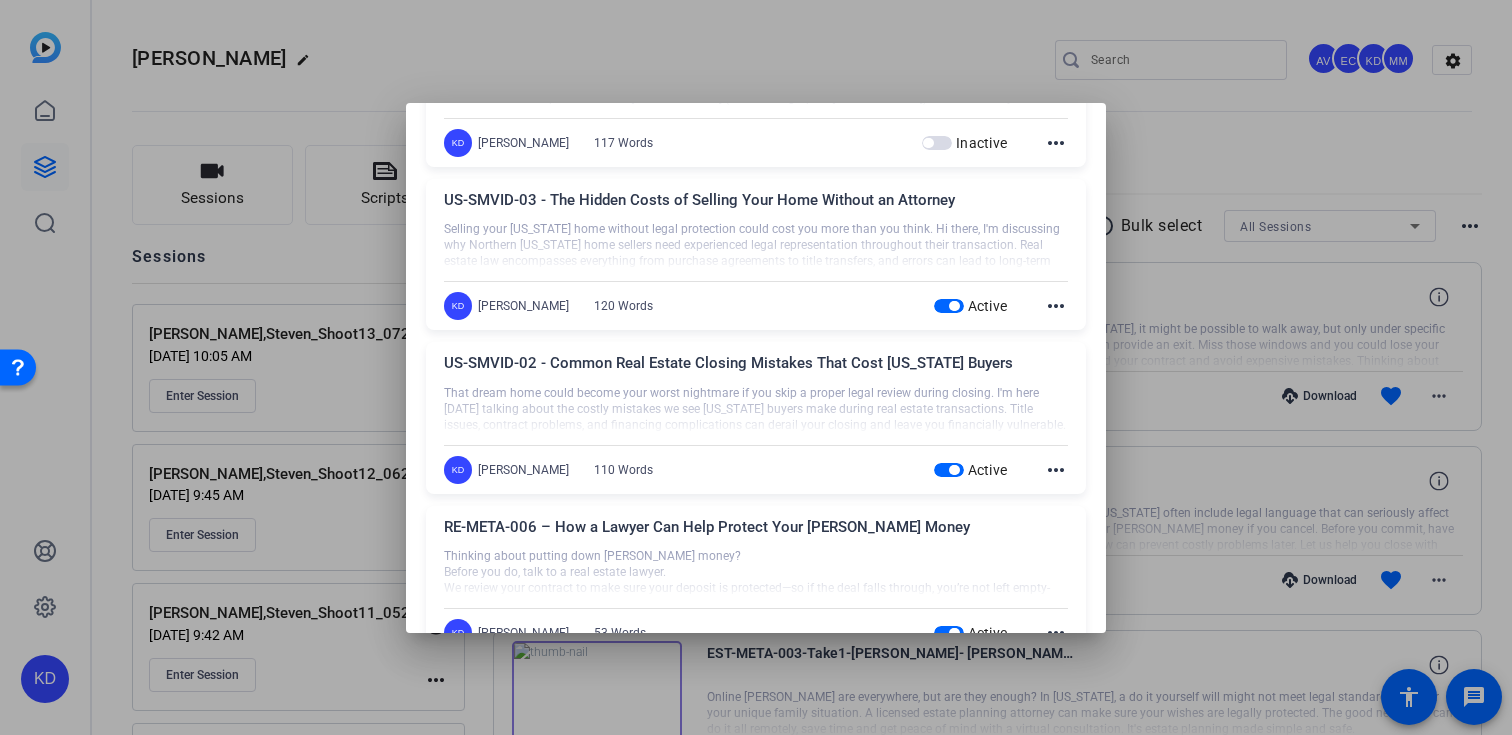 scroll, scrollTop: 180, scrollLeft: 0, axis: vertical 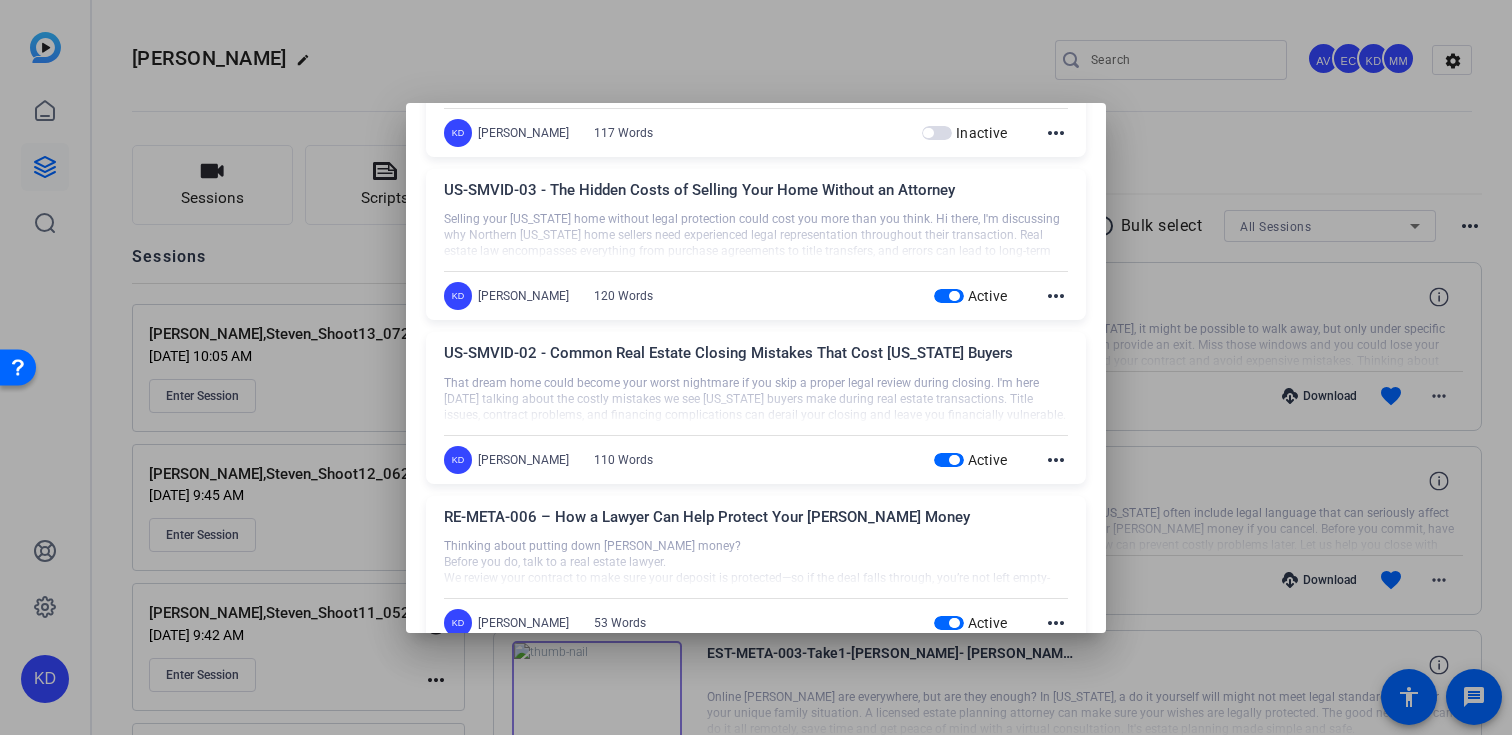 click on "Active" at bounding box center [971, 296] 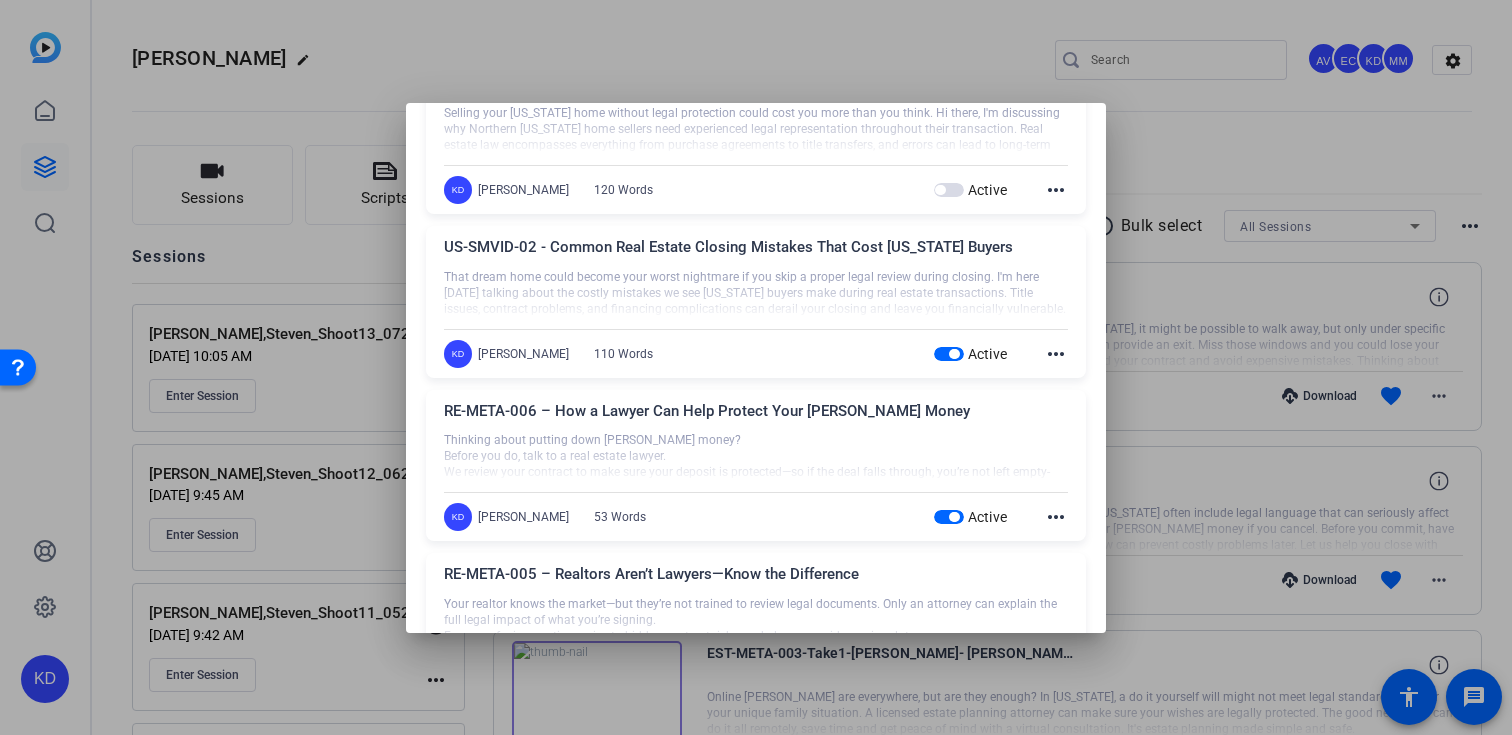 scroll, scrollTop: 346, scrollLeft: 0, axis: vertical 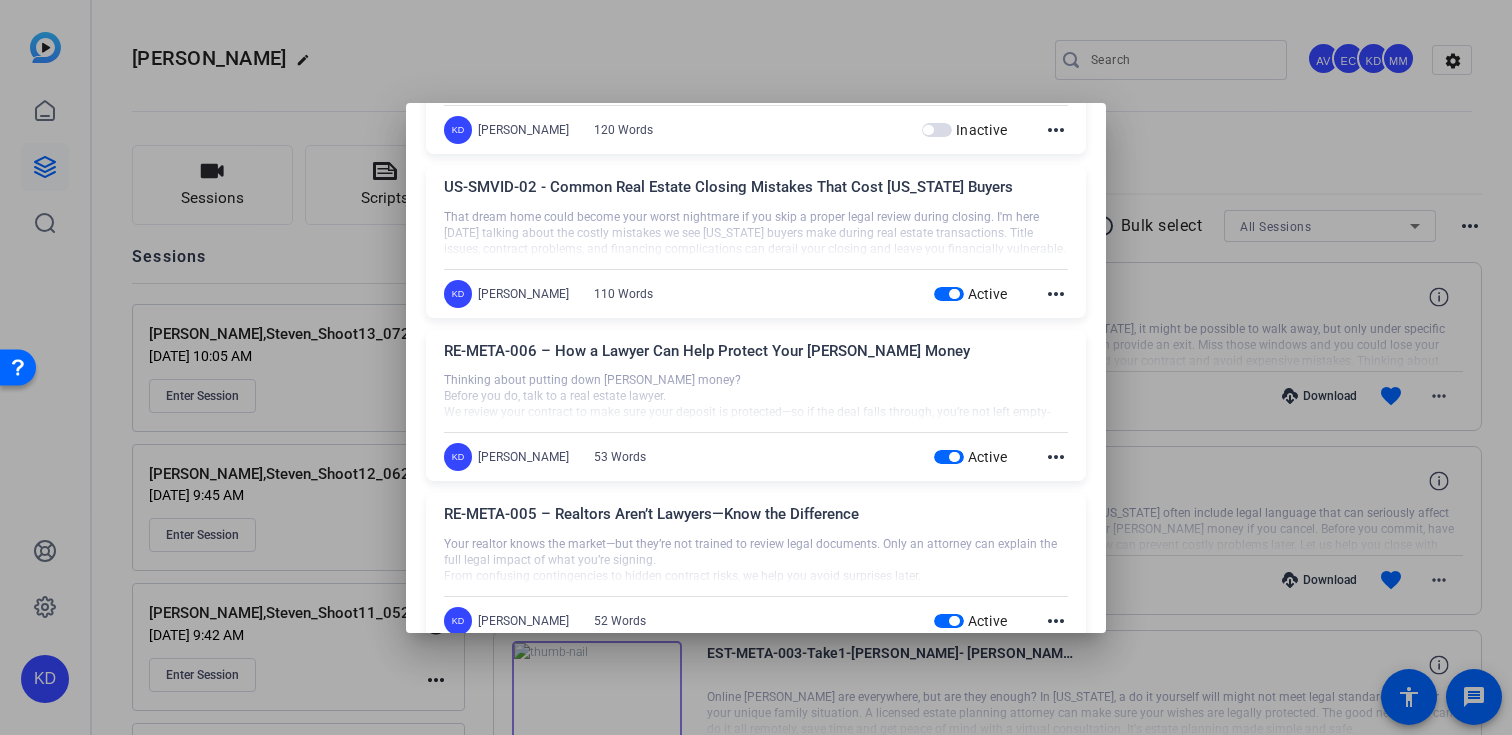 click at bounding box center (954, 294) 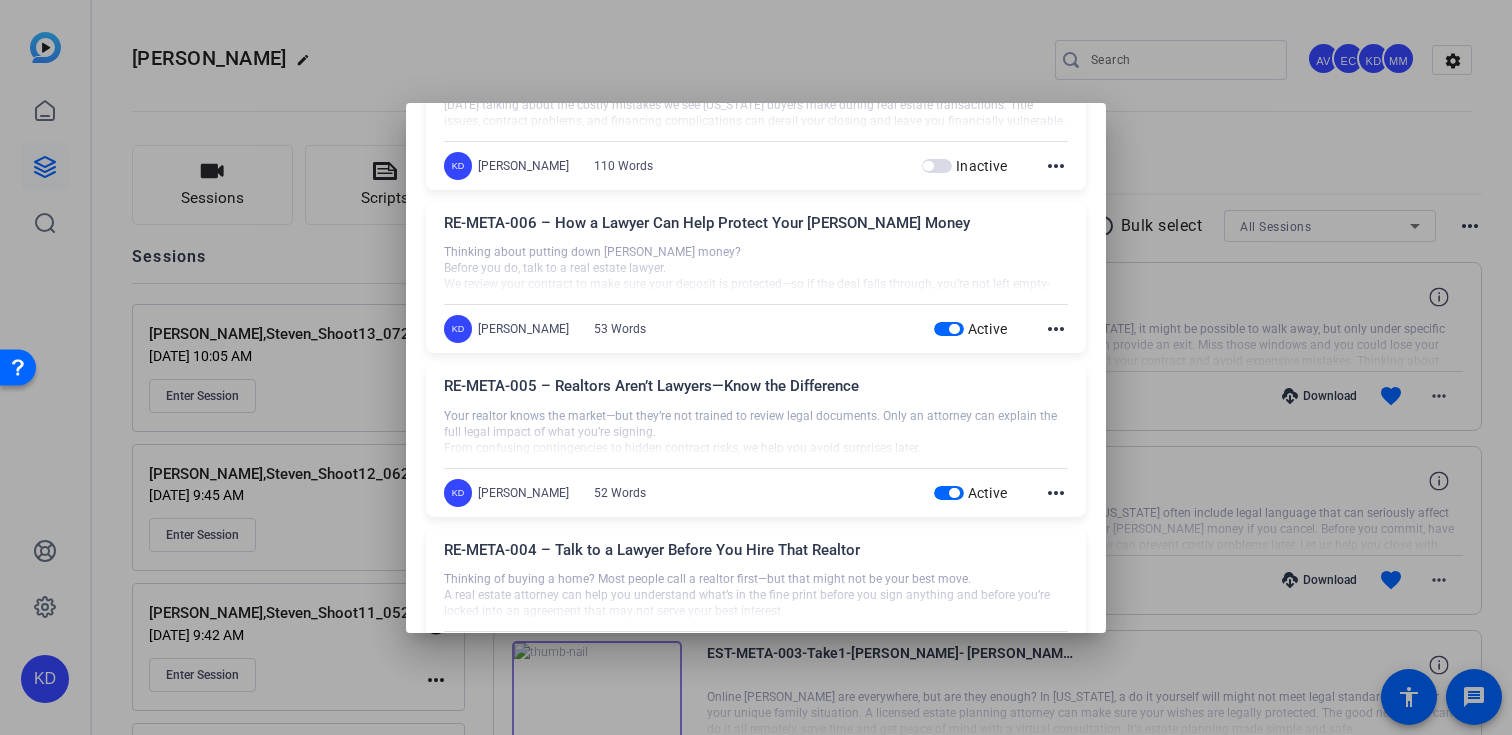click at bounding box center (954, 329) 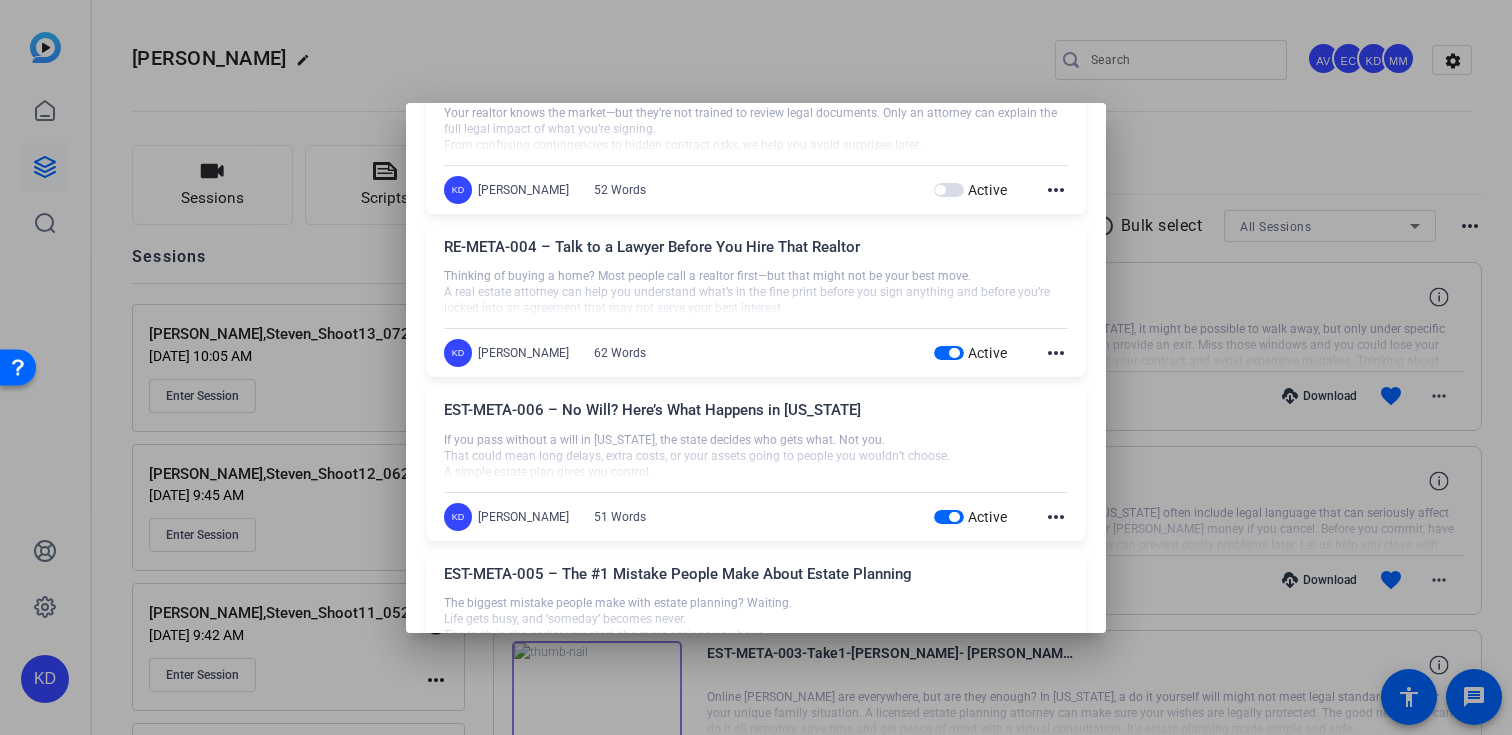 click at bounding box center (954, 353) 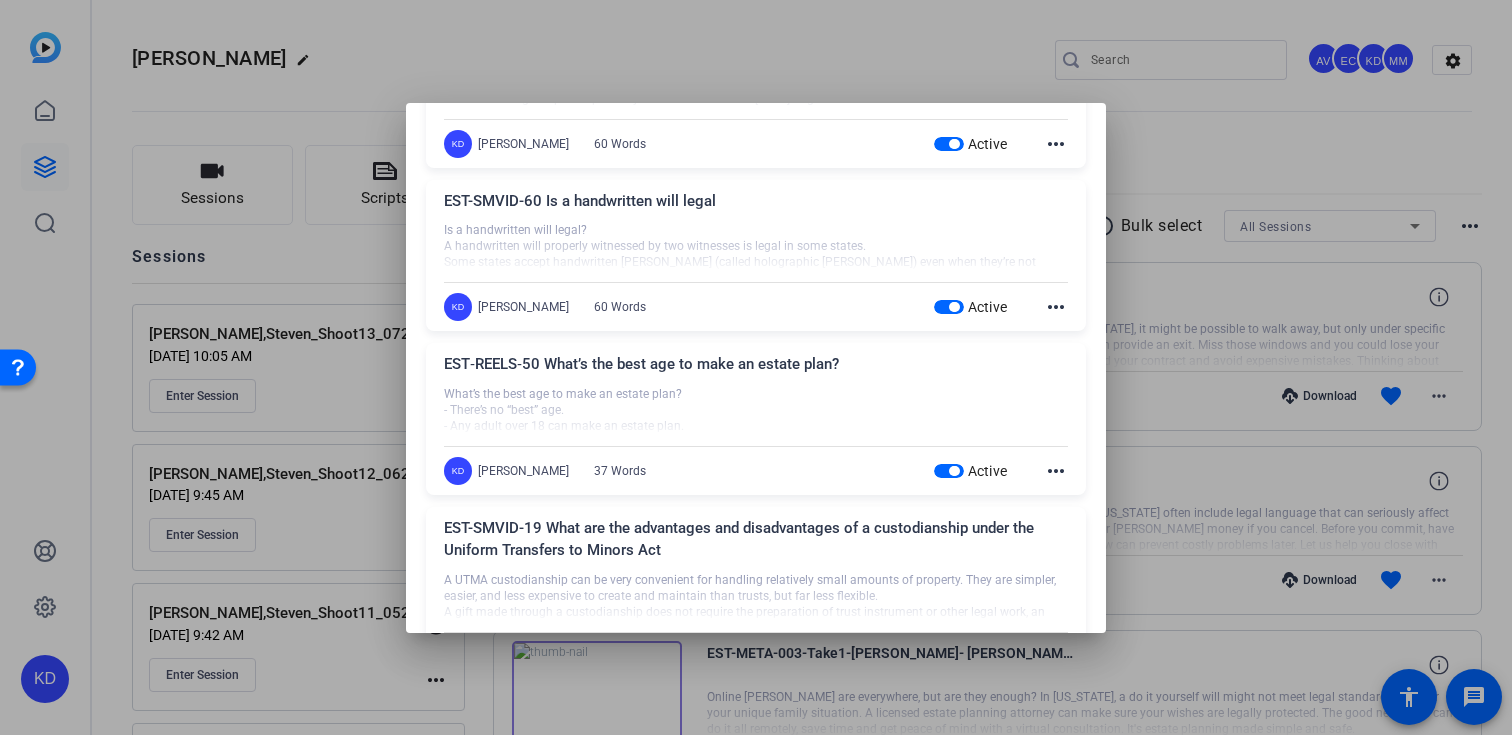 scroll, scrollTop: 1478, scrollLeft: 0, axis: vertical 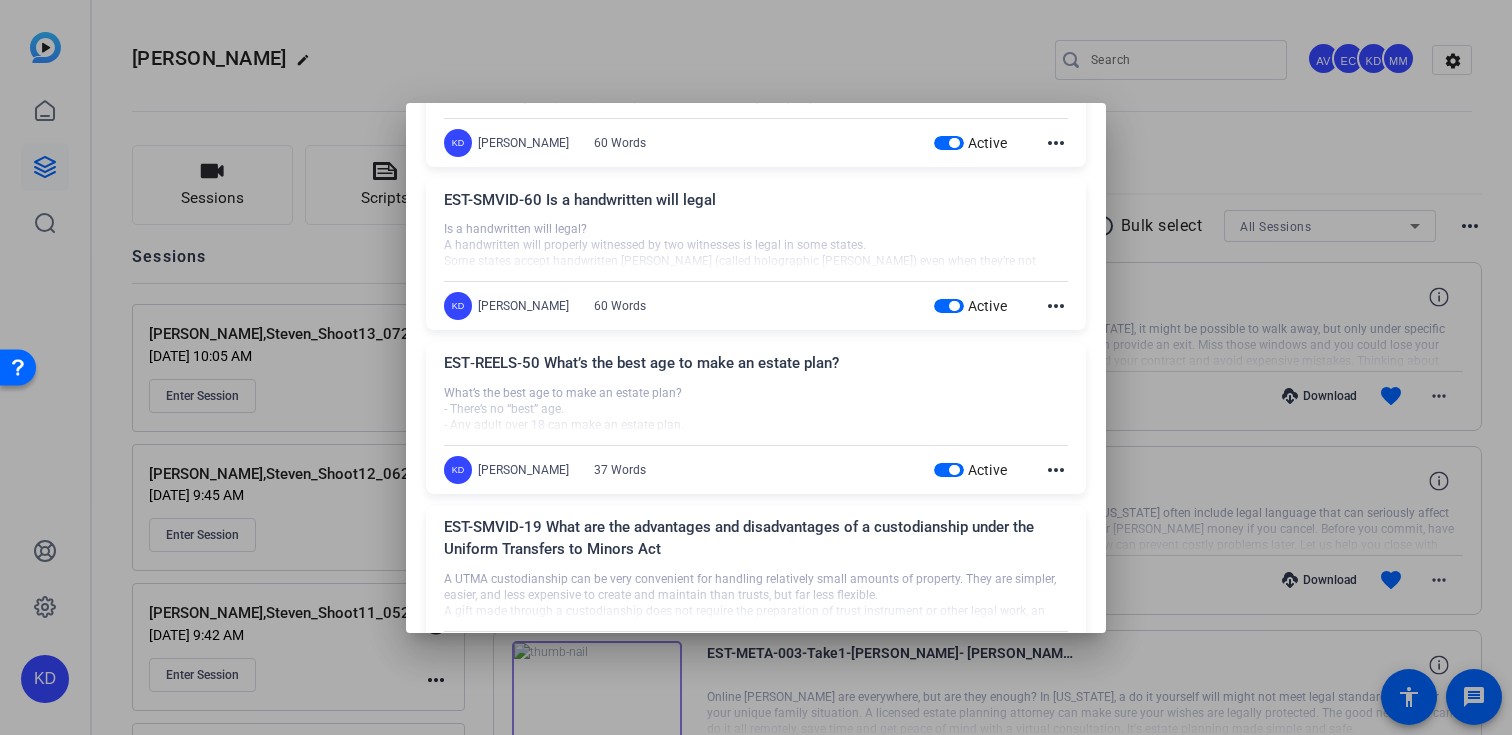 click at bounding box center (954, 306) 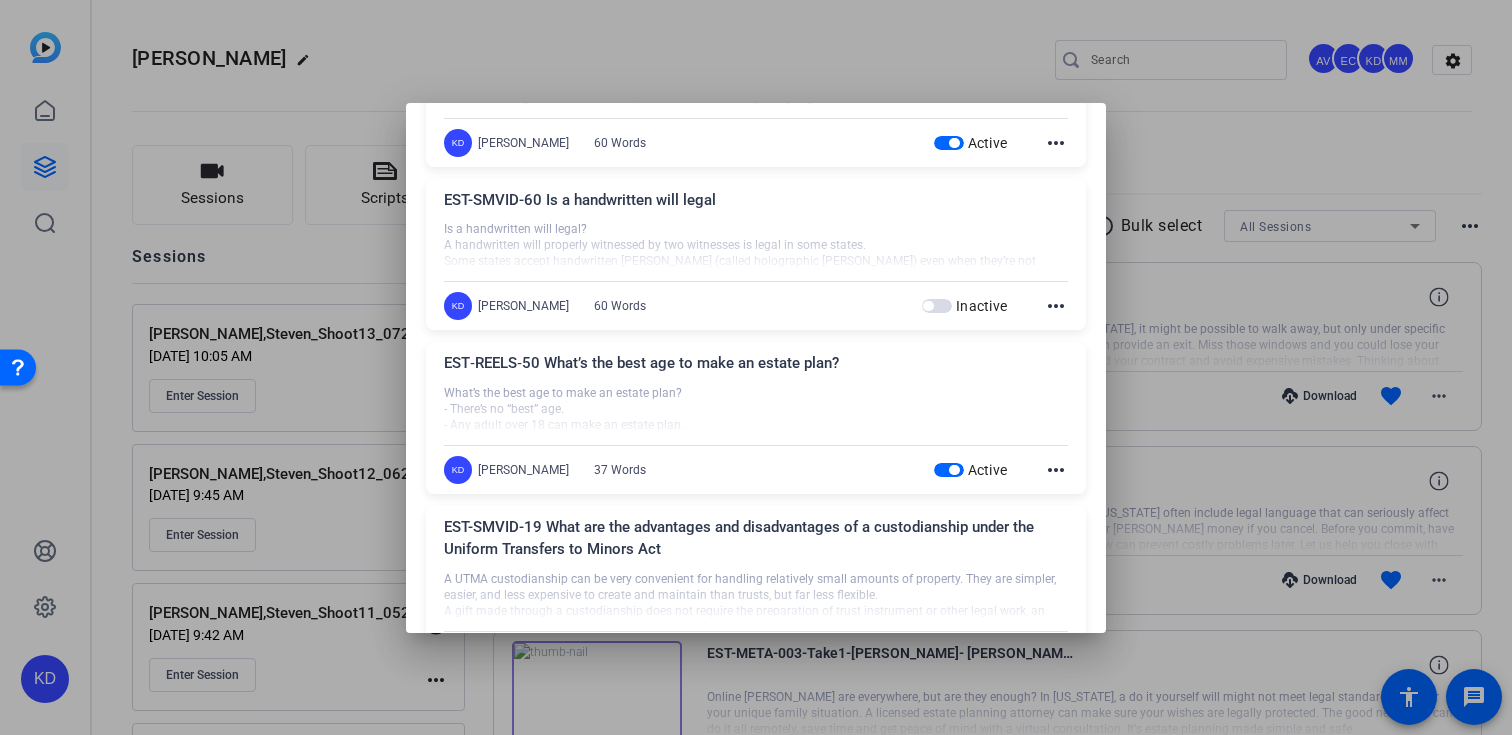 click at bounding box center [954, 470] 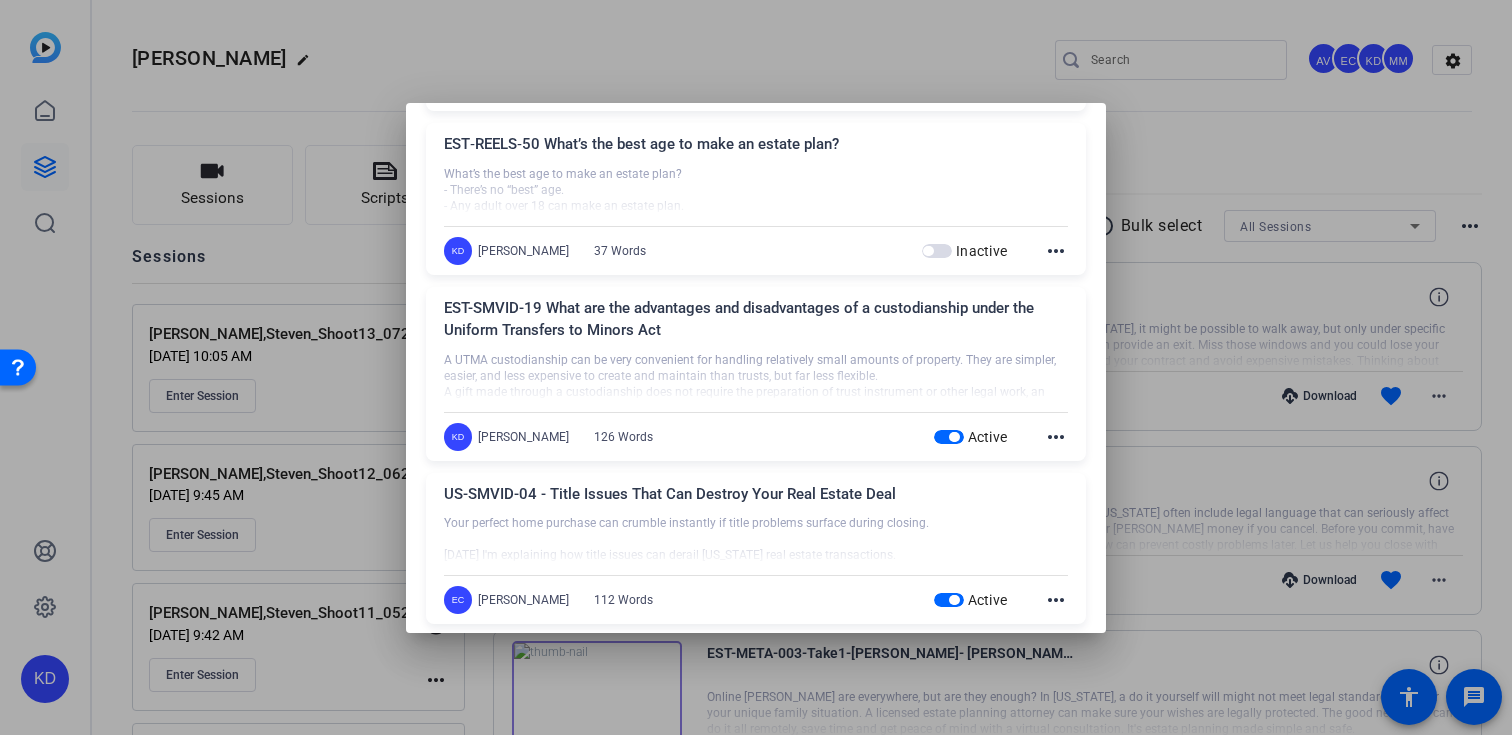 click at bounding box center [949, 437] 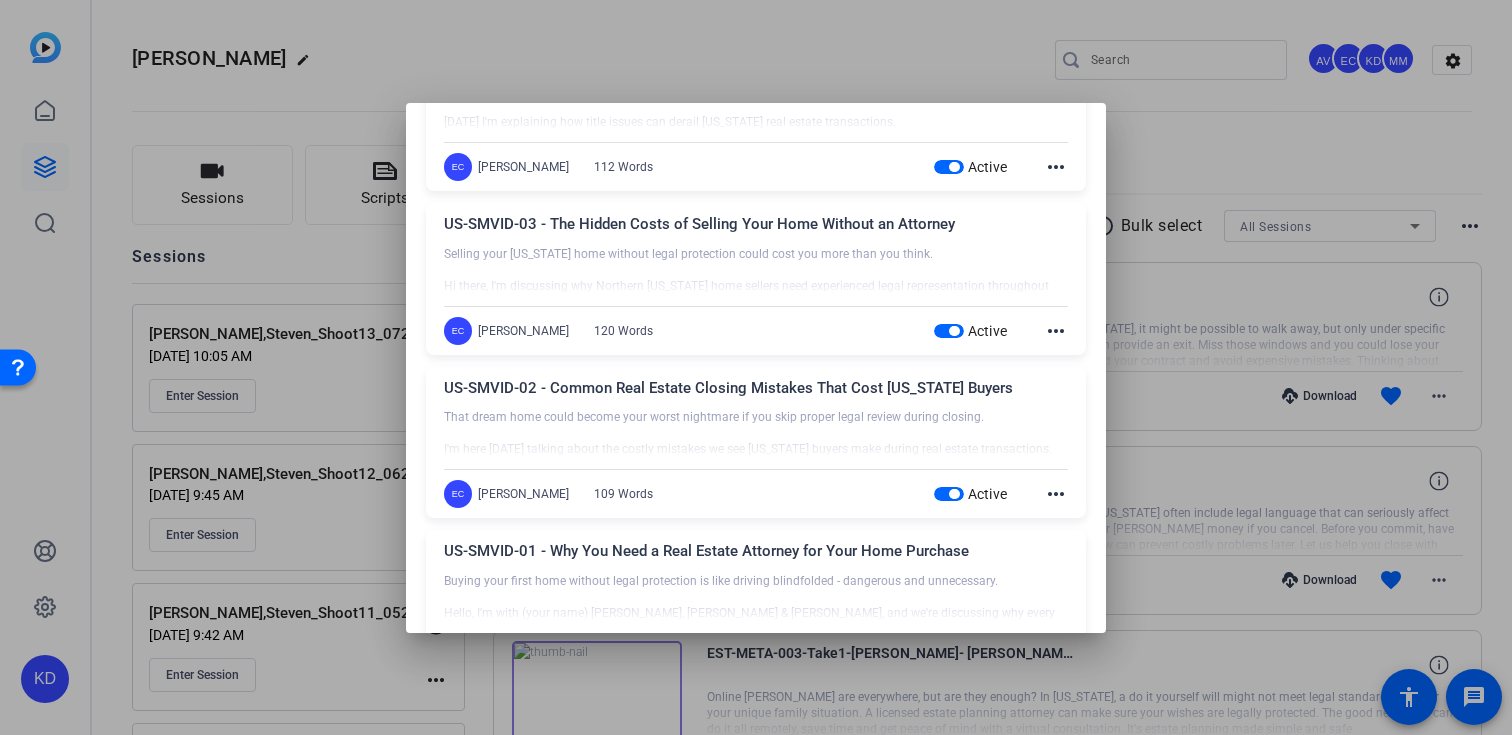 scroll, scrollTop: 2131, scrollLeft: 0, axis: vertical 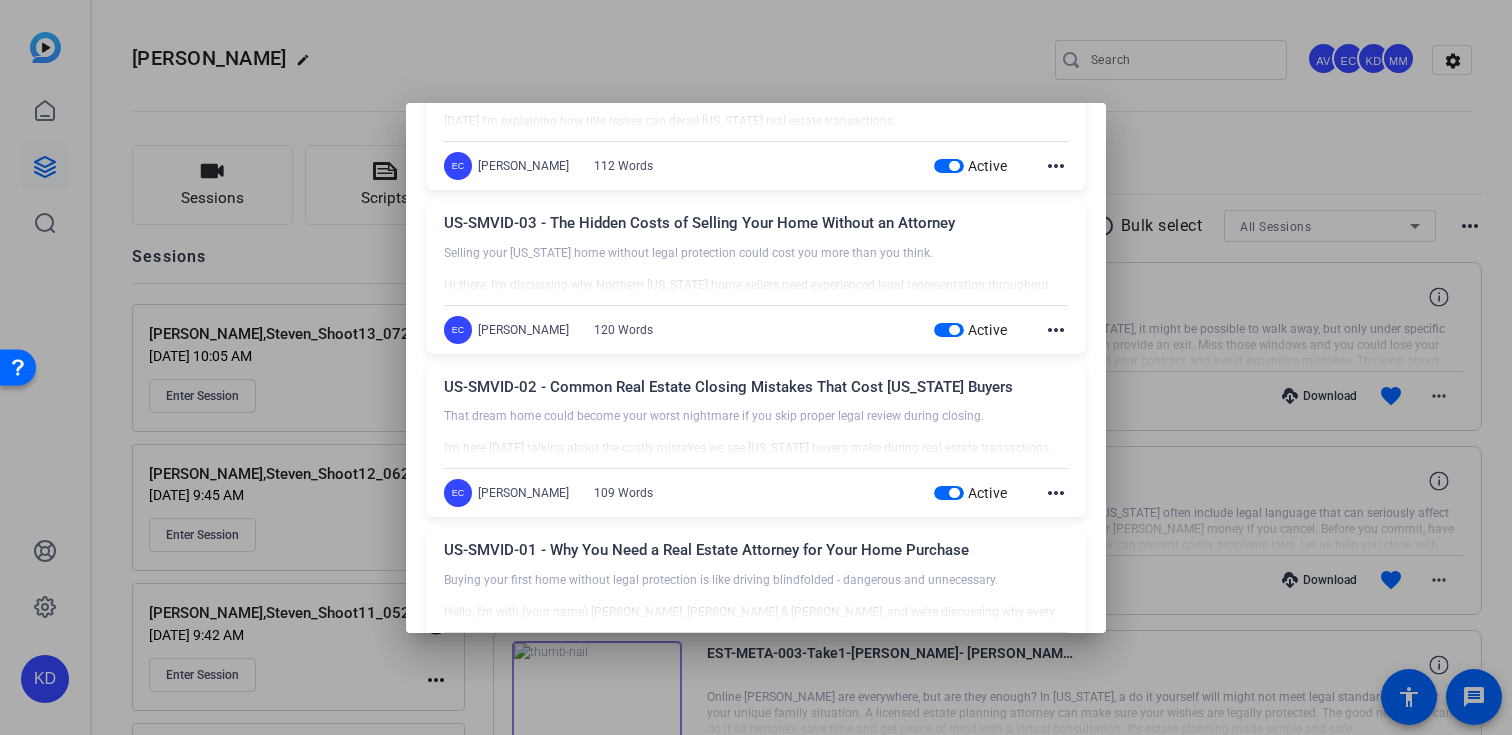 click at bounding box center [949, 330] 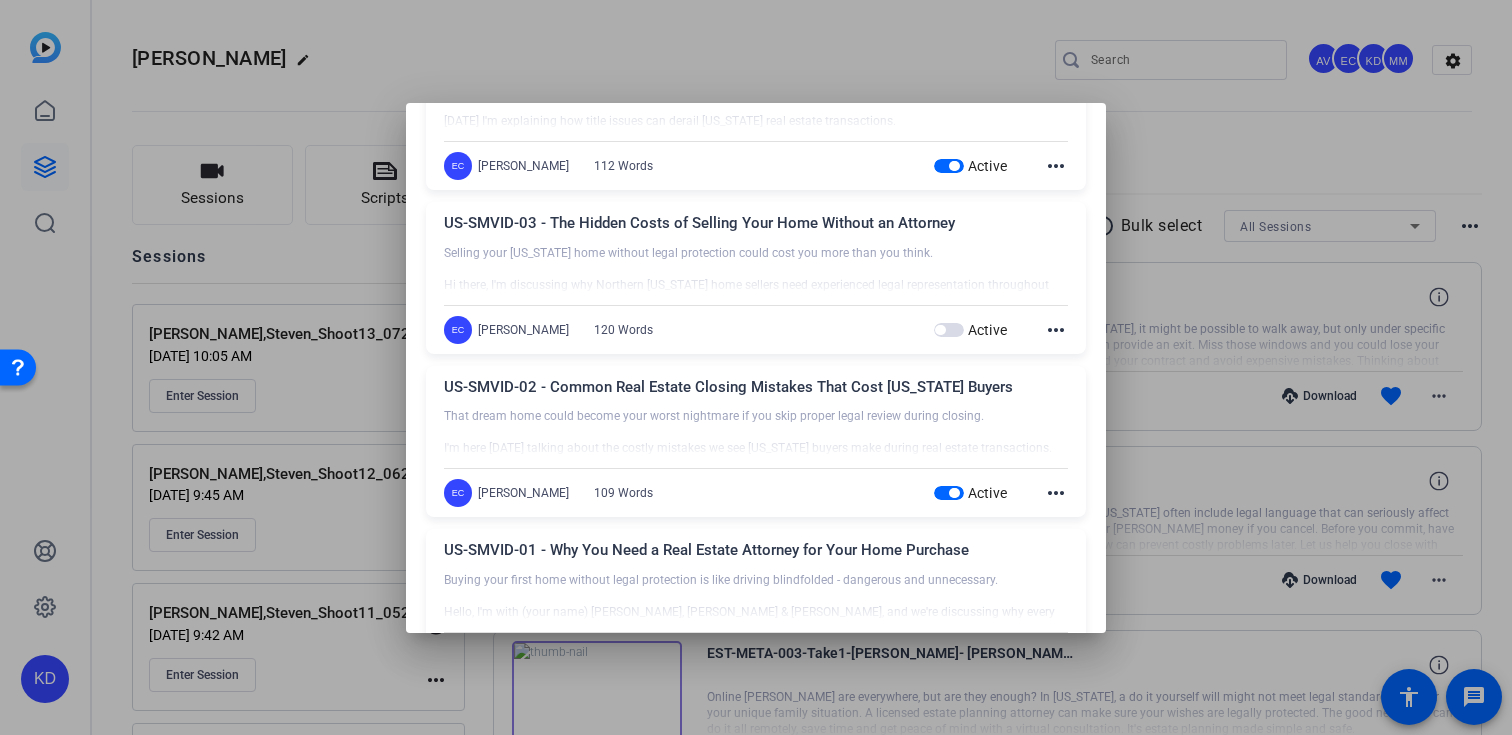 click at bounding box center [949, 493] 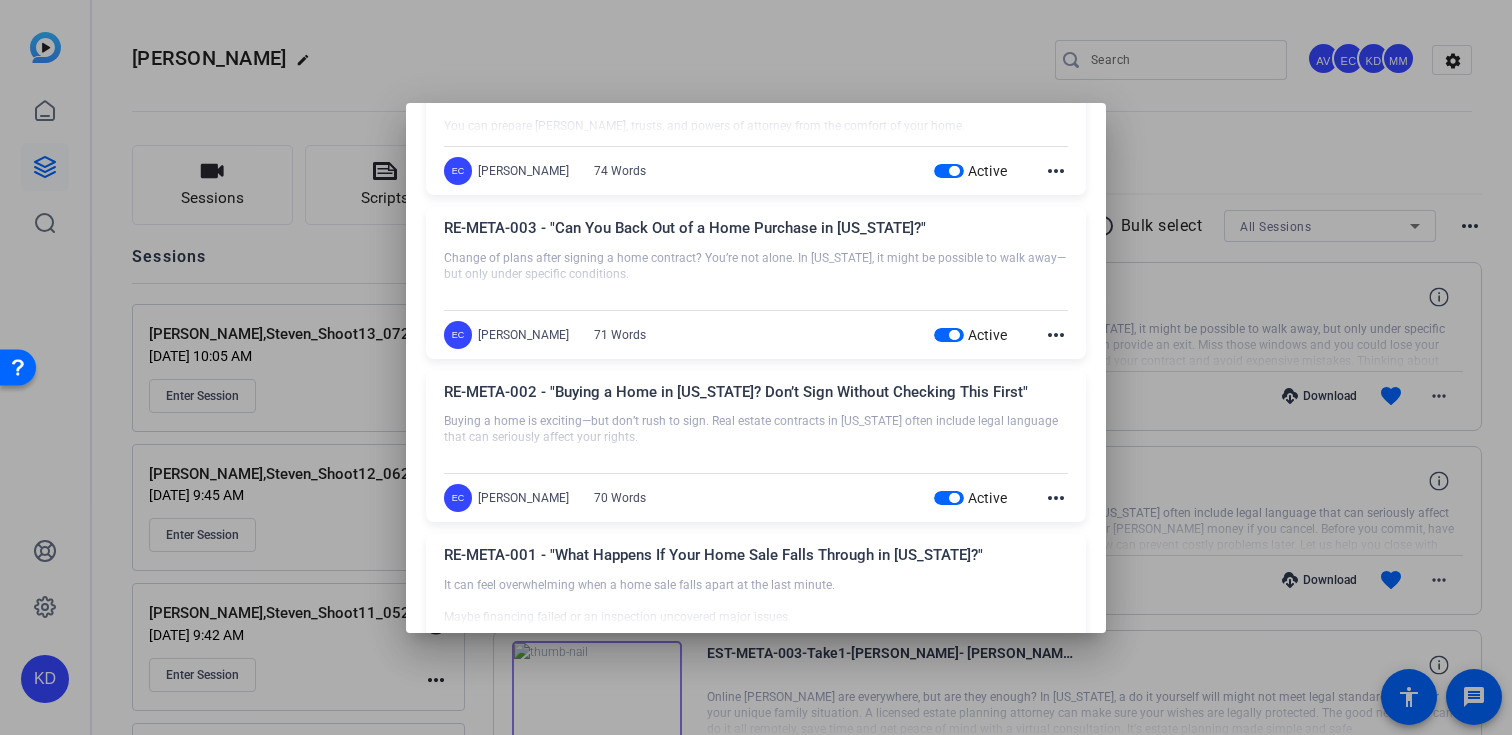 scroll, scrollTop: 3117, scrollLeft: 0, axis: vertical 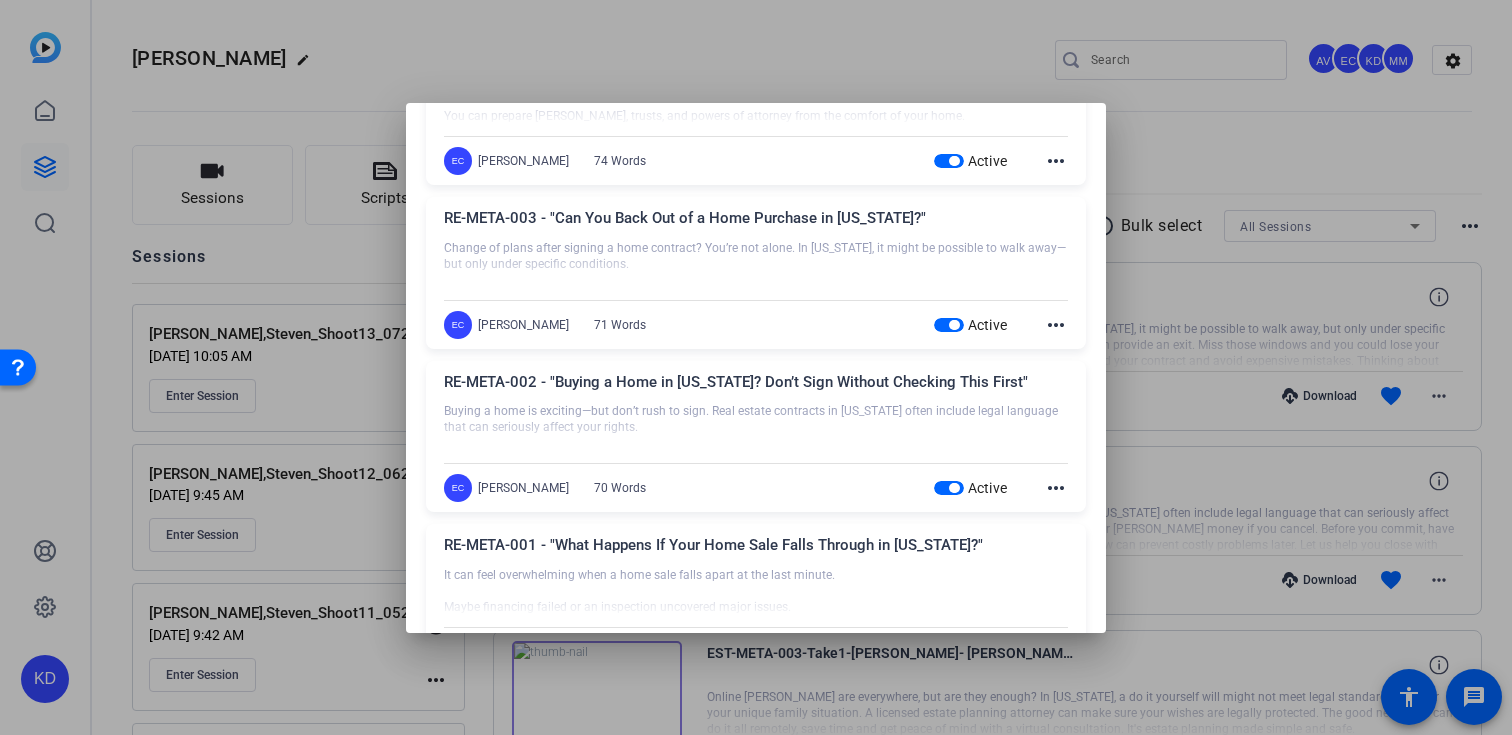 click at bounding box center (949, 325) 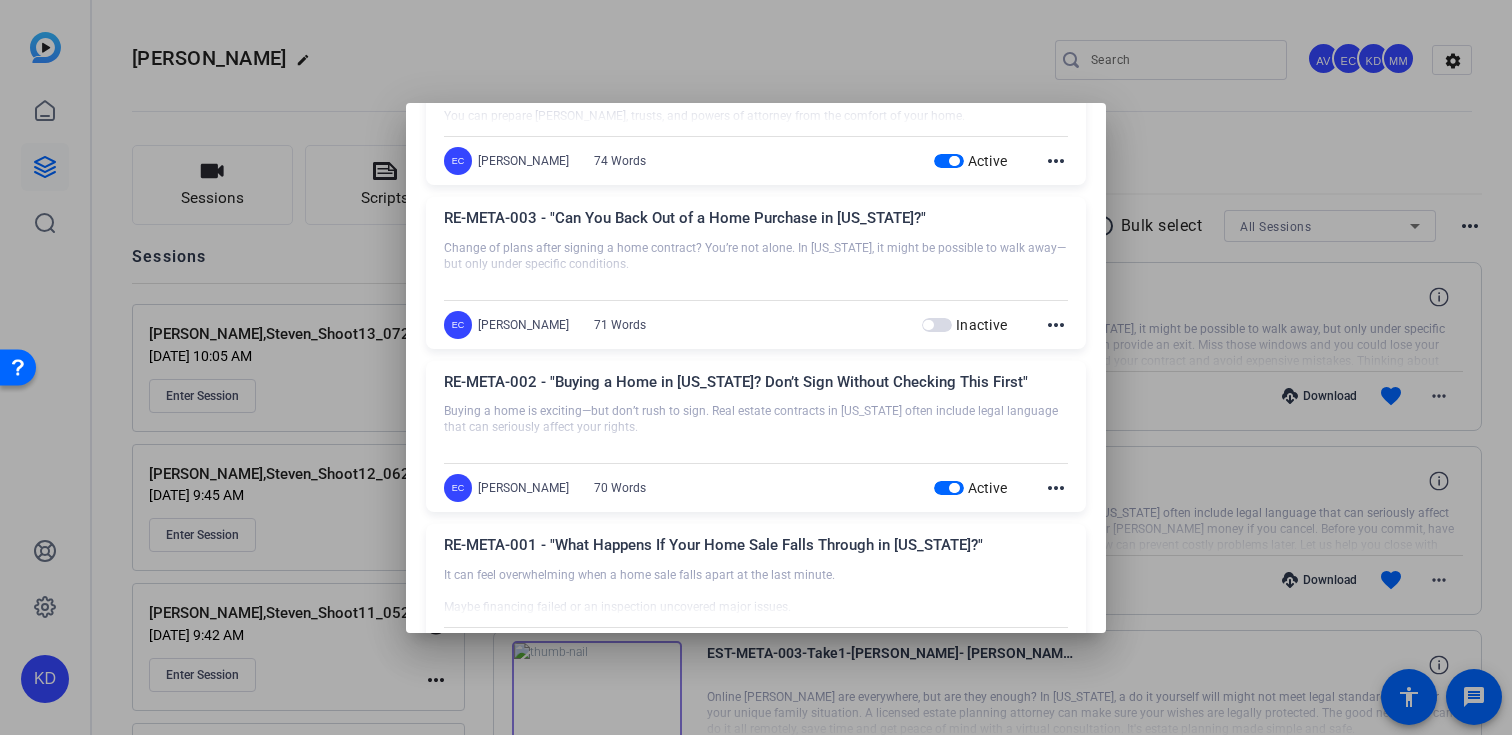 click at bounding box center (949, 488) 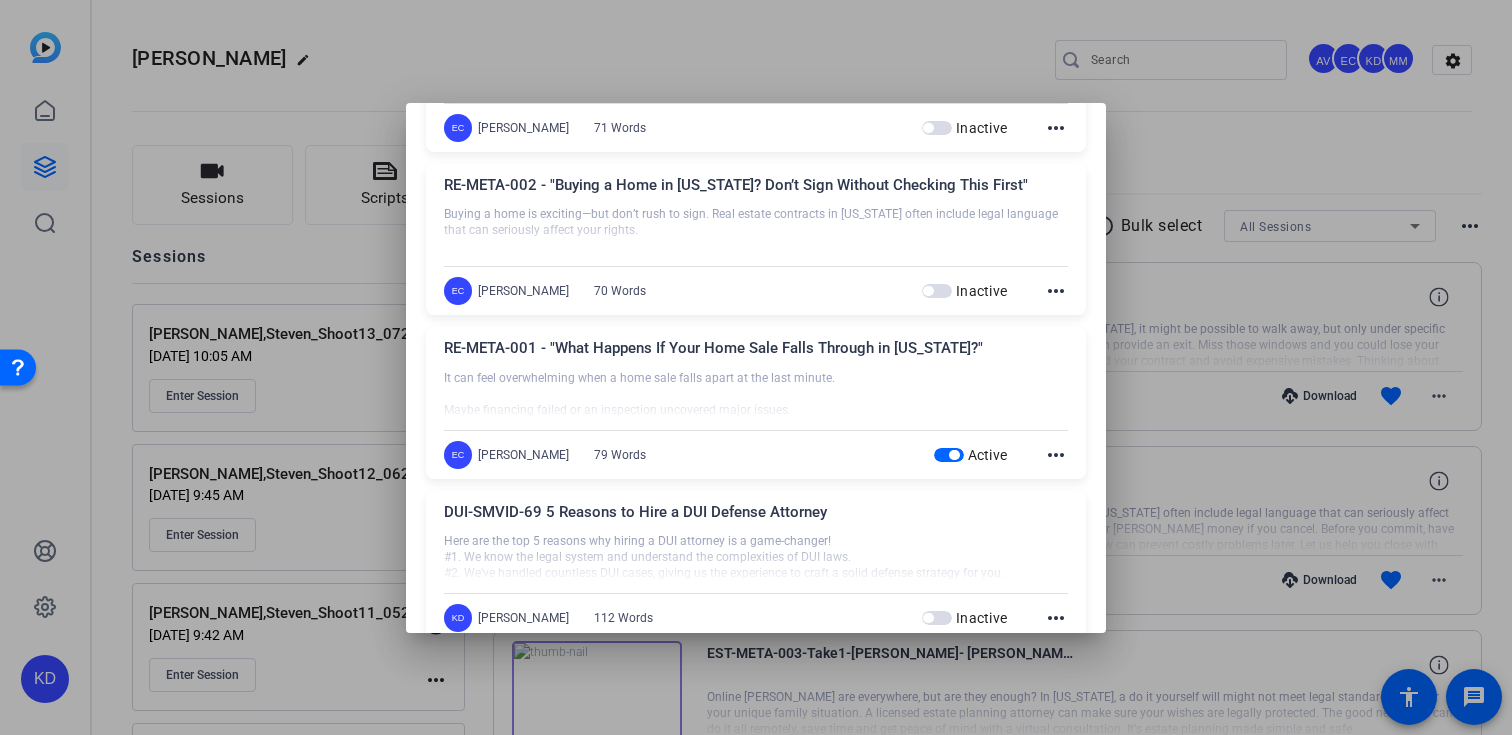 scroll, scrollTop: 3363, scrollLeft: 0, axis: vertical 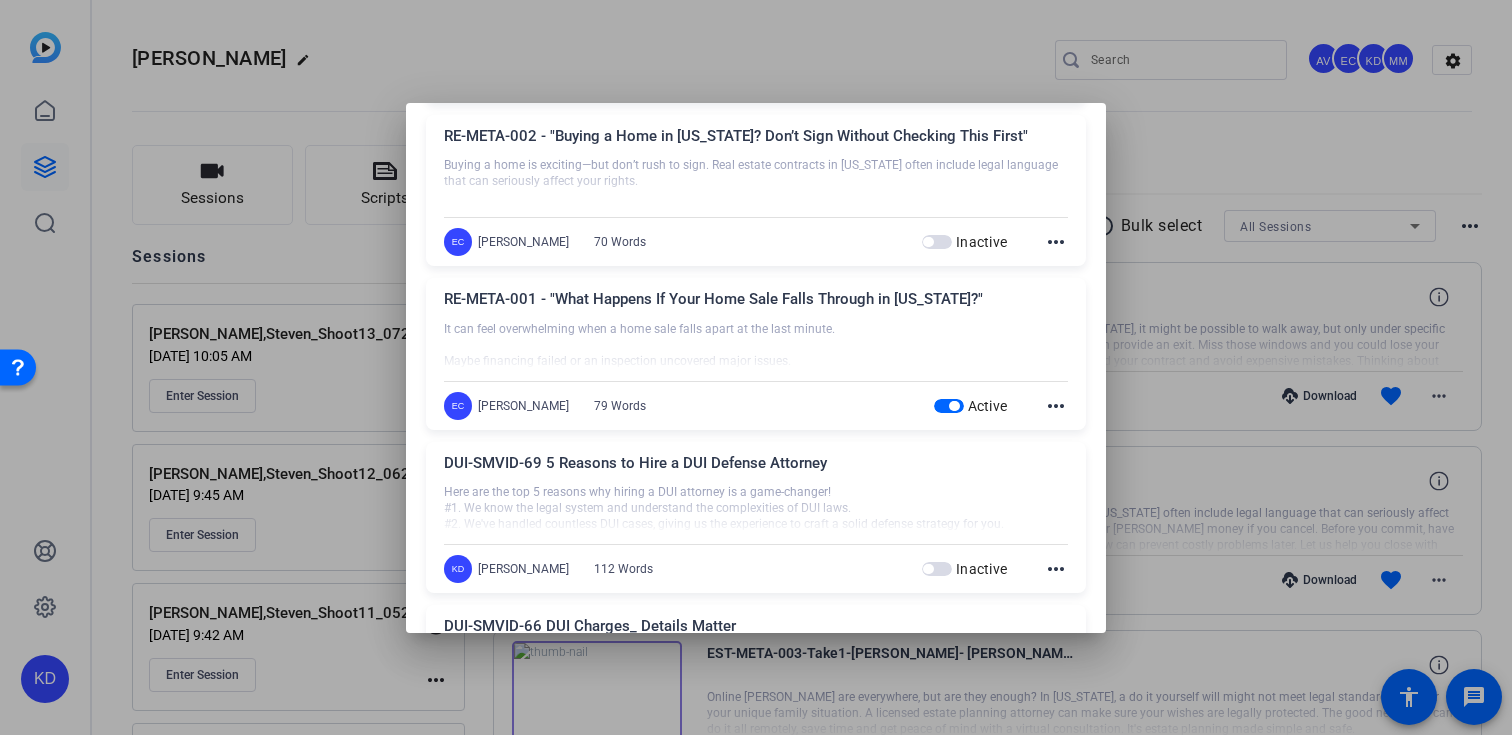 click at bounding box center [949, 406] 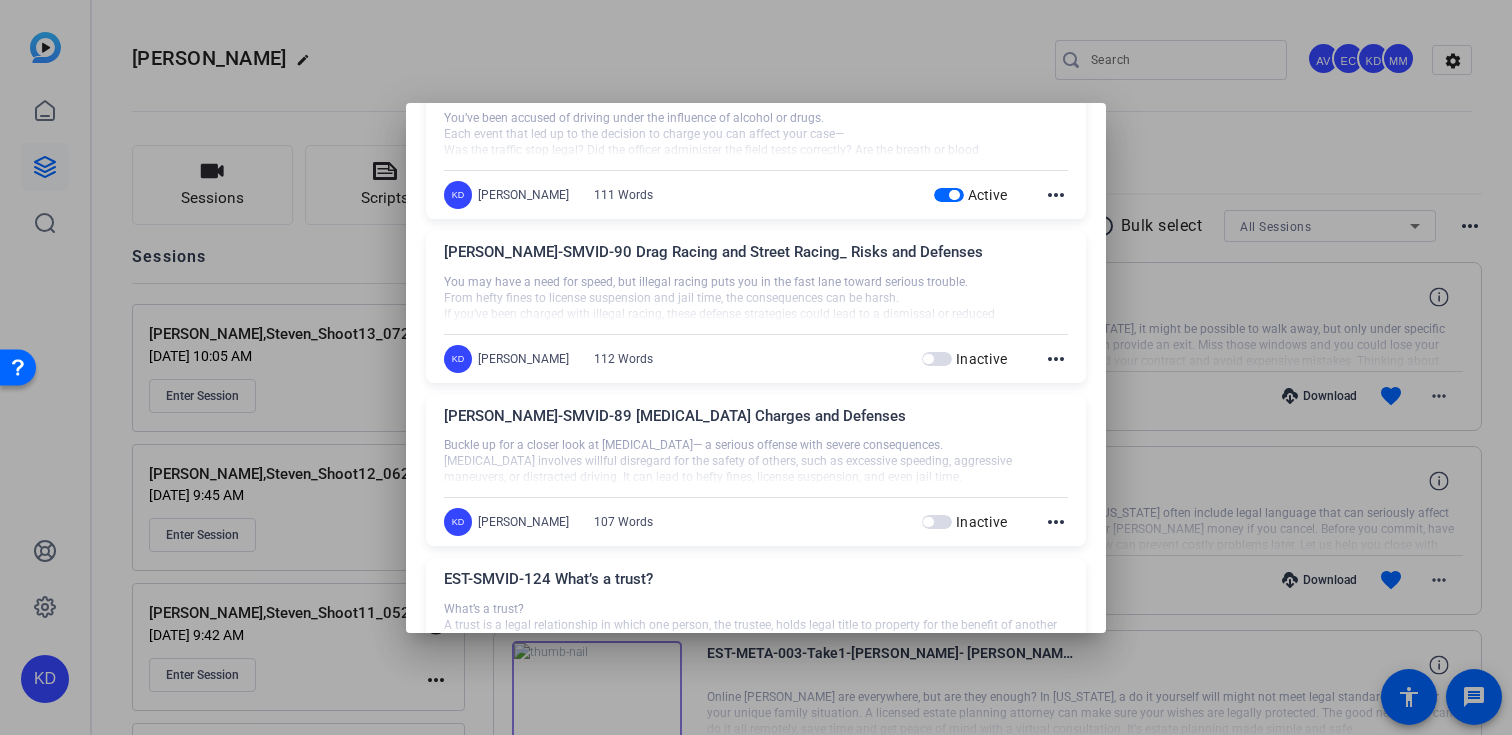 scroll, scrollTop: 6245, scrollLeft: 0, axis: vertical 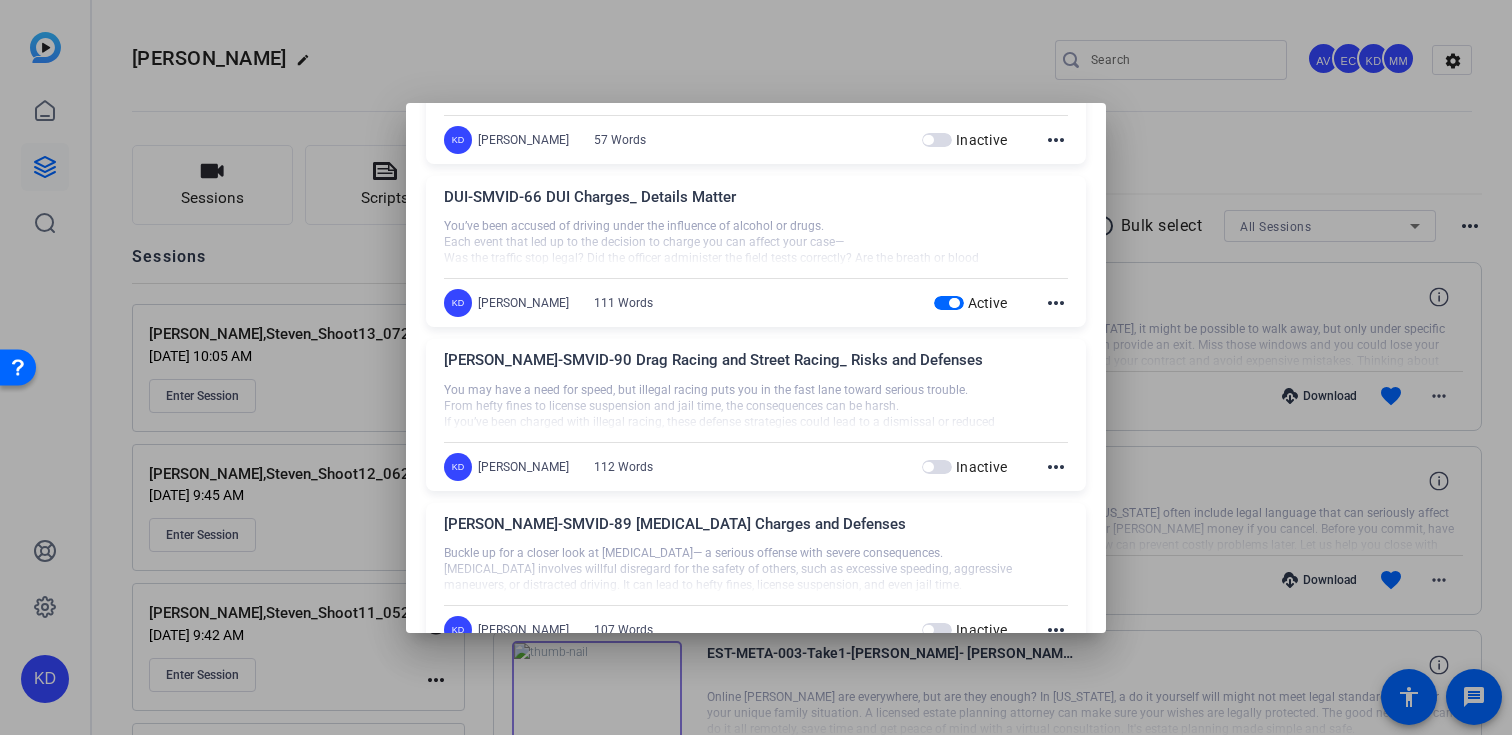 click at bounding box center [954, 303] 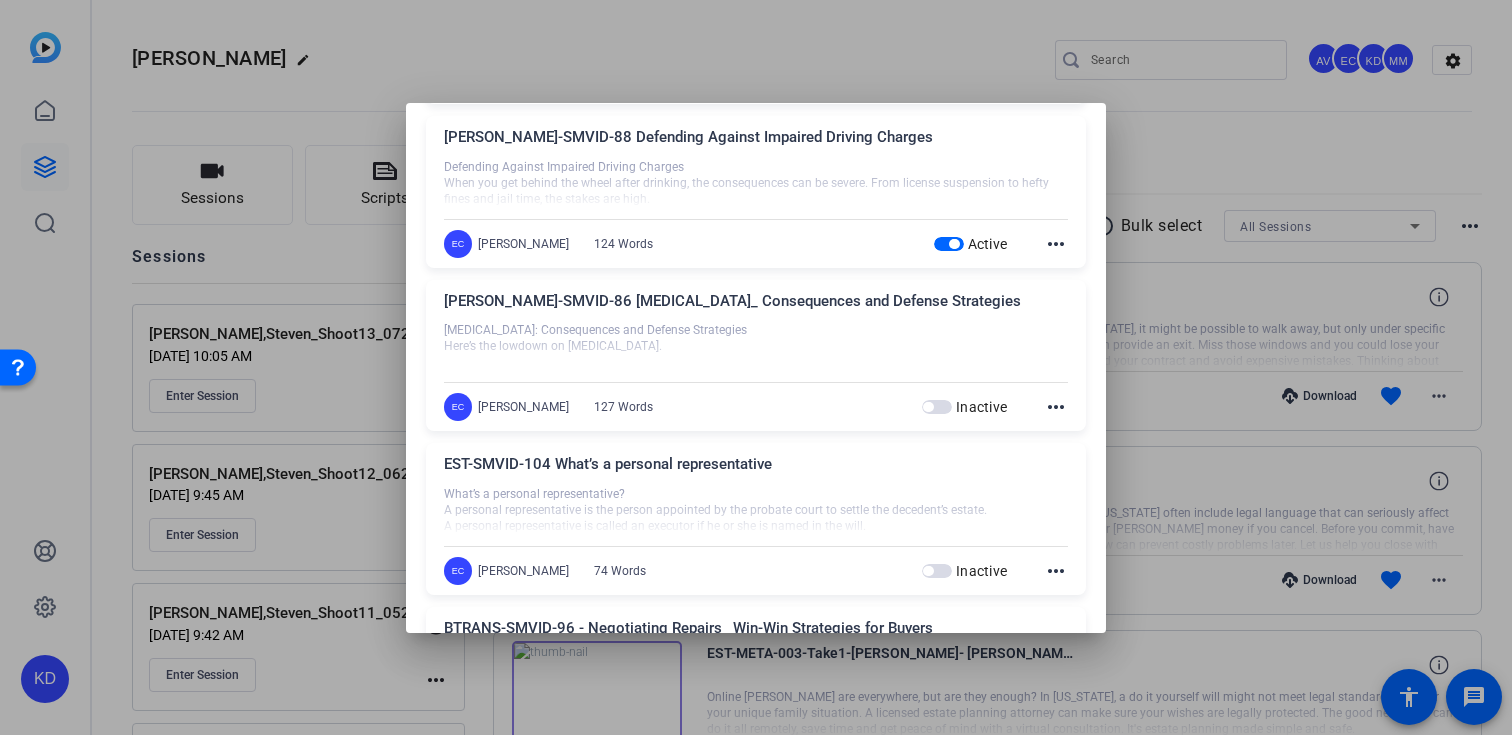 scroll, scrollTop: 7942, scrollLeft: 0, axis: vertical 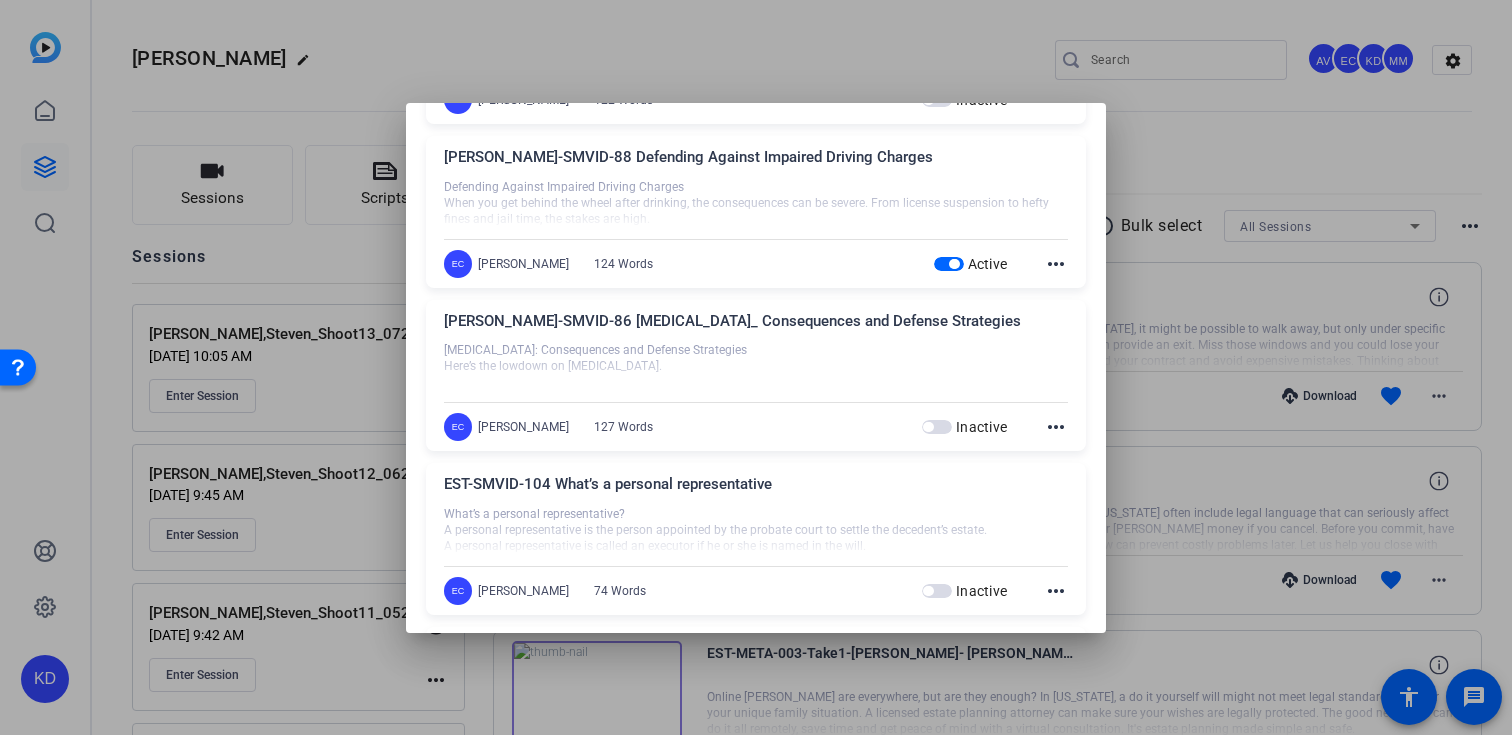 click at bounding box center [949, 264] 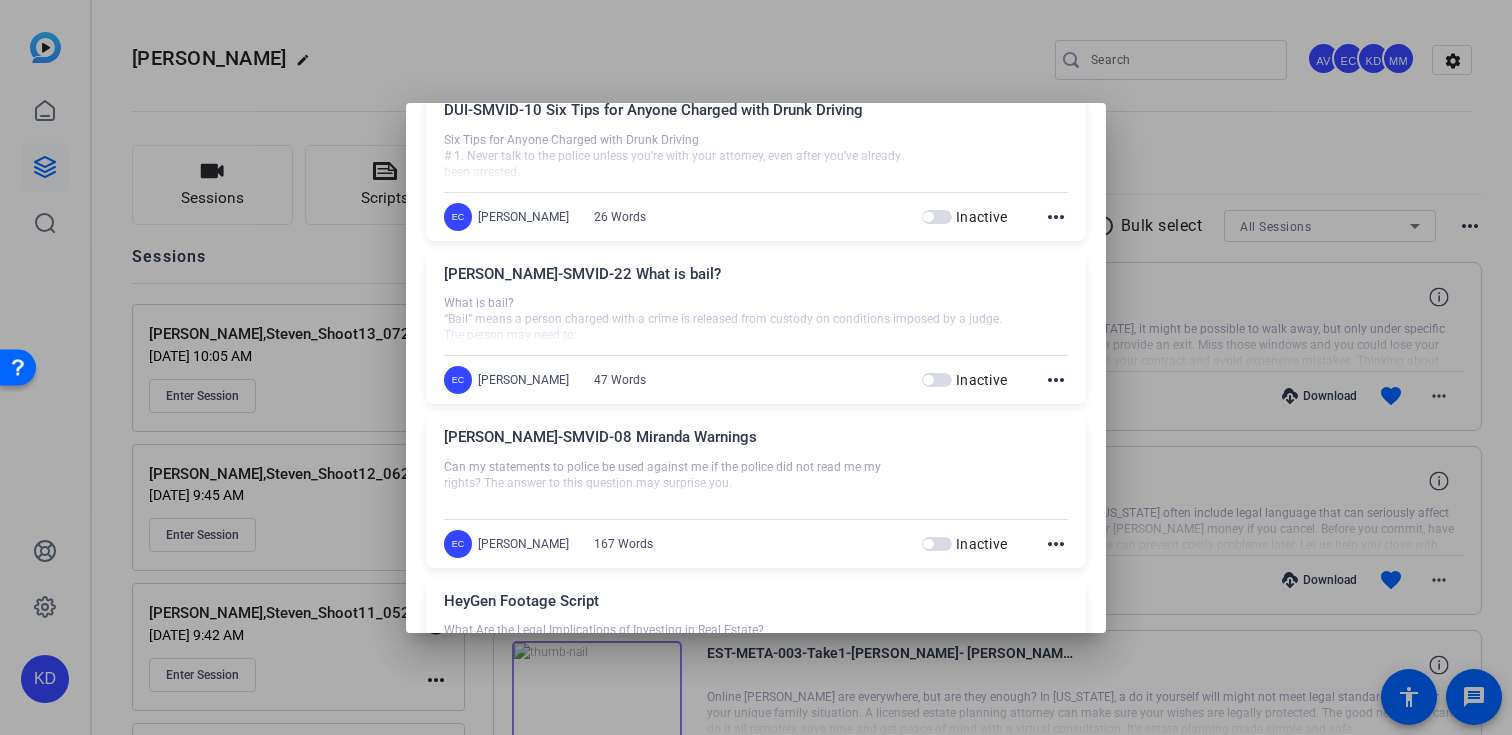 scroll, scrollTop: 16425, scrollLeft: 0, axis: vertical 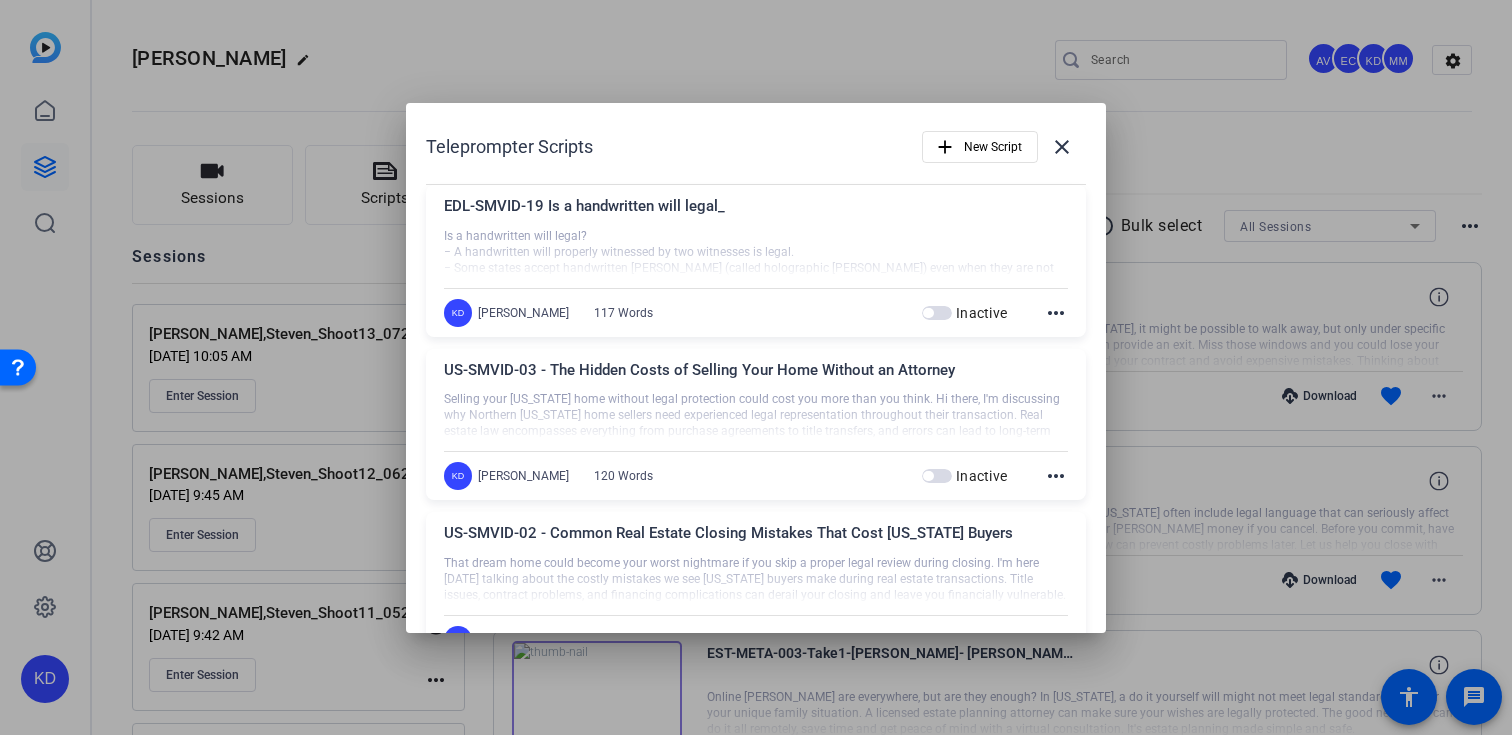 click at bounding box center [756, 367] 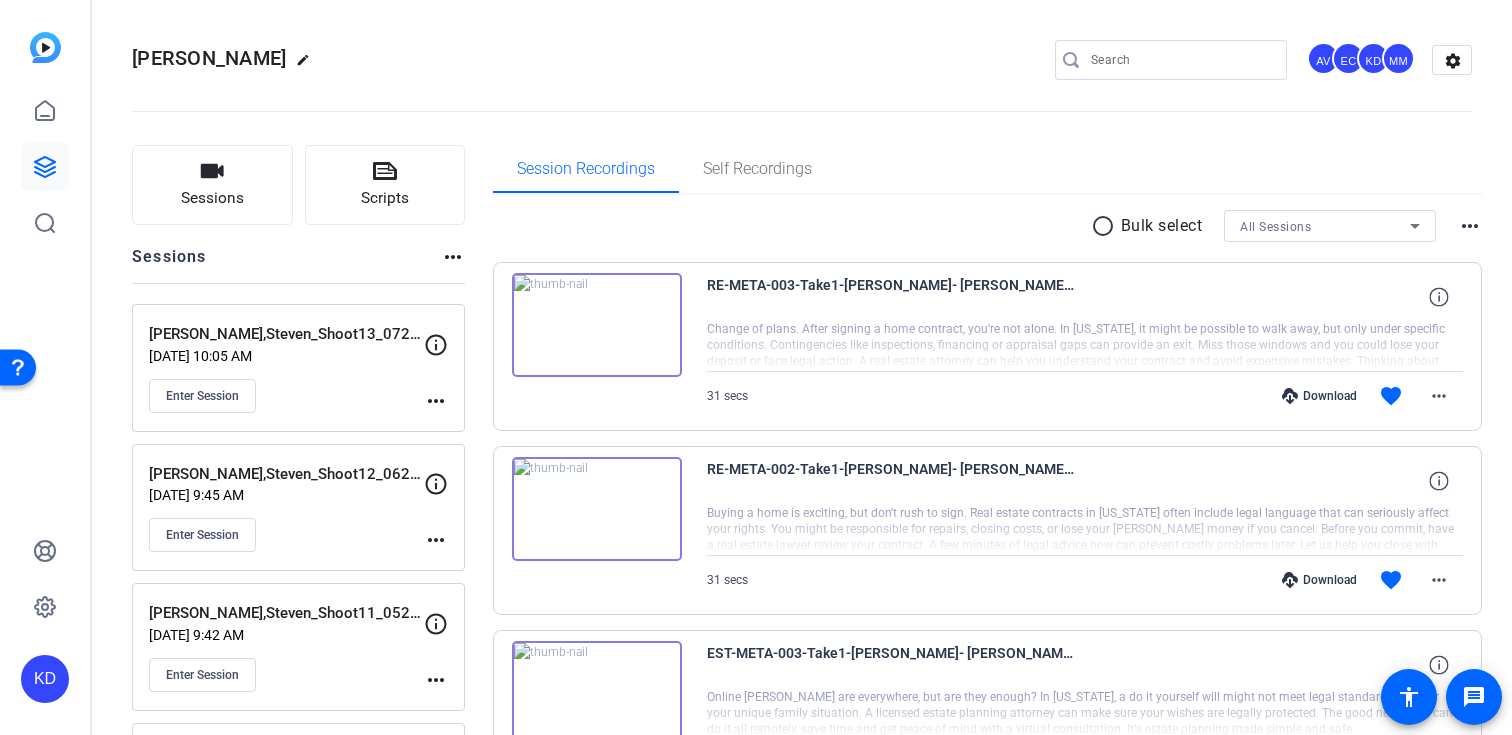 click on "Enter Session" 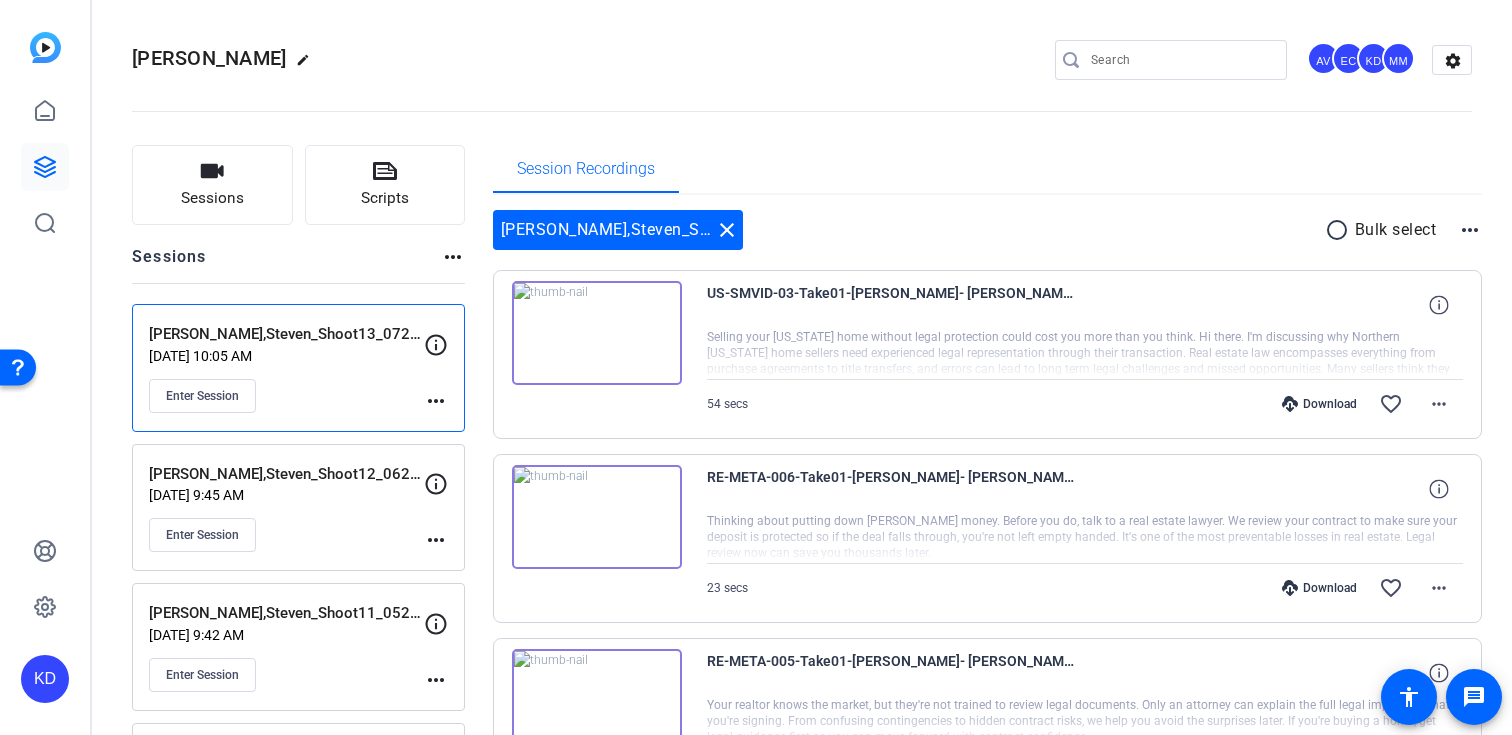 click 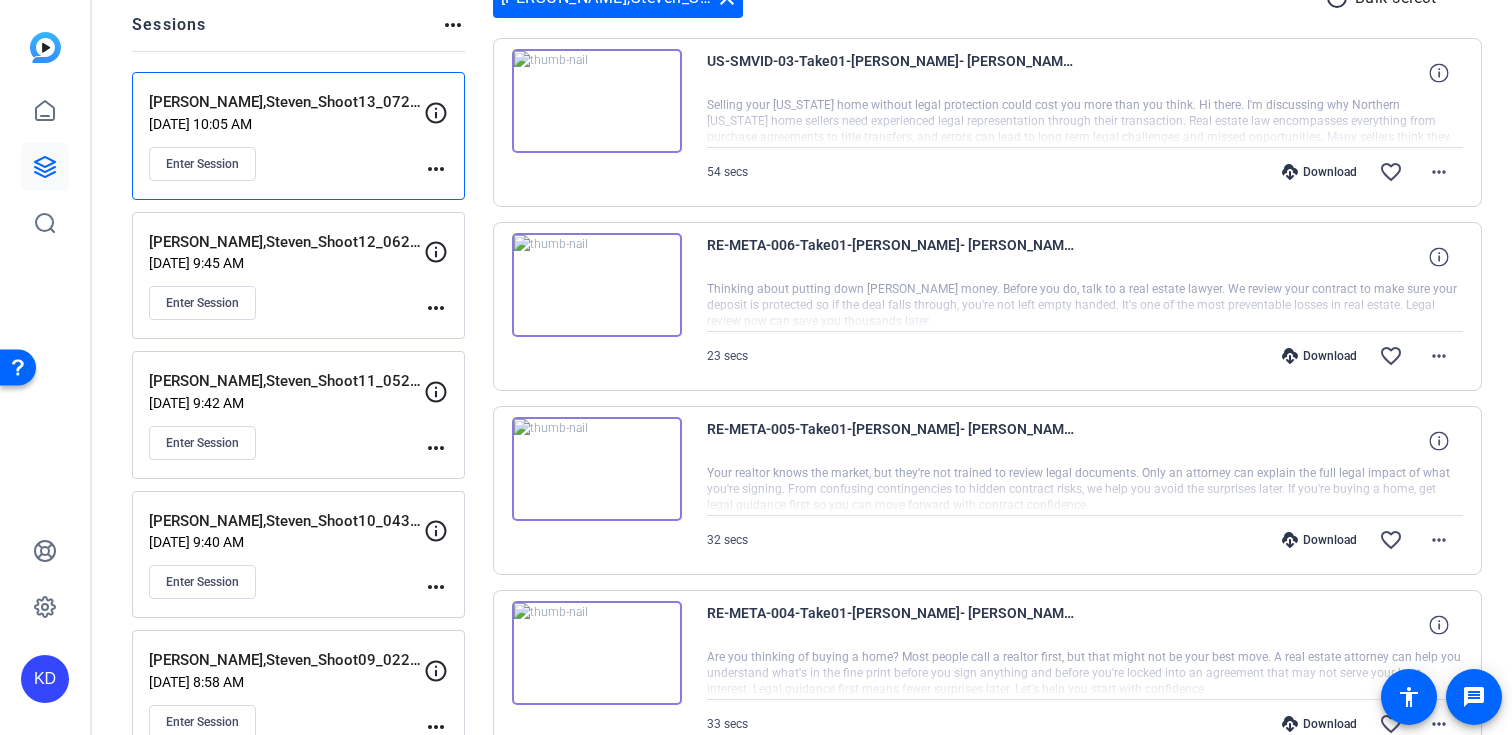scroll, scrollTop: 243, scrollLeft: 0, axis: vertical 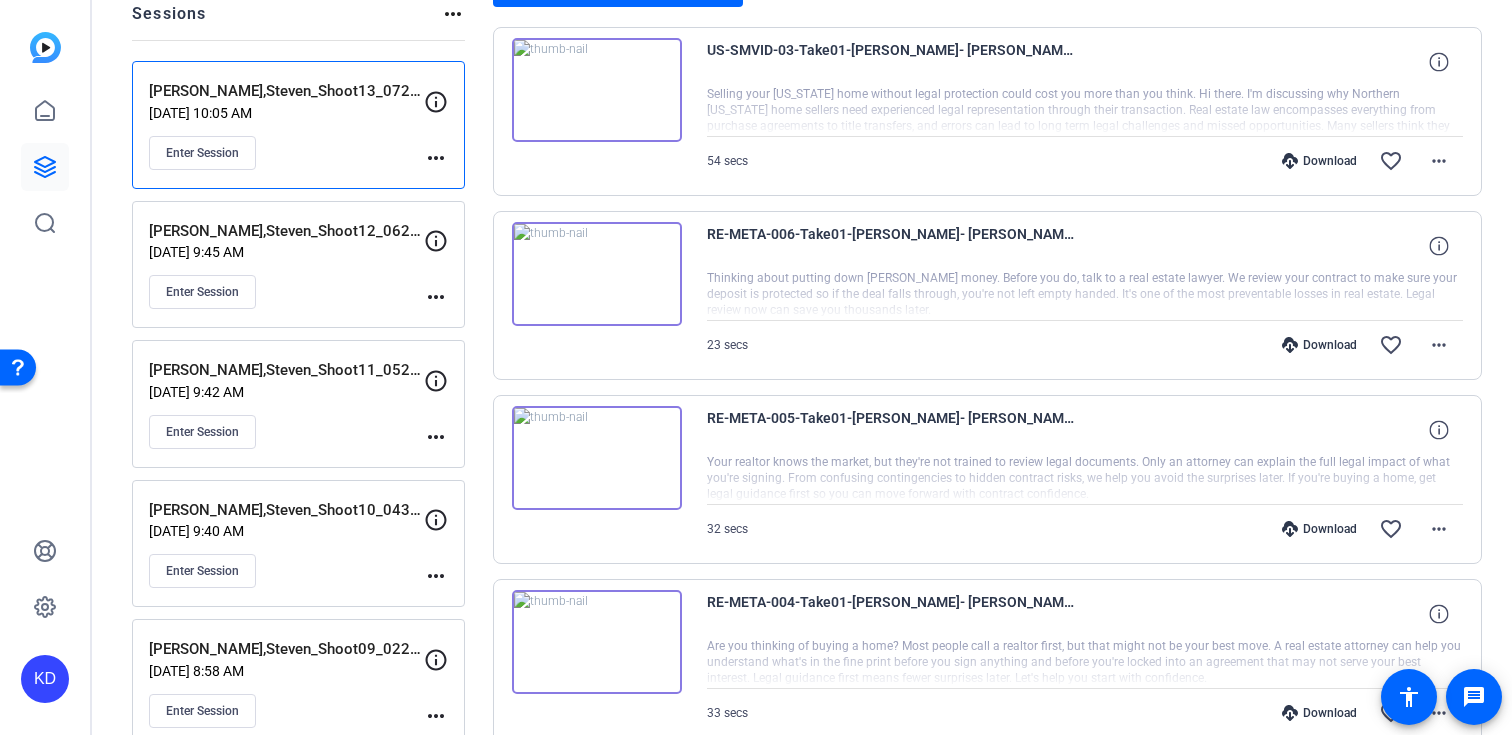 click on "Download" at bounding box center [1319, 345] 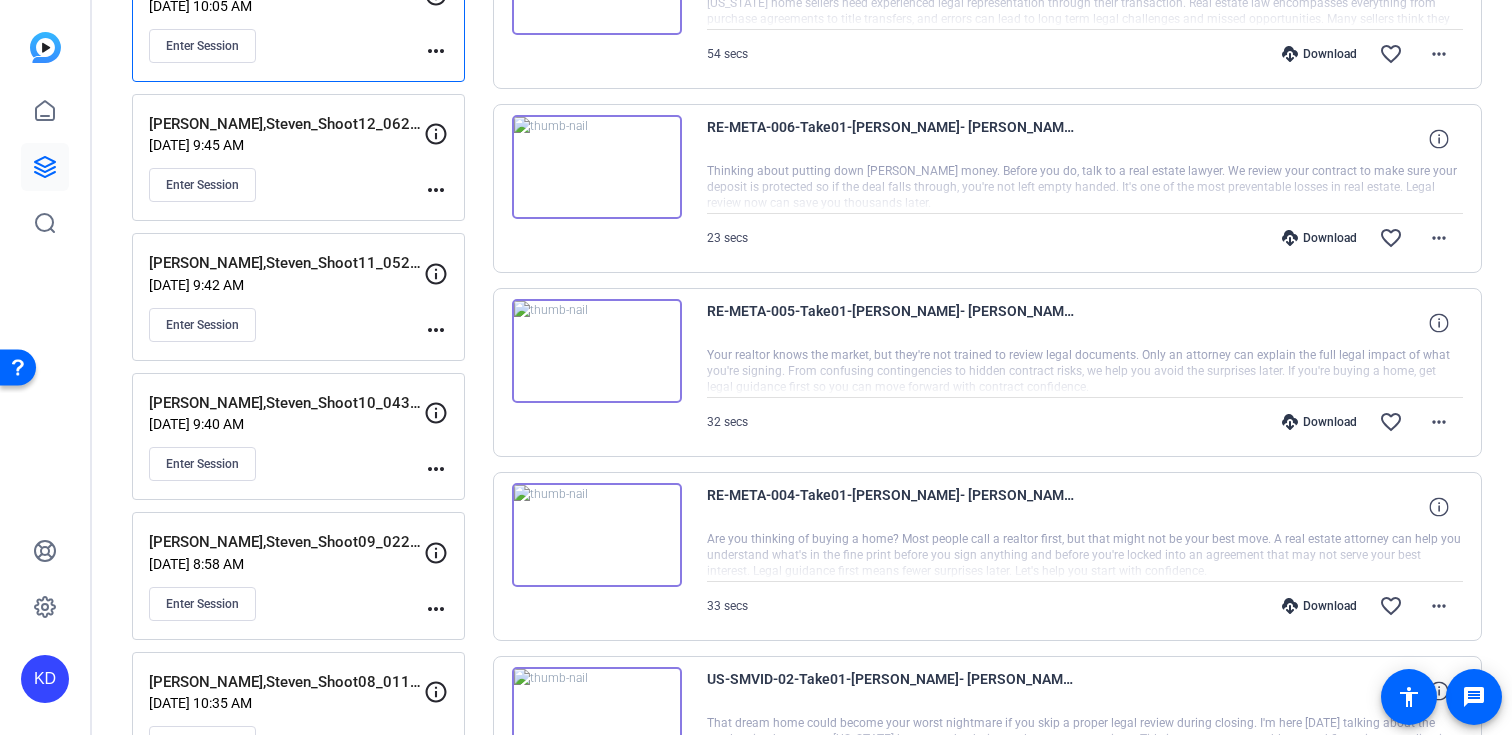 scroll, scrollTop: 394, scrollLeft: 0, axis: vertical 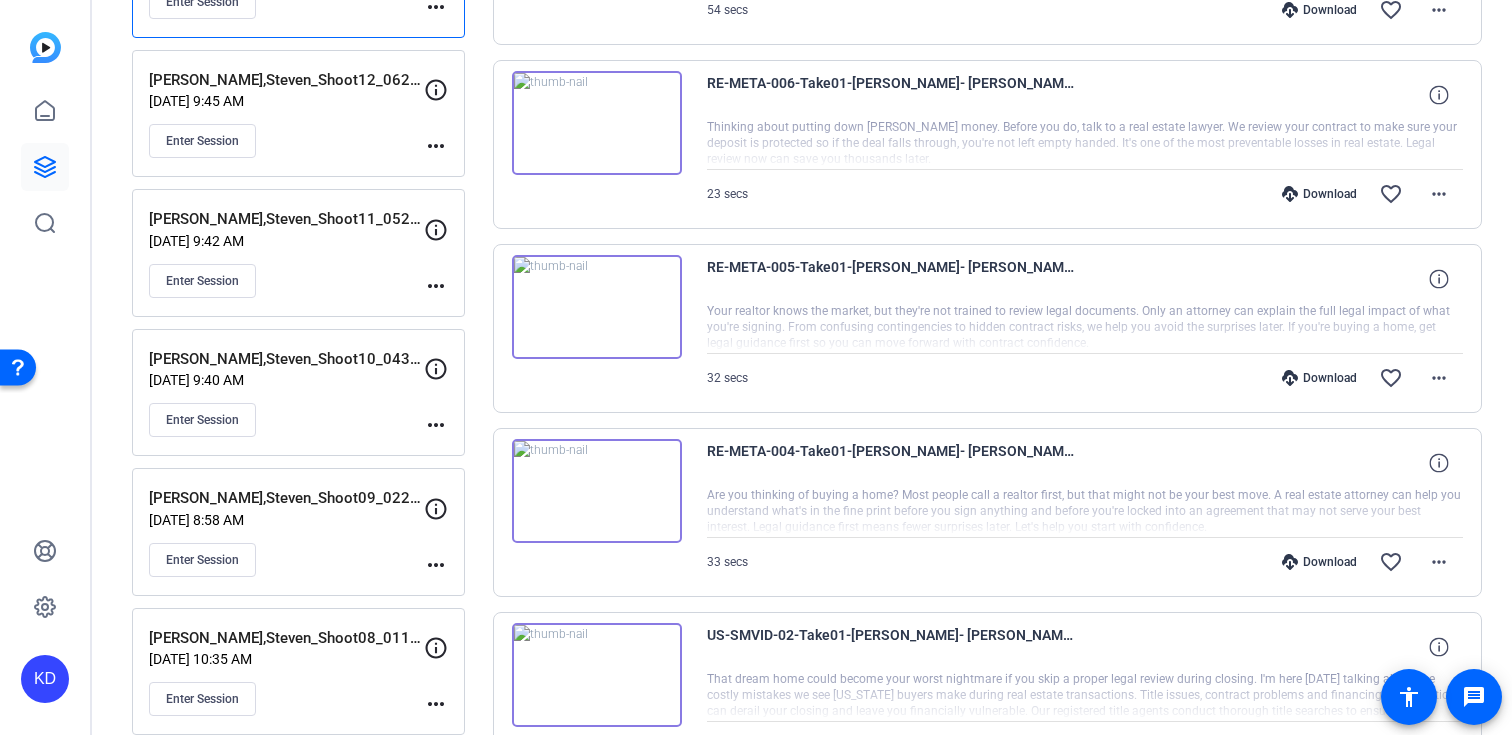 click on "Download" at bounding box center [1319, 378] 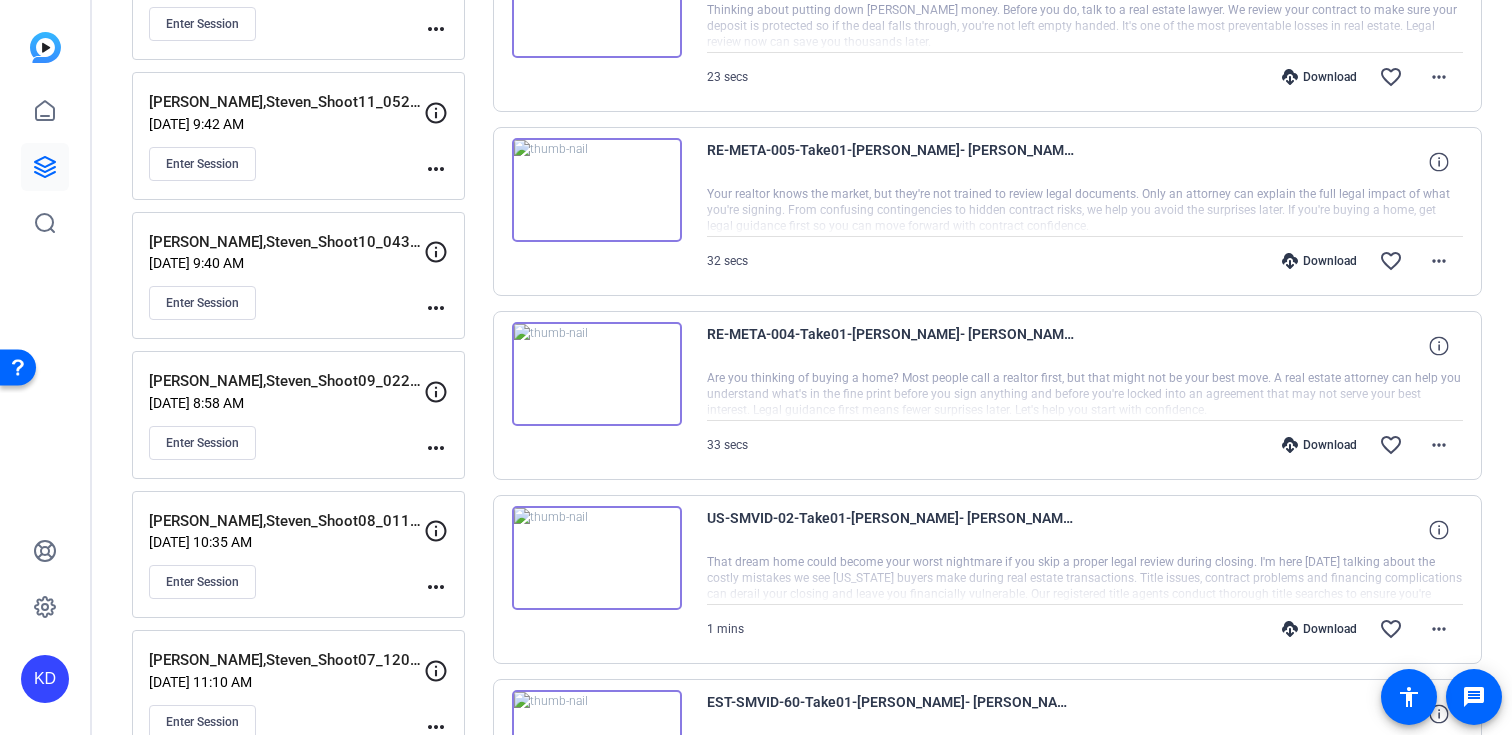 scroll, scrollTop: 541, scrollLeft: 0, axis: vertical 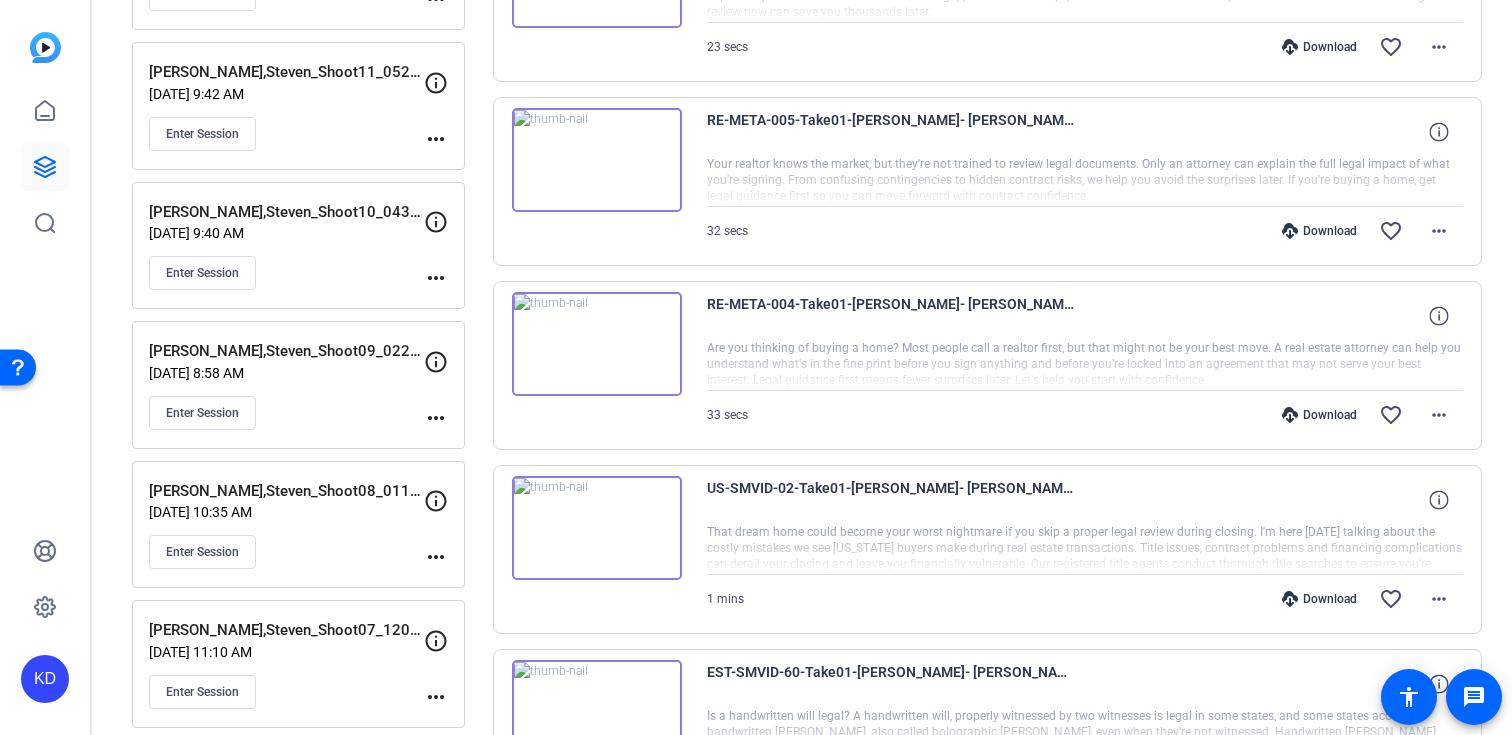 click on "Download" at bounding box center (1319, 415) 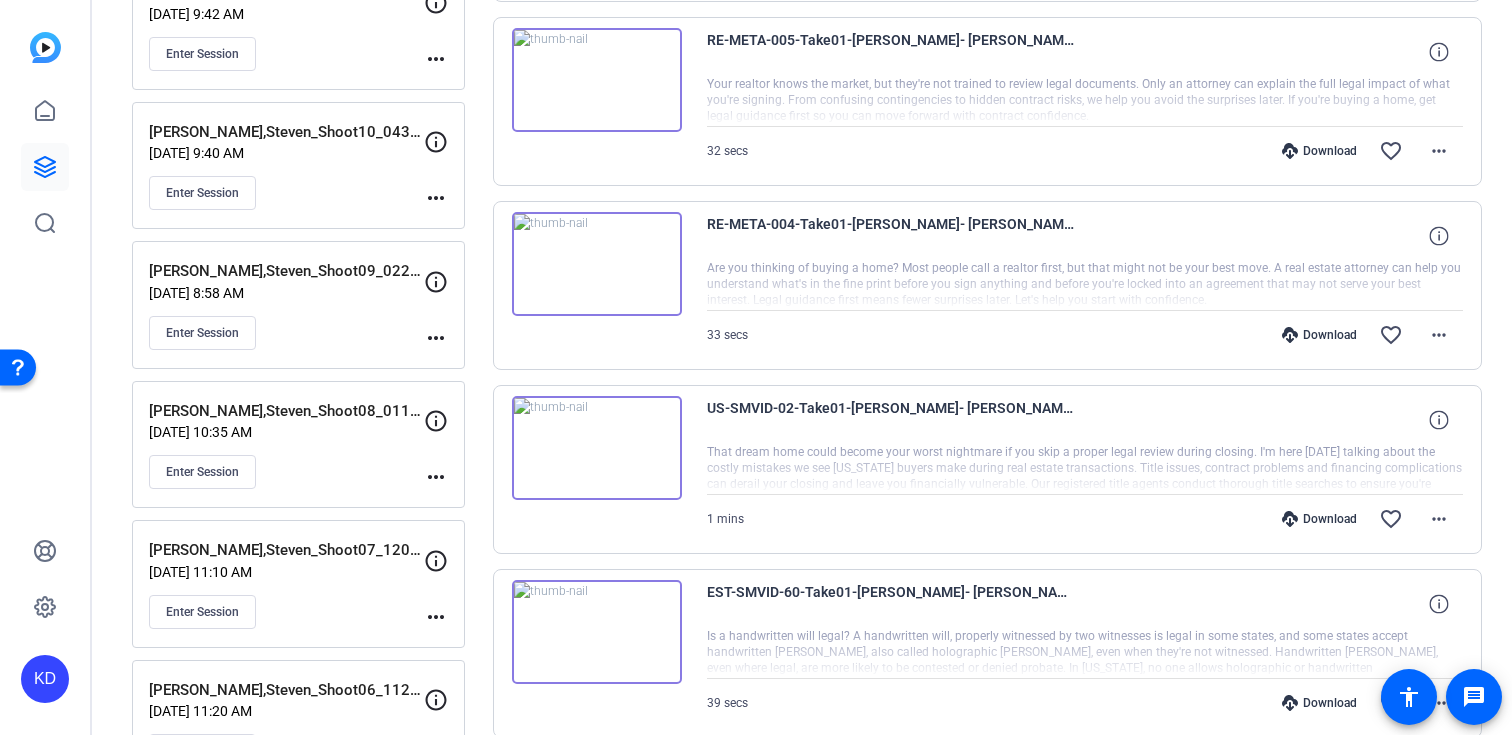 scroll, scrollTop: 658, scrollLeft: 0, axis: vertical 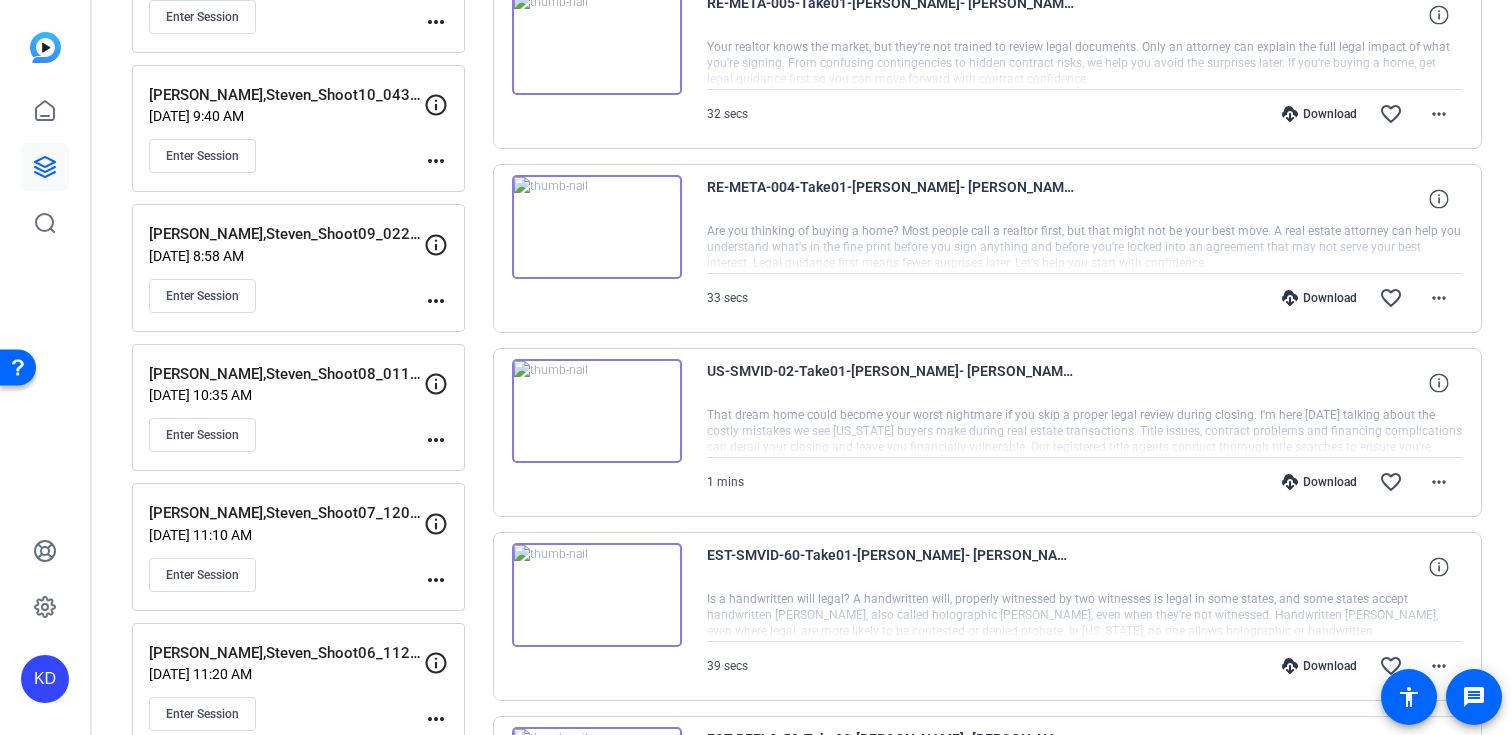 click on "Download" at bounding box center [1319, 482] 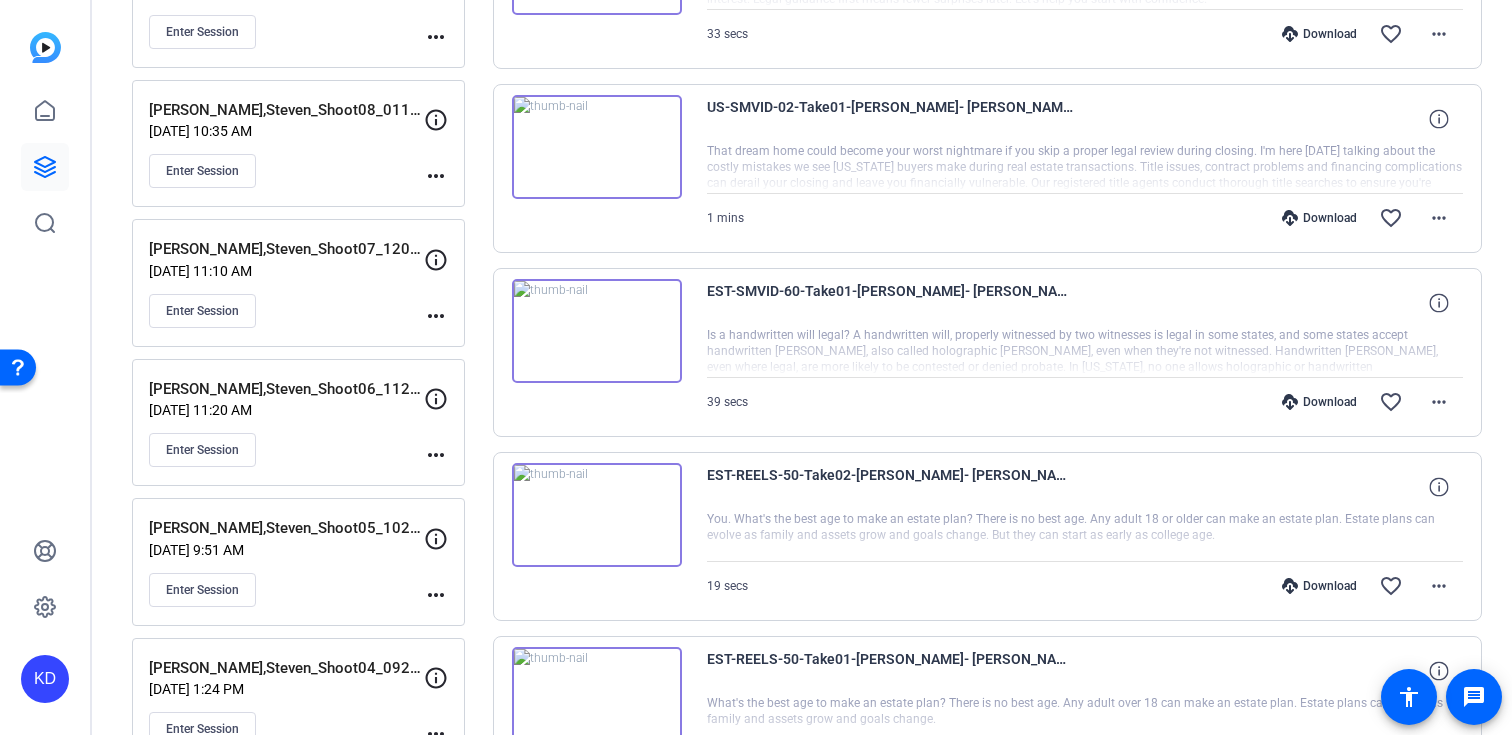 scroll, scrollTop: 979, scrollLeft: 0, axis: vertical 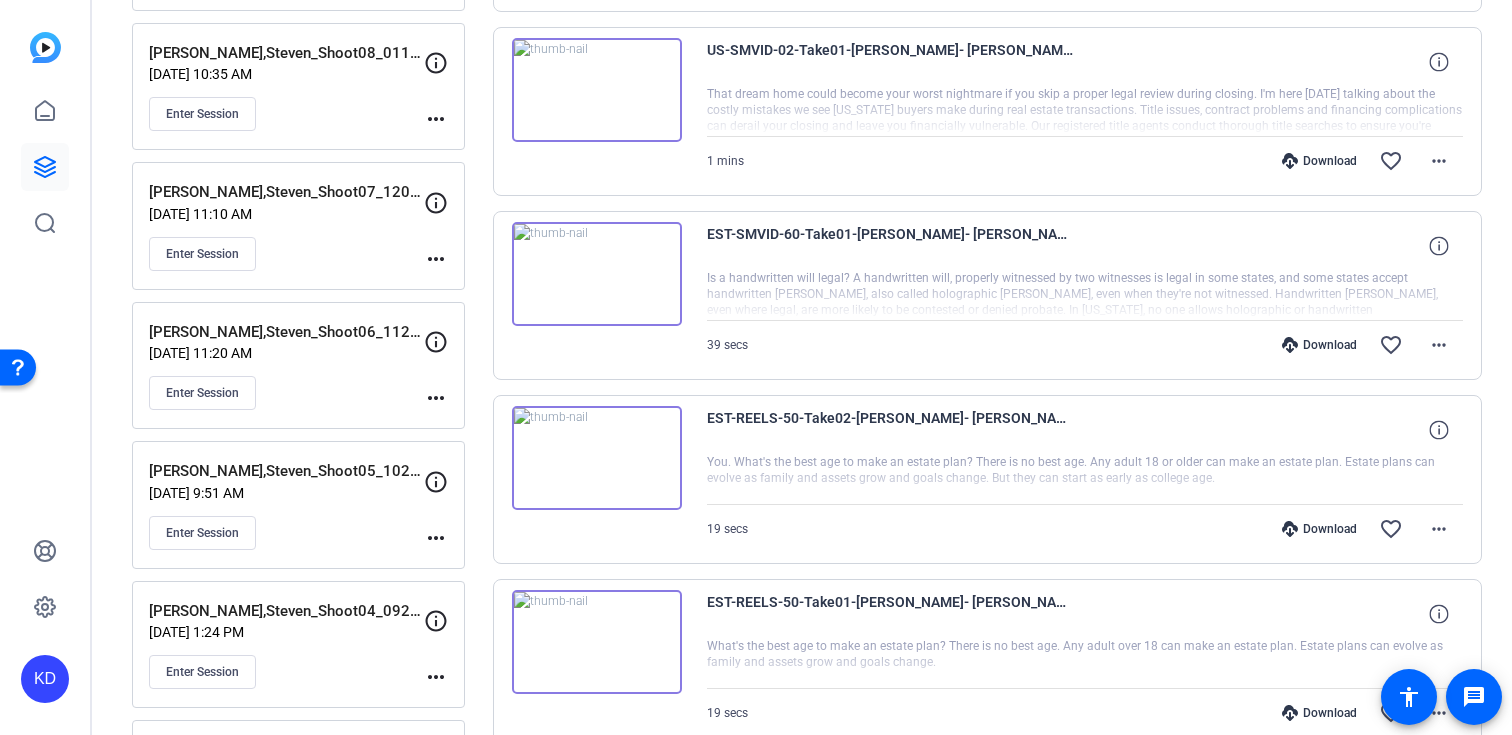 click on "Download" at bounding box center (1319, 345) 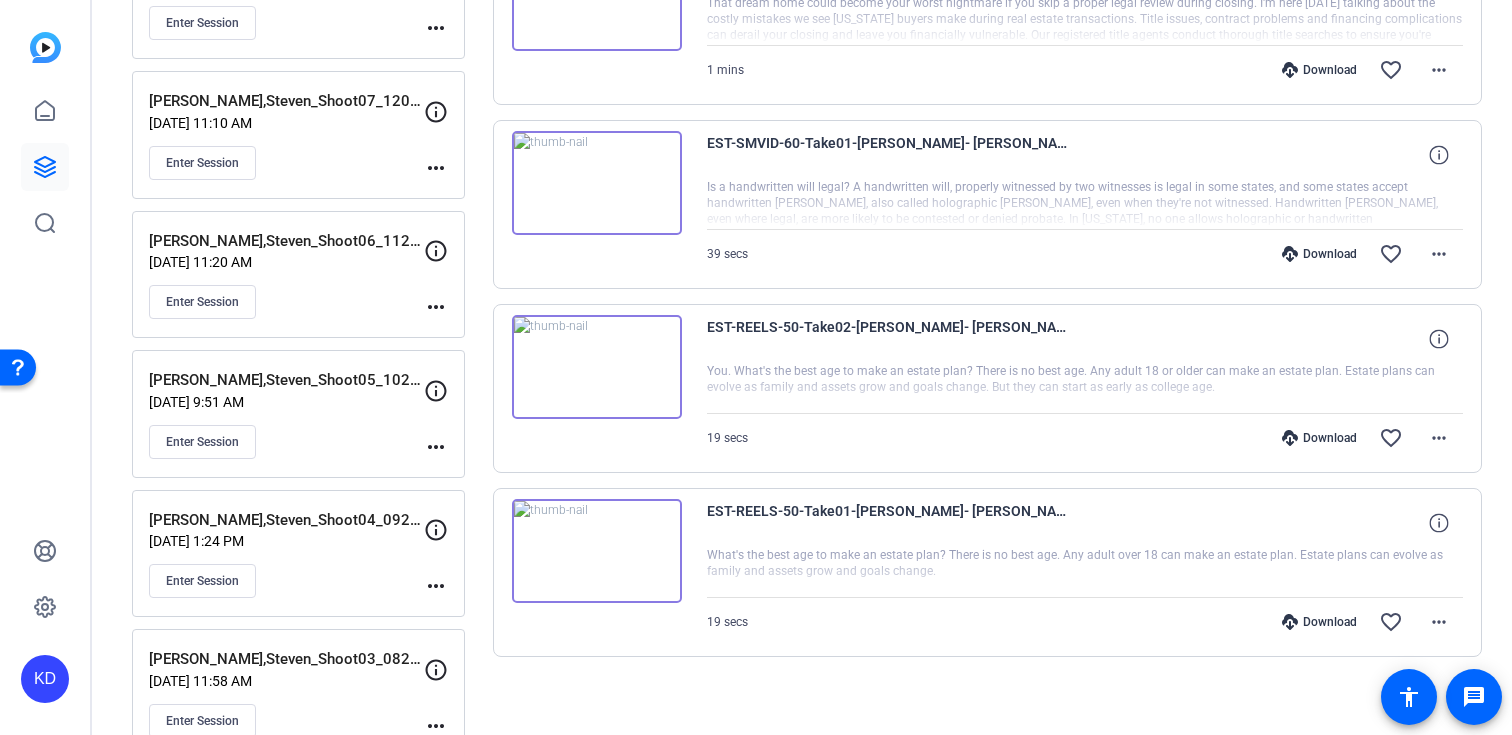 scroll, scrollTop: 1102, scrollLeft: 0, axis: vertical 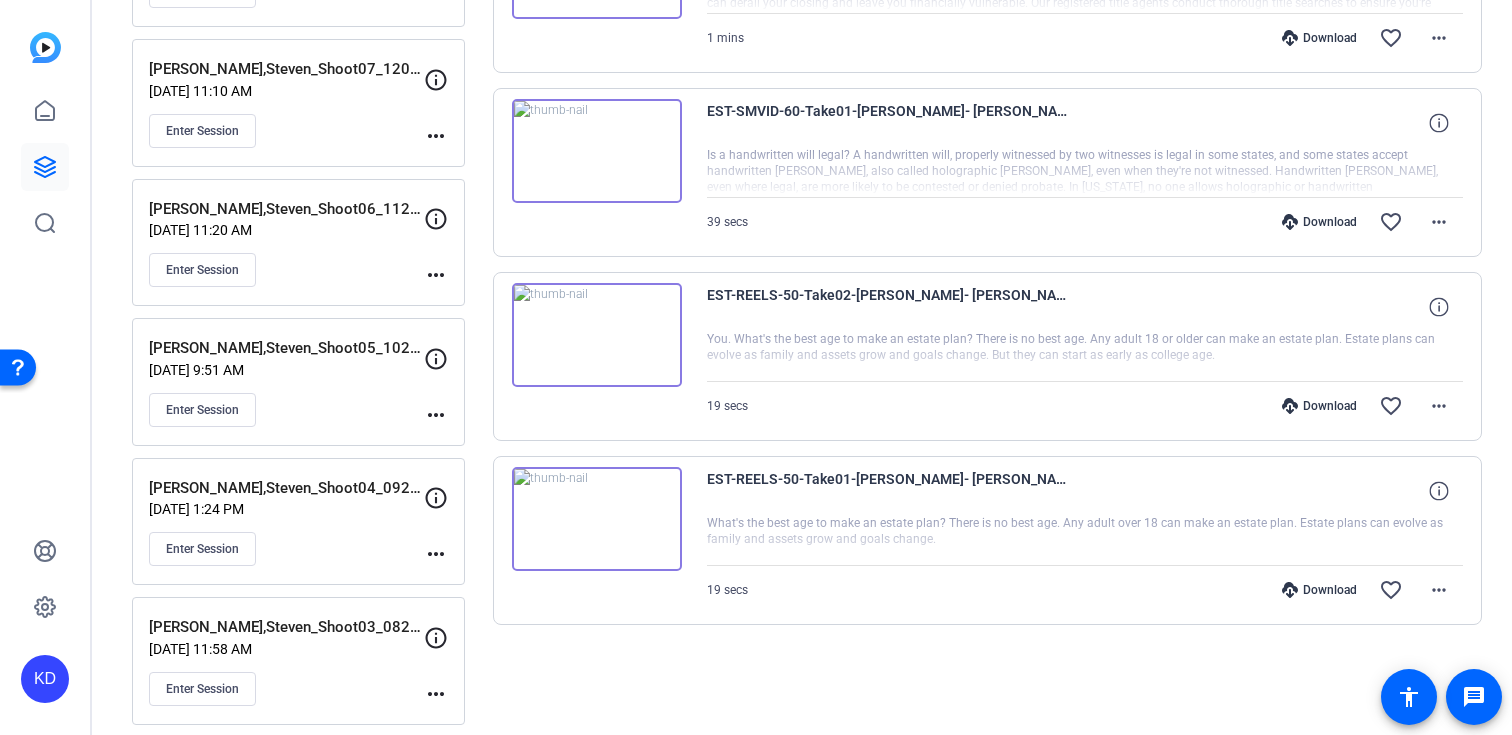 click on "Download" at bounding box center (1319, 406) 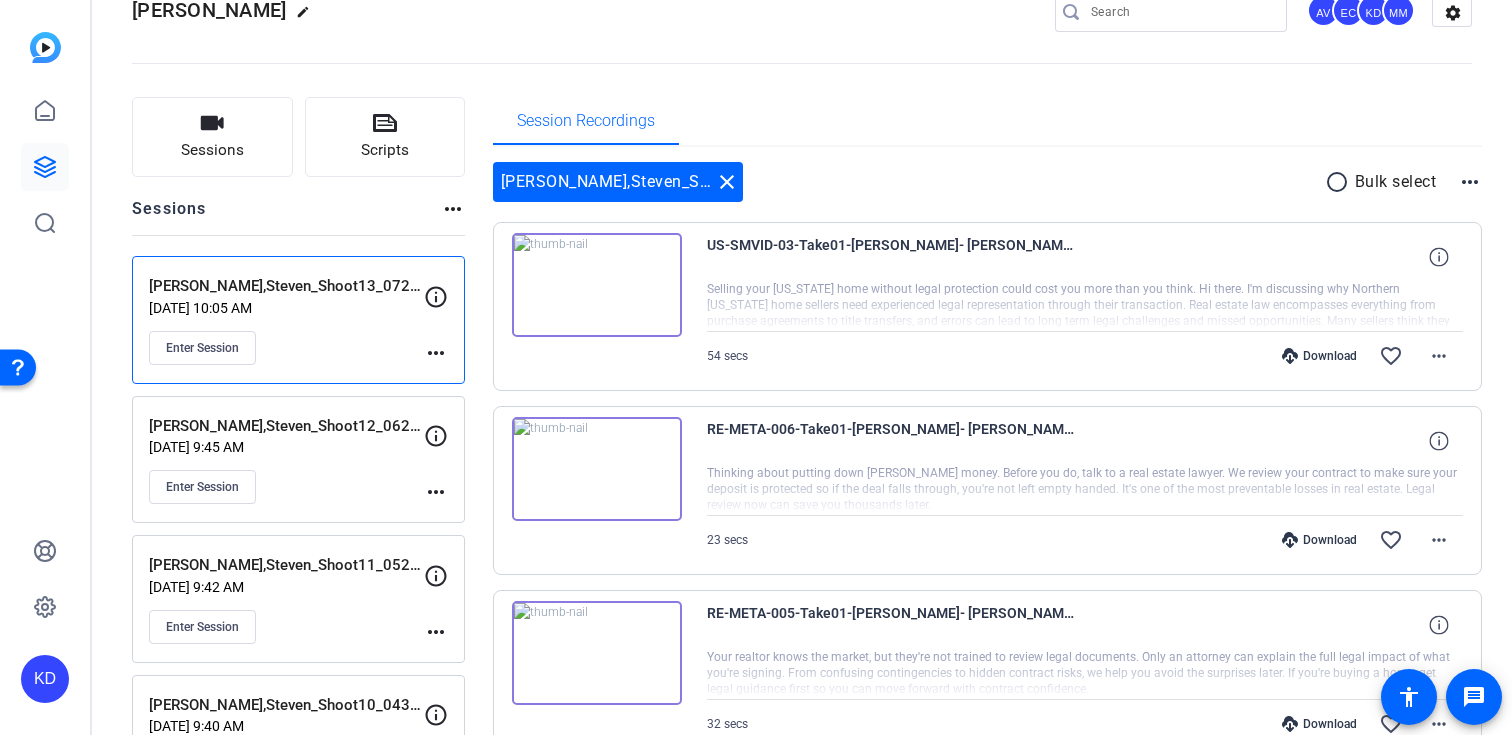 scroll, scrollTop: 0, scrollLeft: 0, axis: both 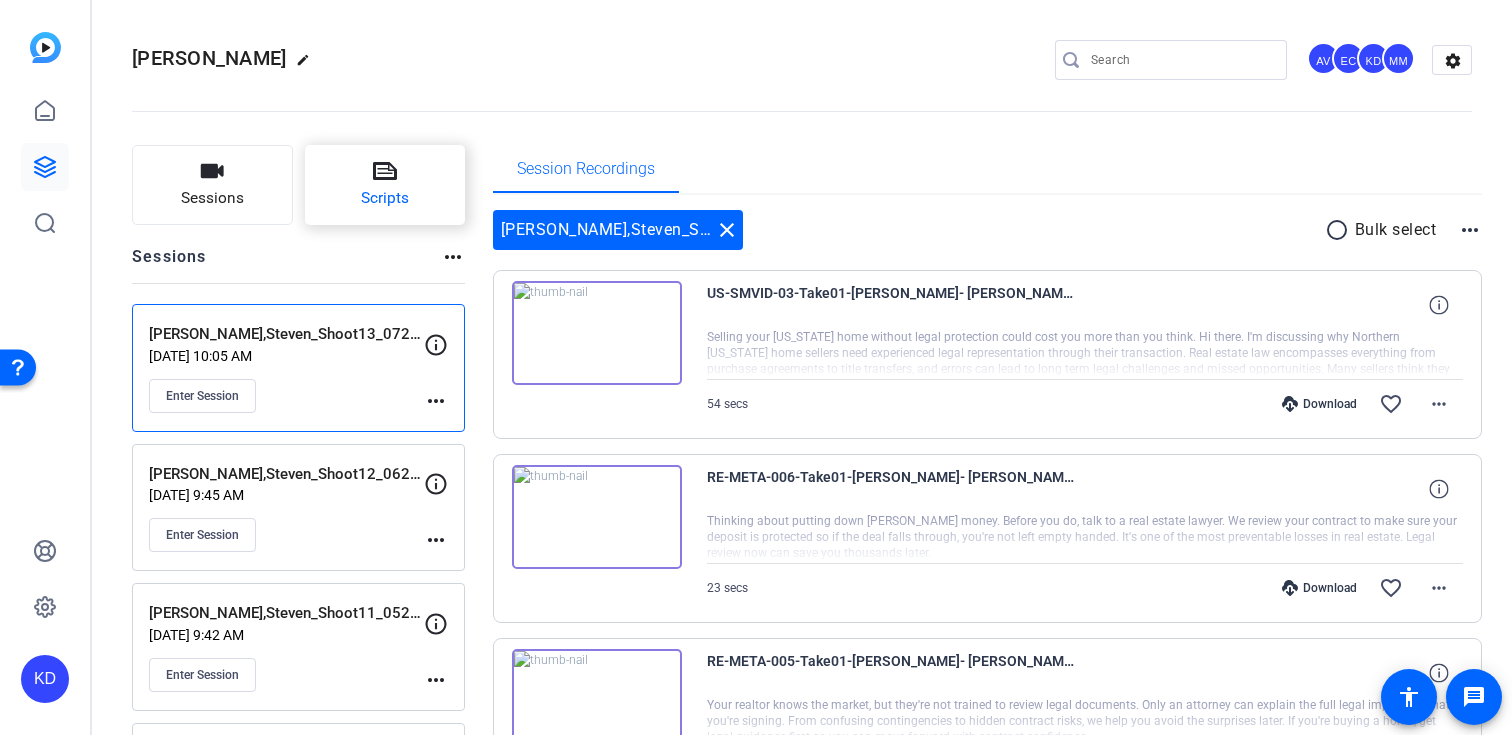 click on "Scripts" 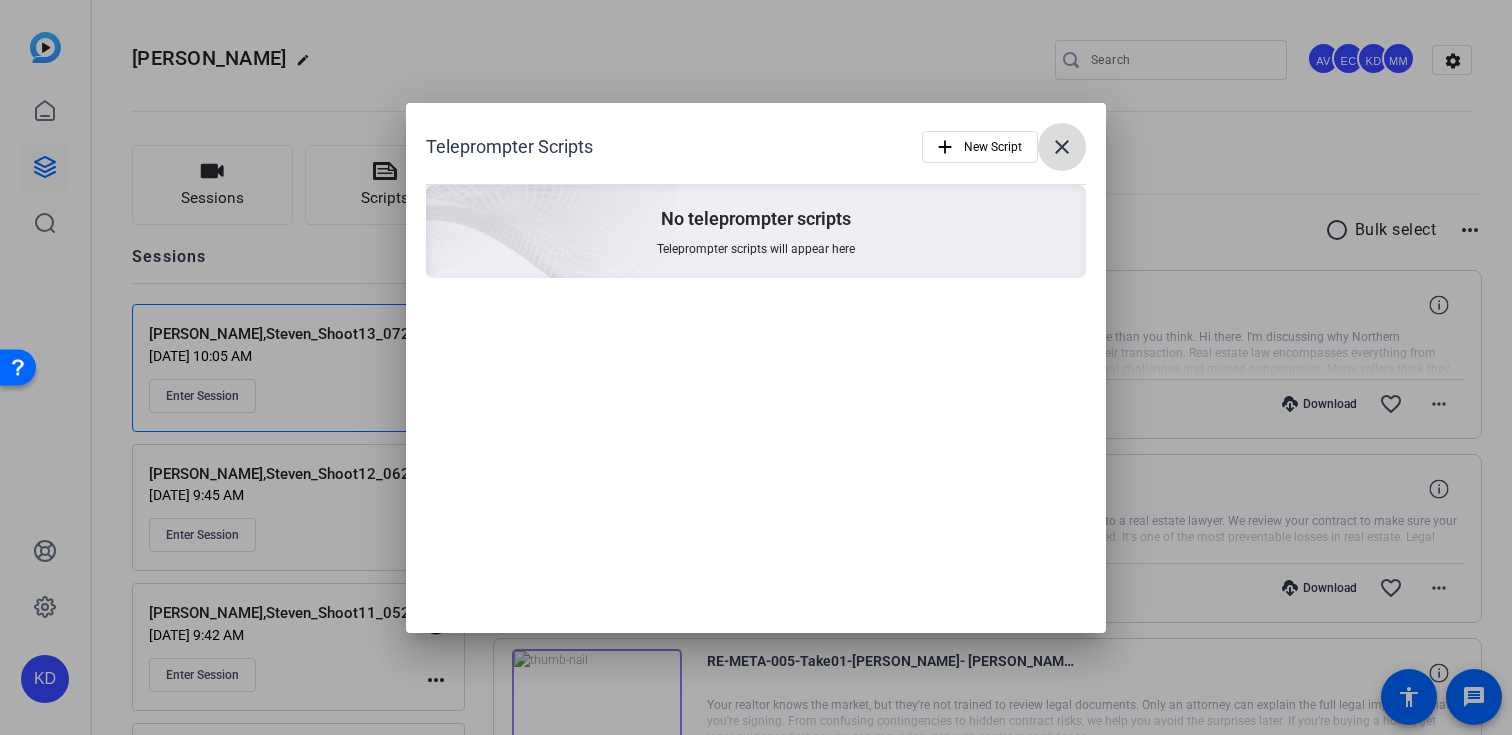 click on "close" at bounding box center [1062, 147] 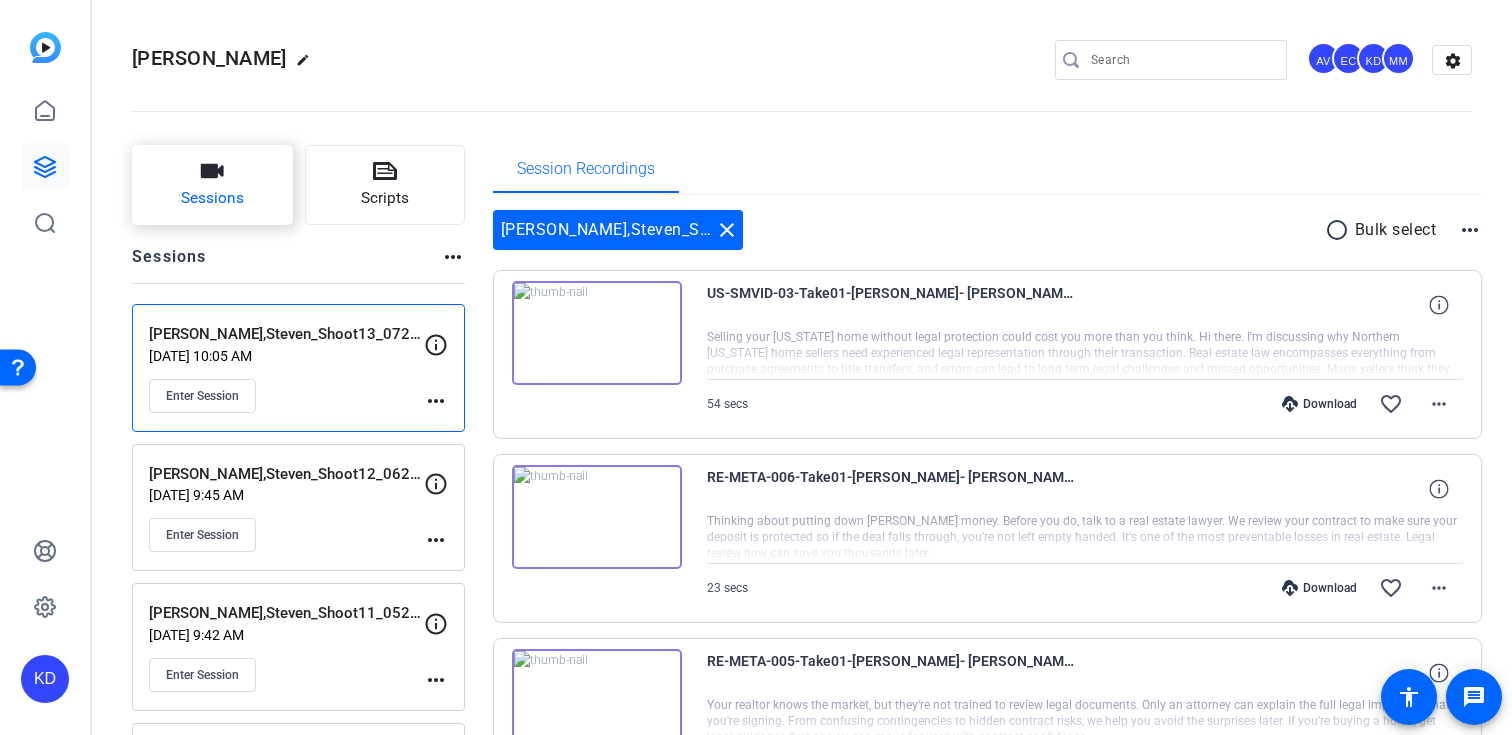 click on "Sessions" 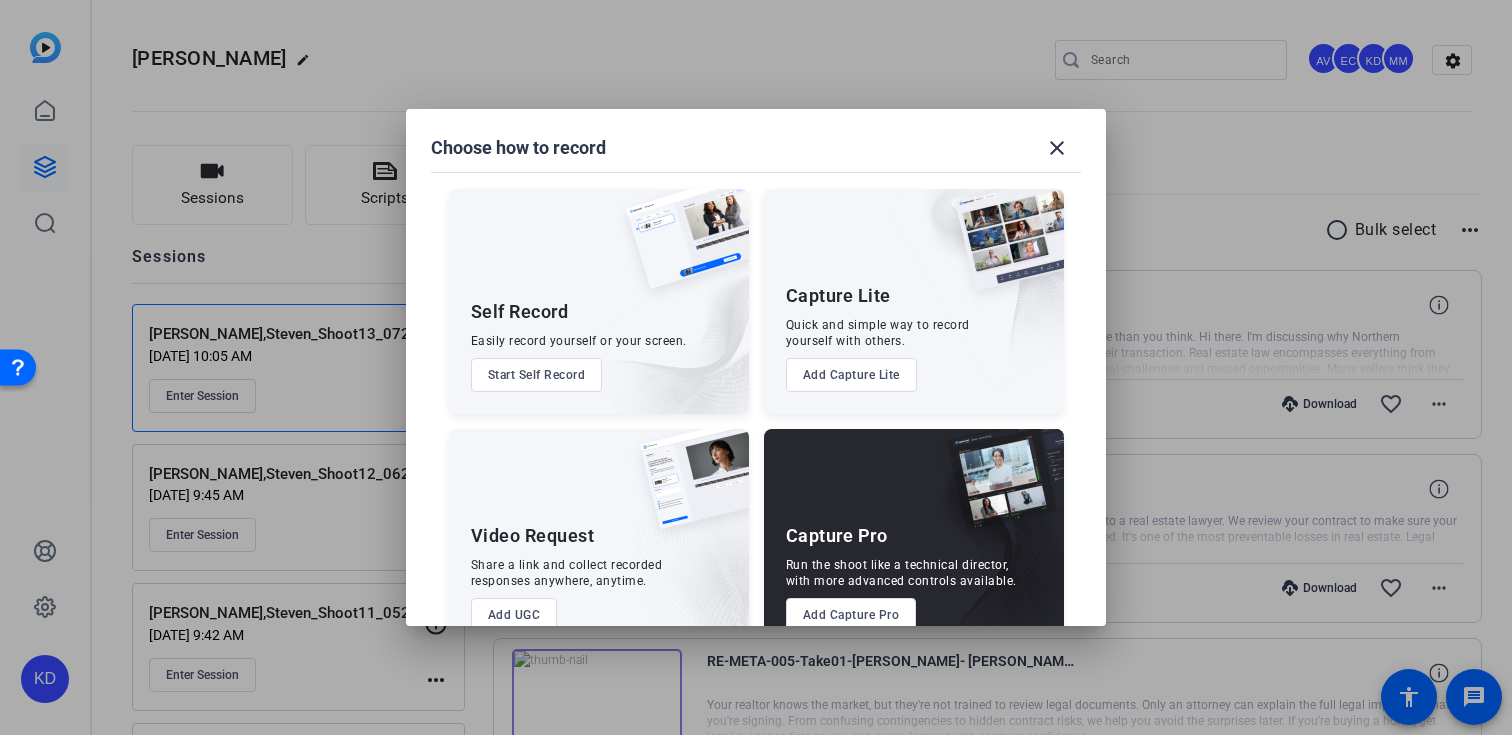 click on "Add Capture Pro" at bounding box center (851, 615) 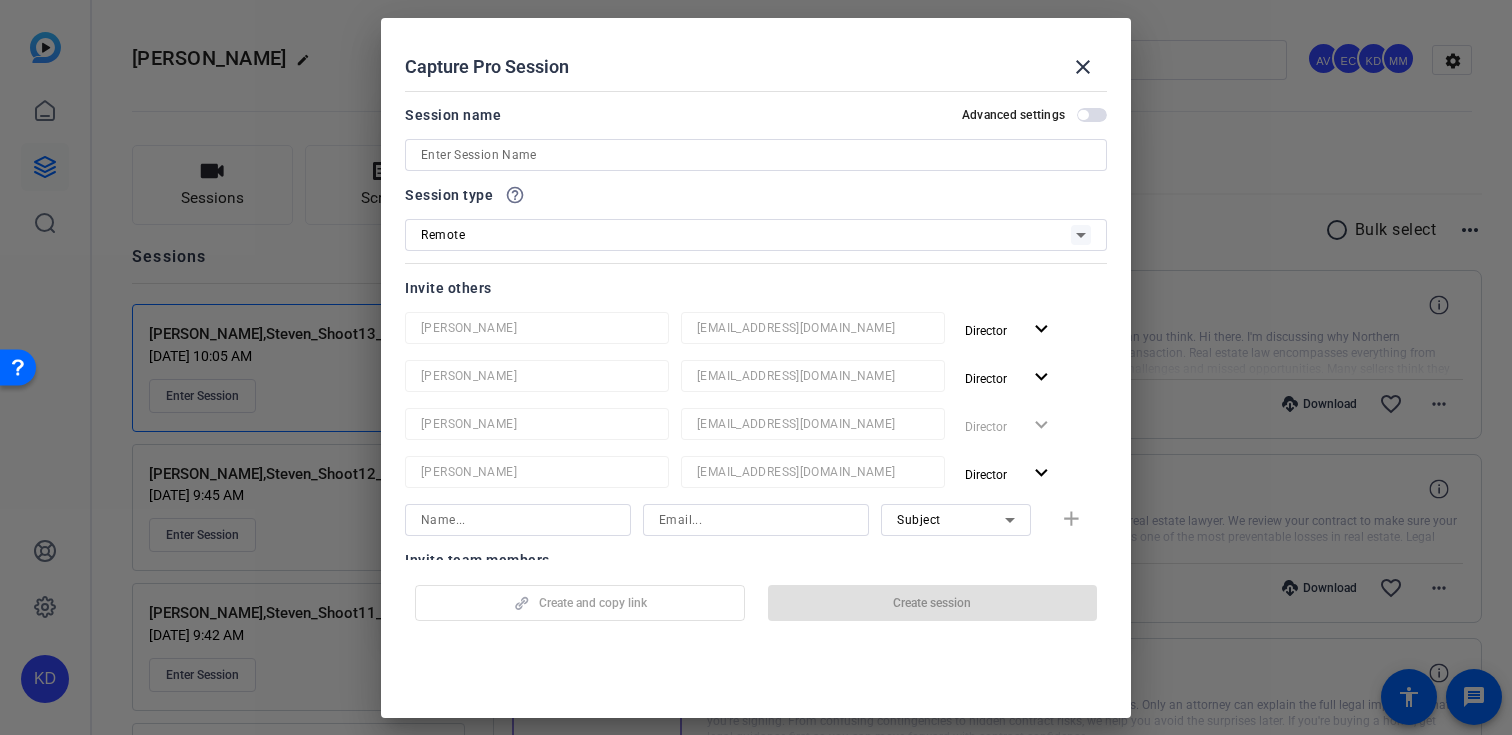 click at bounding box center [756, 155] 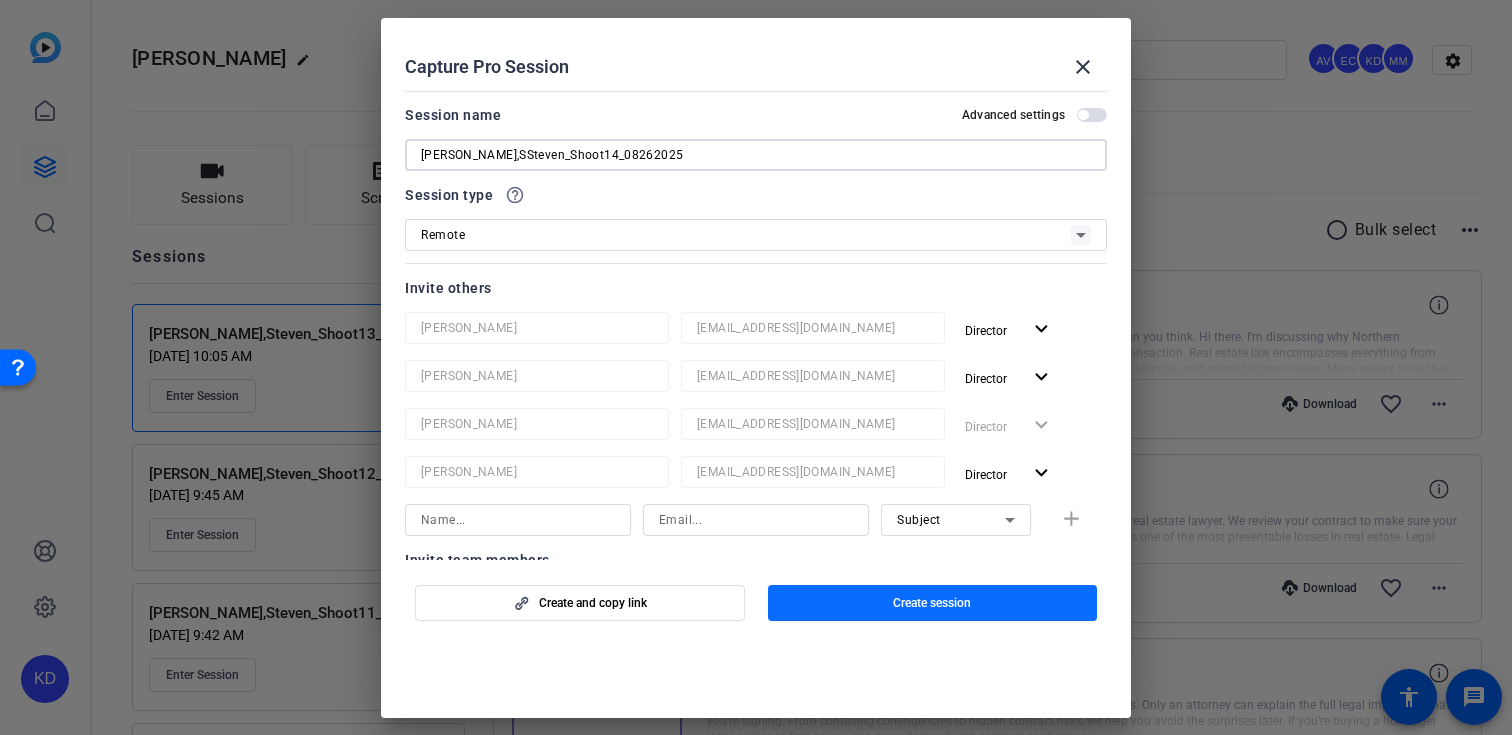 type on "Fagan,SSteven_Shoot14_08262025" 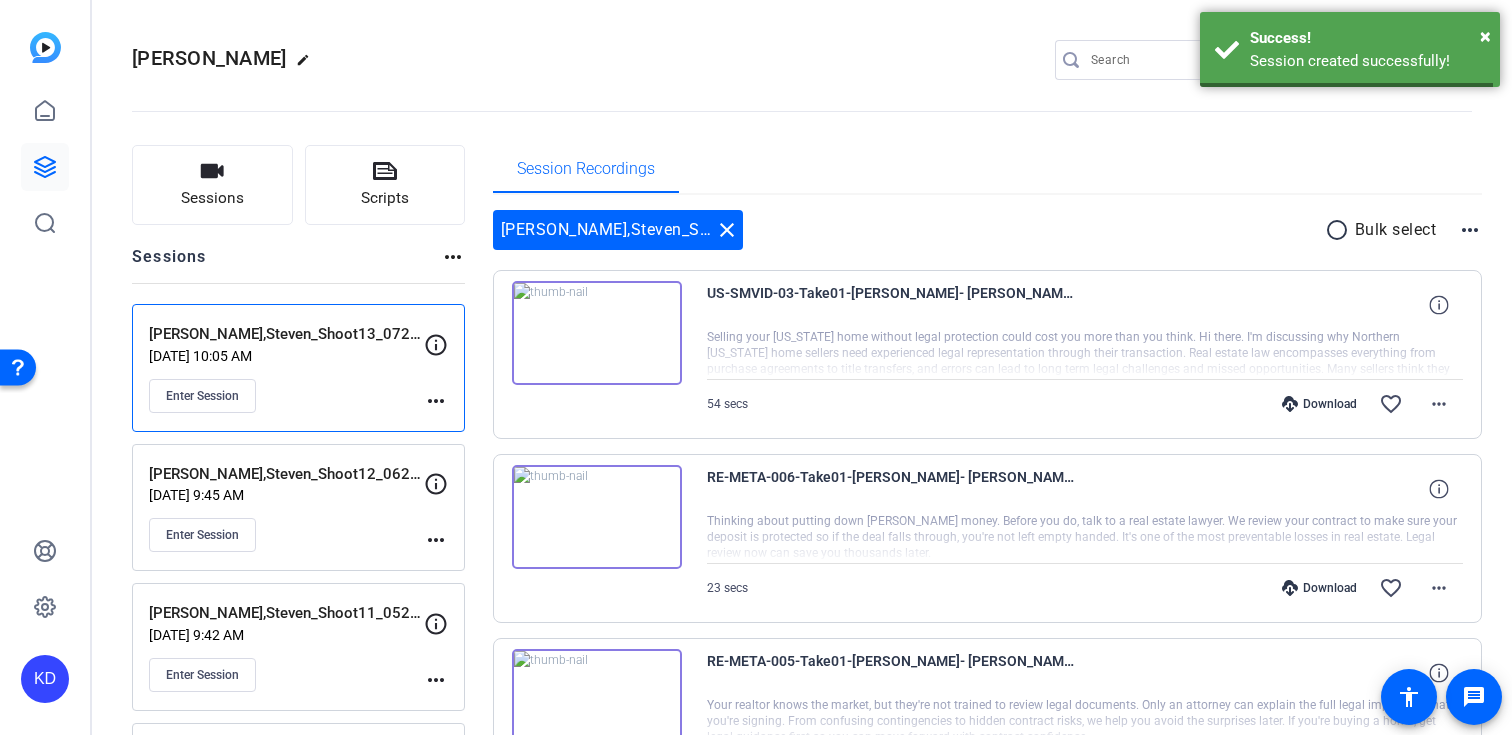 scroll, scrollTop: 0, scrollLeft: 0, axis: both 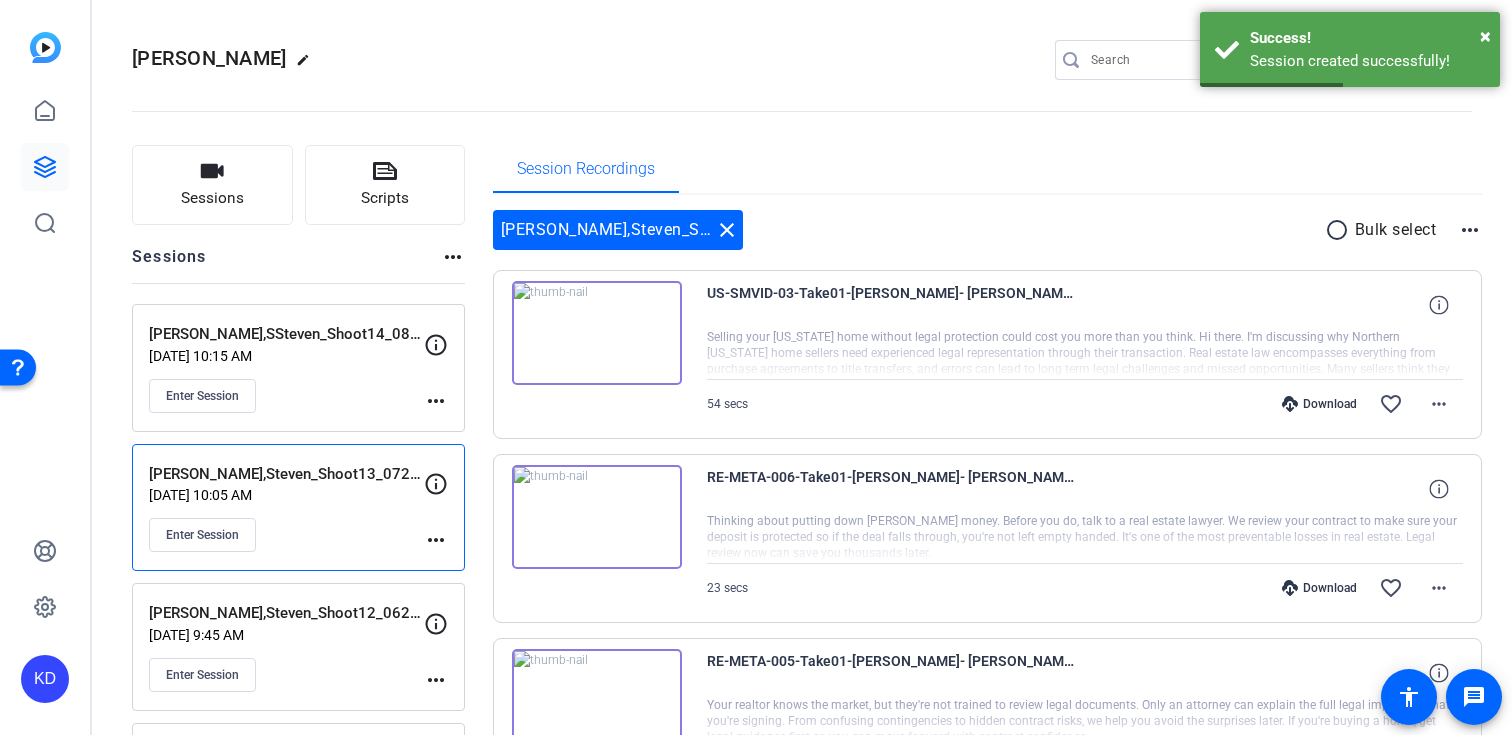click on "more_horiz" 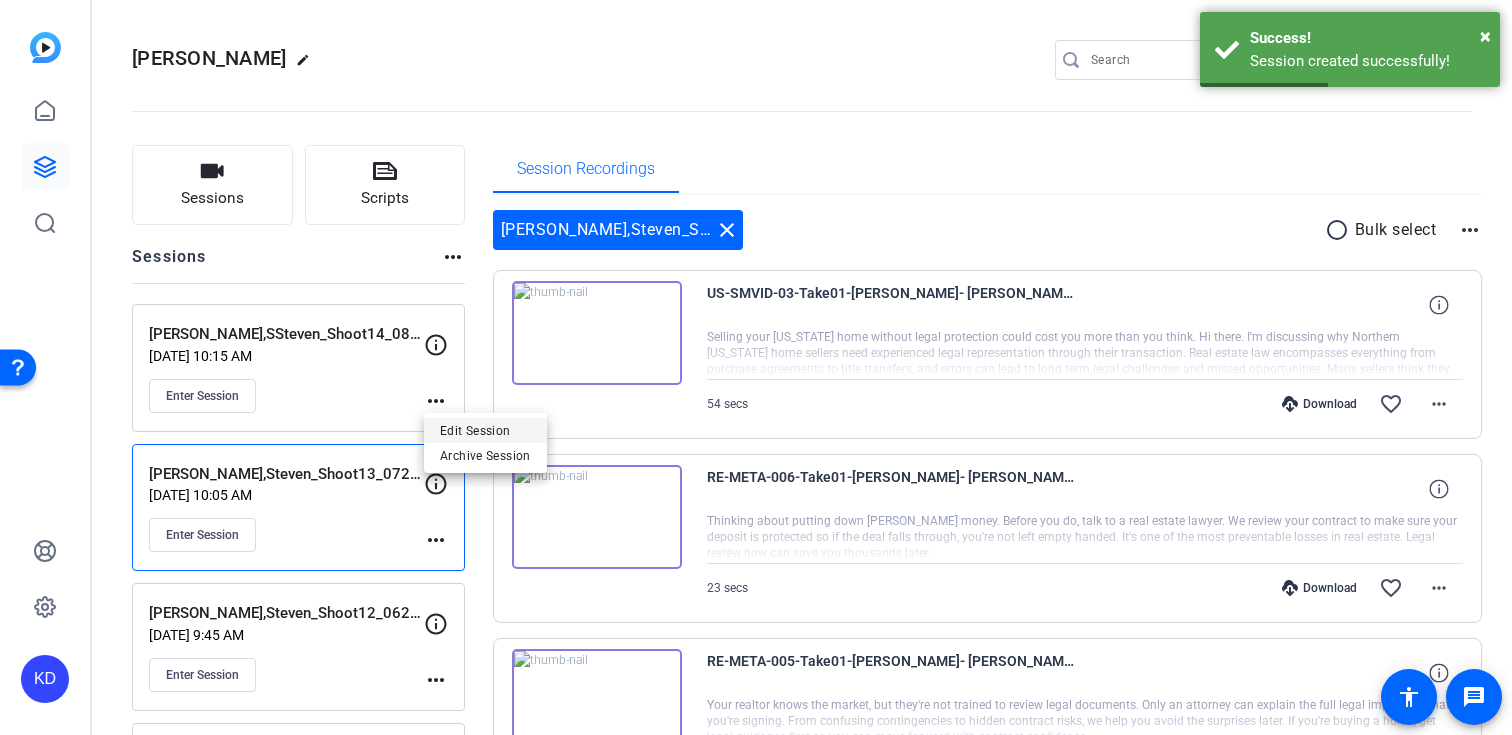 click on "Edit Session" at bounding box center [485, 430] 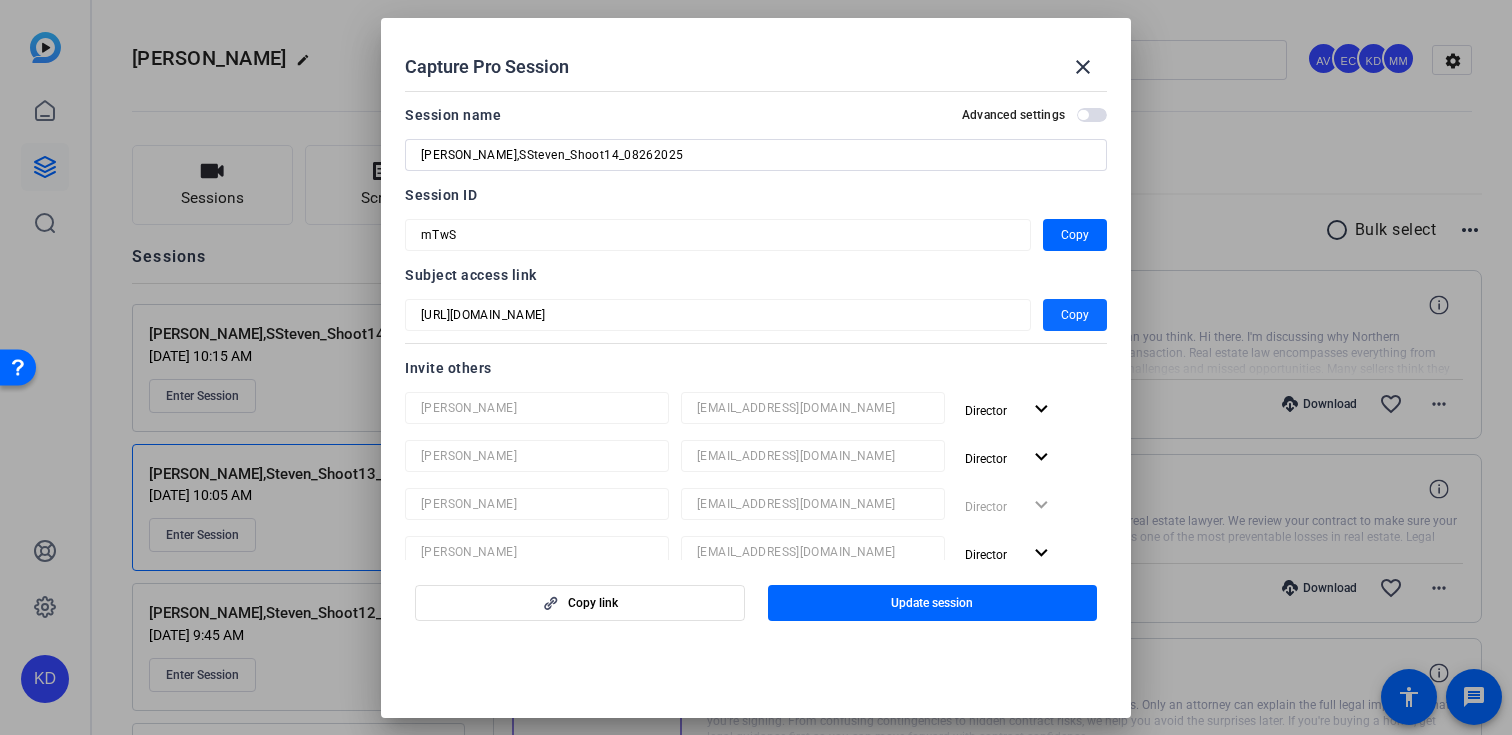 click at bounding box center (1075, 315) 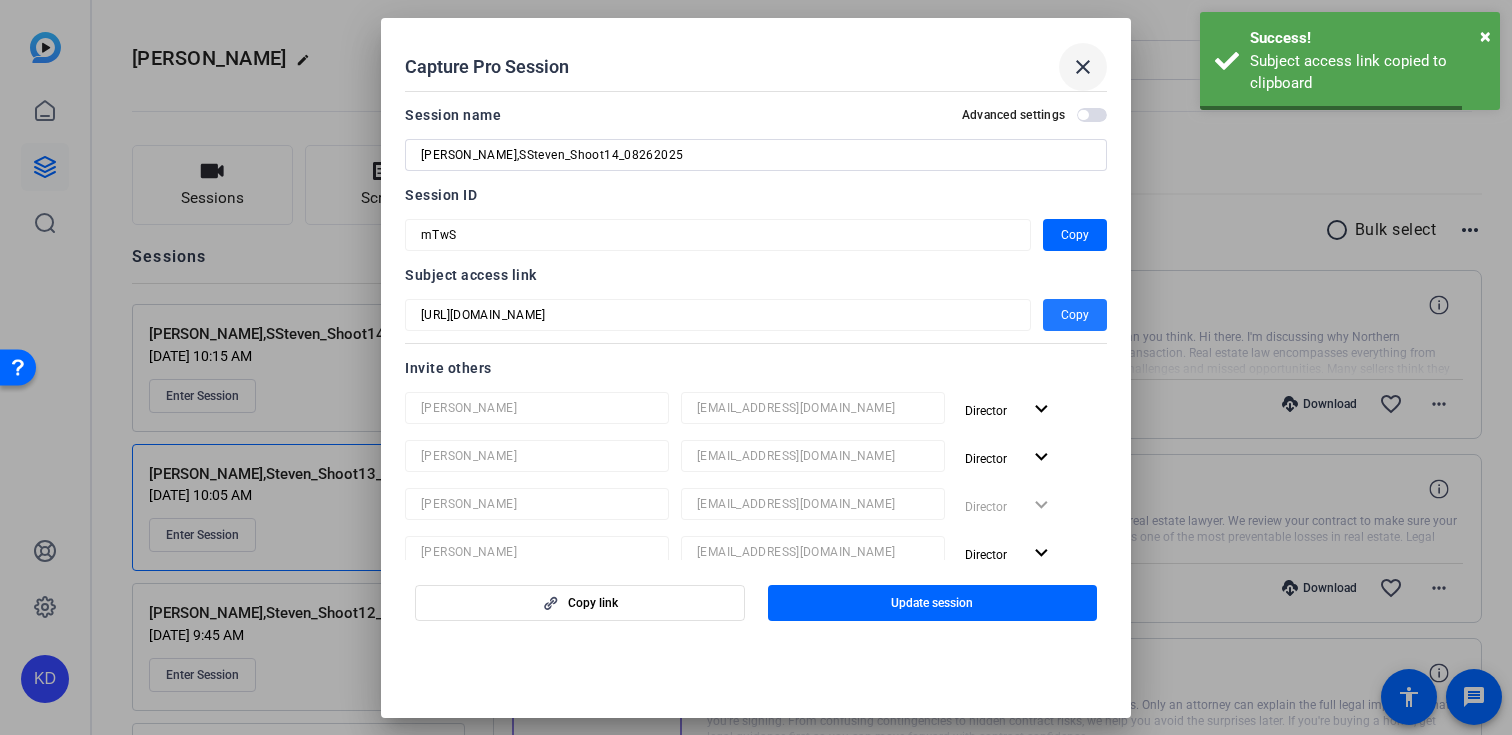 click on "close" at bounding box center (1083, 67) 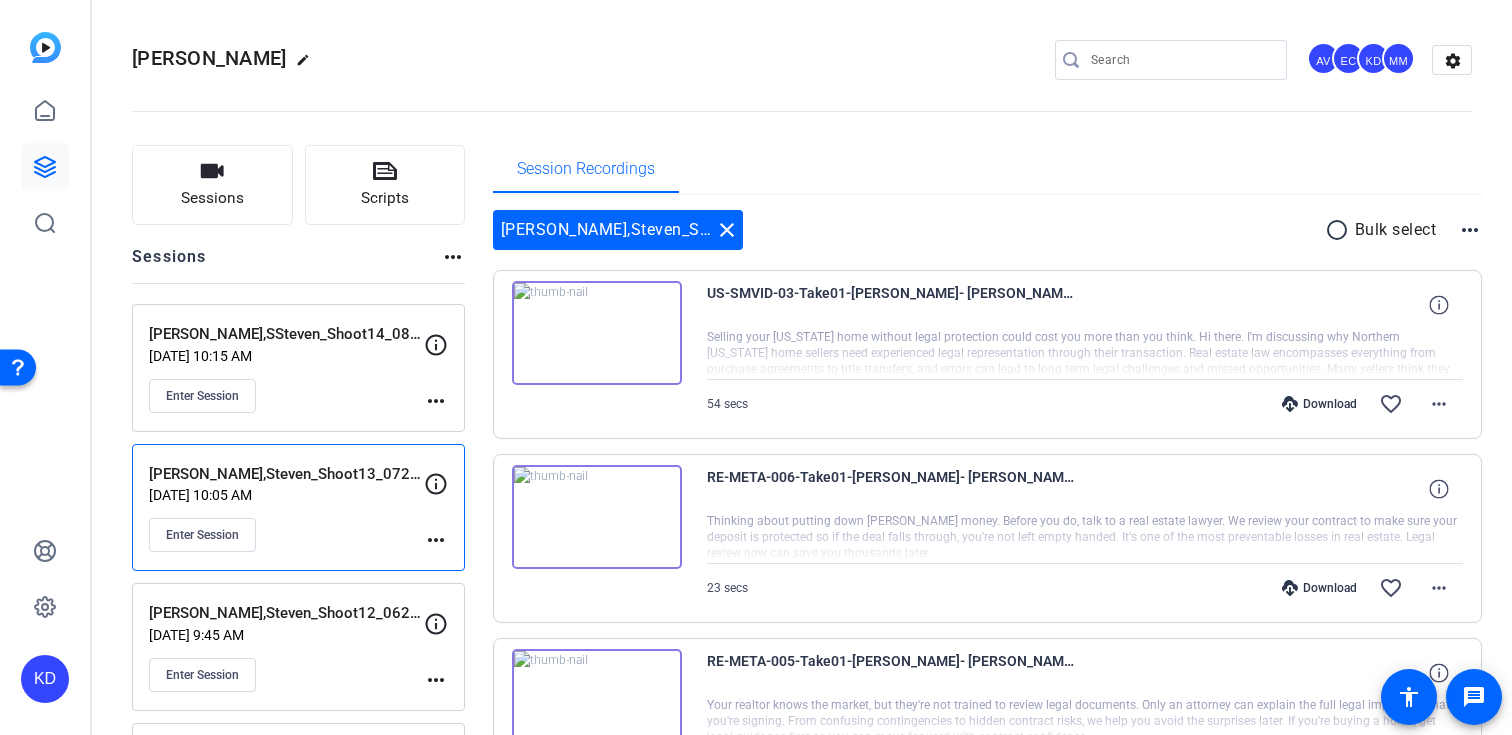 click on "more_horiz" 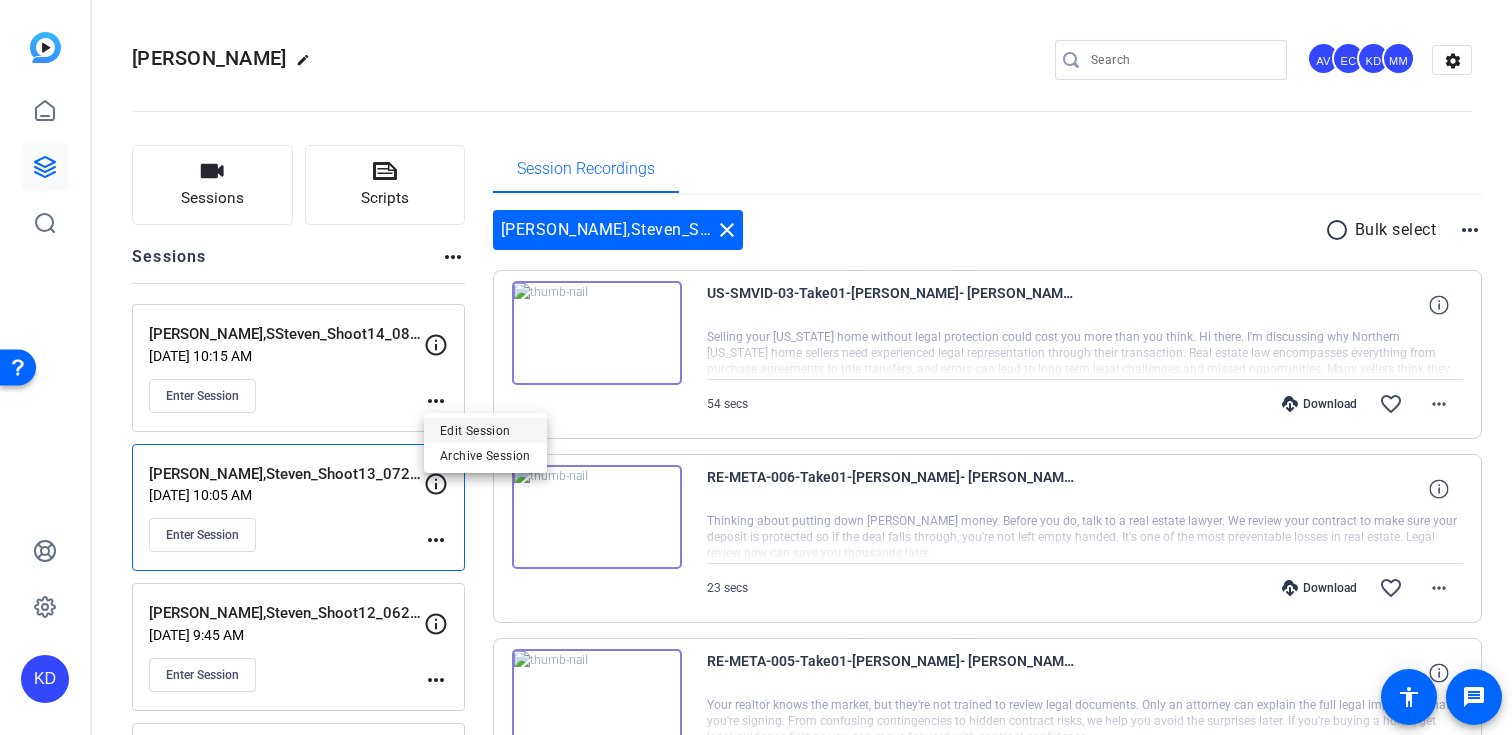 click on "Edit Session" at bounding box center (485, 430) 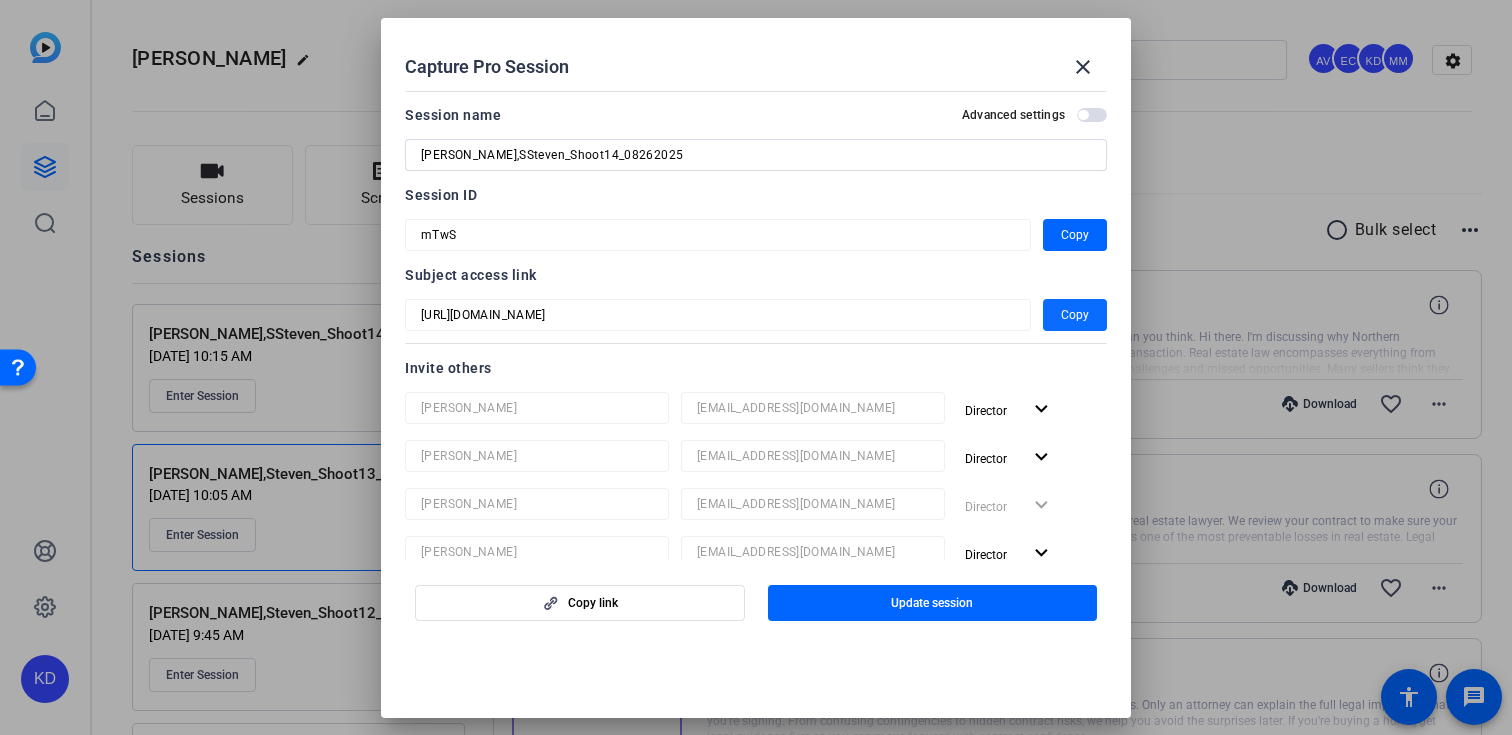 click at bounding box center (1075, 315) 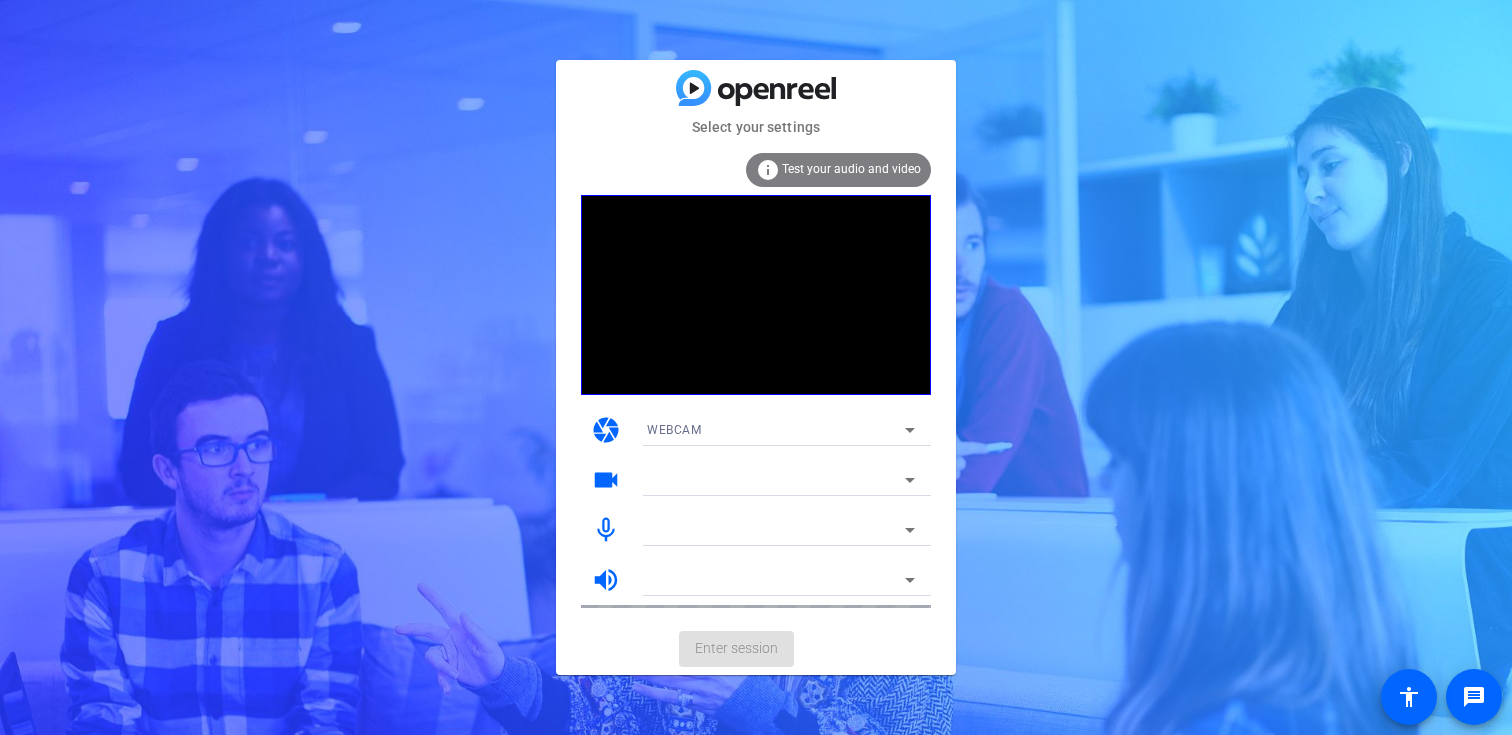 scroll, scrollTop: 0, scrollLeft: 0, axis: both 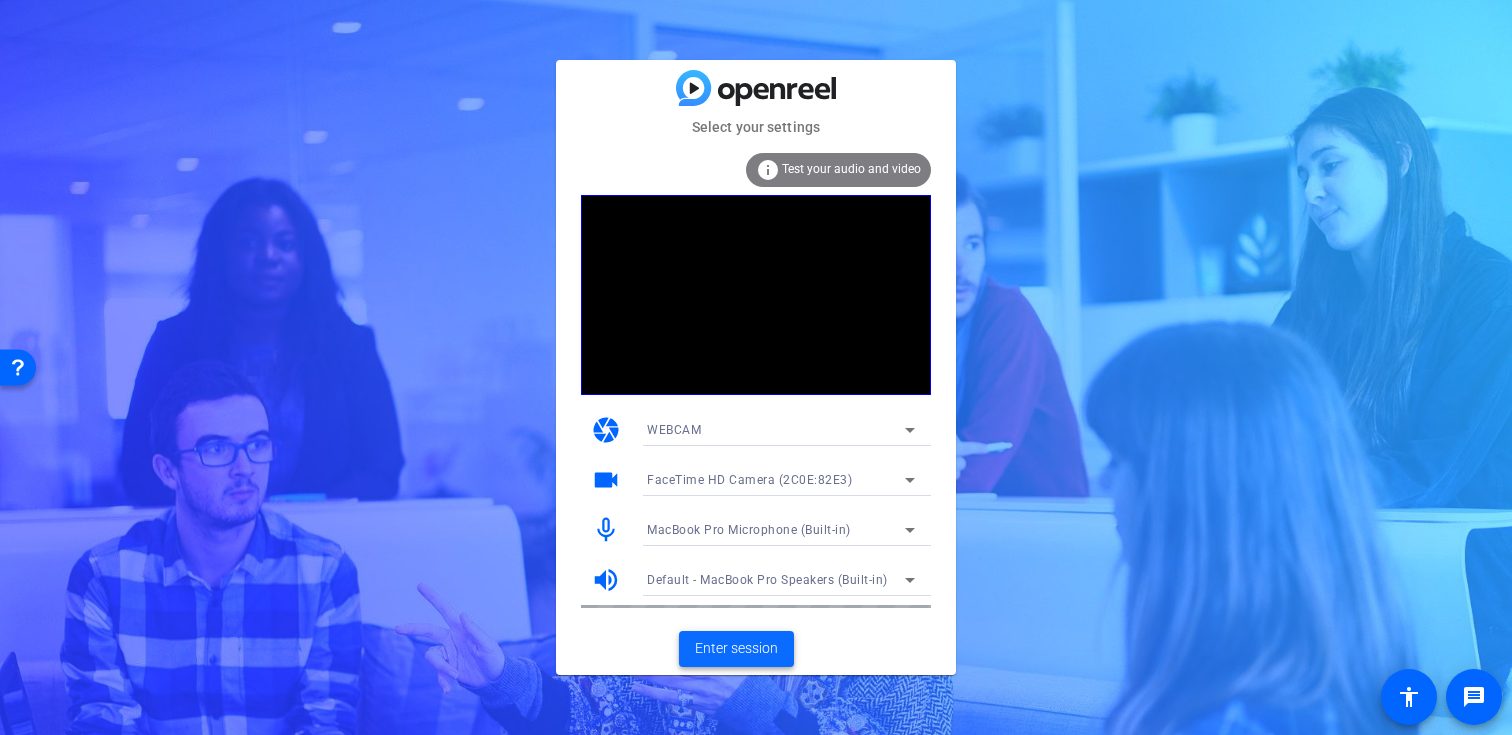 click on "Enter session" 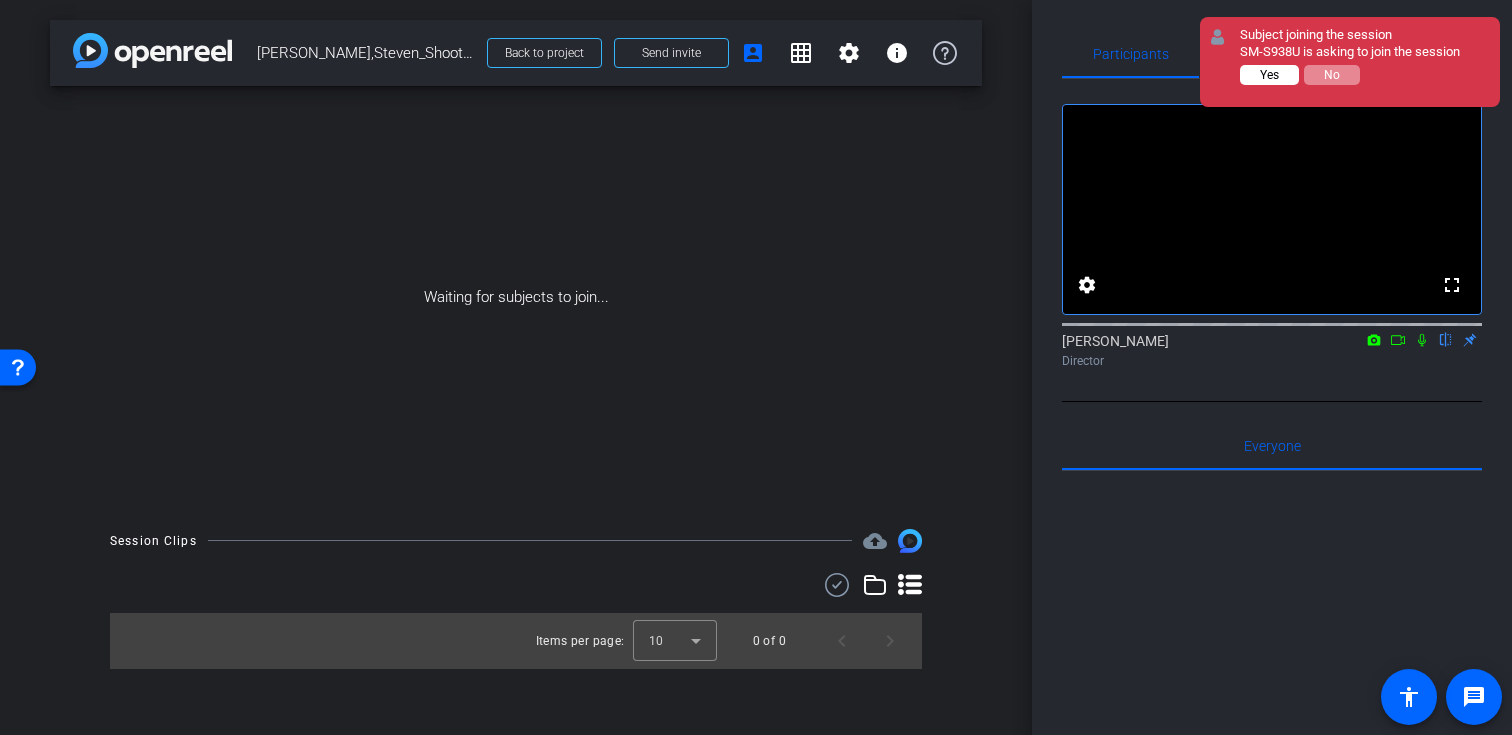 click on "Yes" at bounding box center [1269, 75] 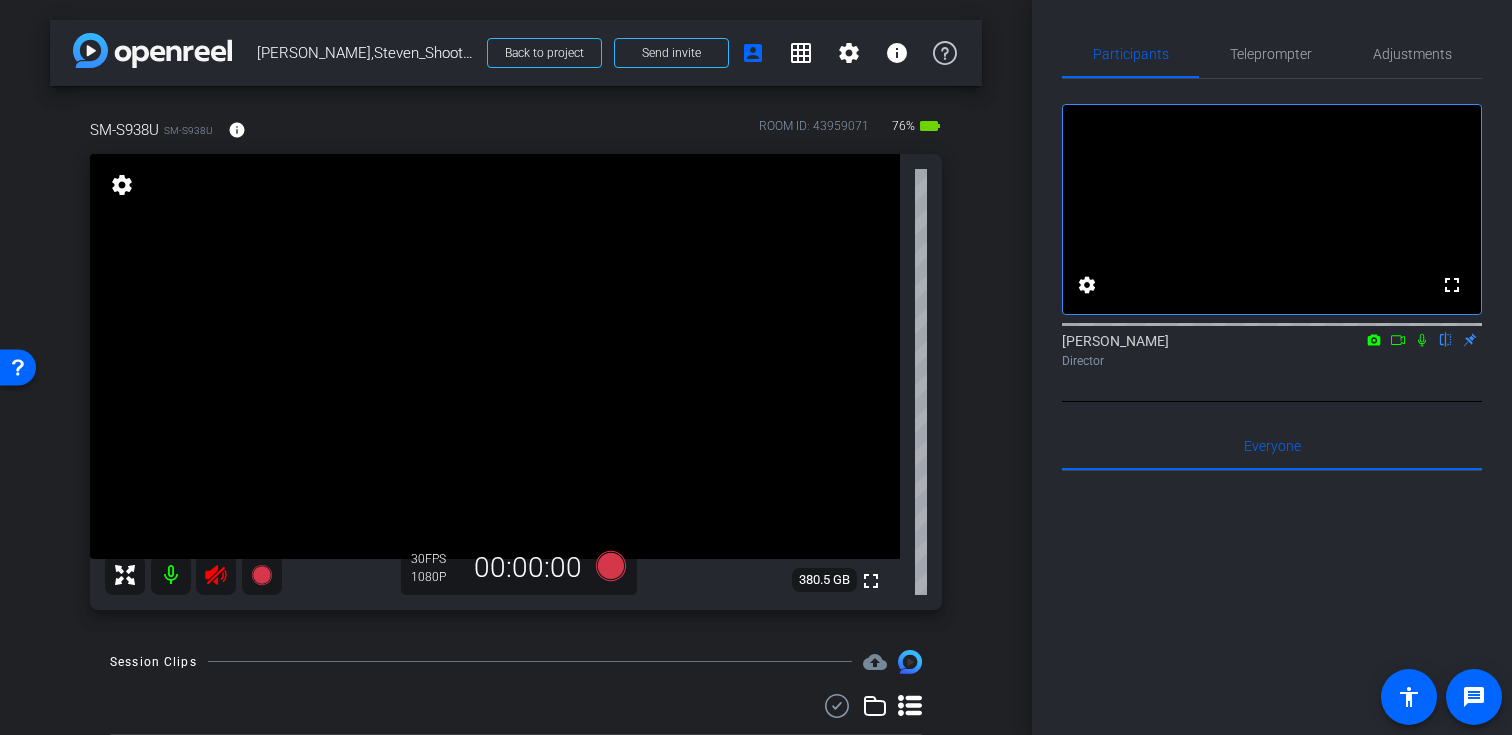 click 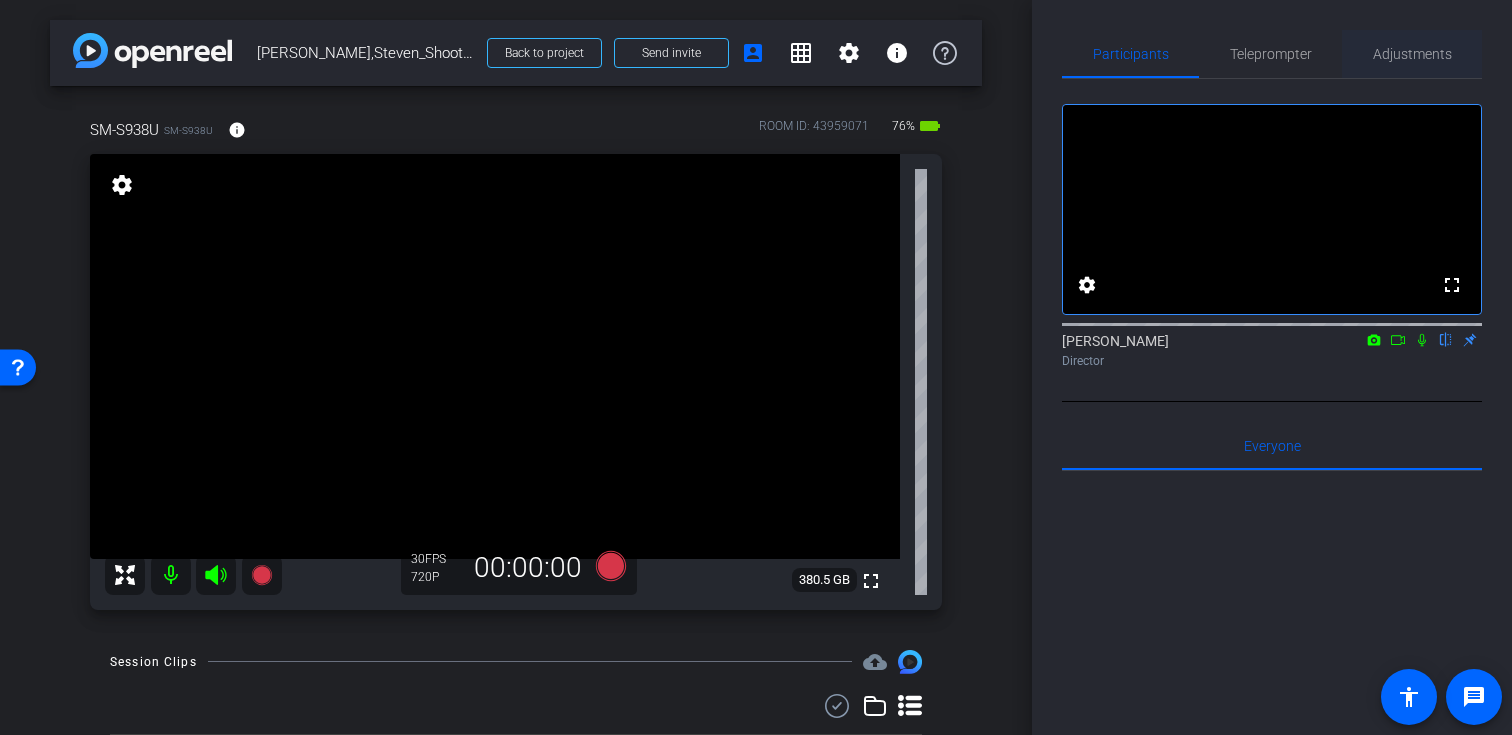 click on "Adjustments" at bounding box center (1412, 54) 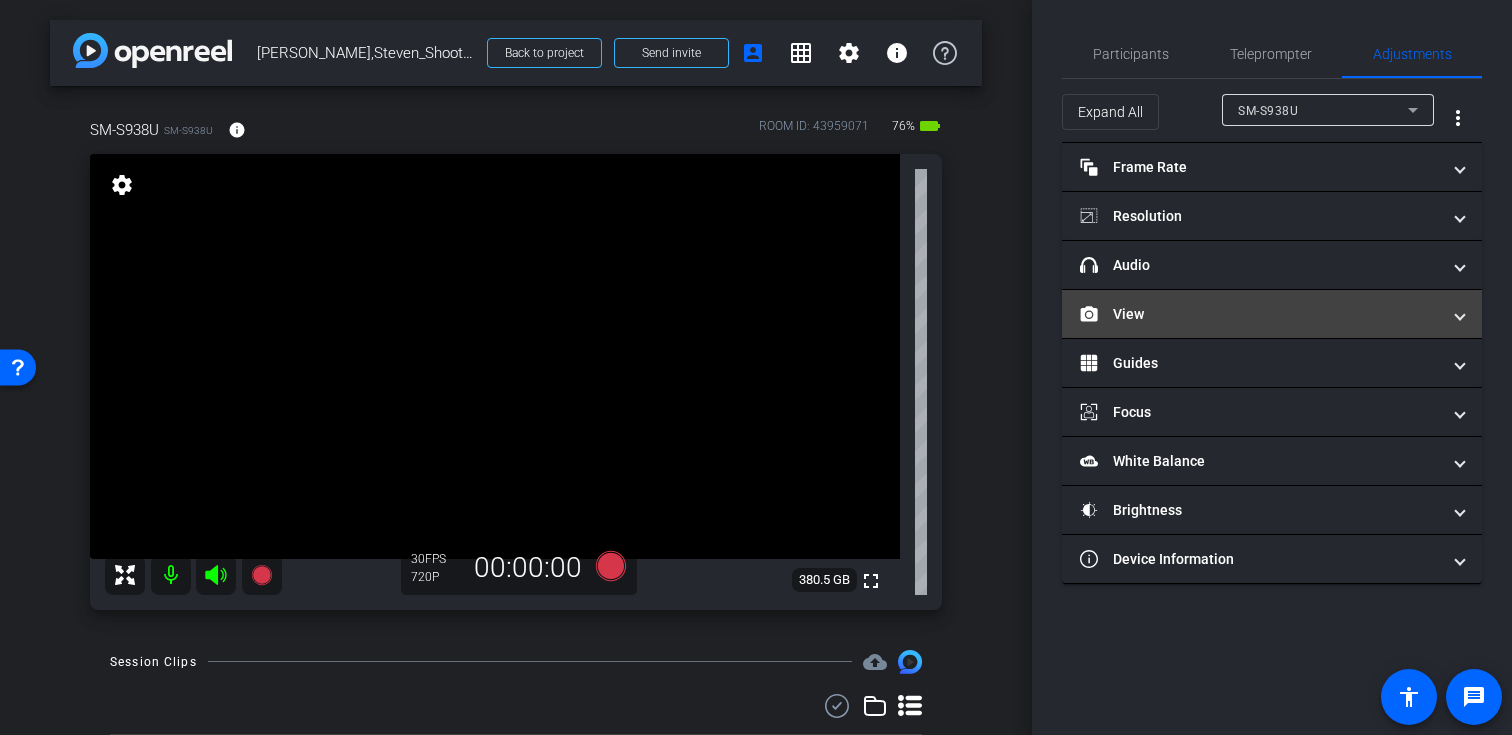 click on "View" at bounding box center (1260, 314) 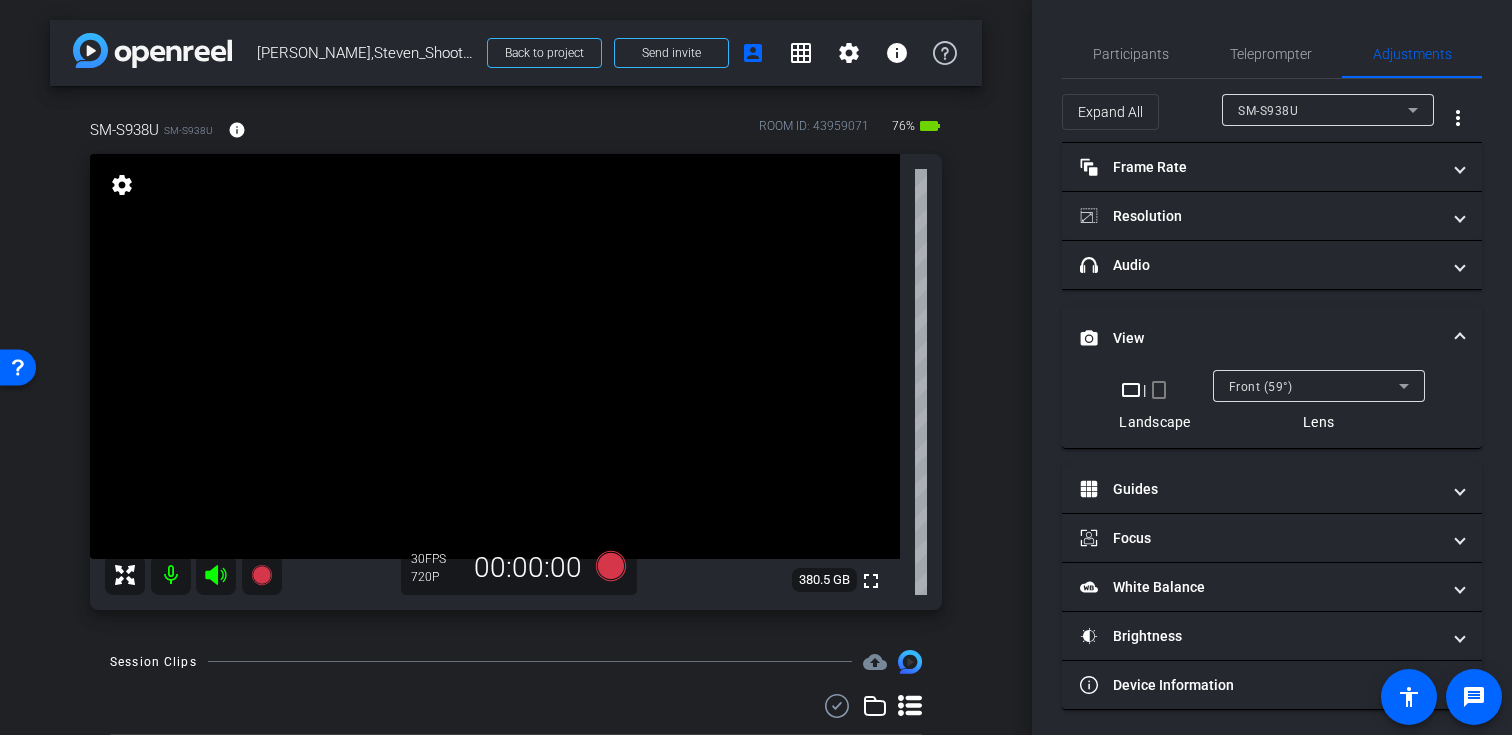 click on "crop_portrait" at bounding box center [1159, 390] 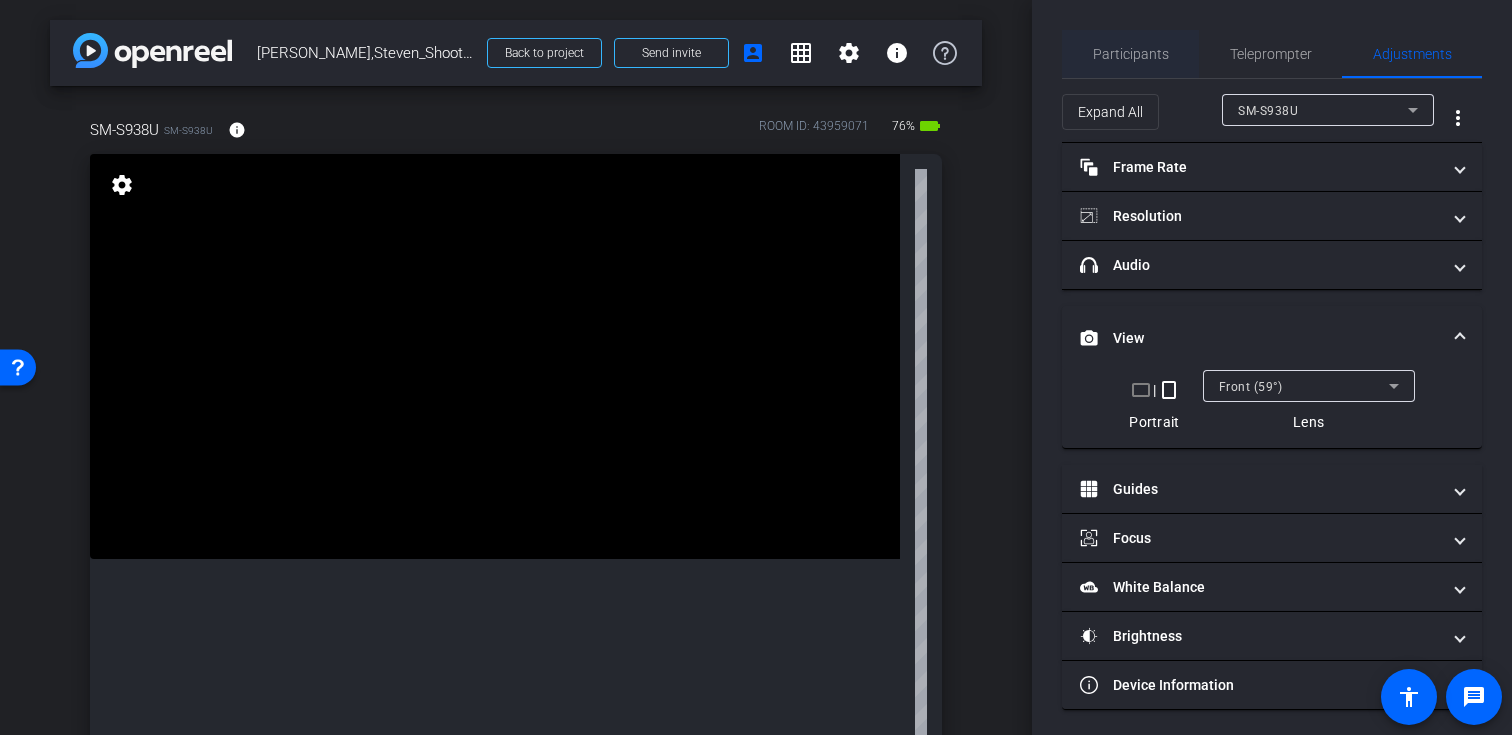 click on "Participants" at bounding box center (1131, 54) 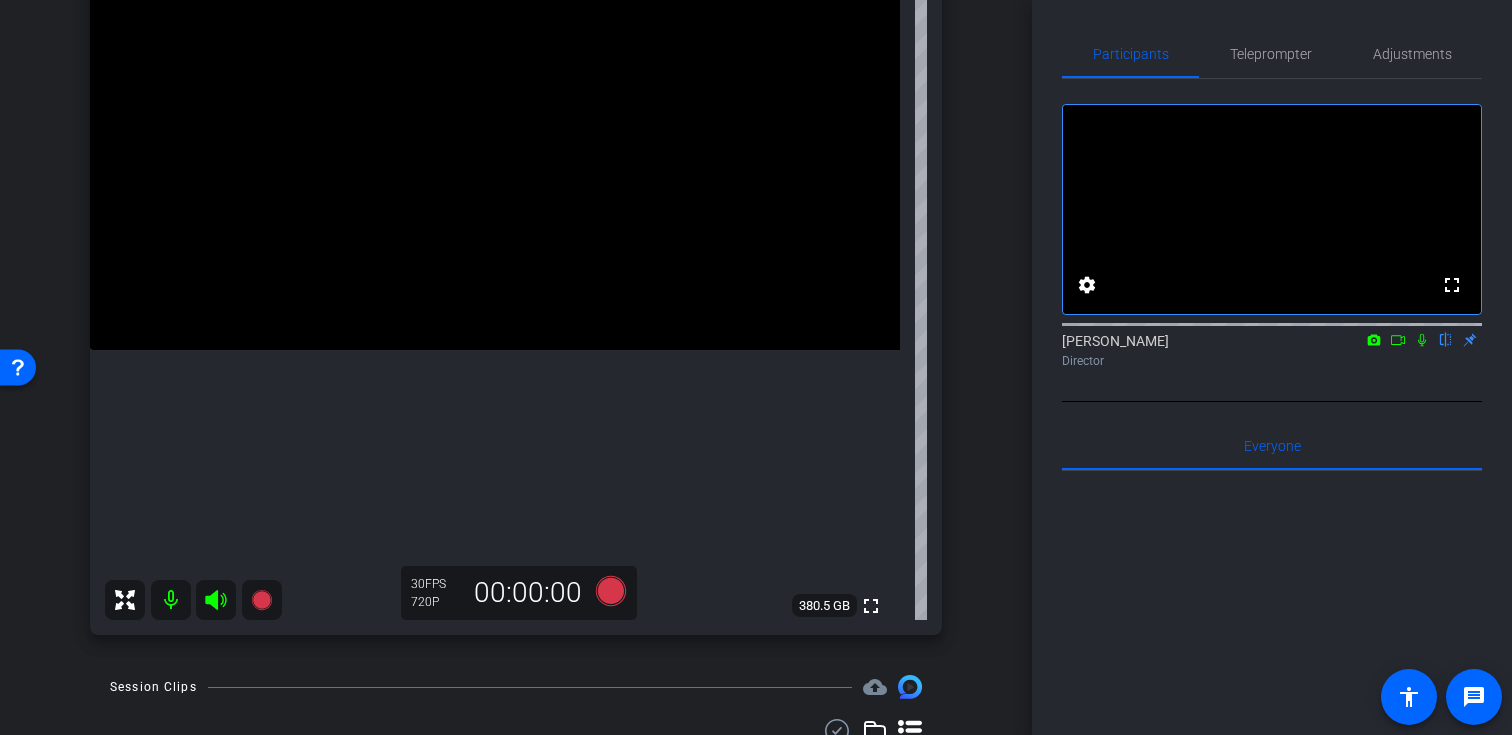 scroll, scrollTop: 190, scrollLeft: 0, axis: vertical 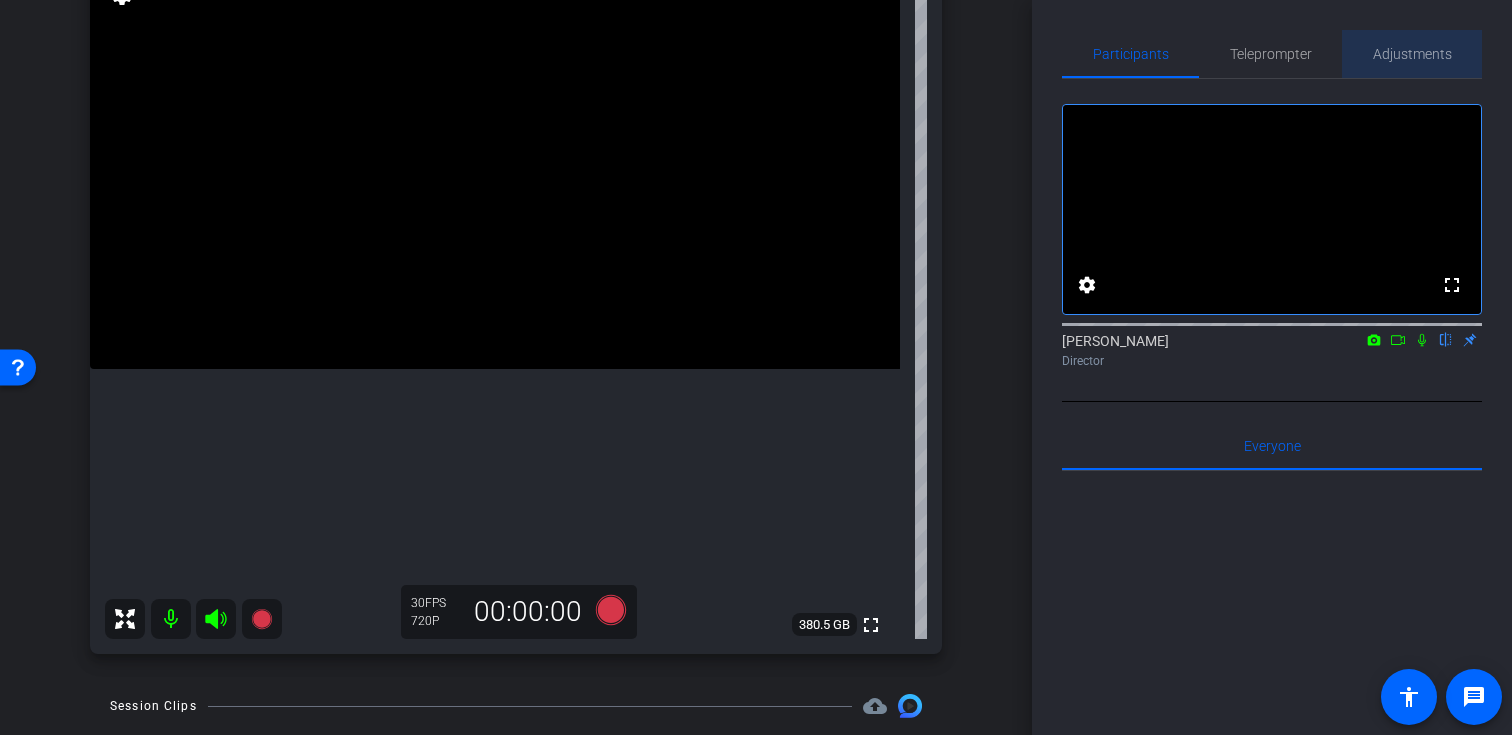 click on "Adjustments" at bounding box center (1412, 54) 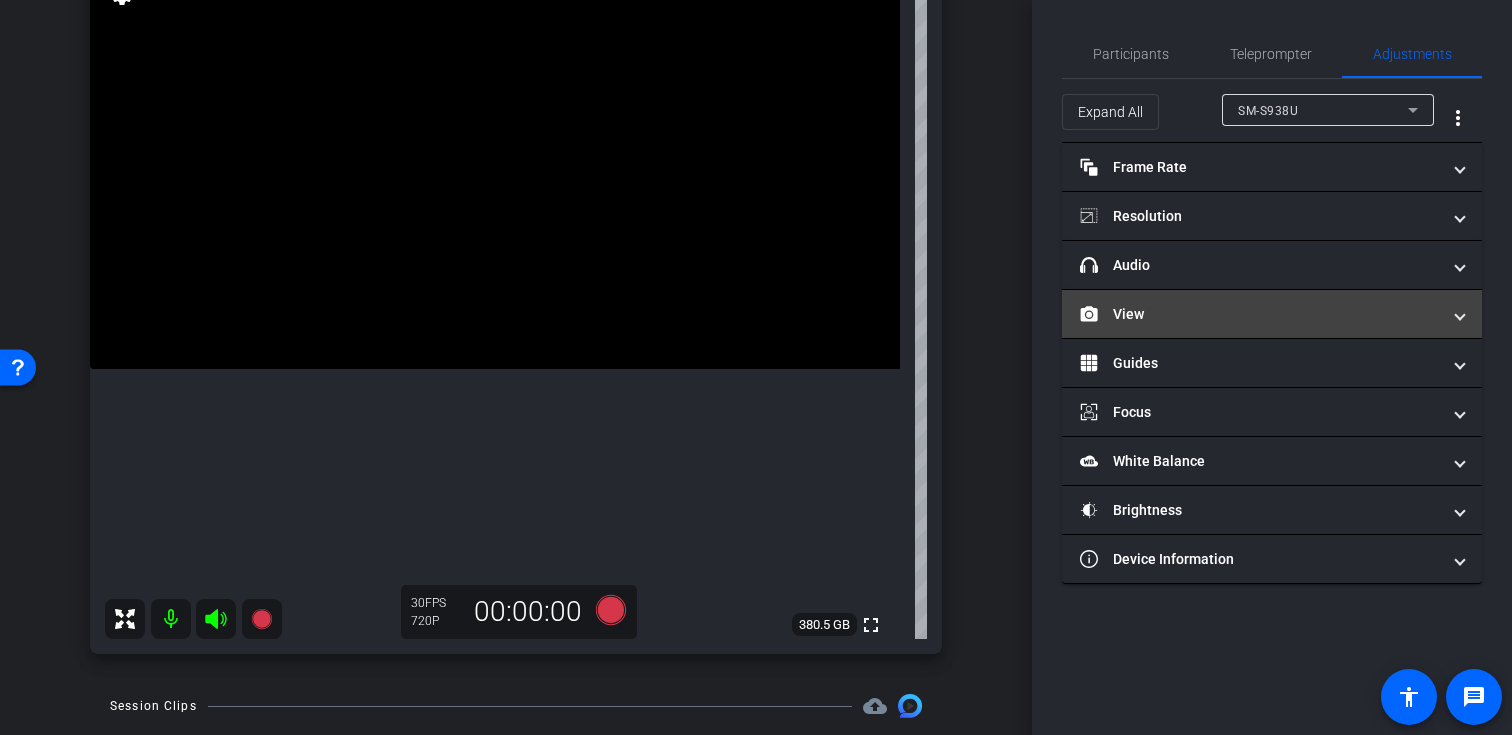 click on "View" at bounding box center (1272, 314) 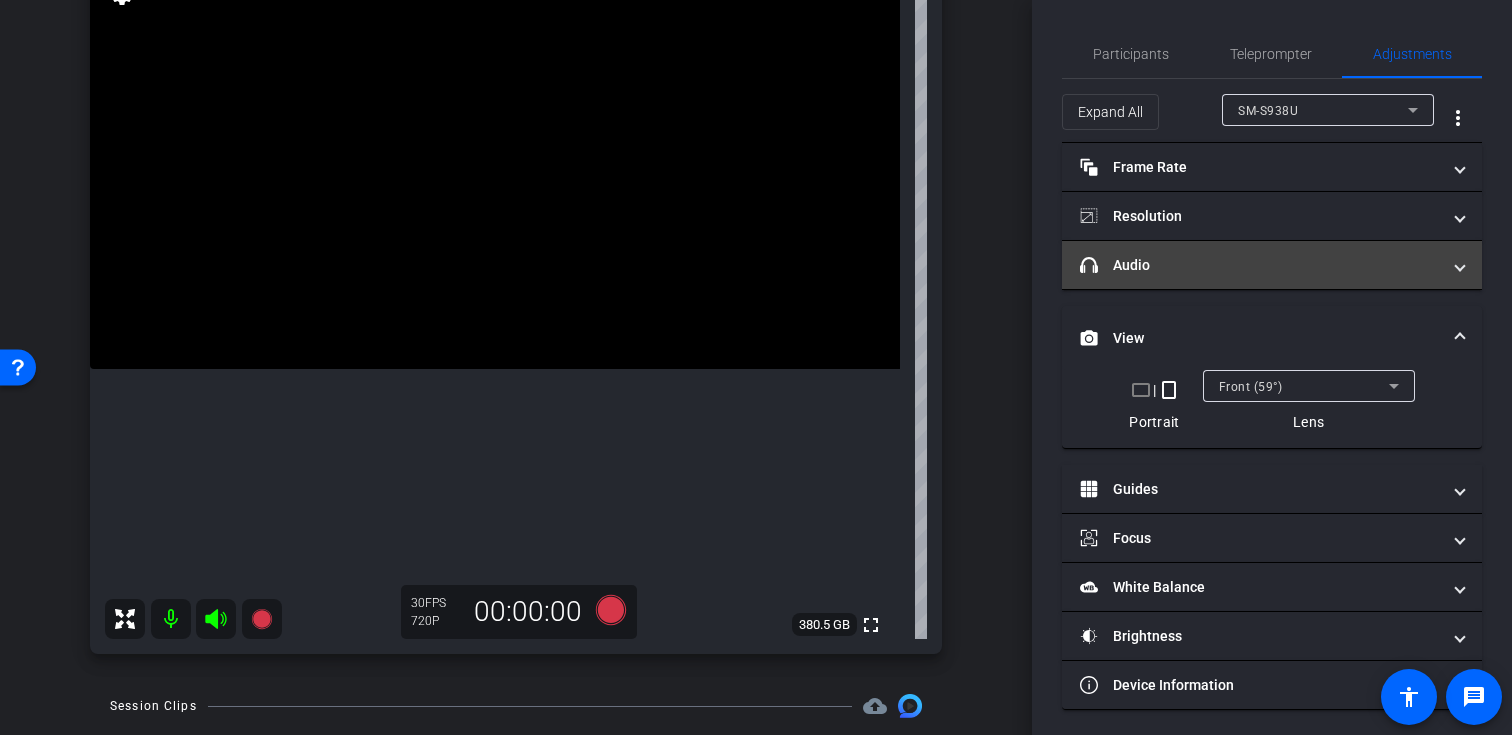 click on "headphone icon
Audio" at bounding box center [1272, 265] 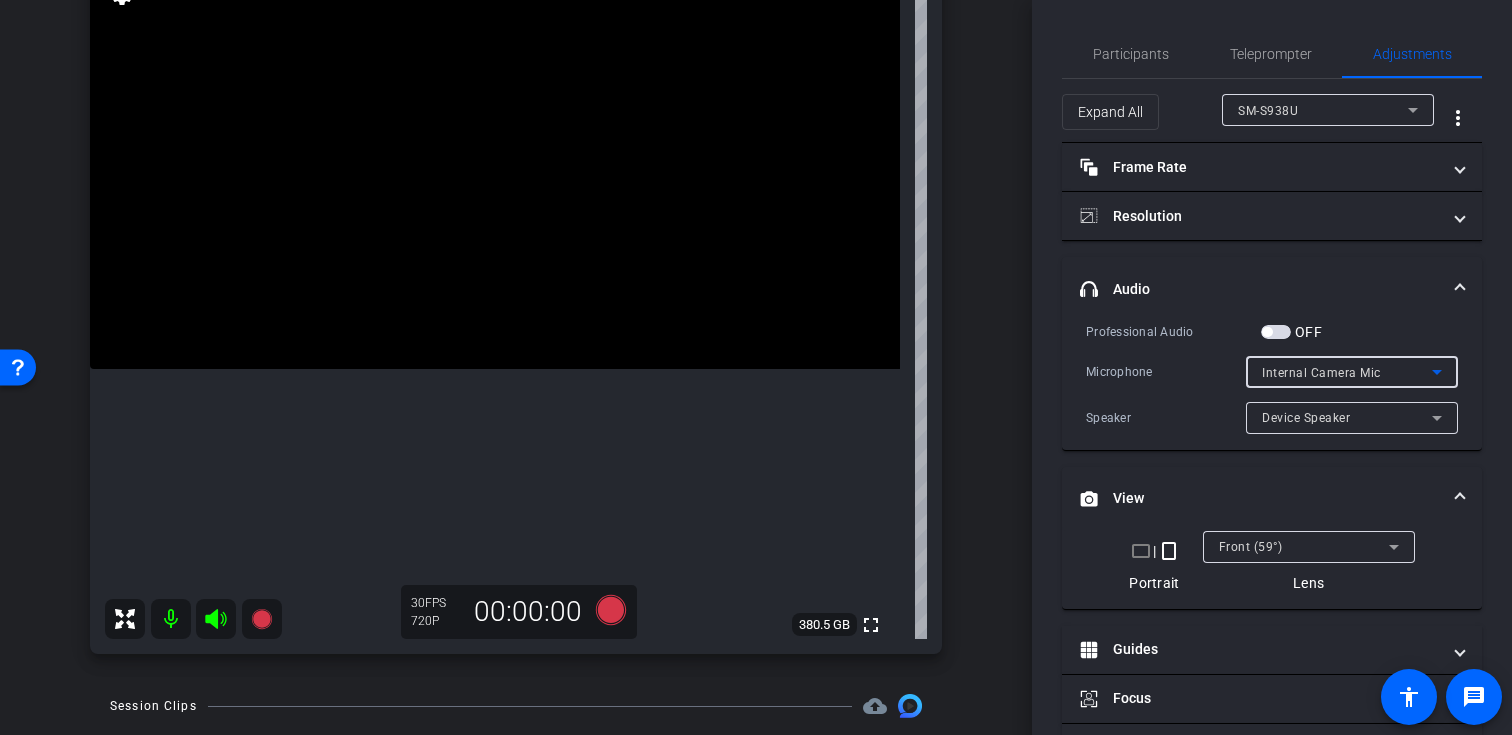 click on "Internal Camera Mic" at bounding box center (1321, 373) 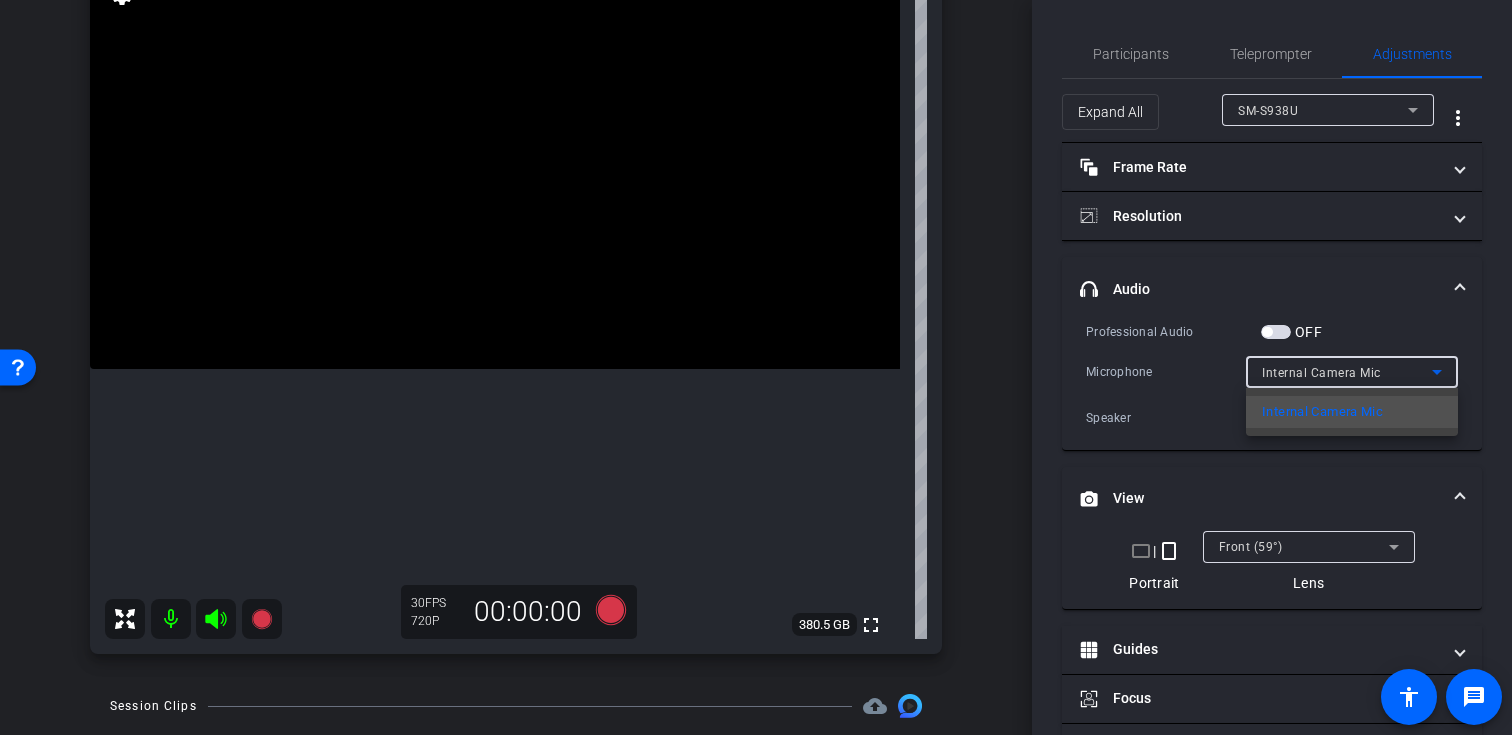 click at bounding box center [756, 367] 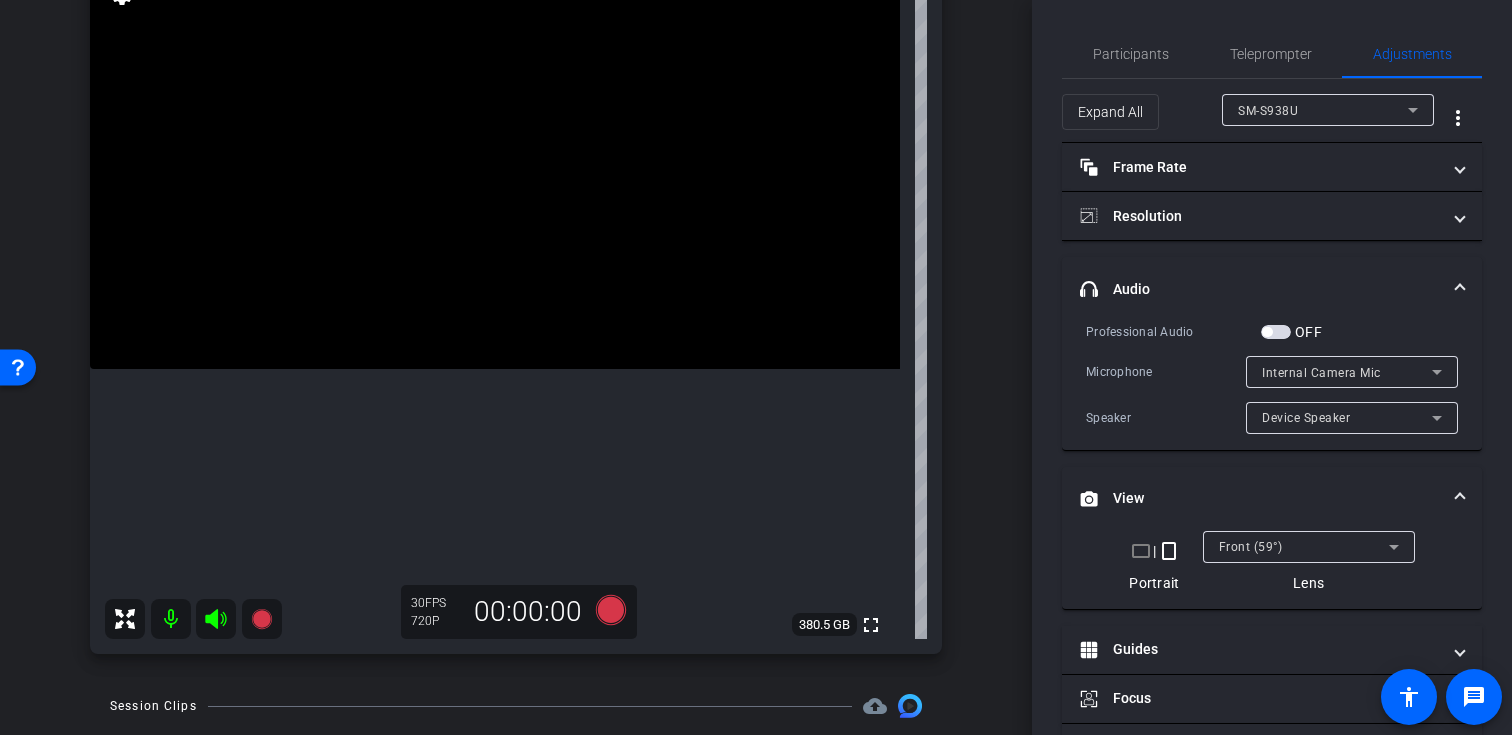 click at bounding box center [1276, 332] 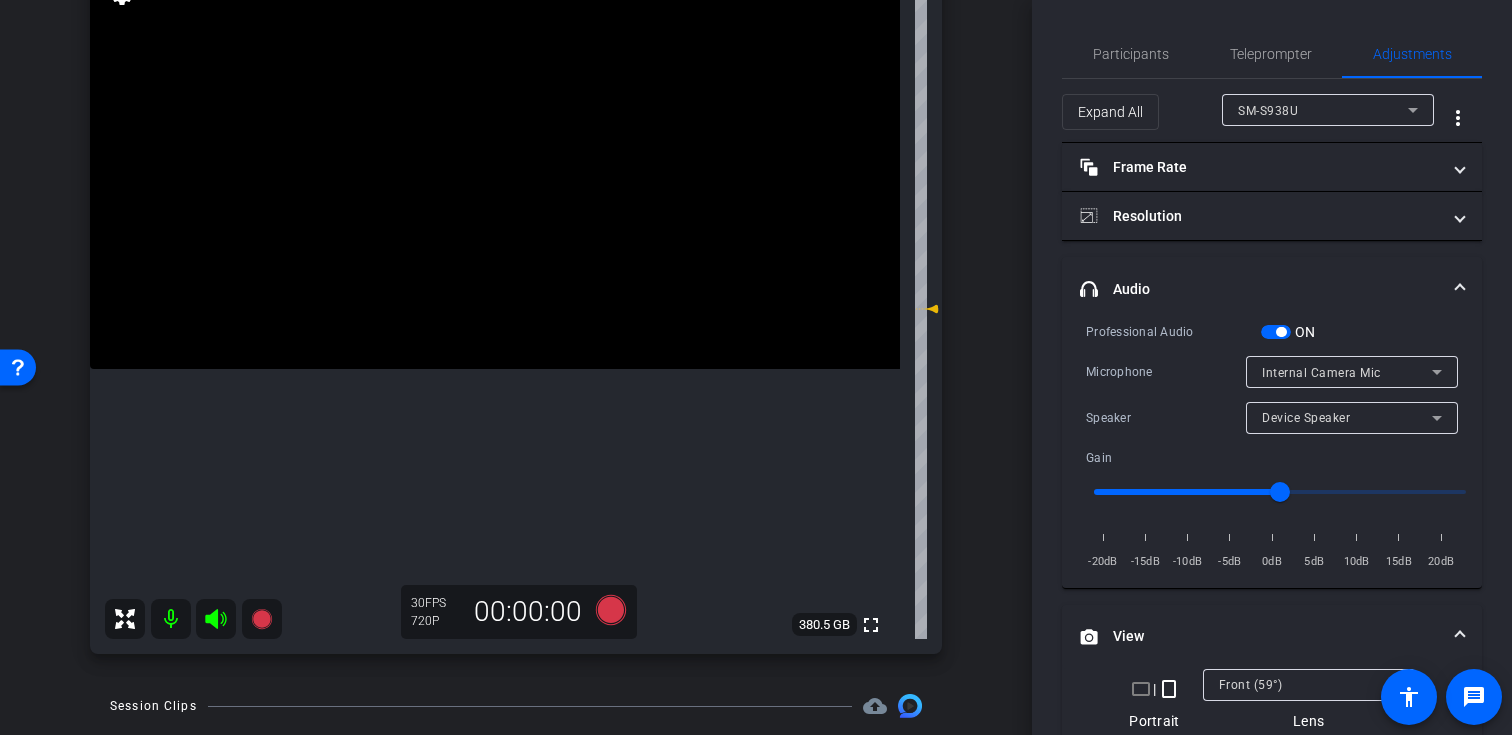 click on "Internal Camera Mic" at bounding box center [1347, 372] 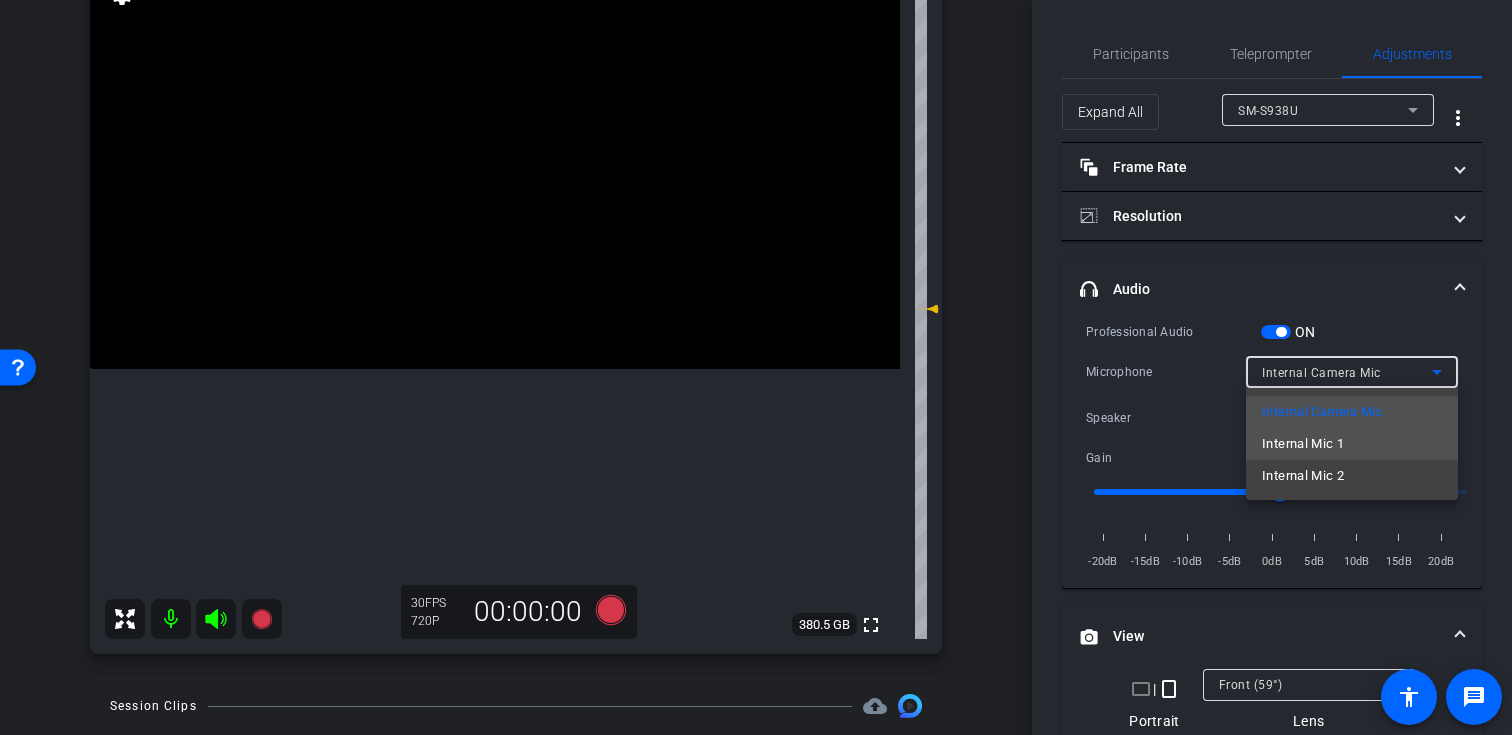 click on "Internal Mic 1" at bounding box center (1352, 444) 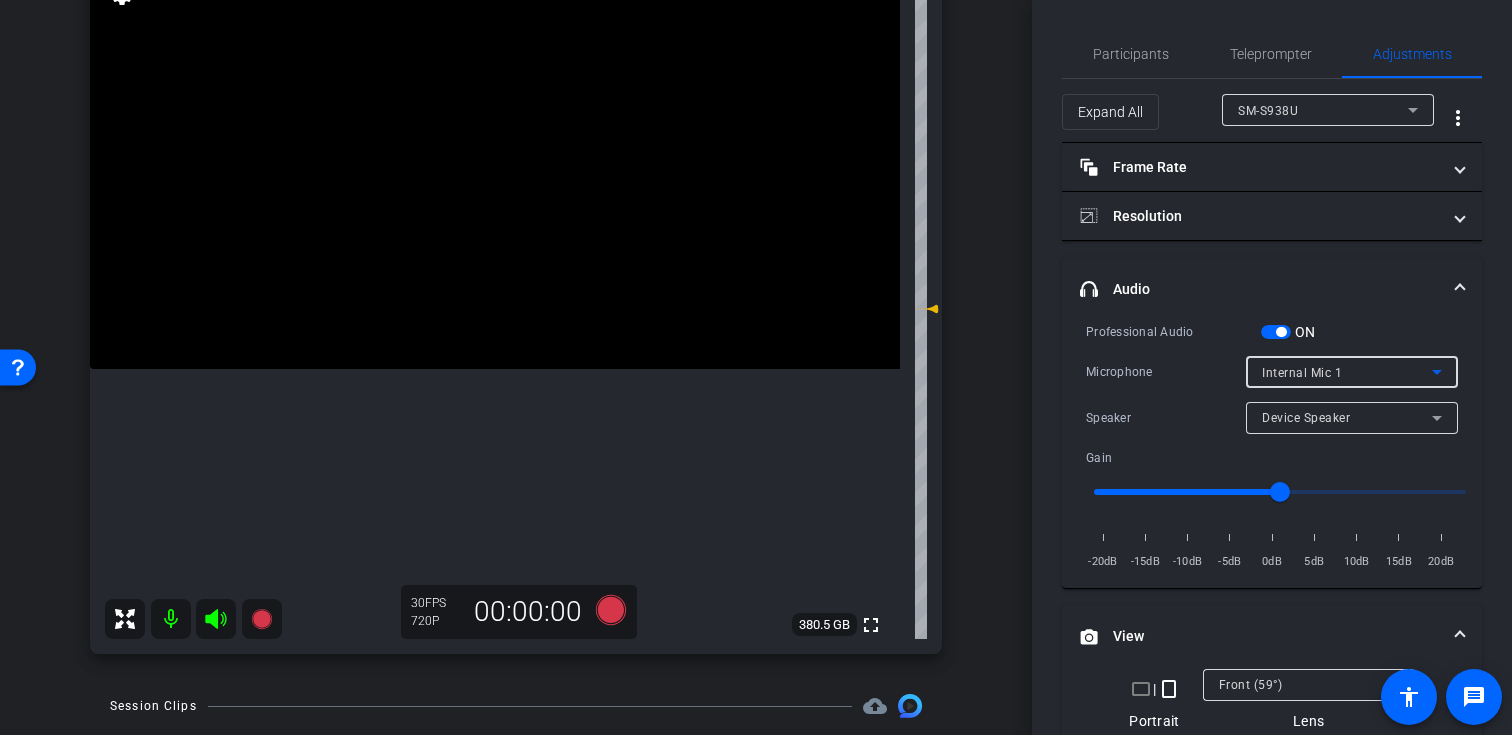 click on "Internal Mic 1" at bounding box center [1347, 372] 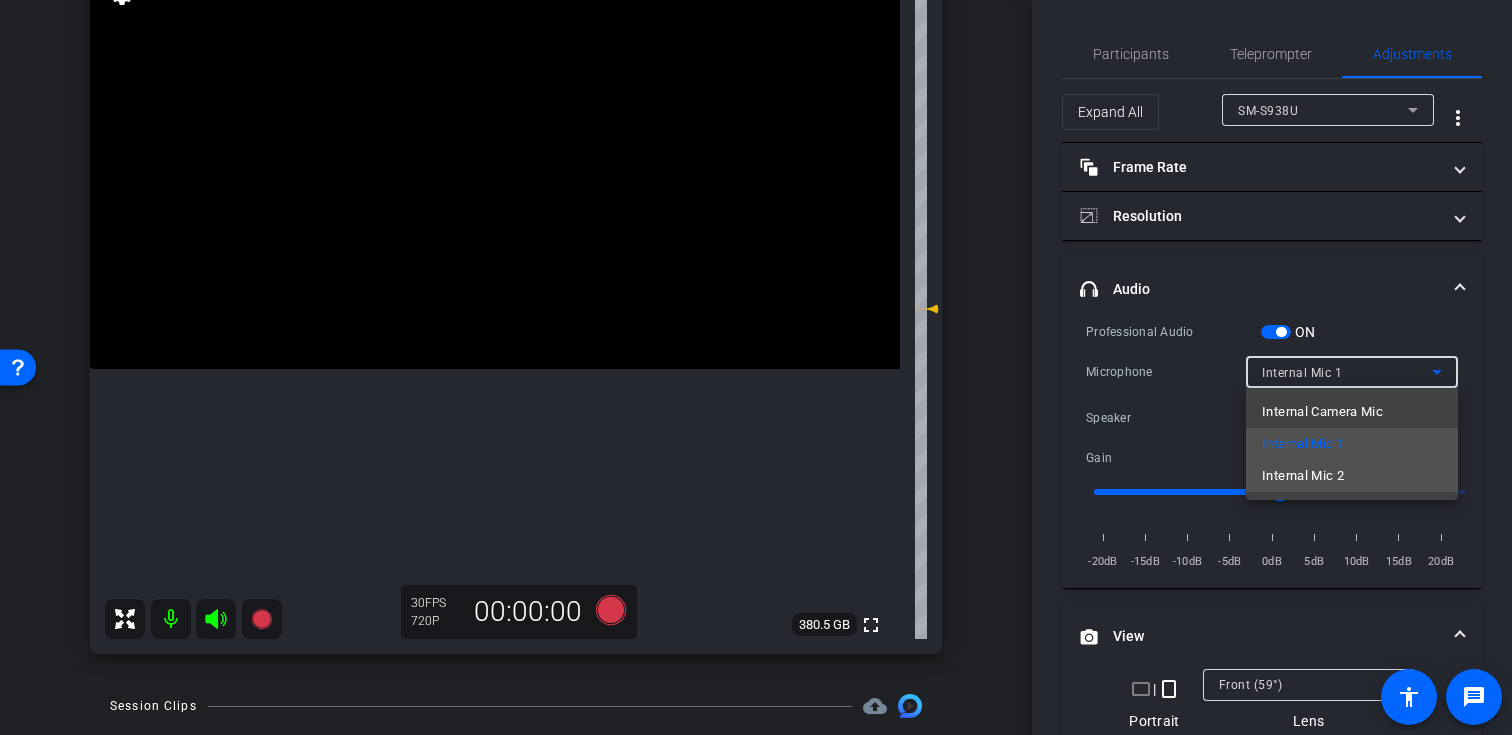 click on "Internal Mic 2" at bounding box center (1303, 476) 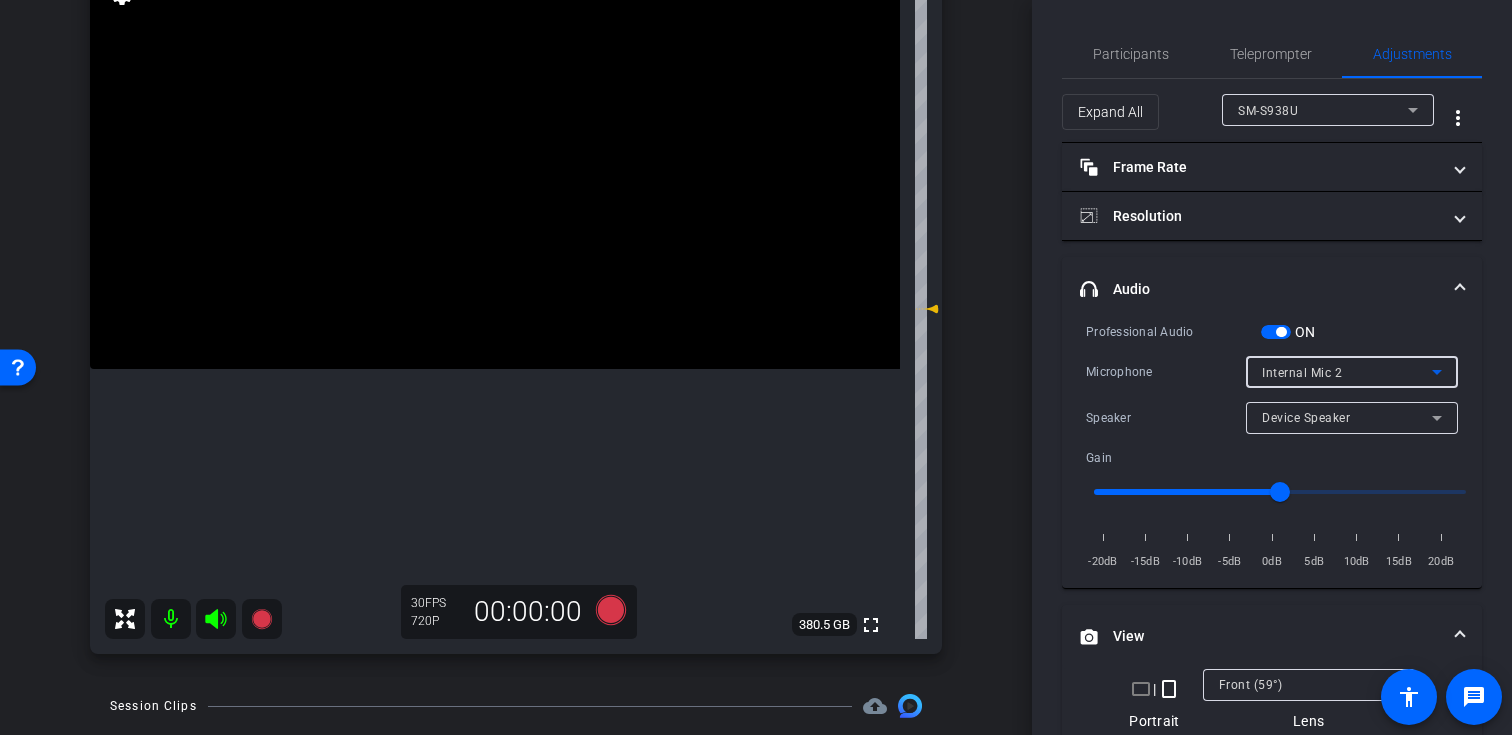 click at bounding box center (1352, 399) 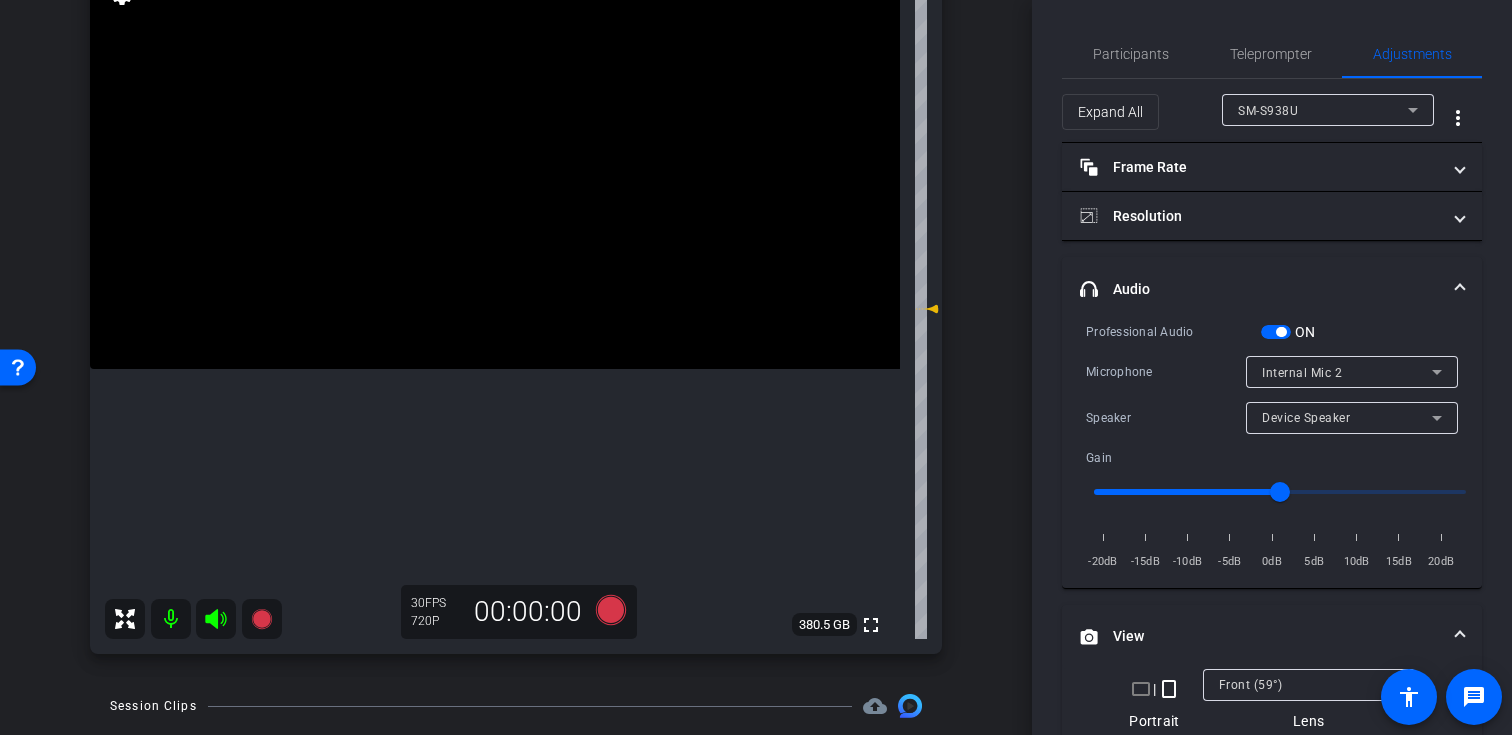 click on "Internal Mic 2" at bounding box center [1347, 372] 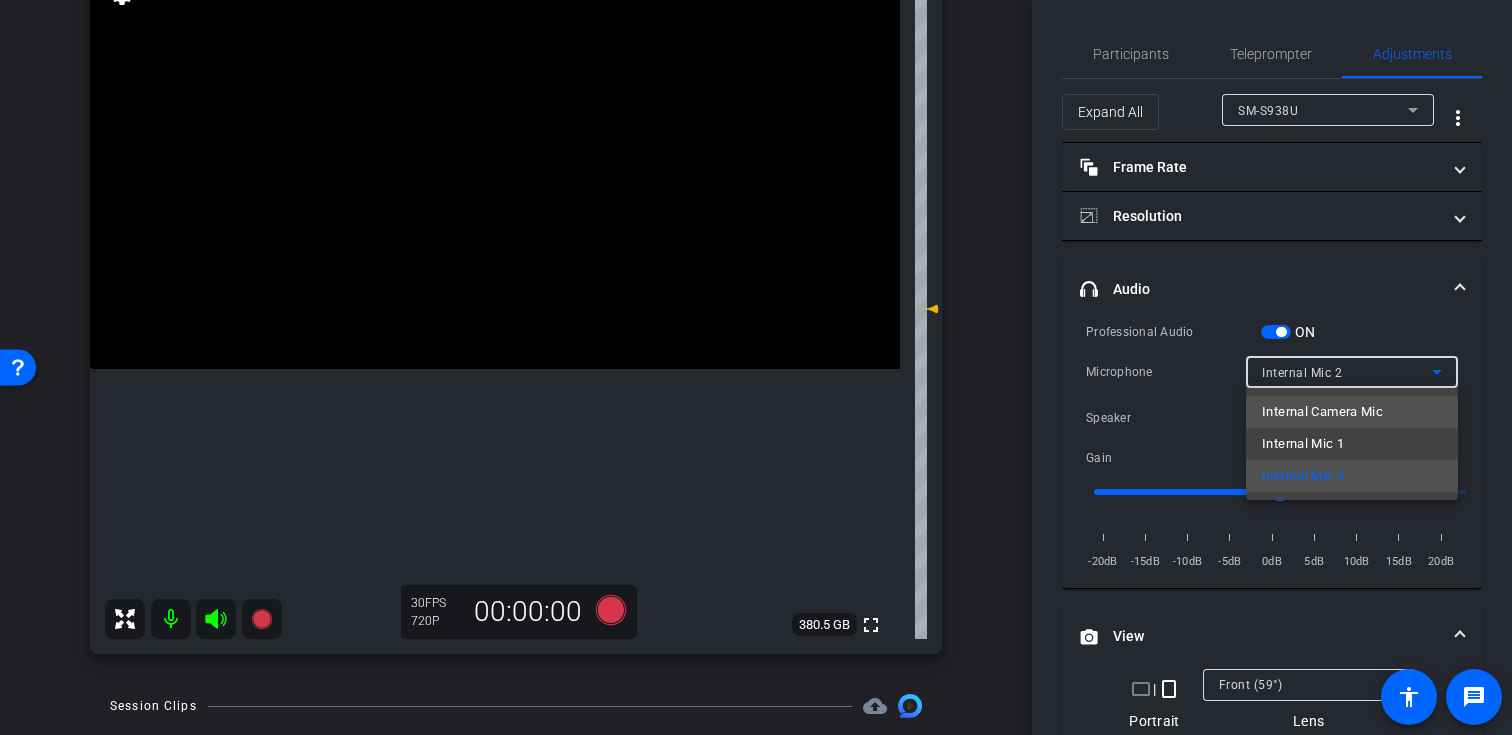 click on "Internal Camera Mic" at bounding box center [1322, 412] 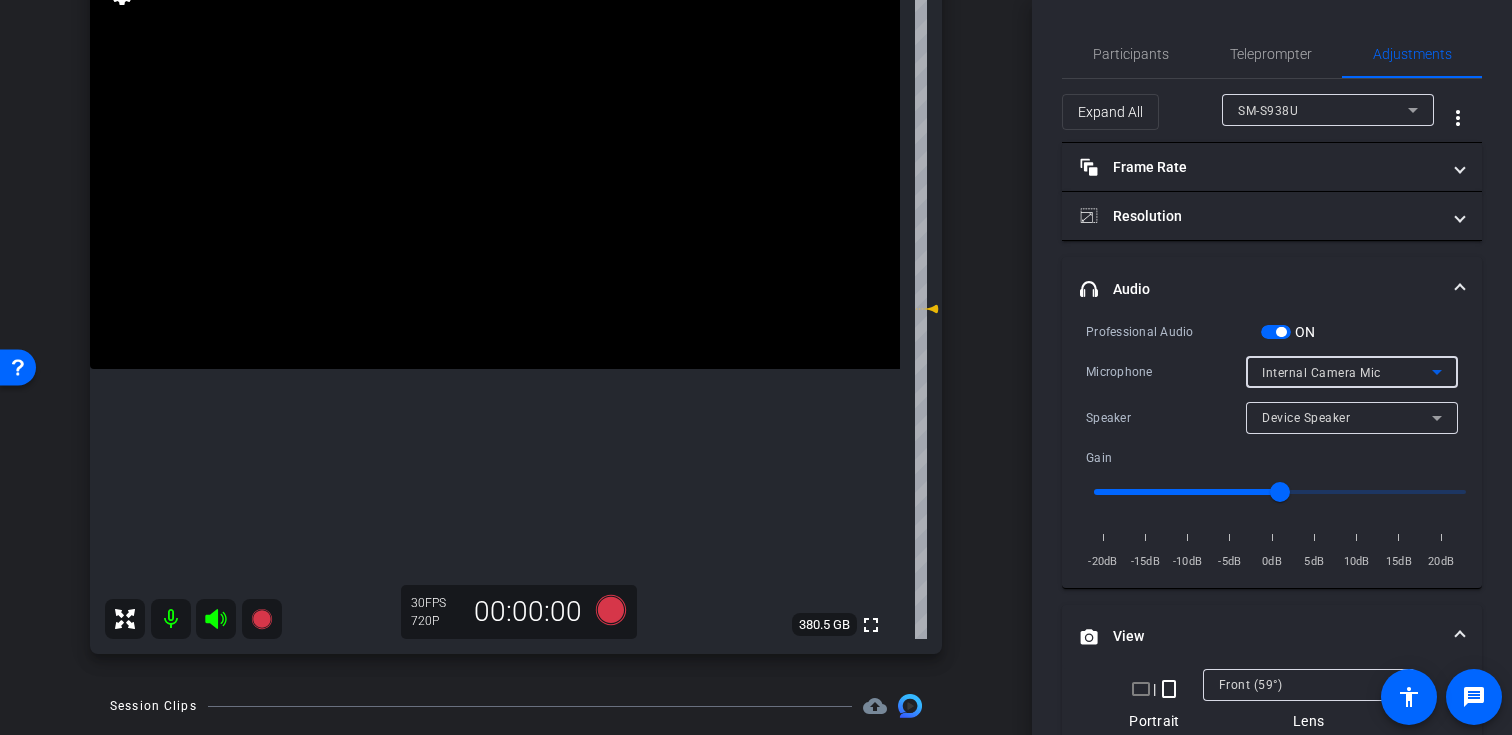click on "Internal Camera Mic" at bounding box center [1347, 372] 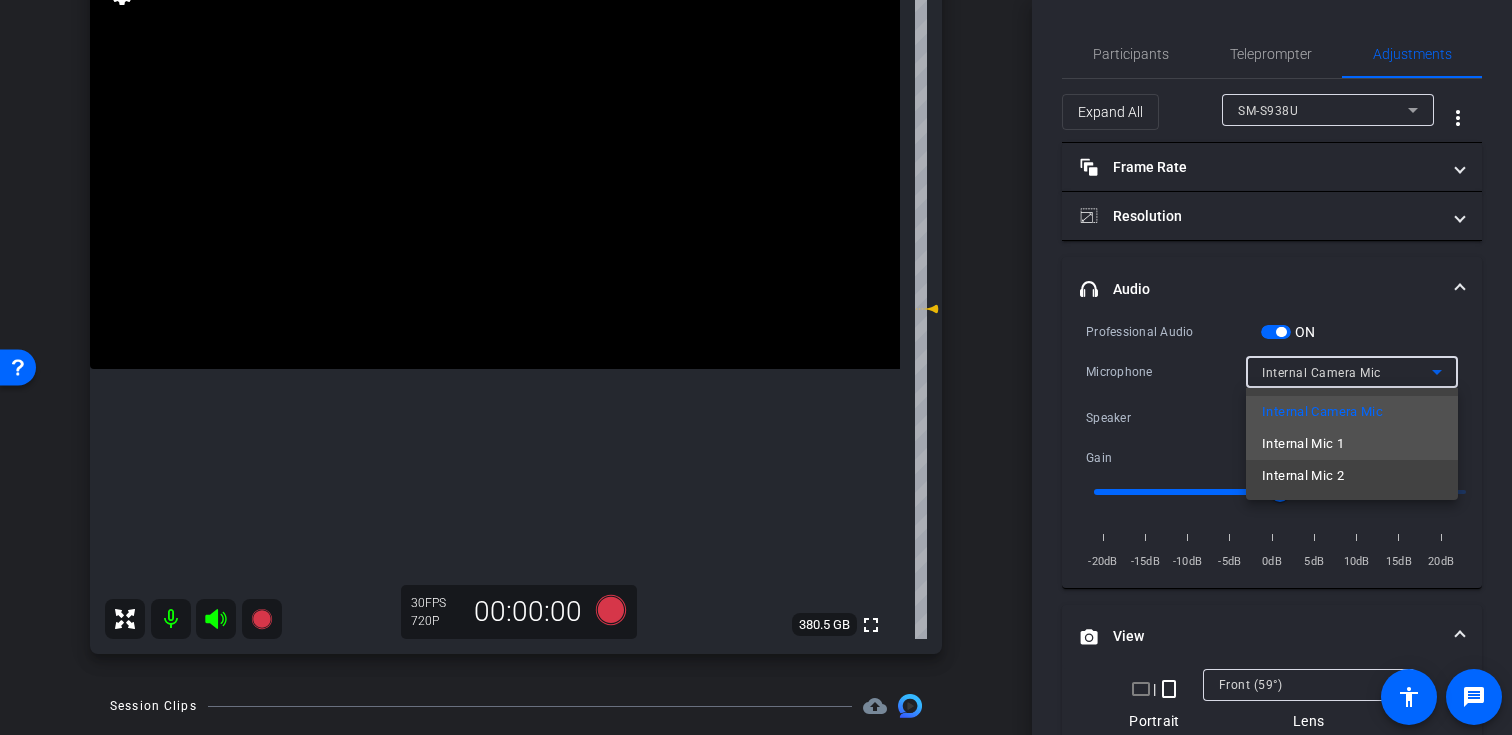 click on "Internal Mic 1" at bounding box center [1303, 444] 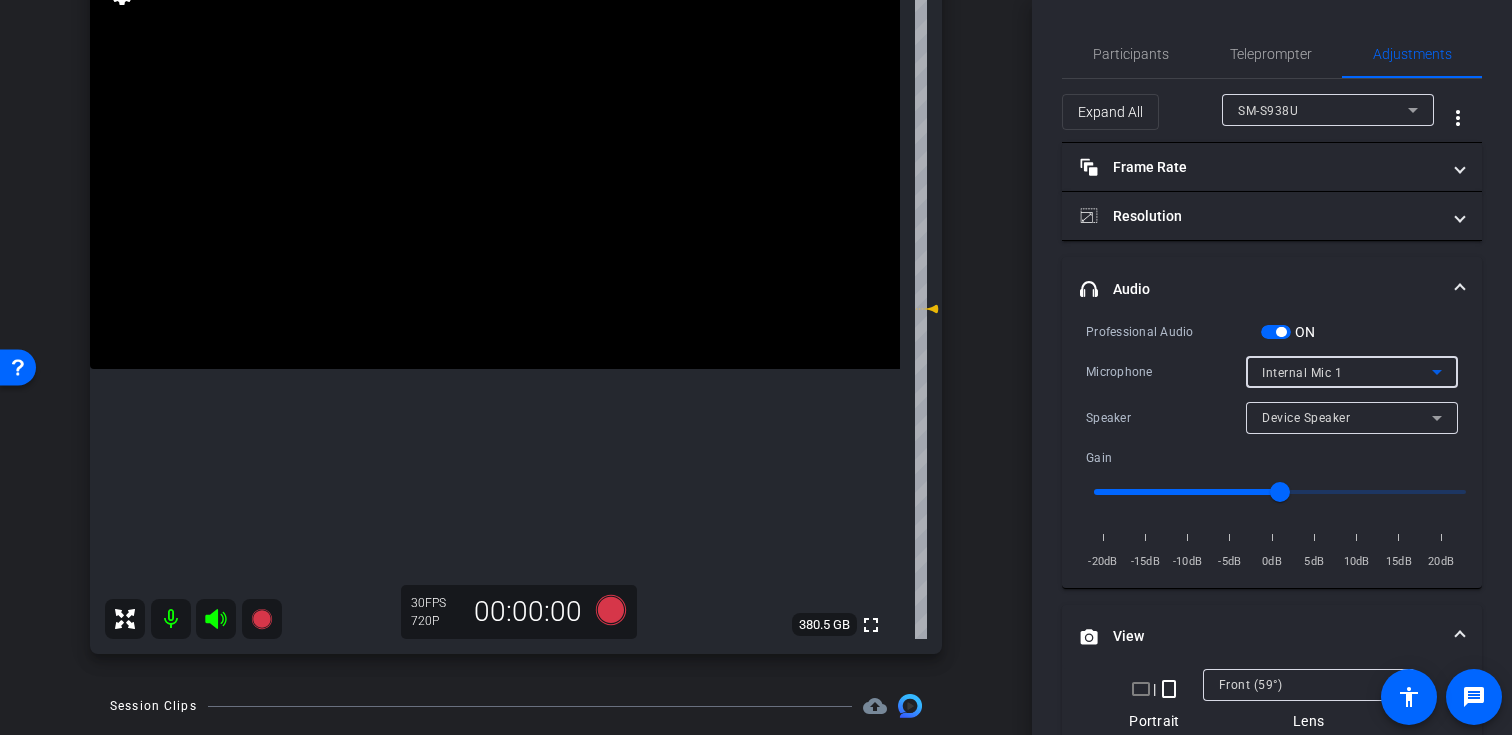 click on "Internal Mic 1" at bounding box center [1347, 372] 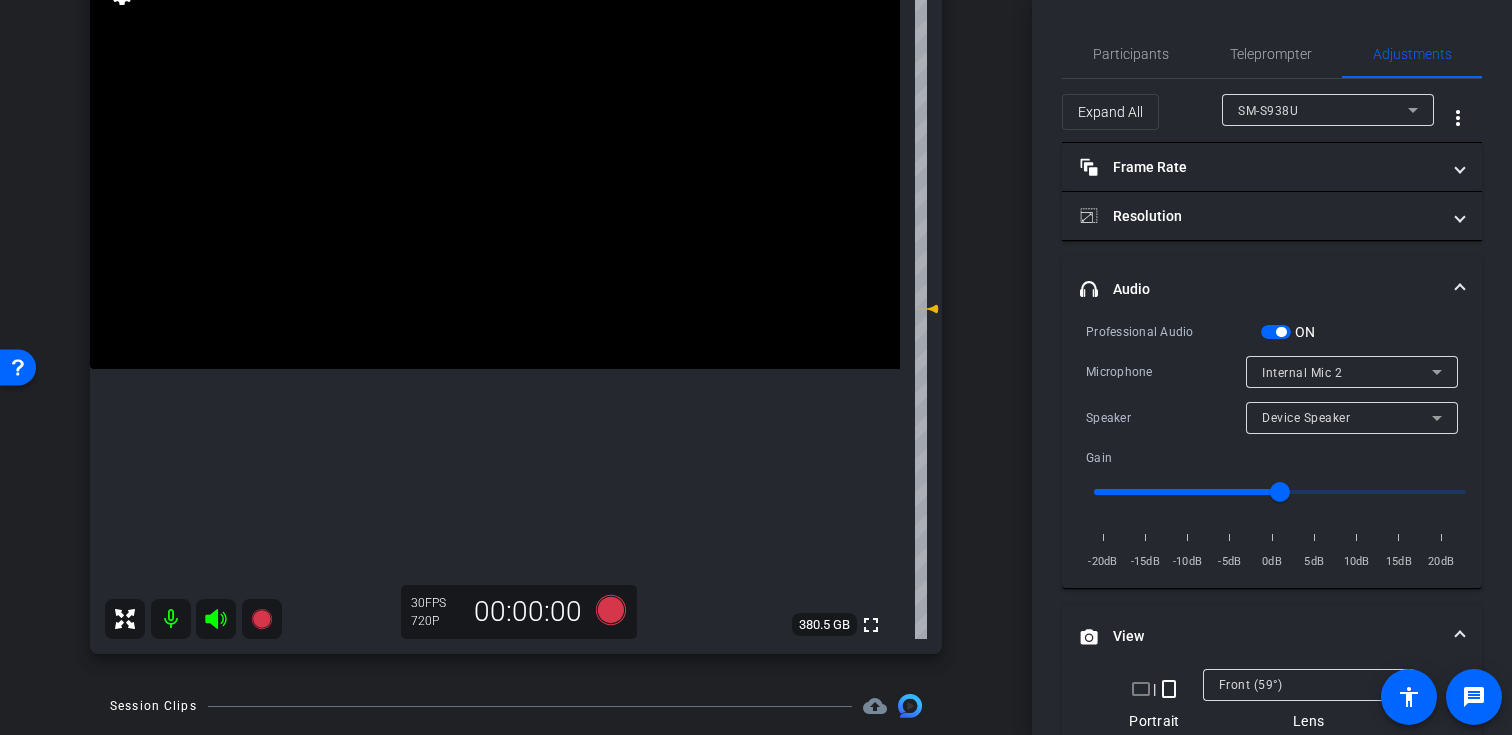 click at bounding box center [1281, 332] 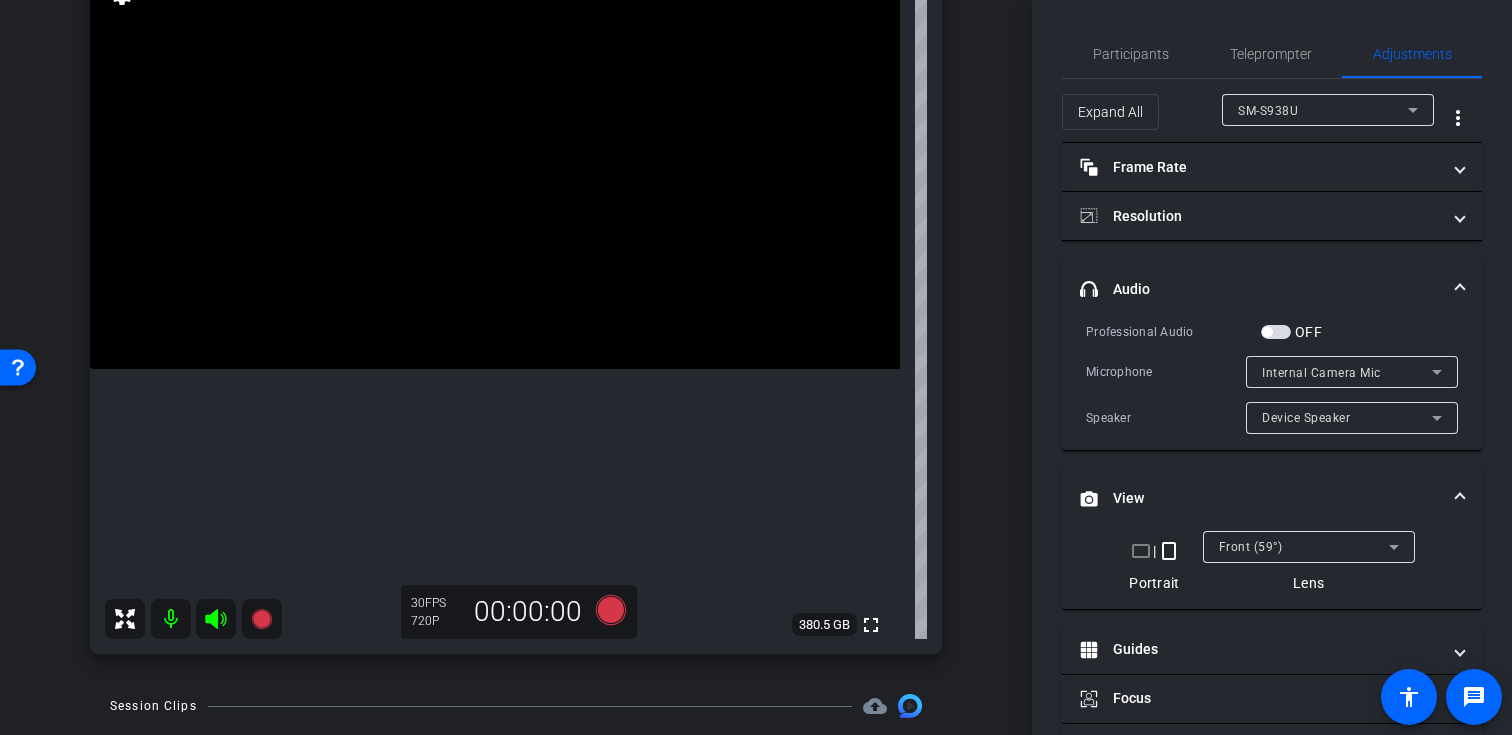 click on "OFF" at bounding box center (1291, 332) 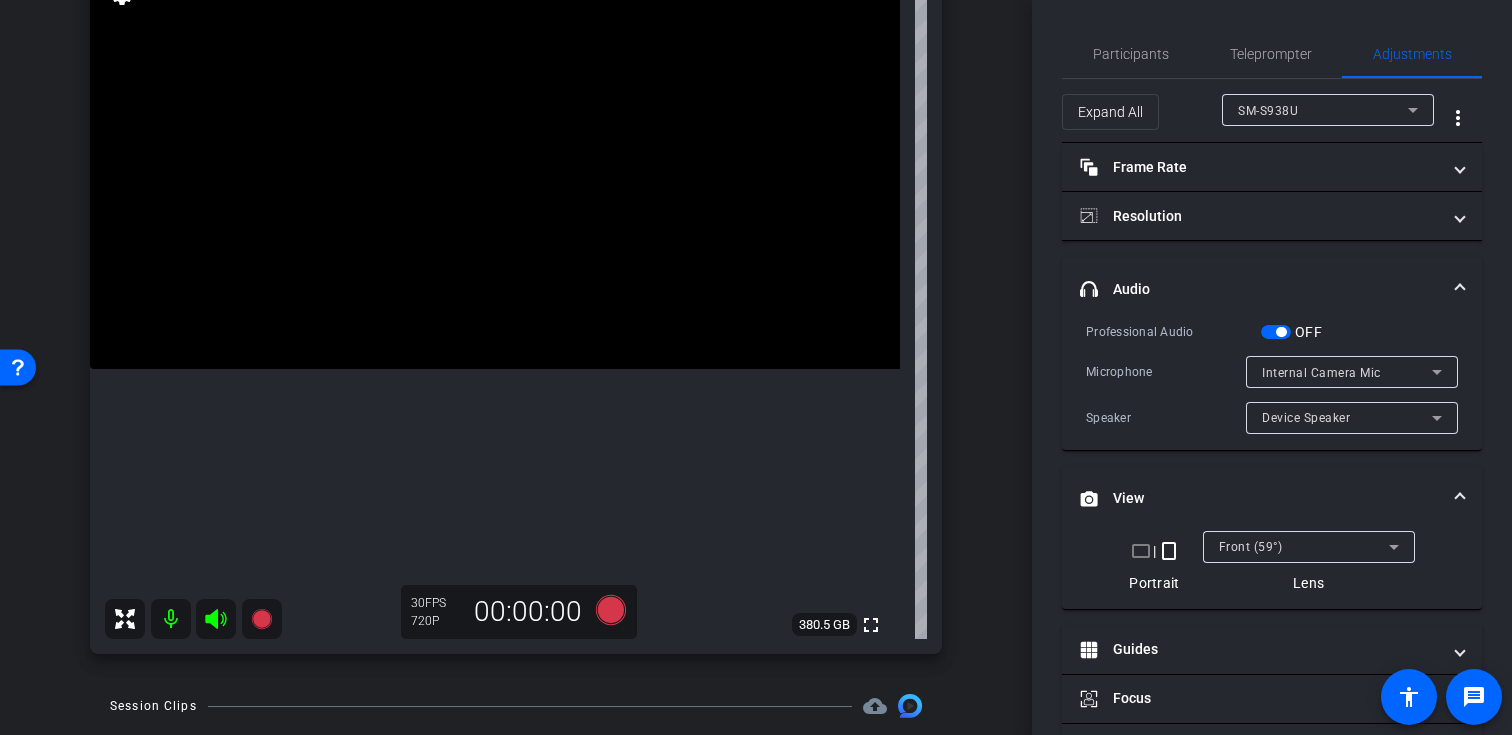 click on "Internal Camera Mic" at bounding box center (1347, 372) 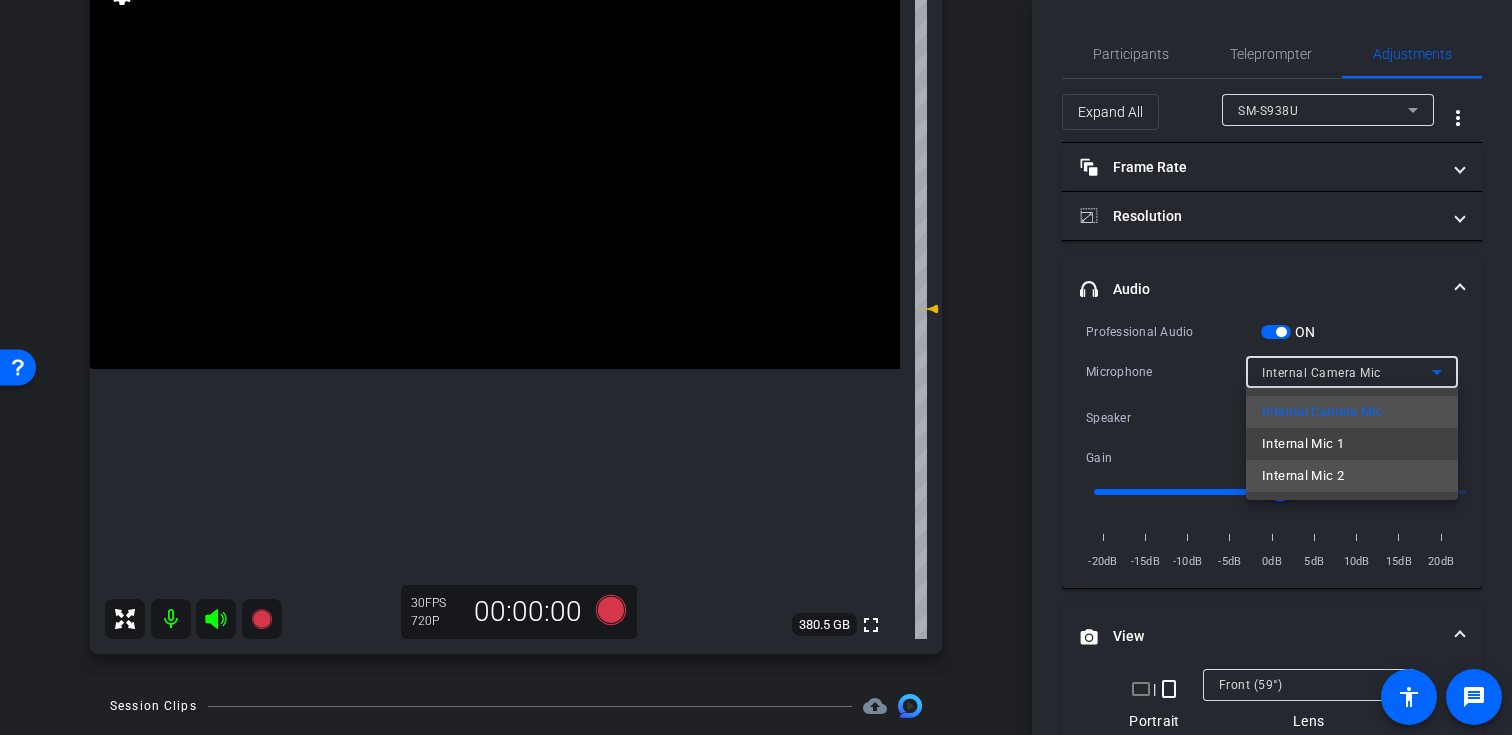 click on "Internal Mic 2" at bounding box center [1303, 476] 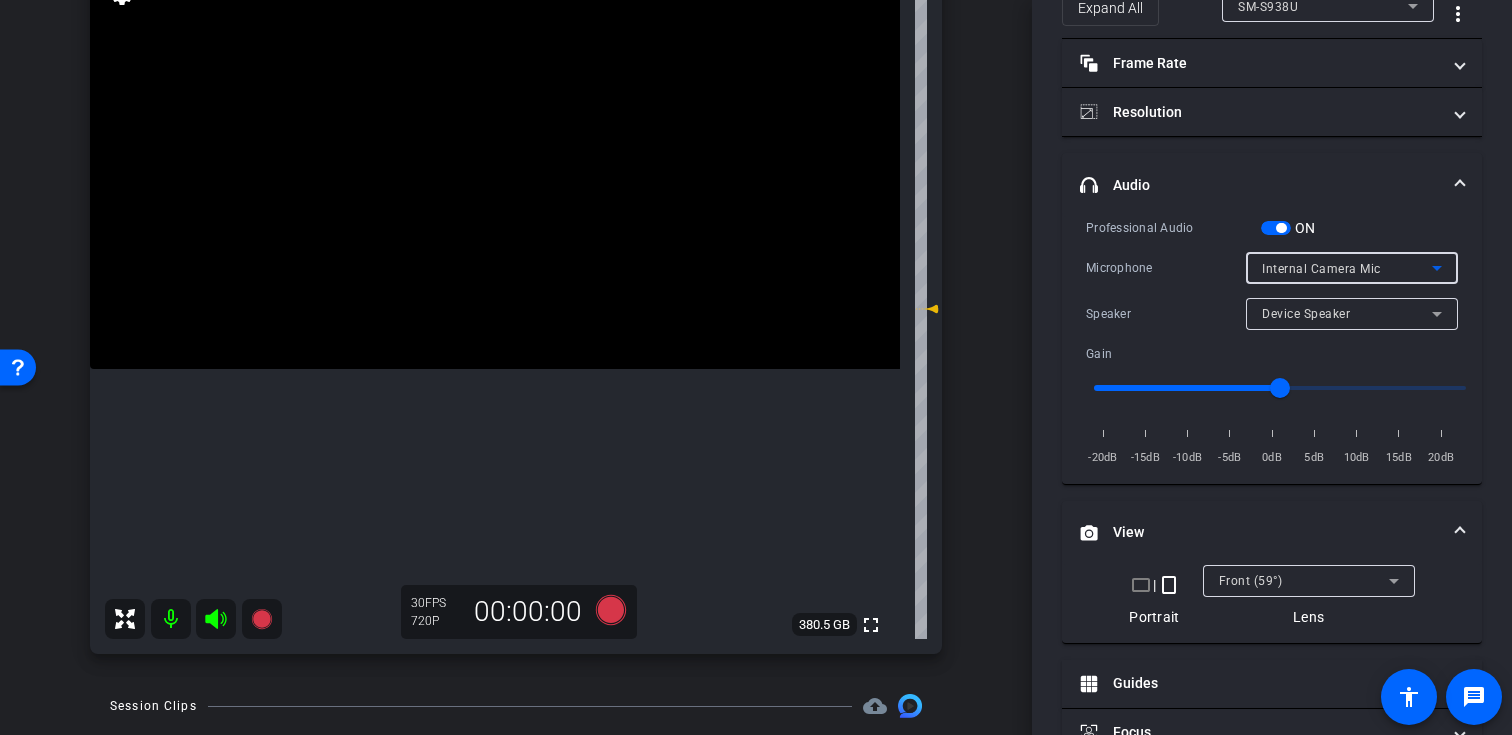 scroll, scrollTop: 105, scrollLeft: 0, axis: vertical 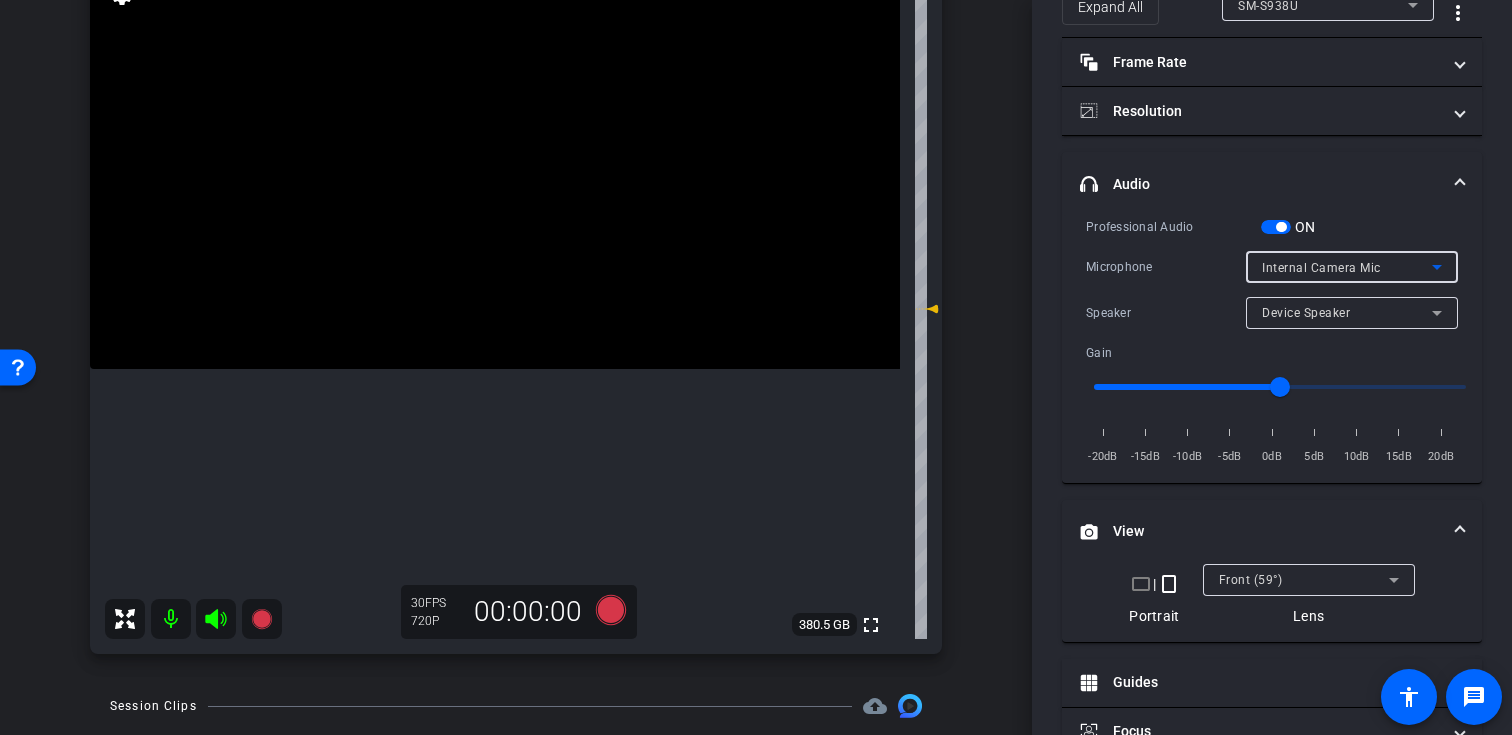 click on "Internal Camera Mic" at bounding box center (1321, 268) 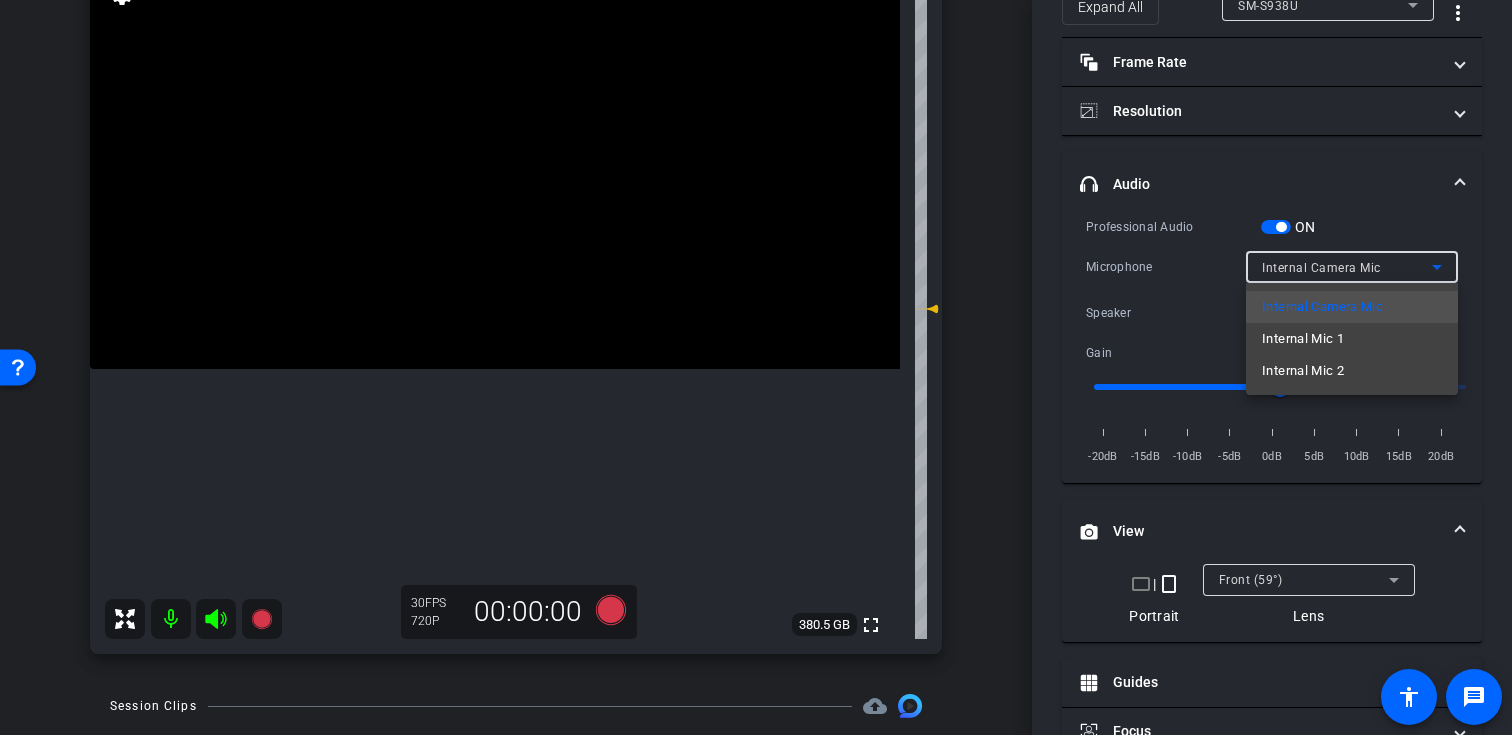click at bounding box center [756, 367] 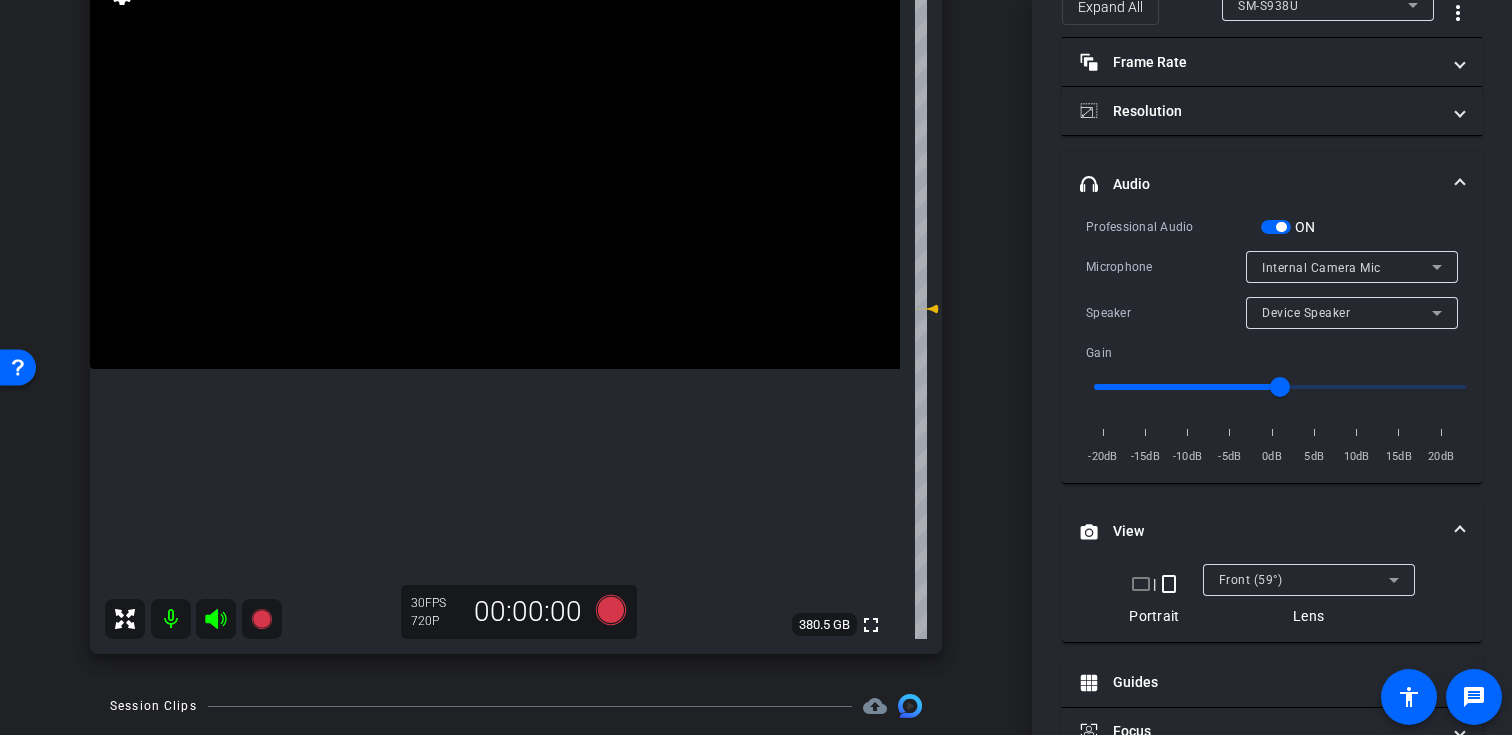 click at bounding box center (1281, 227) 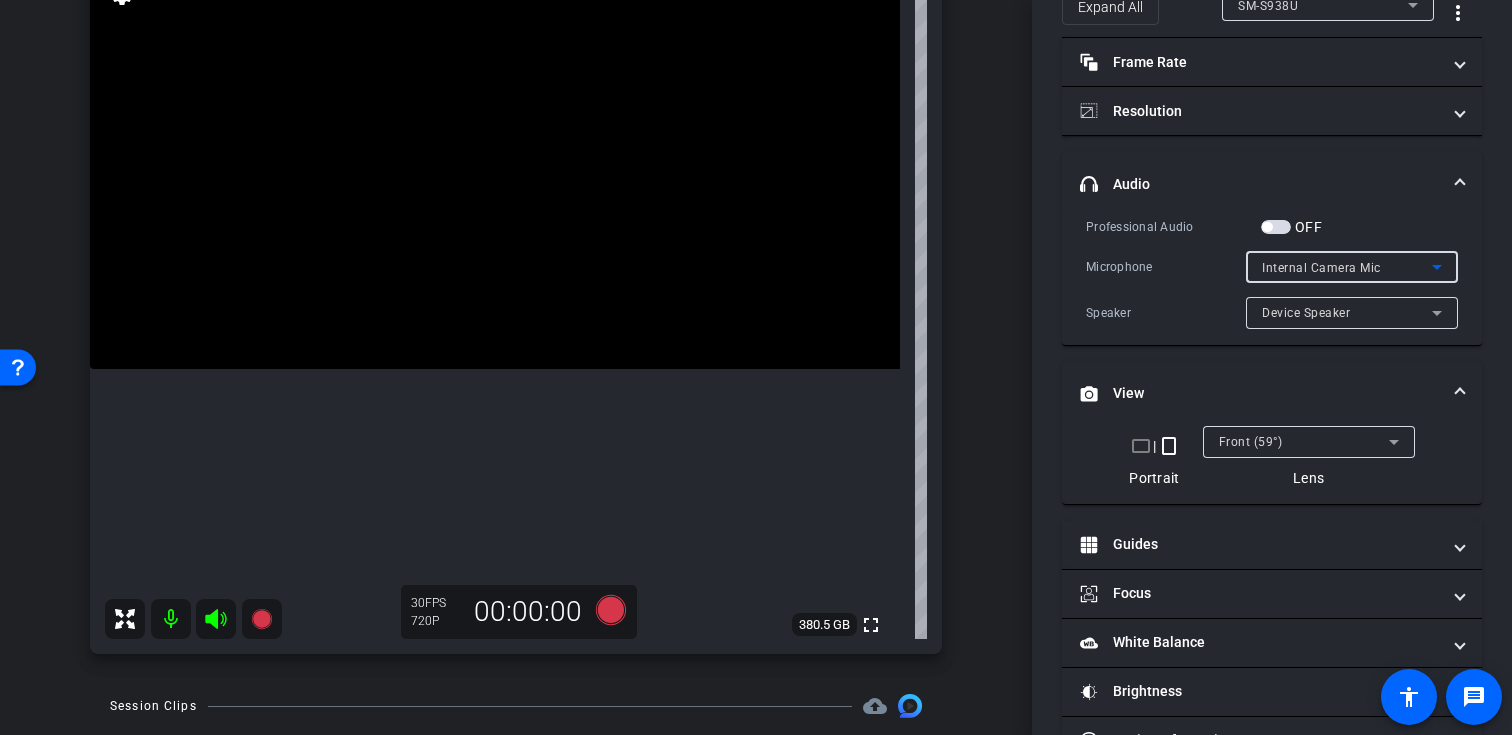 click on "Internal Camera Mic" at bounding box center [1321, 268] 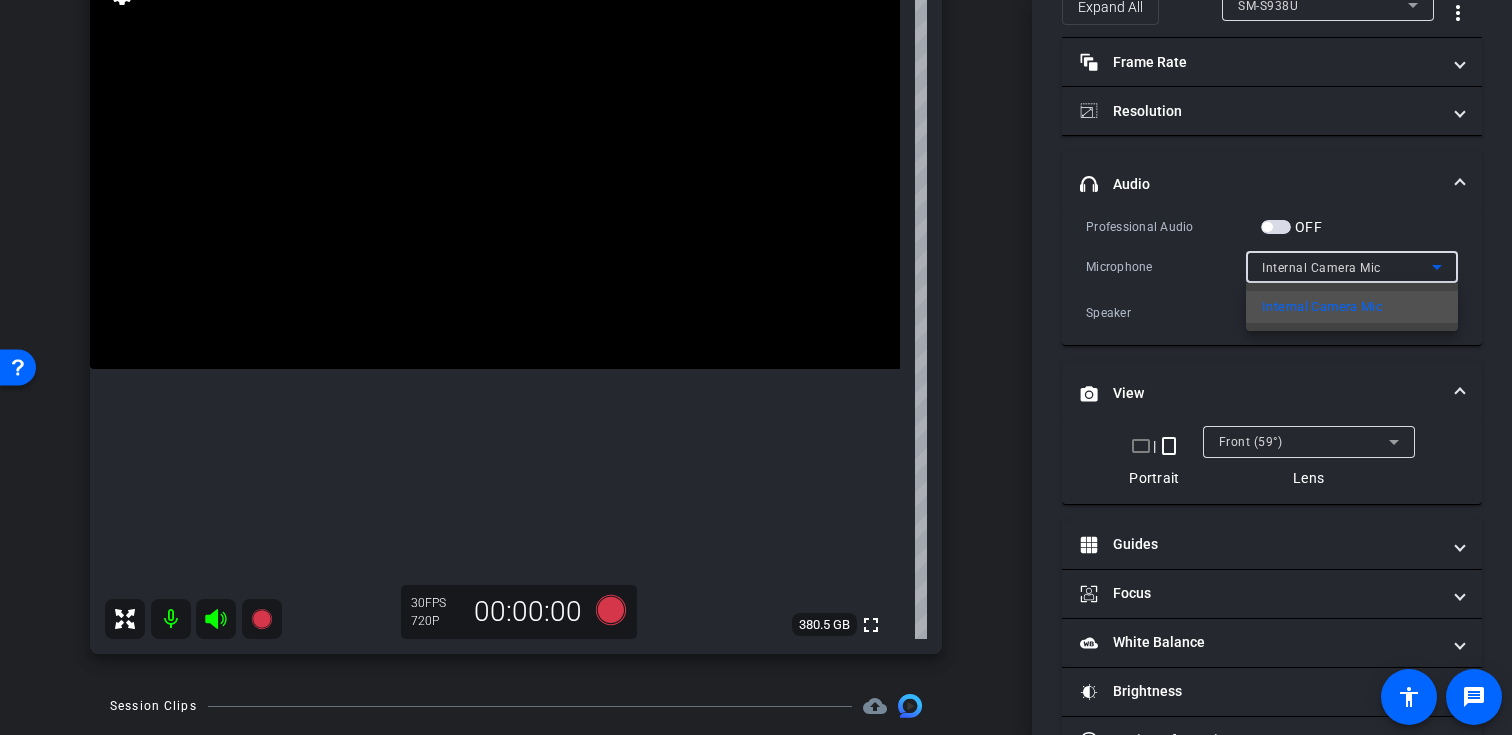 click at bounding box center (756, 367) 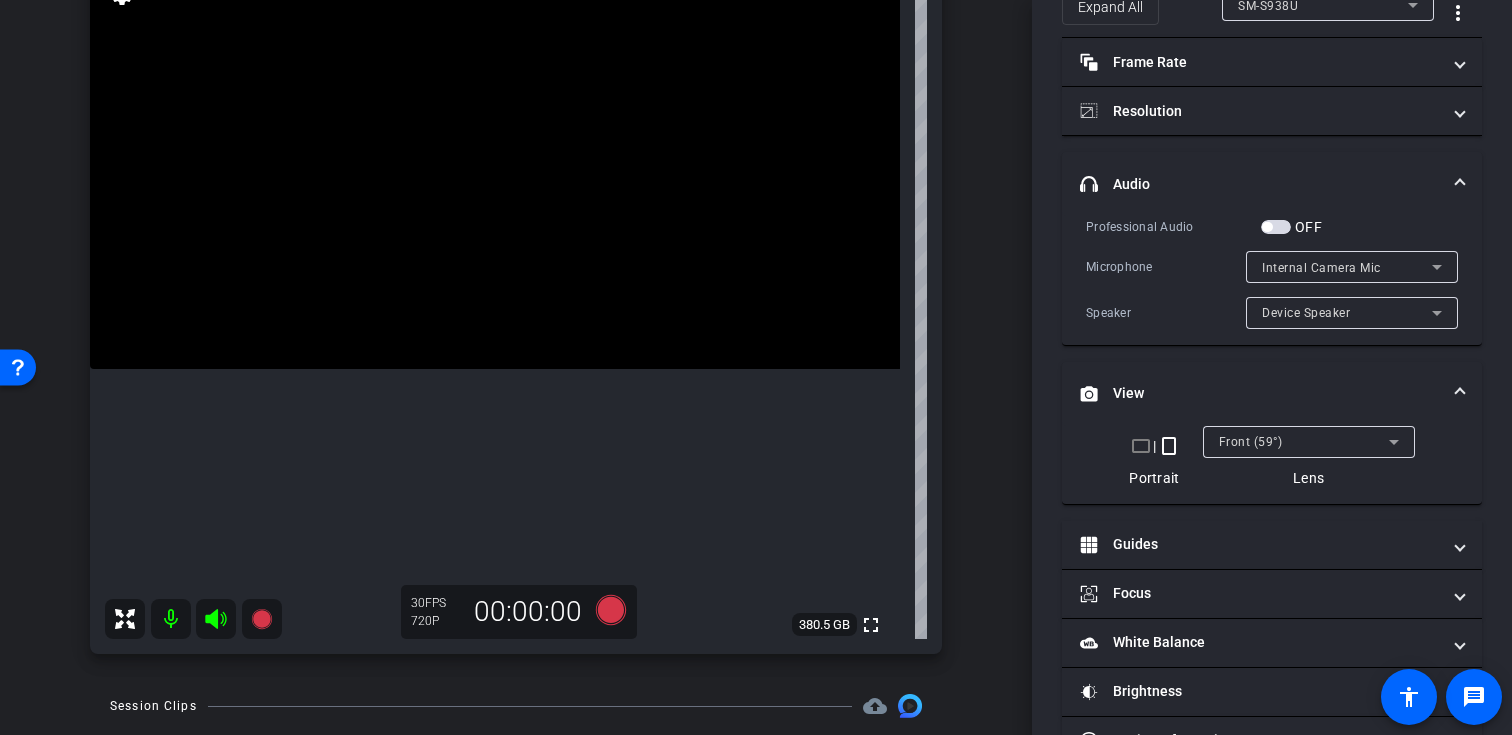 click at bounding box center (1267, 227) 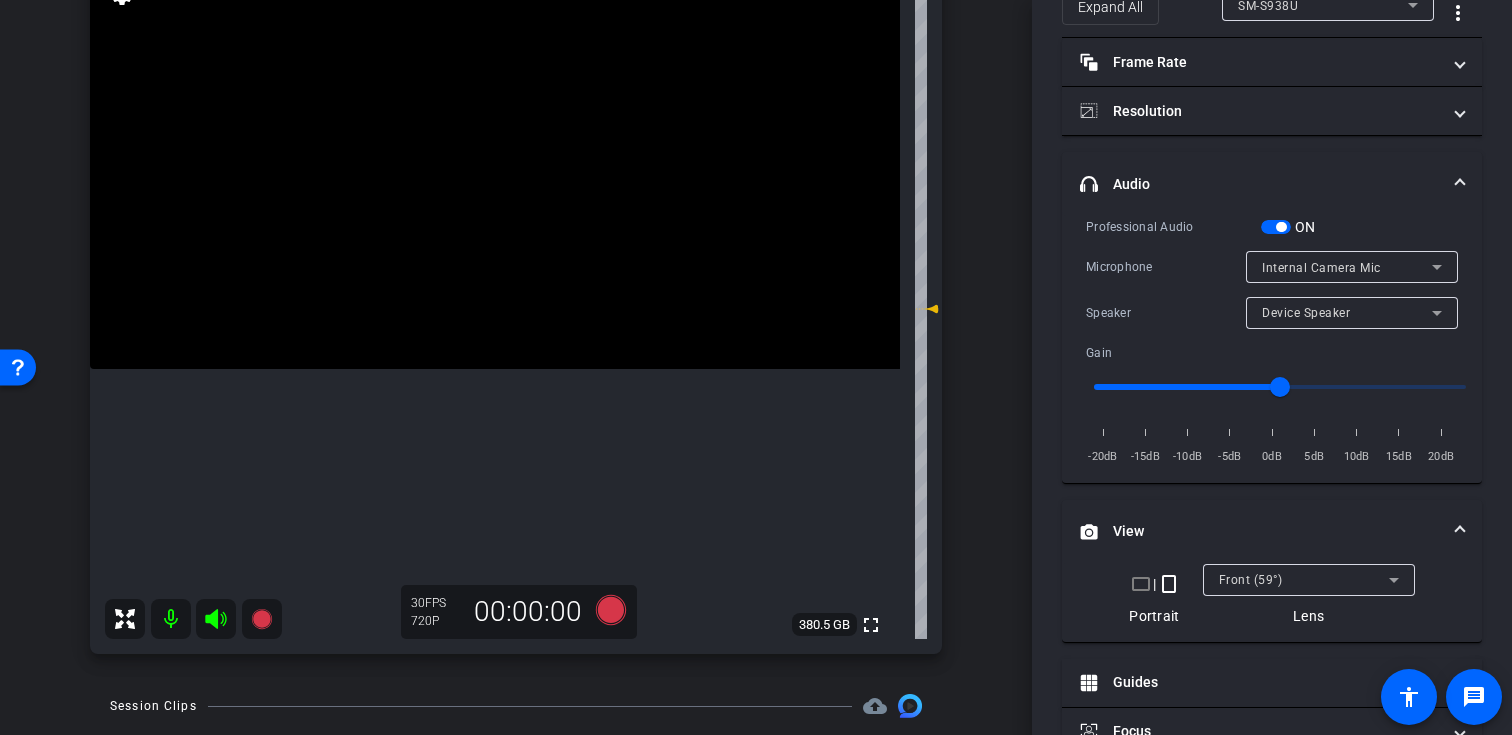 click at bounding box center [1276, 227] 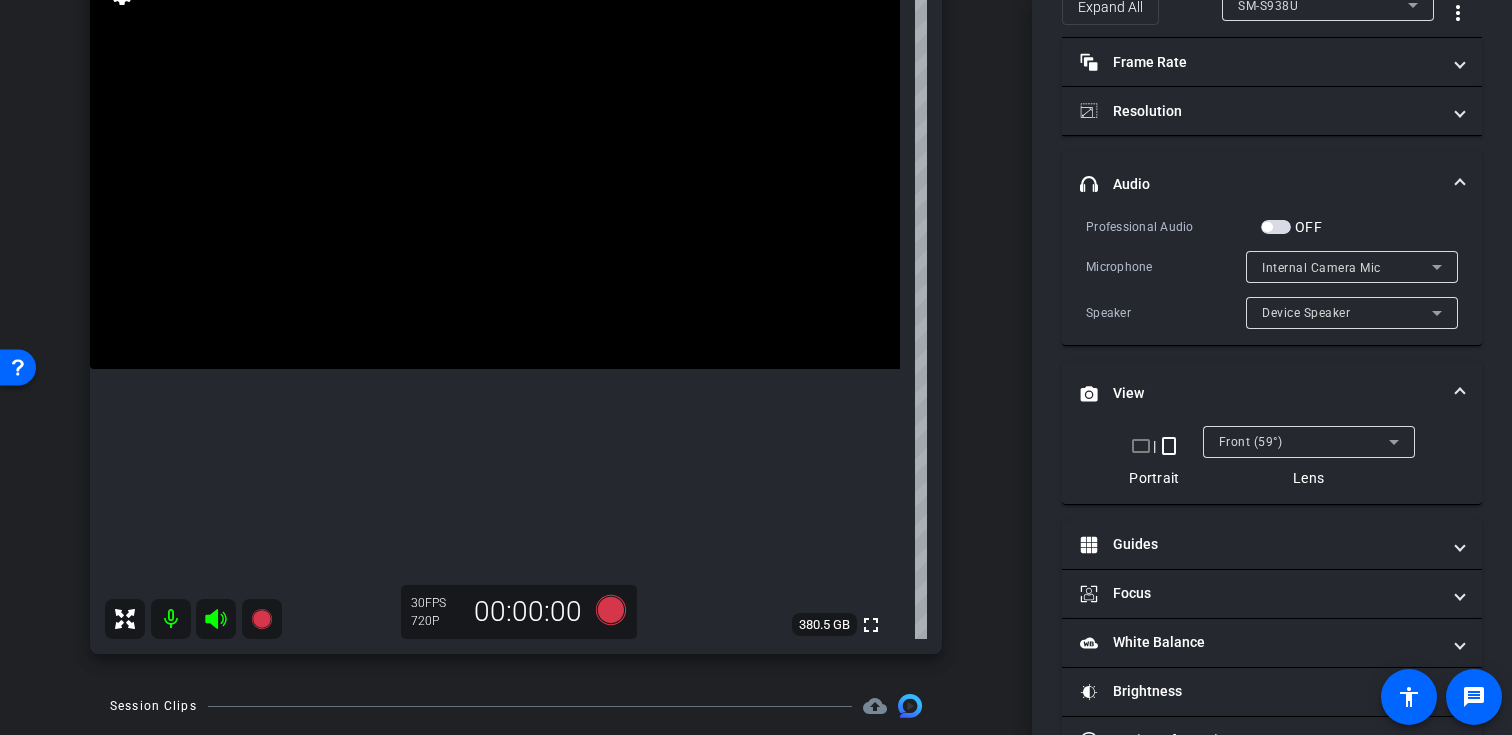 scroll, scrollTop: 0, scrollLeft: 0, axis: both 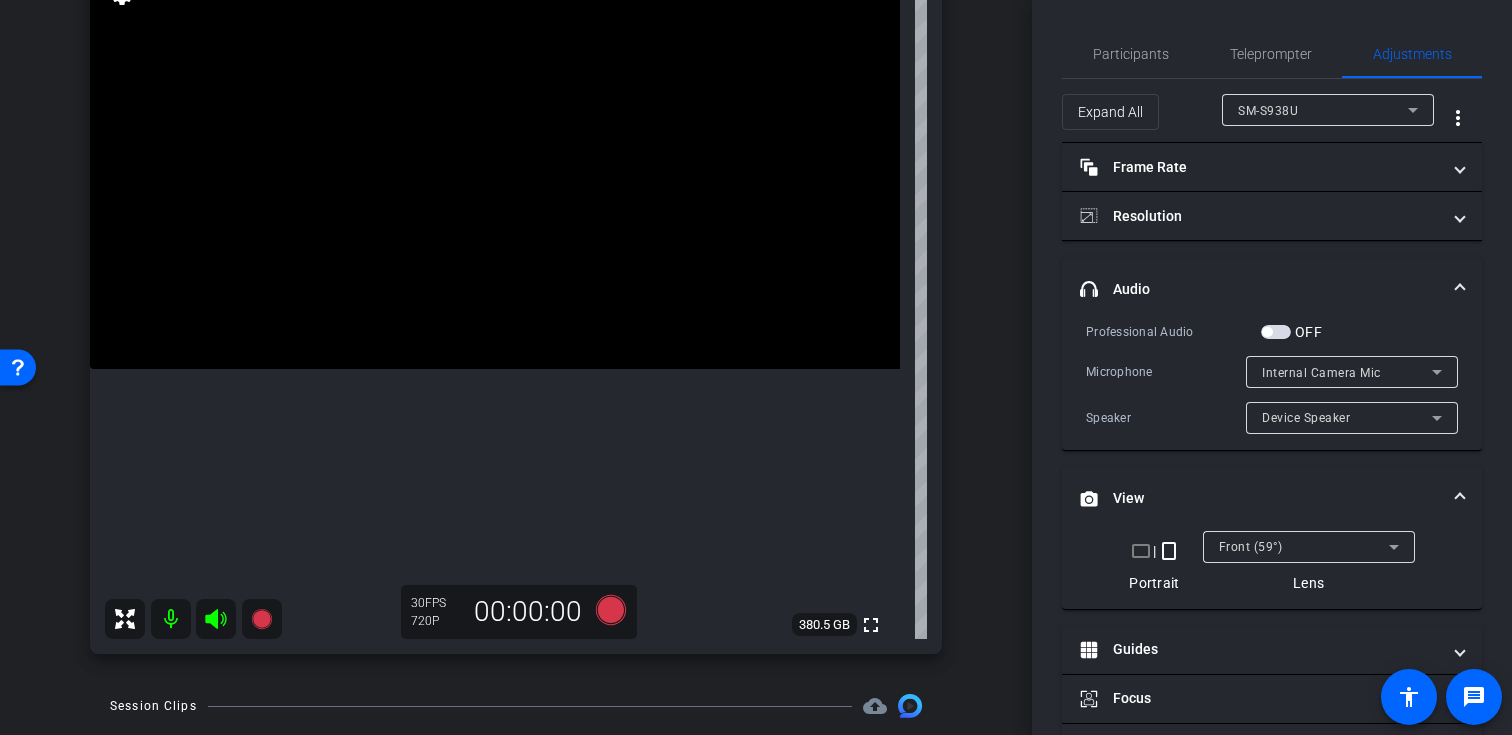 click on "OFF" at bounding box center (1291, 332) 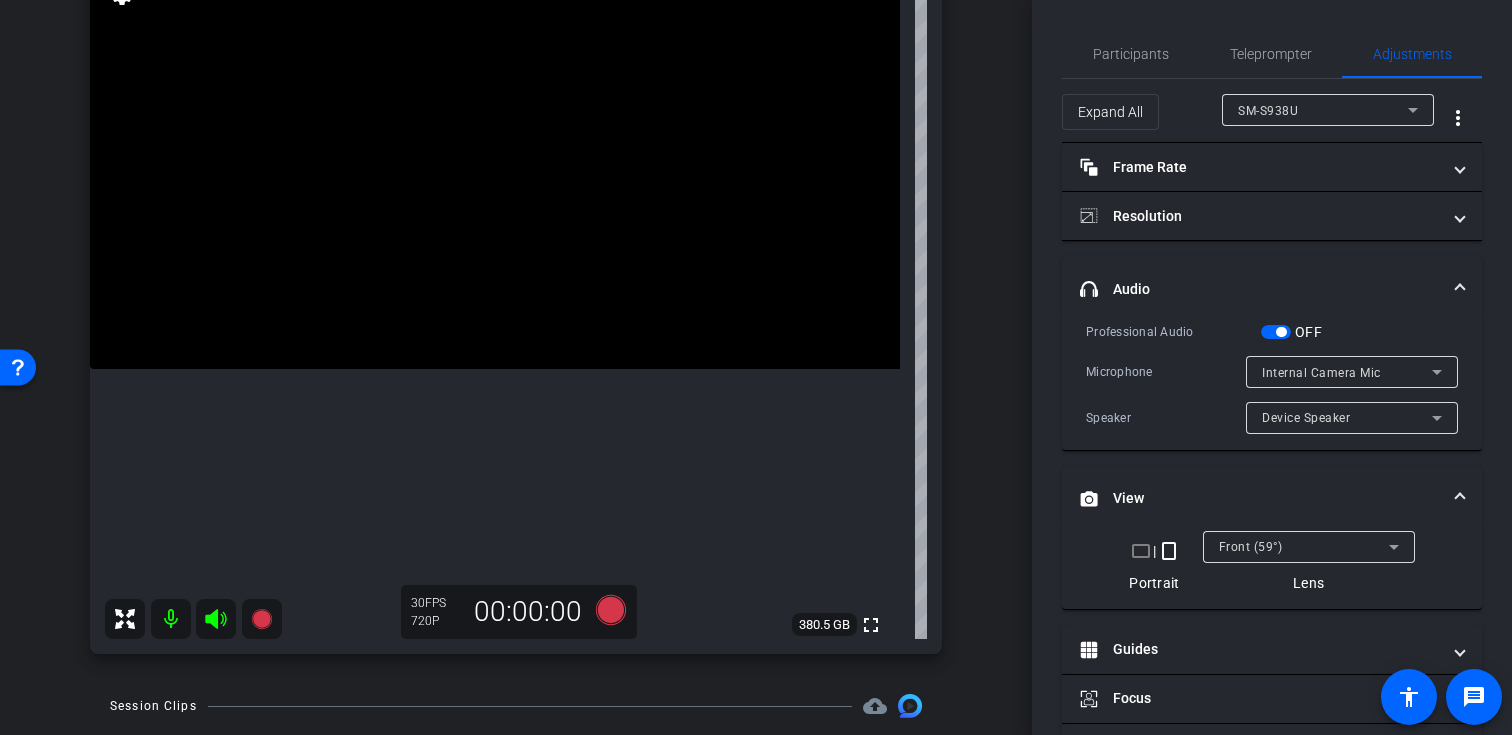 click on "Internal Camera Mic" at bounding box center [1347, 372] 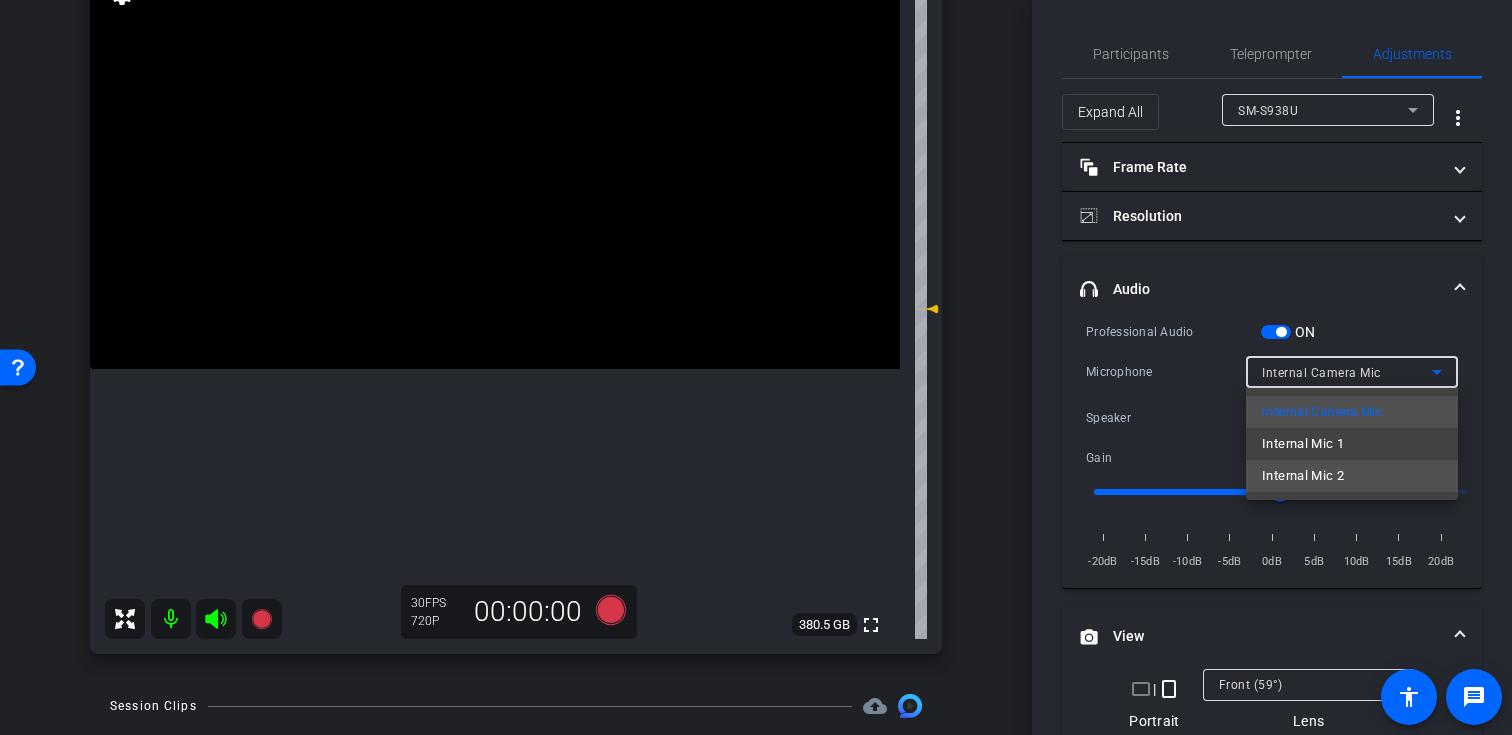 click on "Internal Mic 2" at bounding box center (1303, 476) 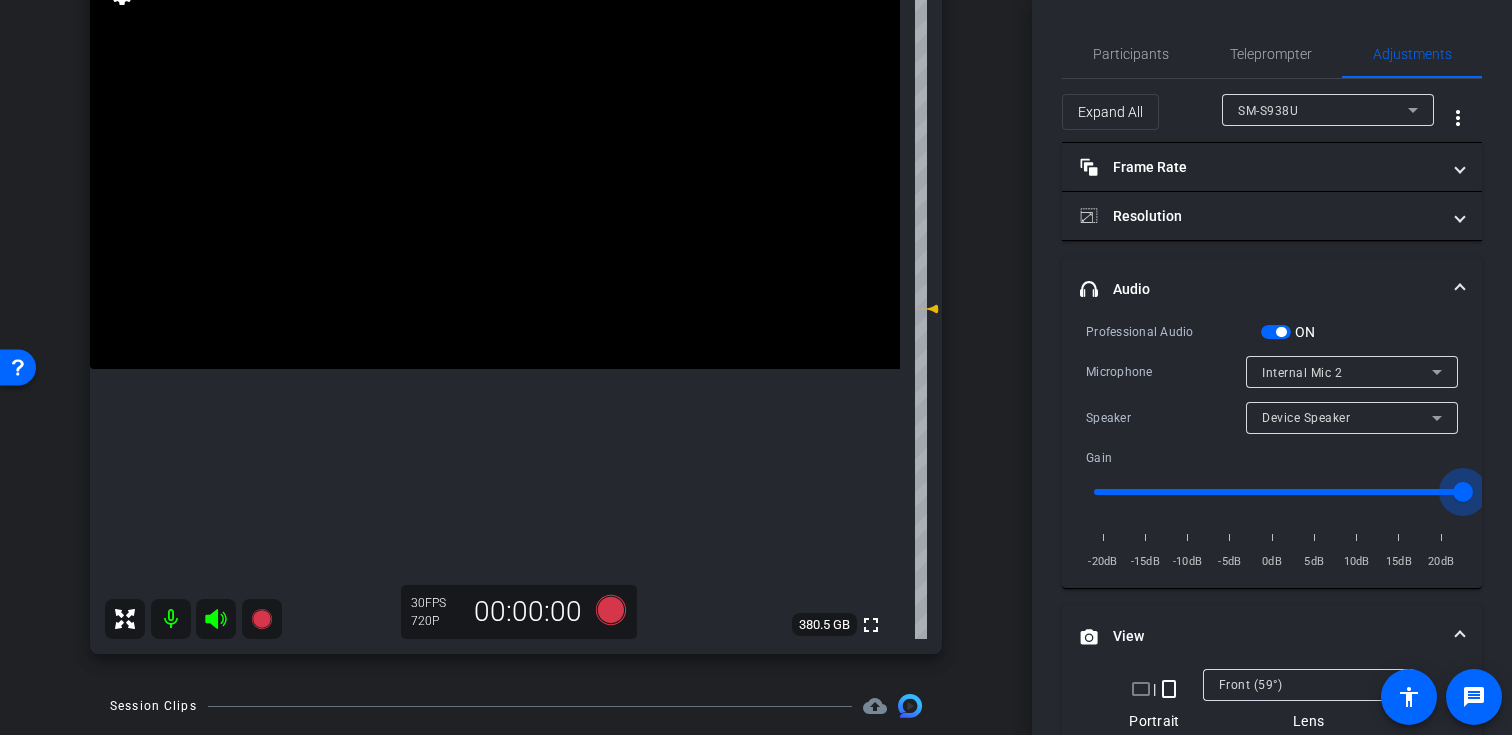 drag, startPoint x: 1284, startPoint y: 491, endPoint x: 1511, endPoint y: 491, distance: 227 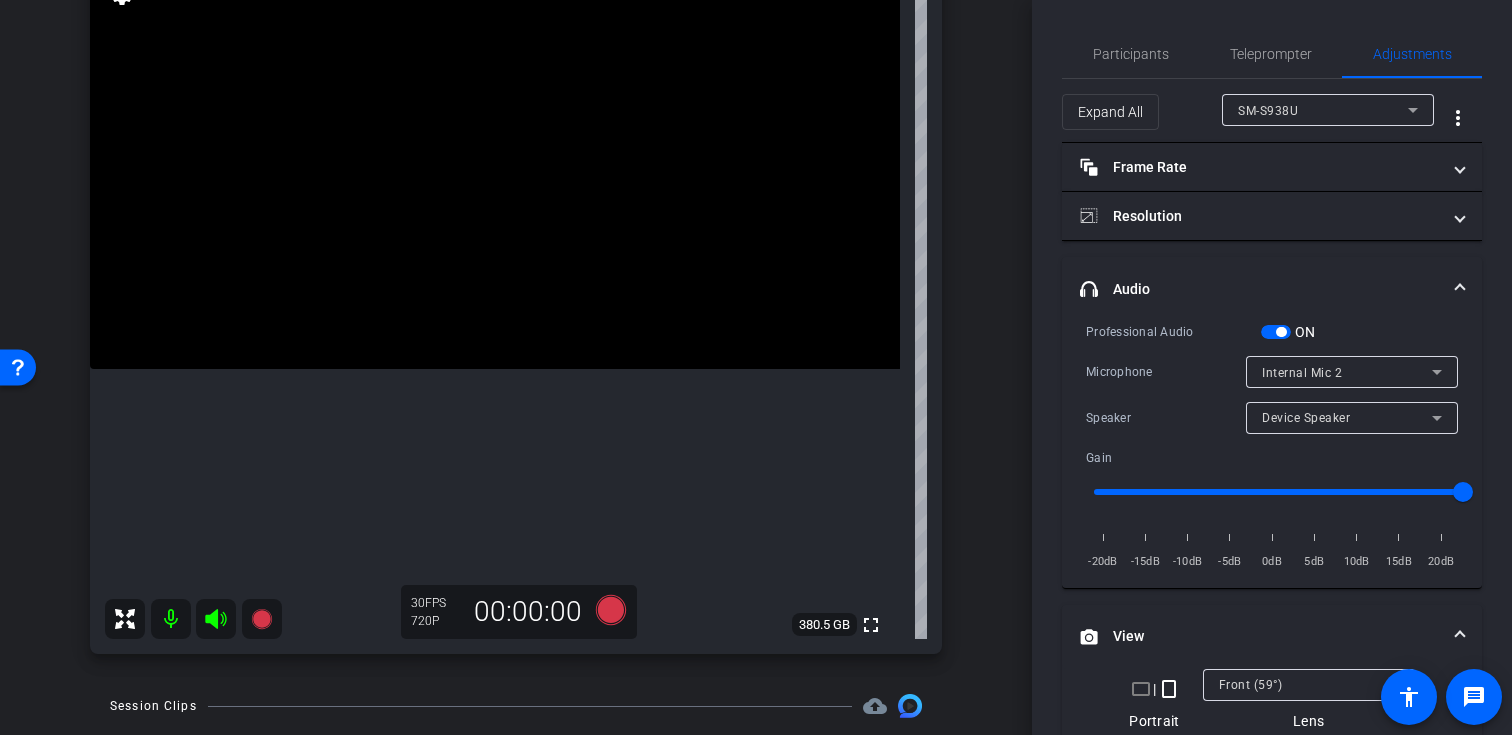 click on "Professional Audio  ON  Microphone Internal Mic 2 Speaker Device Speaker Gain -20dB -15dB -10dB -5dB 0dB 5dB 10dB 15dB 20dB" at bounding box center [1272, 446] 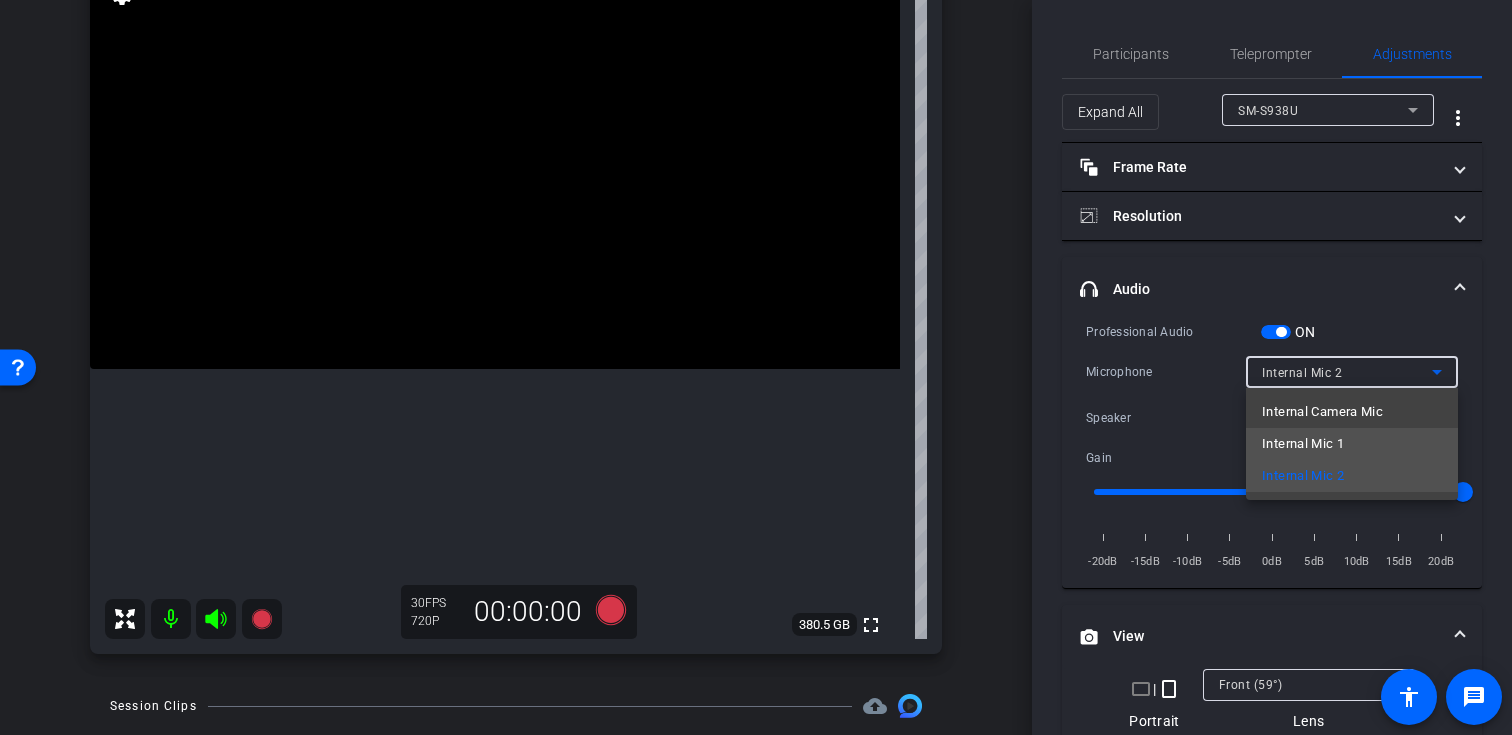 click on "Internal Mic 1" at bounding box center [1303, 444] 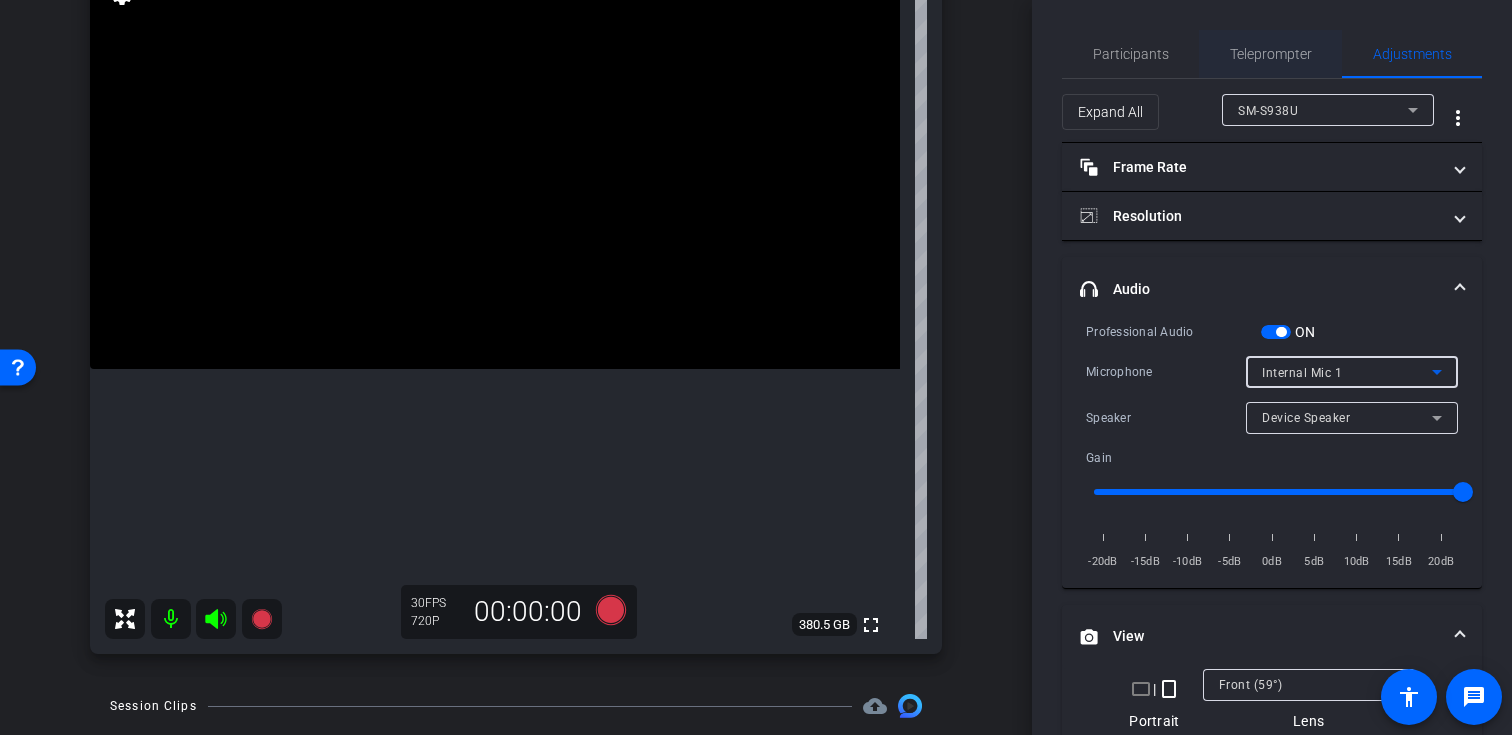 click on "Teleprompter" at bounding box center [1271, 54] 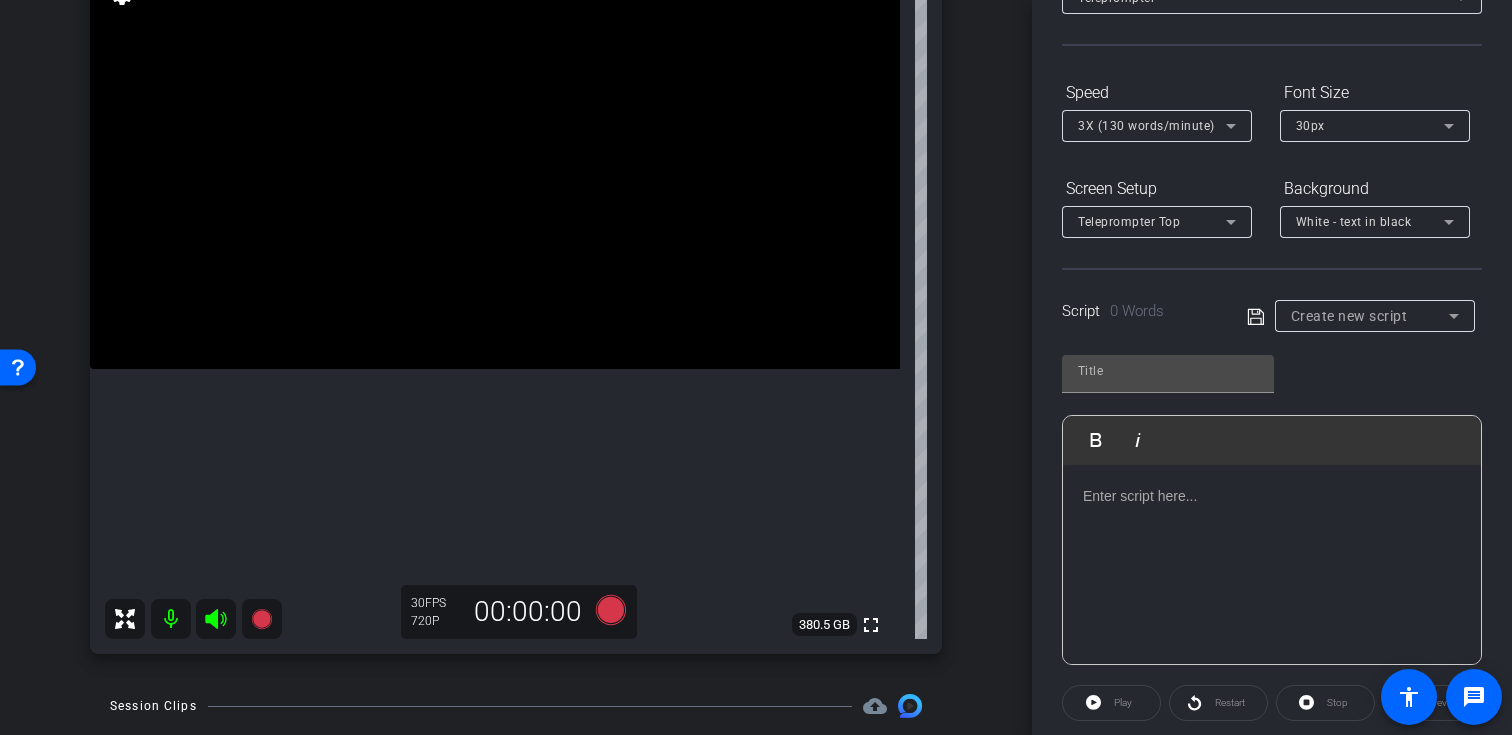 scroll, scrollTop: 358, scrollLeft: 0, axis: vertical 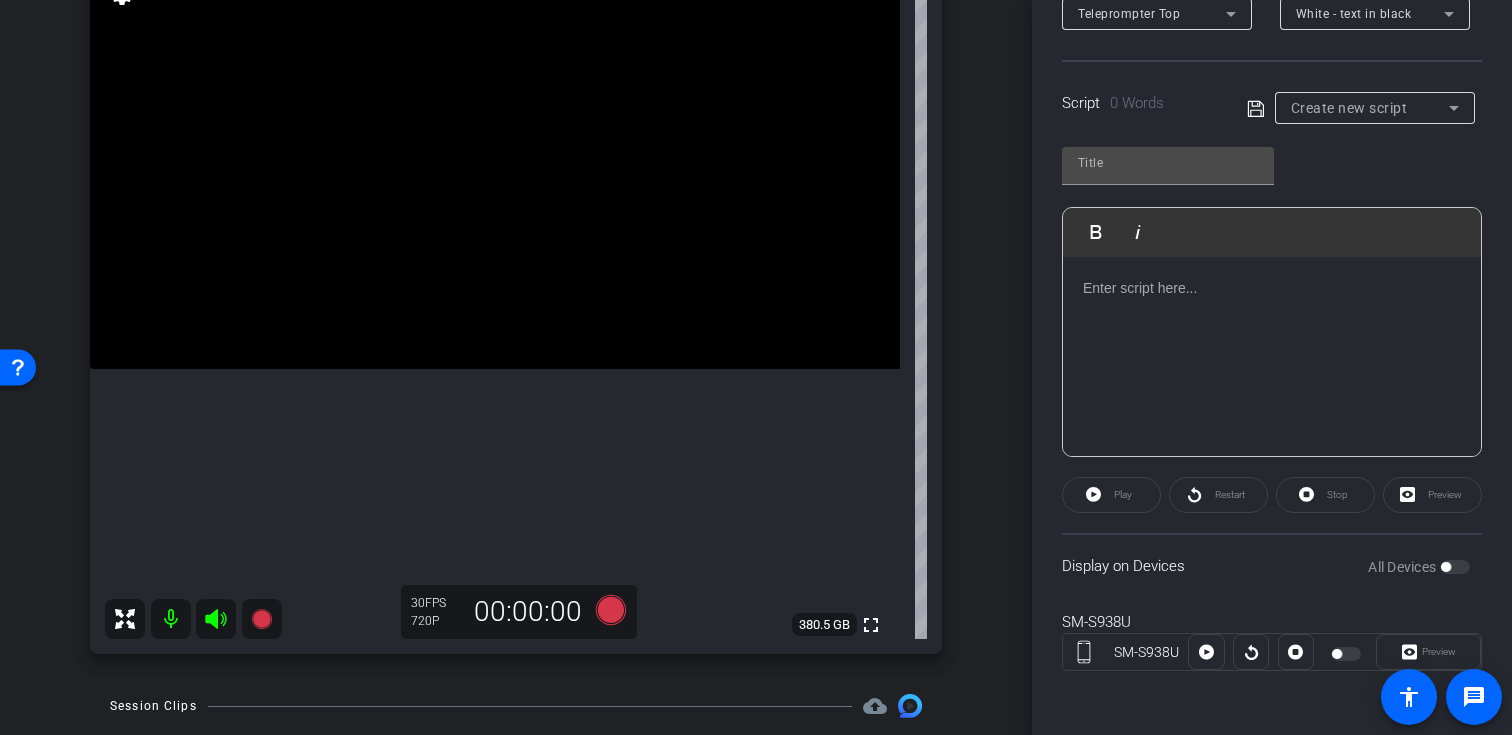 click on "Create new script" at bounding box center [1349, 108] 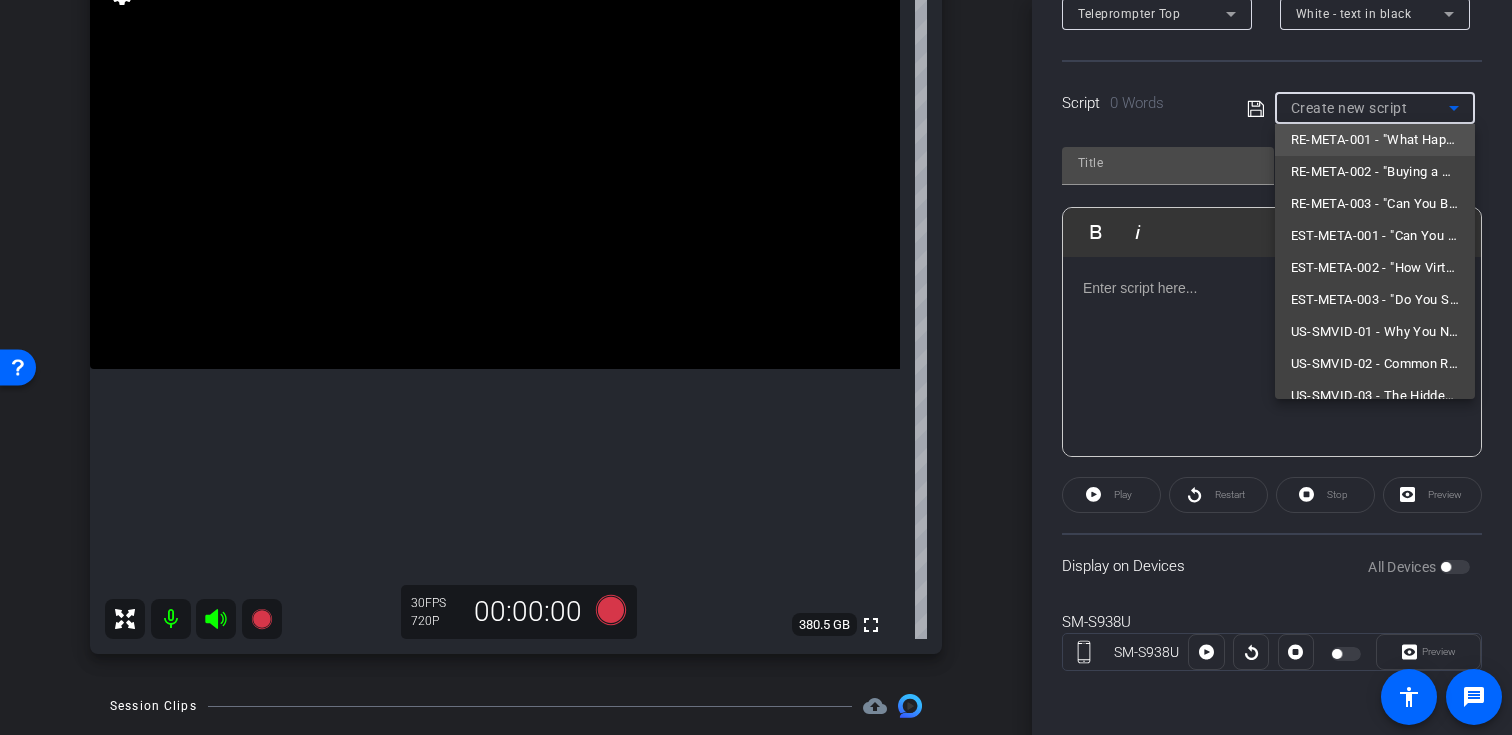 scroll, scrollTop: 91, scrollLeft: 0, axis: vertical 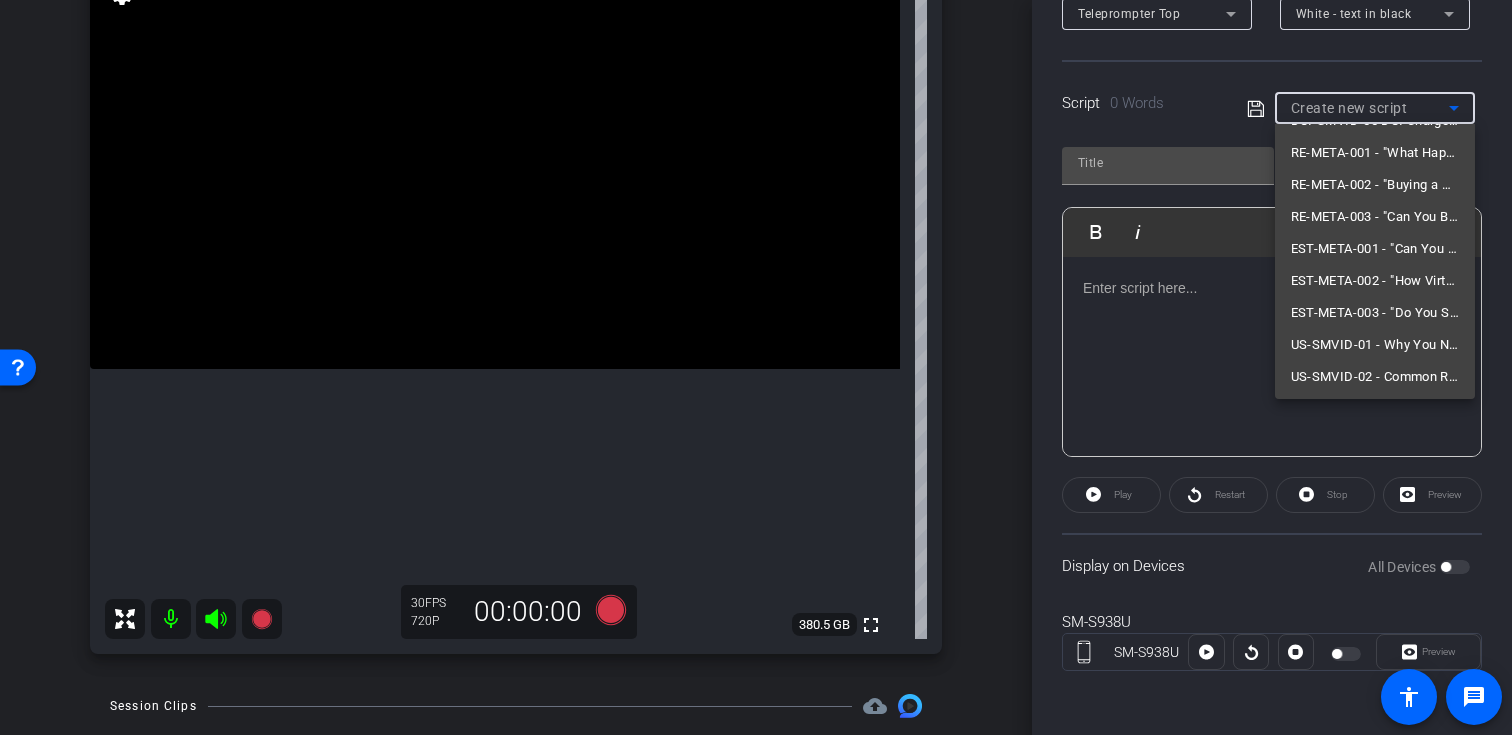 click at bounding box center [756, 367] 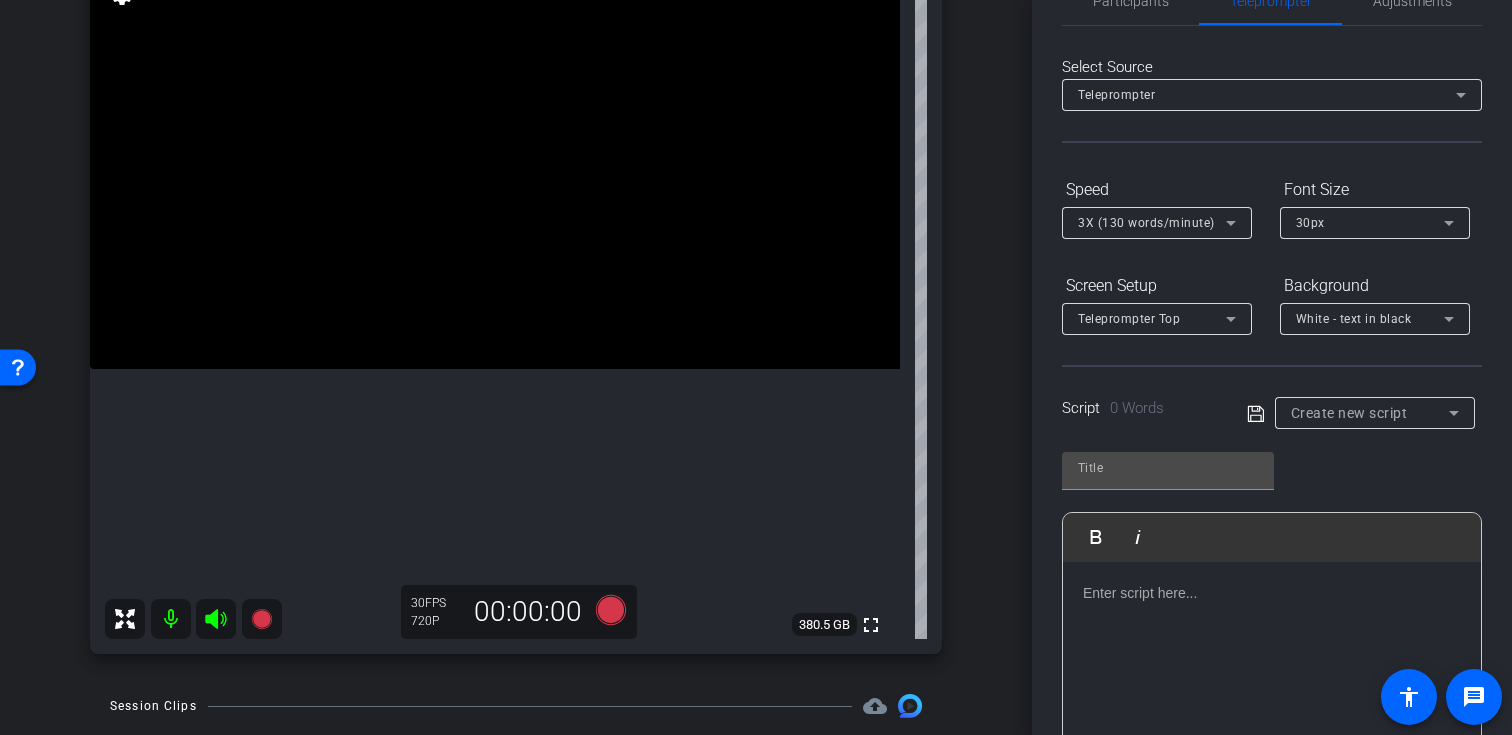 scroll, scrollTop: 0, scrollLeft: 0, axis: both 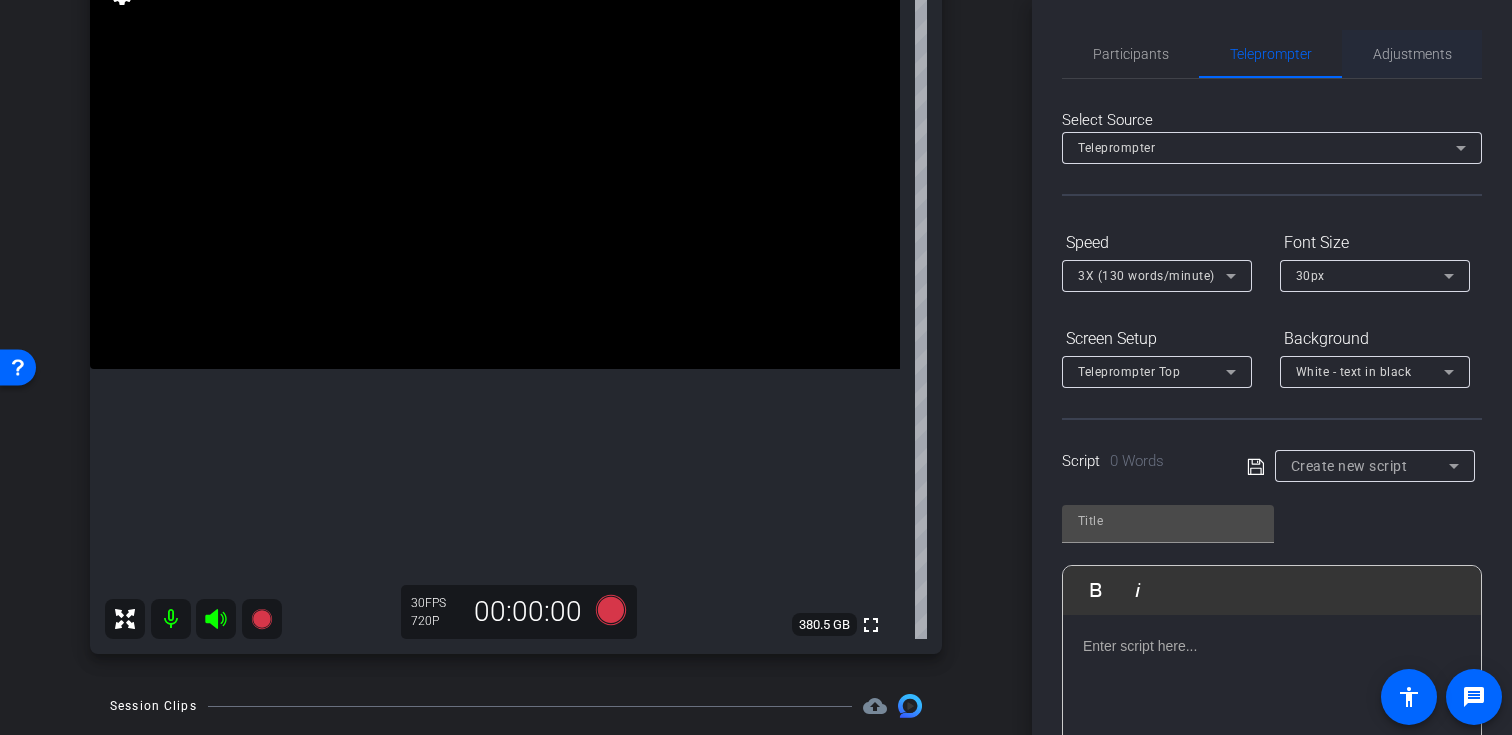 click on "Adjustments" at bounding box center [1412, 54] 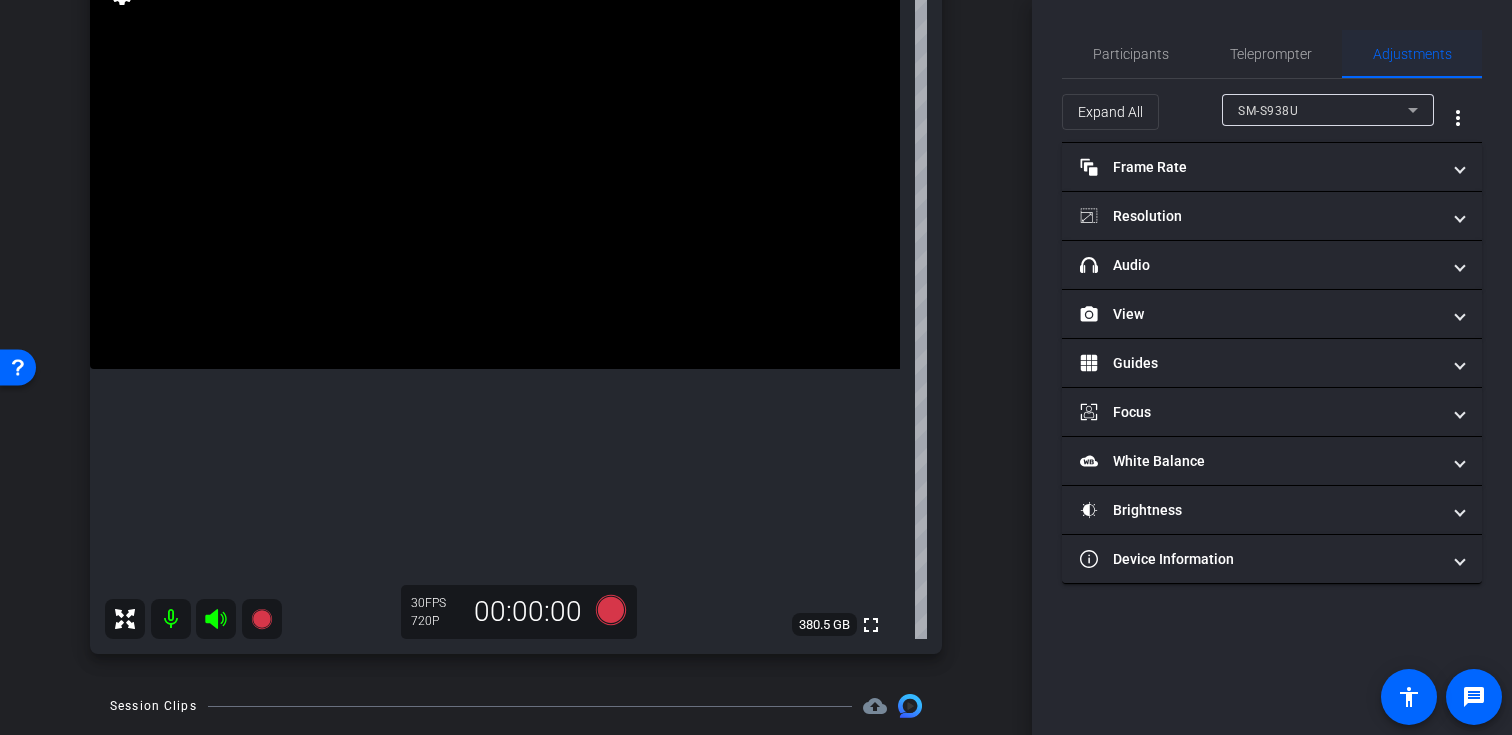 scroll, scrollTop: 0, scrollLeft: 0, axis: both 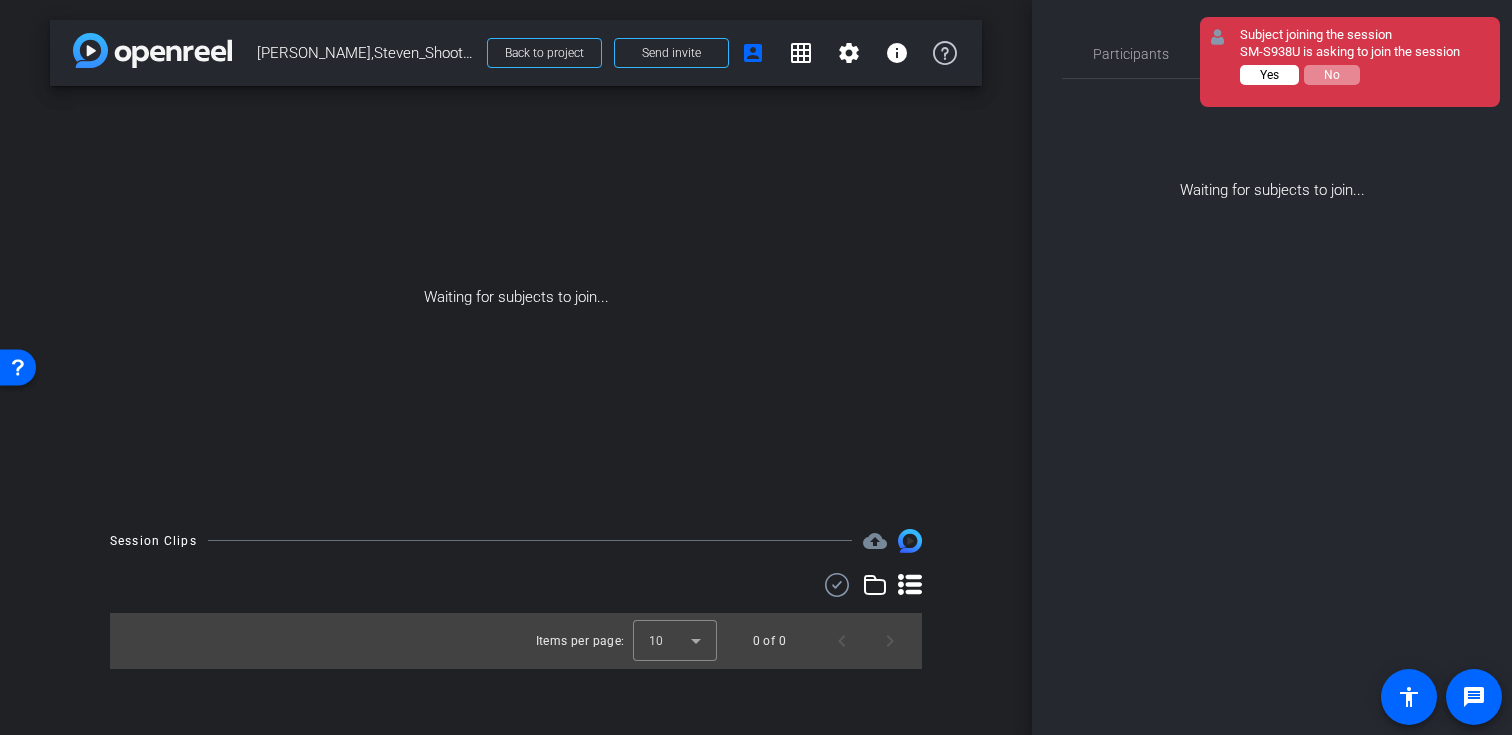 click on "Yes" at bounding box center (1269, 75) 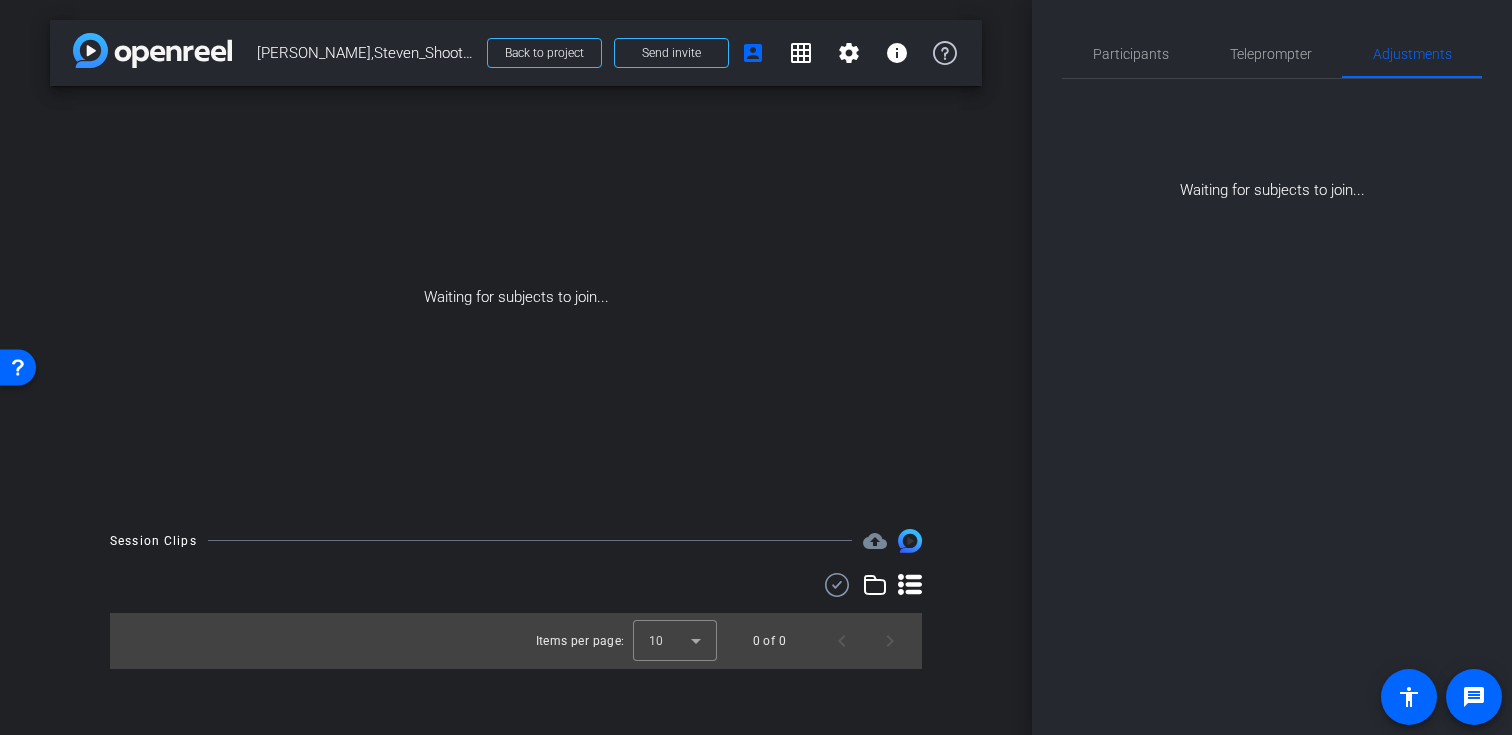 drag, startPoint x: 1149, startPoint y: 61, endPoint x: 1149, endPoint y: 97, distance: 36 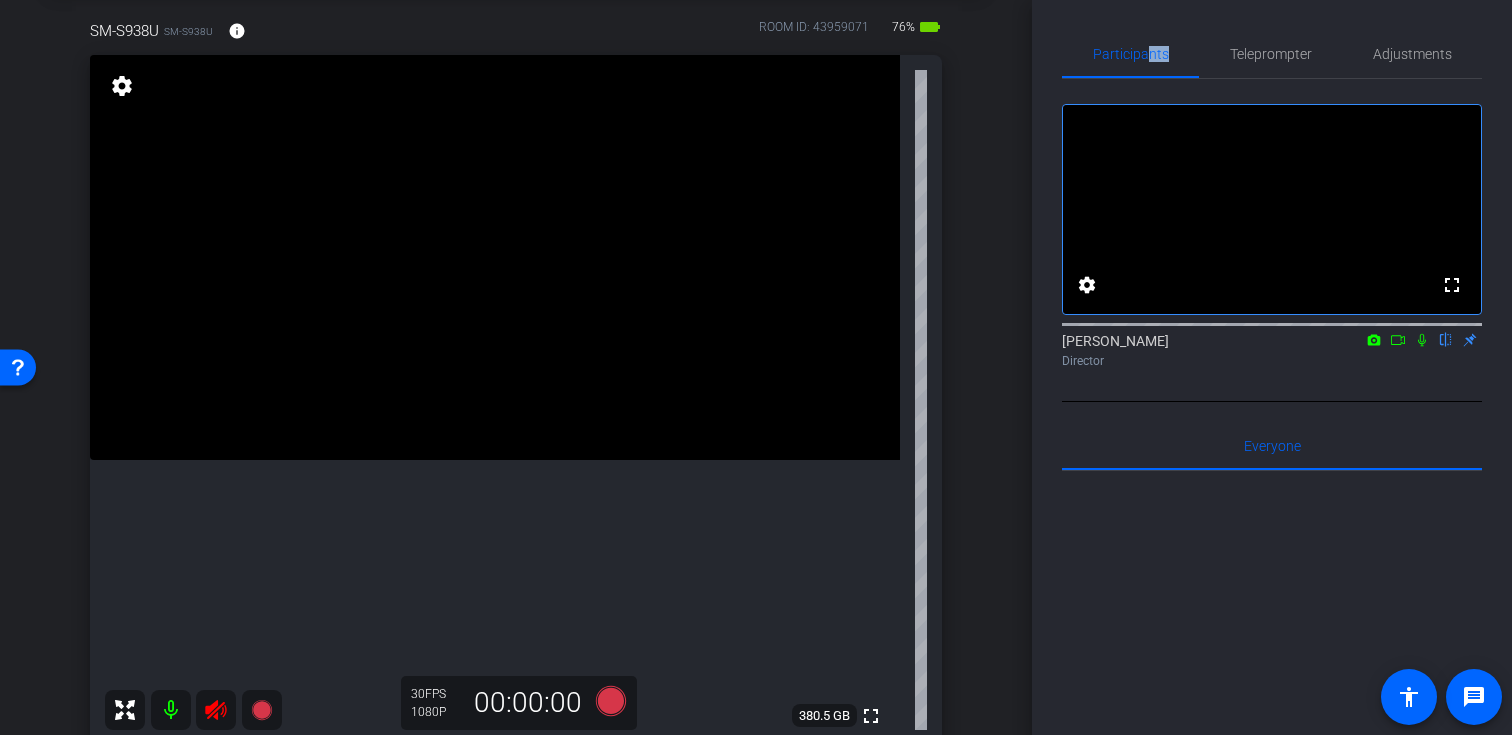 scroll, scrollTop: 102, scrollLeft: 0, axis: vertical 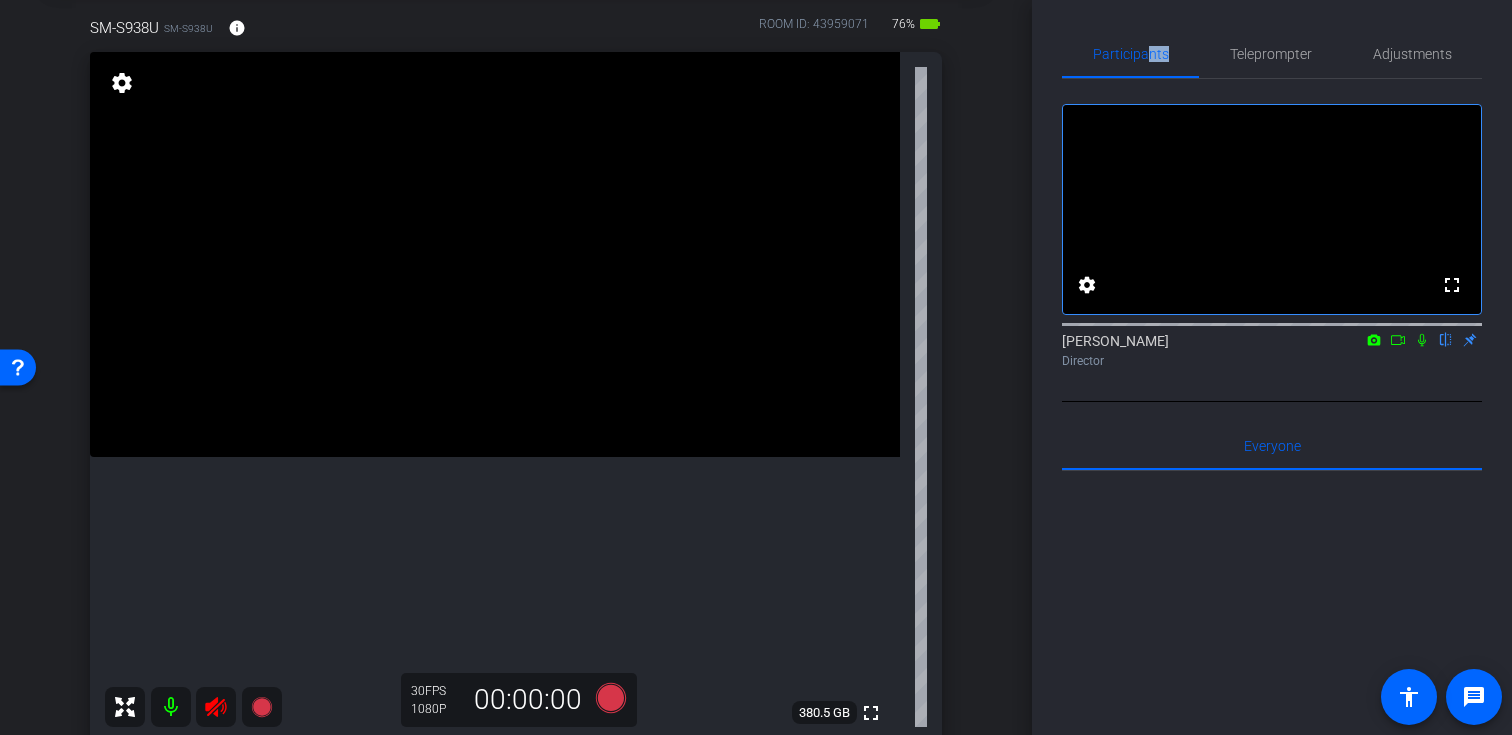 click 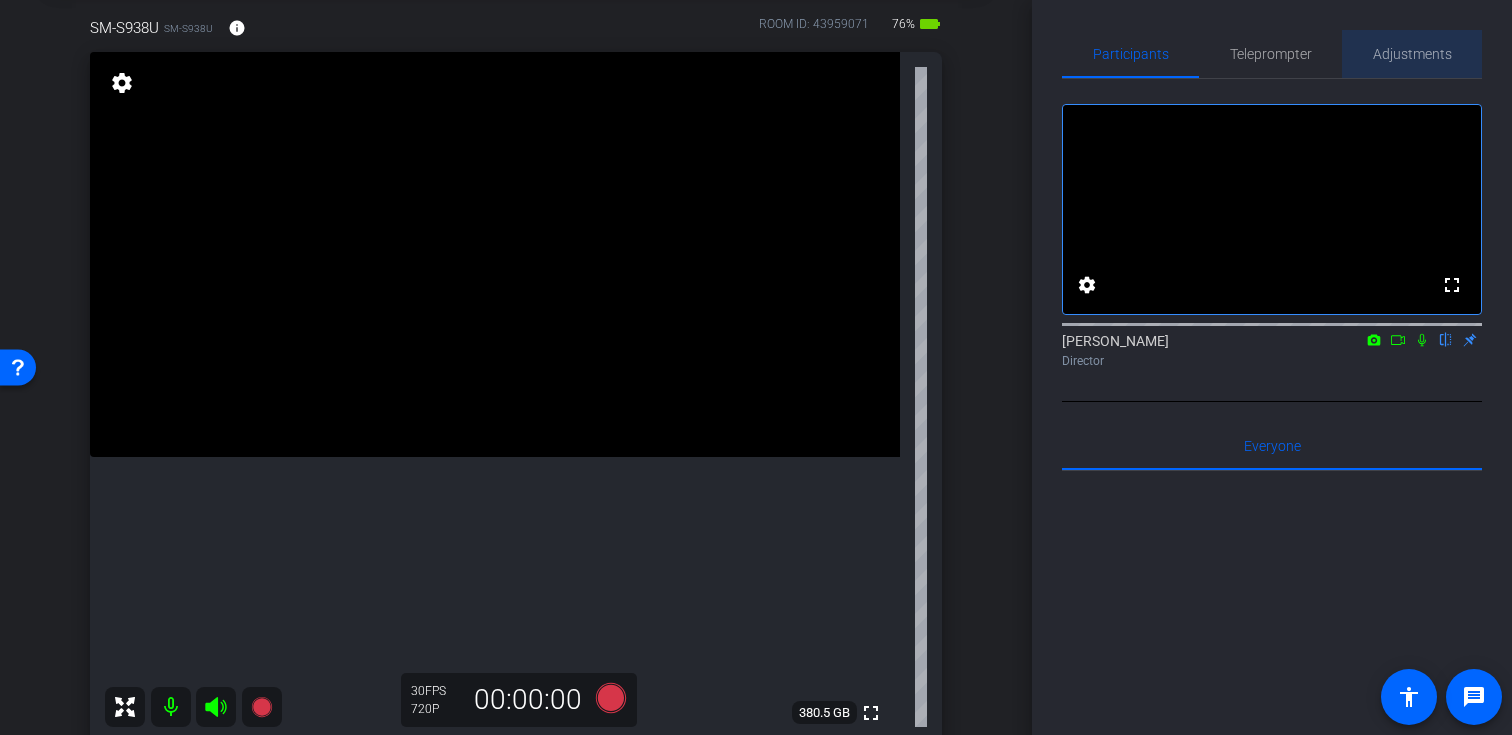 click on "Adjustments" at bounding box center (1412, 54) 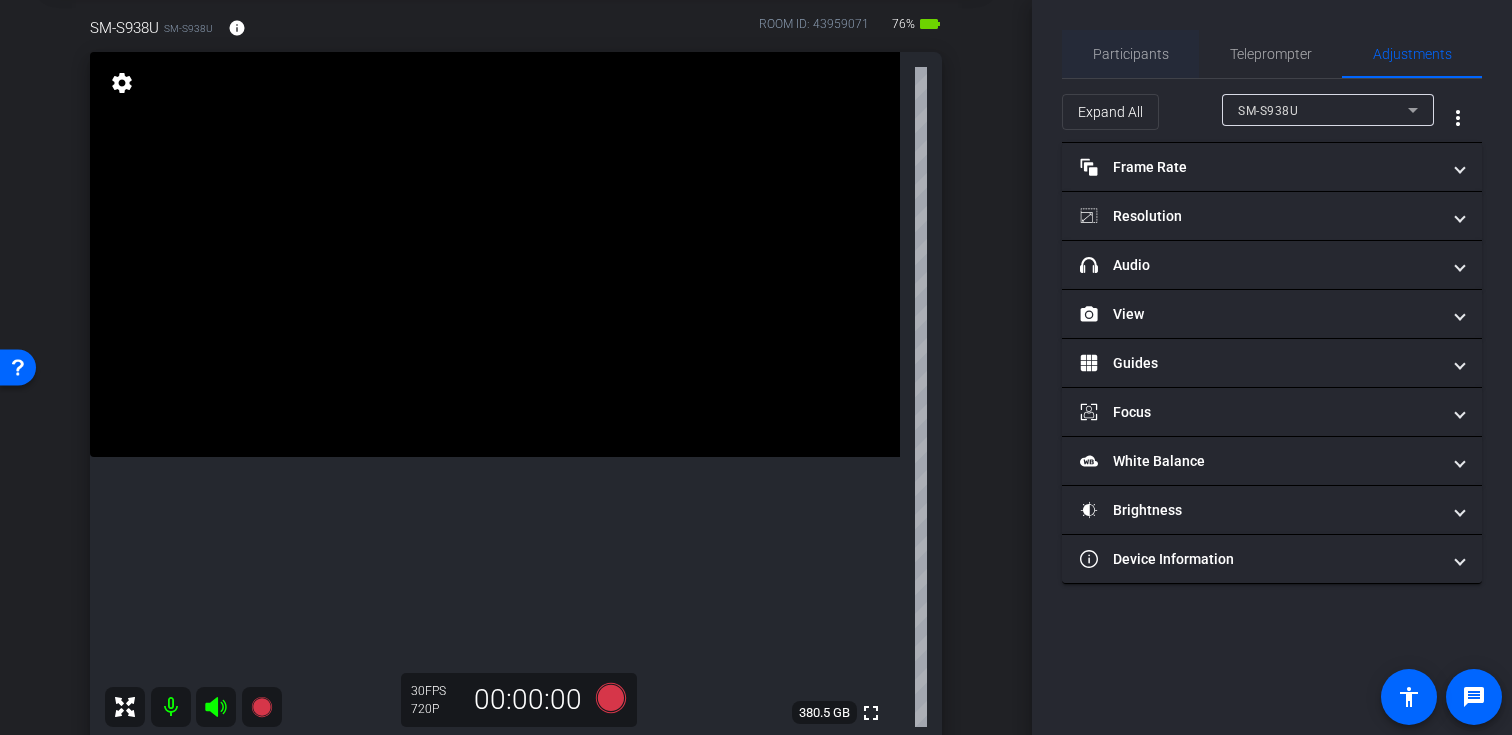 click on "Participants" at bounding box center [1131, 54] 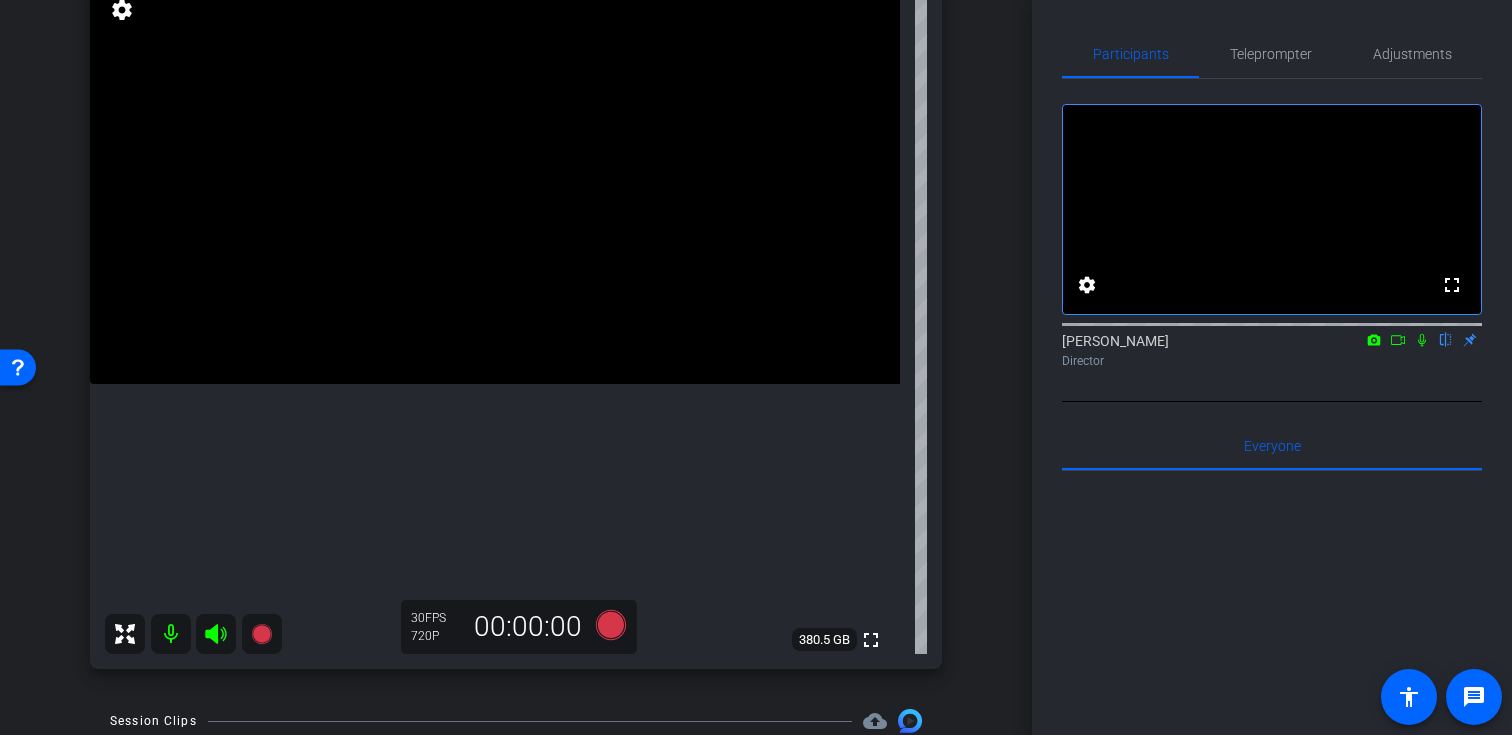 scroll, scrollTop: 160, scrollLeft: 0, axis: vertical 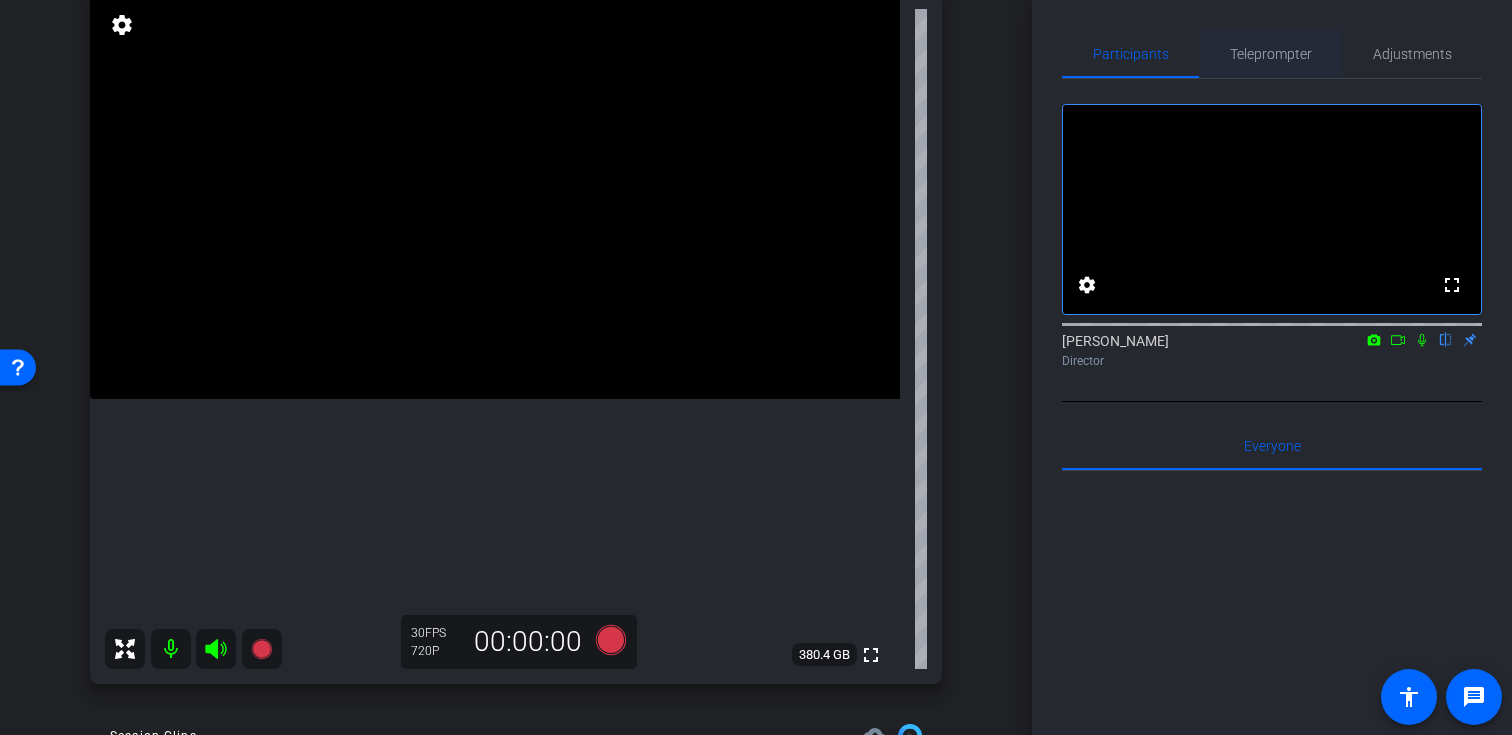 click on "Teleprompter" at bounding box center [1271, 54] 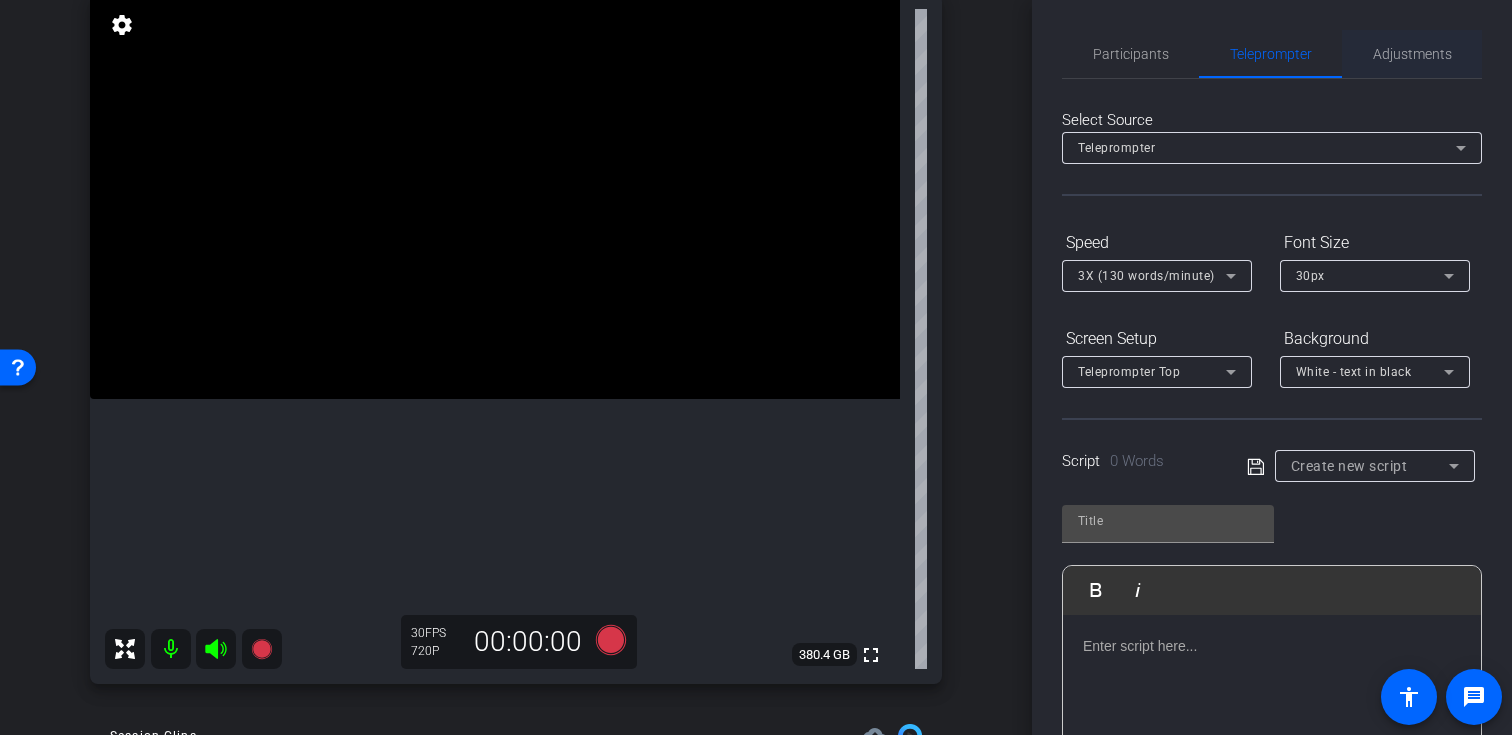 click on "Adjustments" at bounding box center [1412, 54] 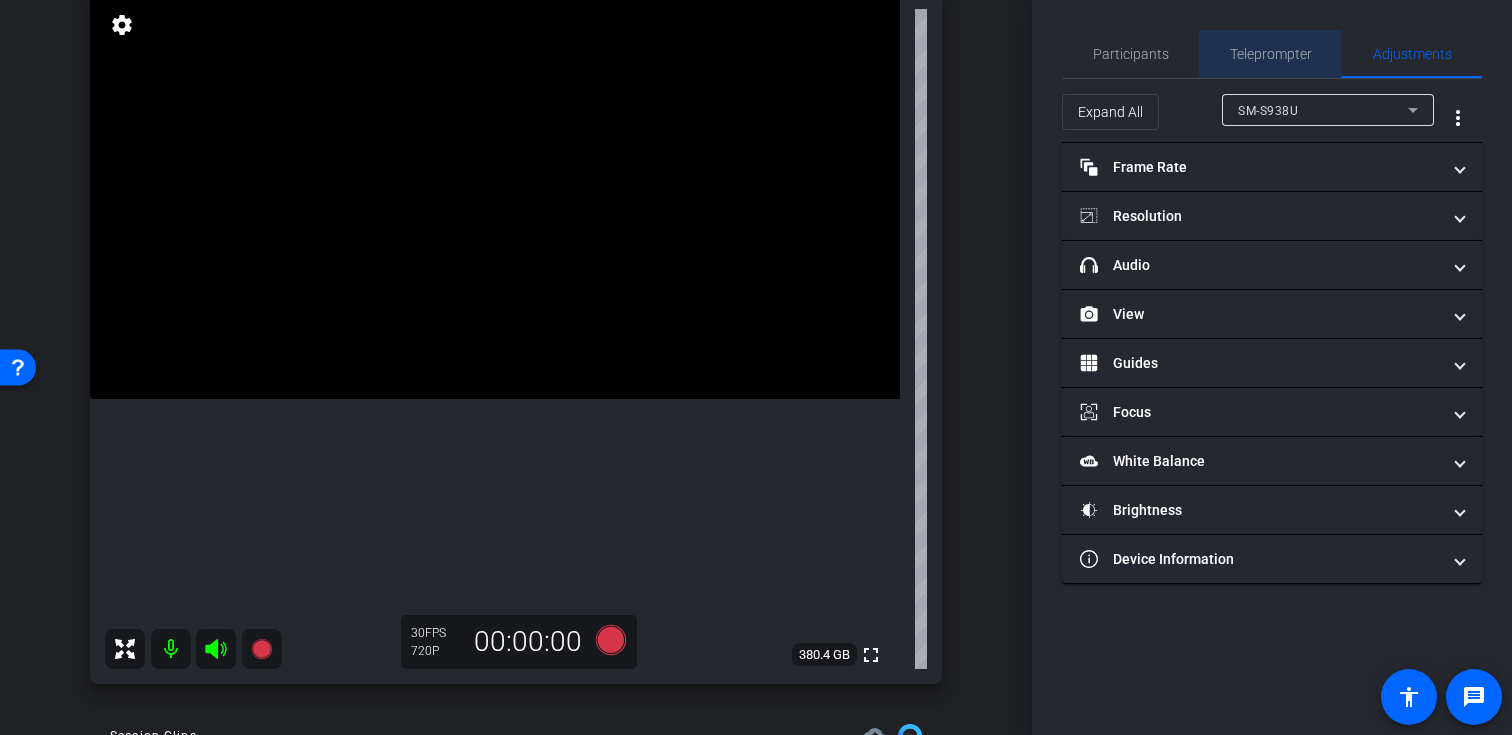 click on "Teleprompter" at bounding box center [1271, 54] 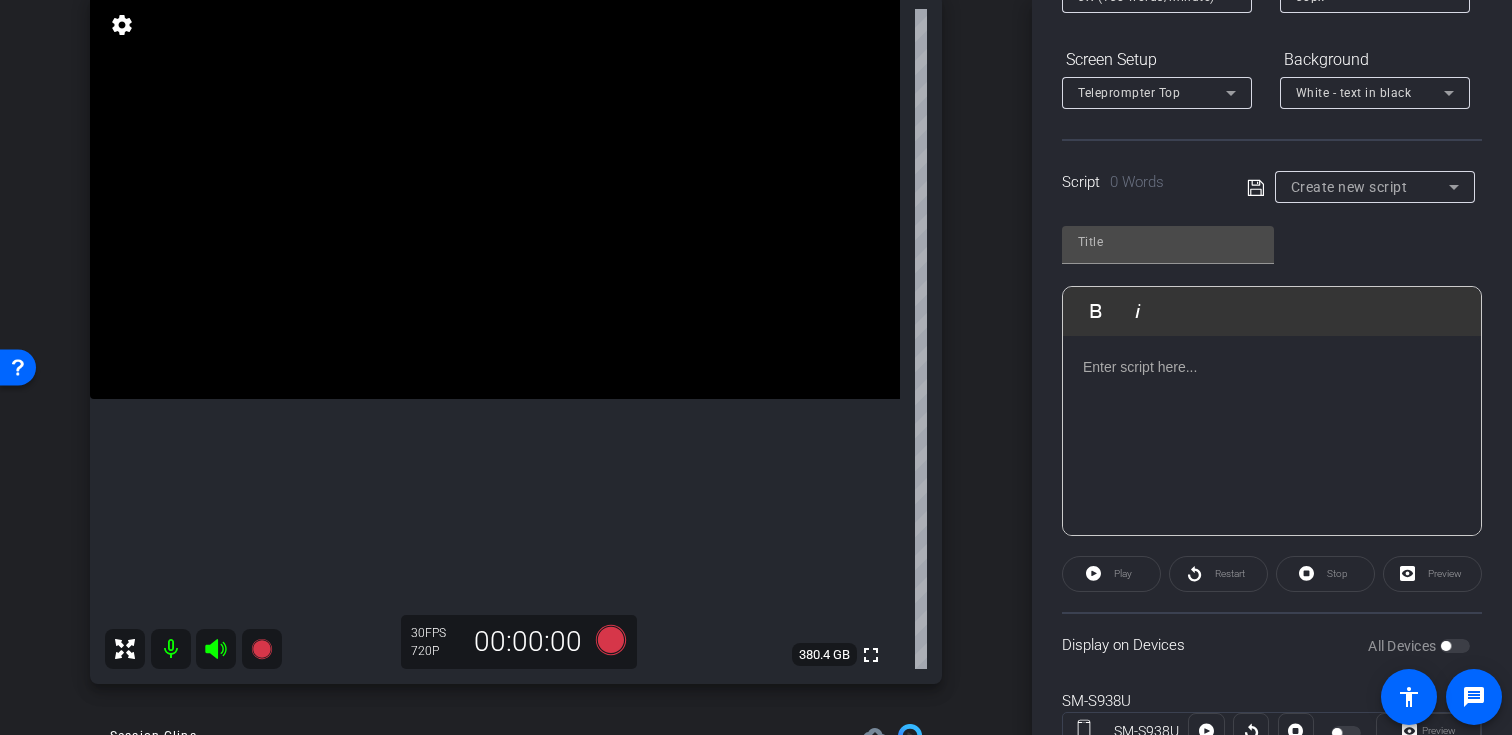 scroll, scrollTop: 358, scrollLeft: 0, axis: vertical 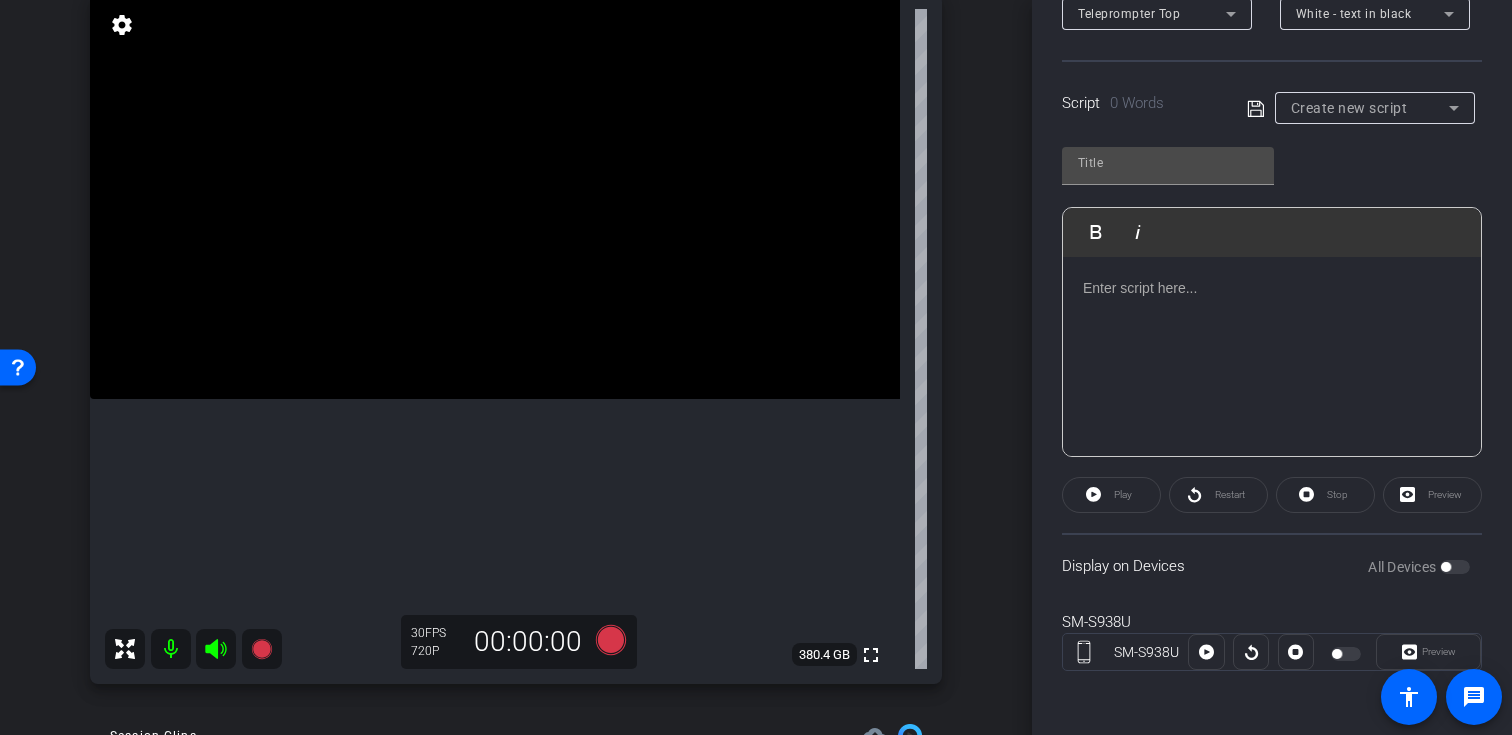click 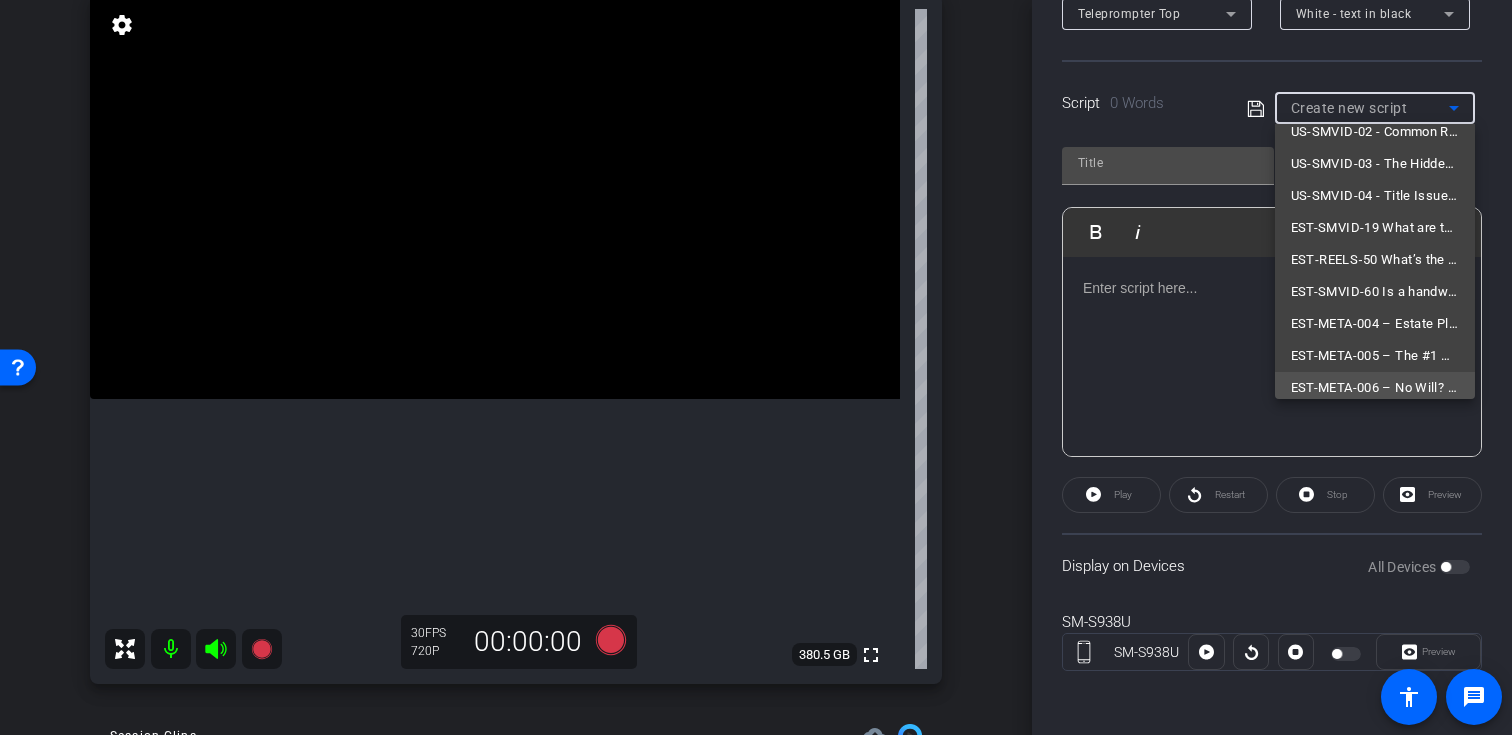 scroll, scrollTop: 338, scrollLeft: 0, axis: vertical 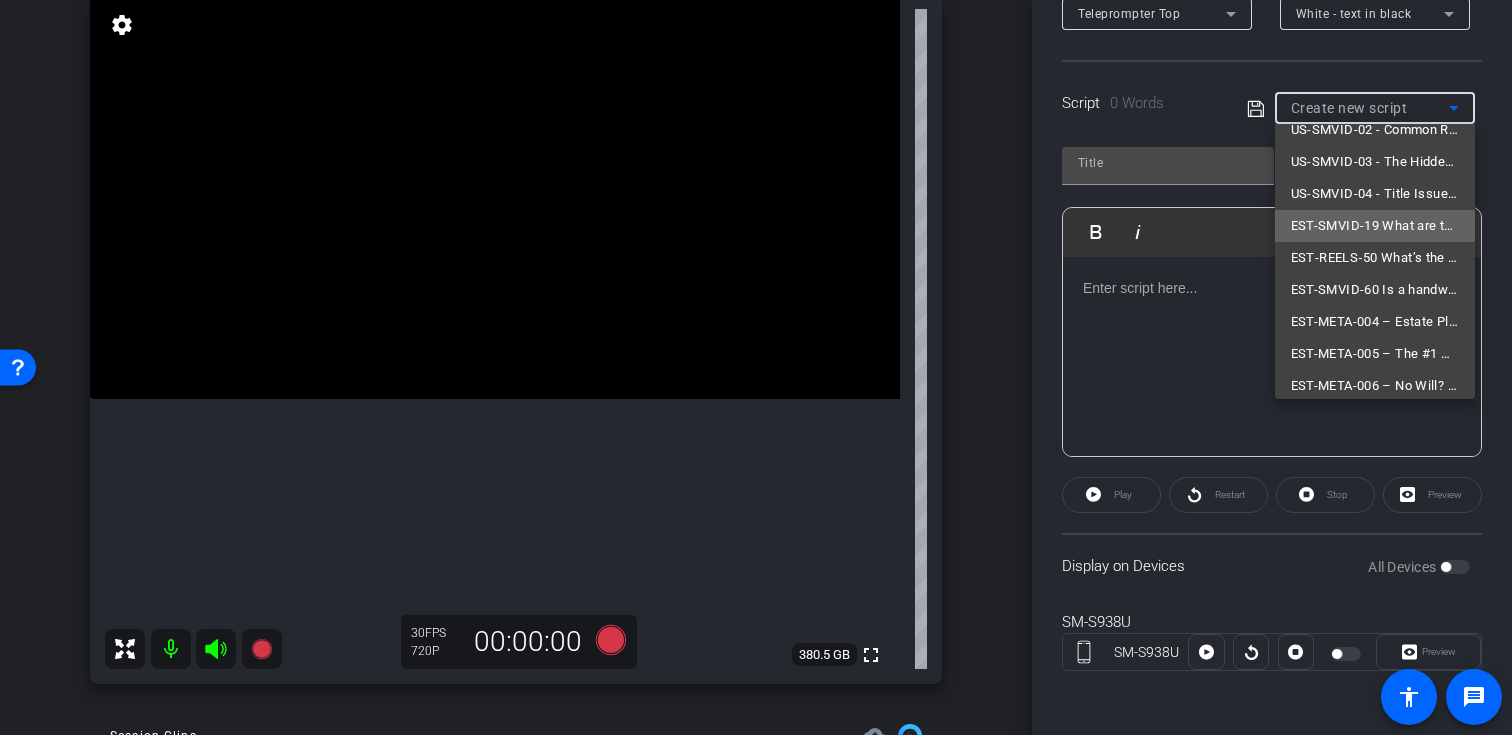 click on "EST-SMVID-19 What are the advantages and disadvantages of a custodianship under the Uniform Transfers to Minors Act" at bounding box center [1375, 226] 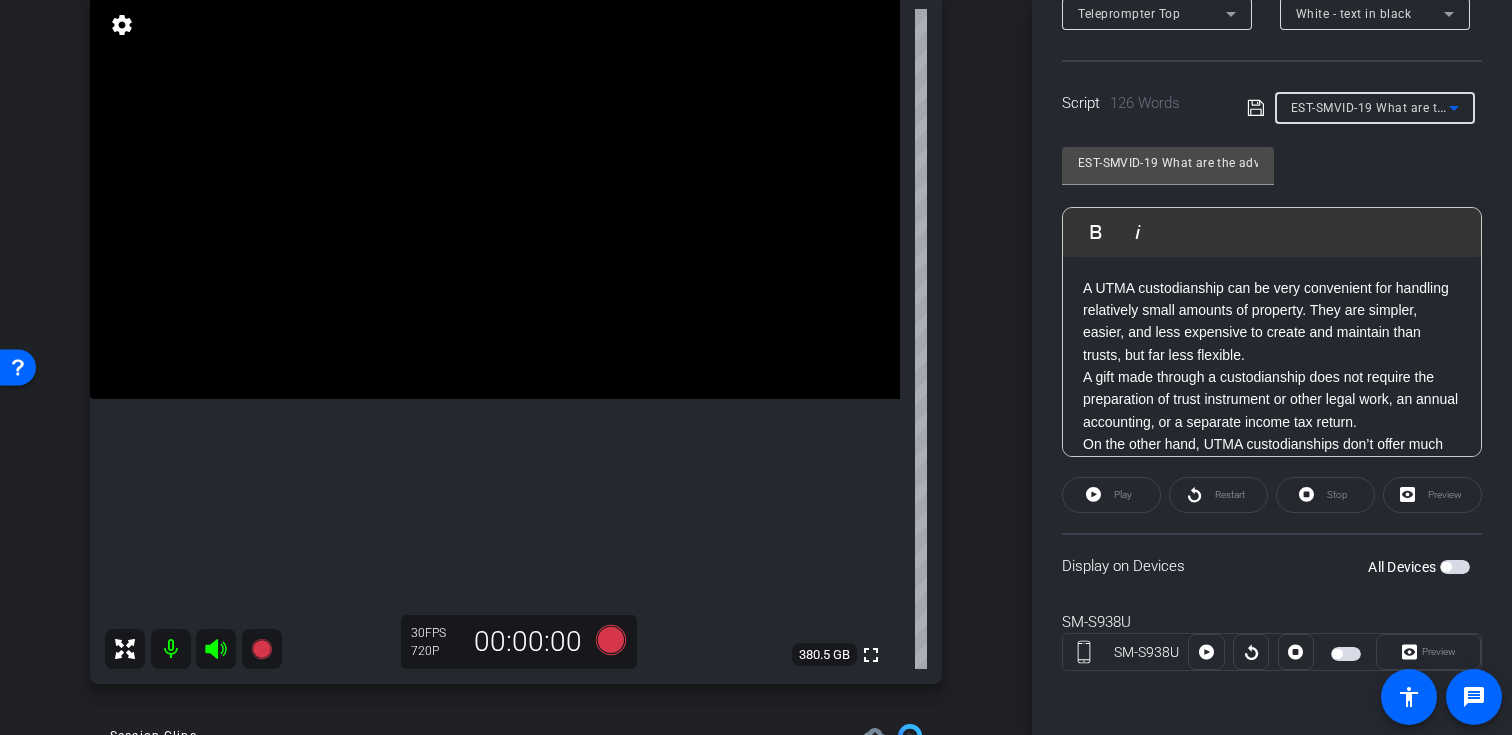 click at bounding box center [1455, 567] 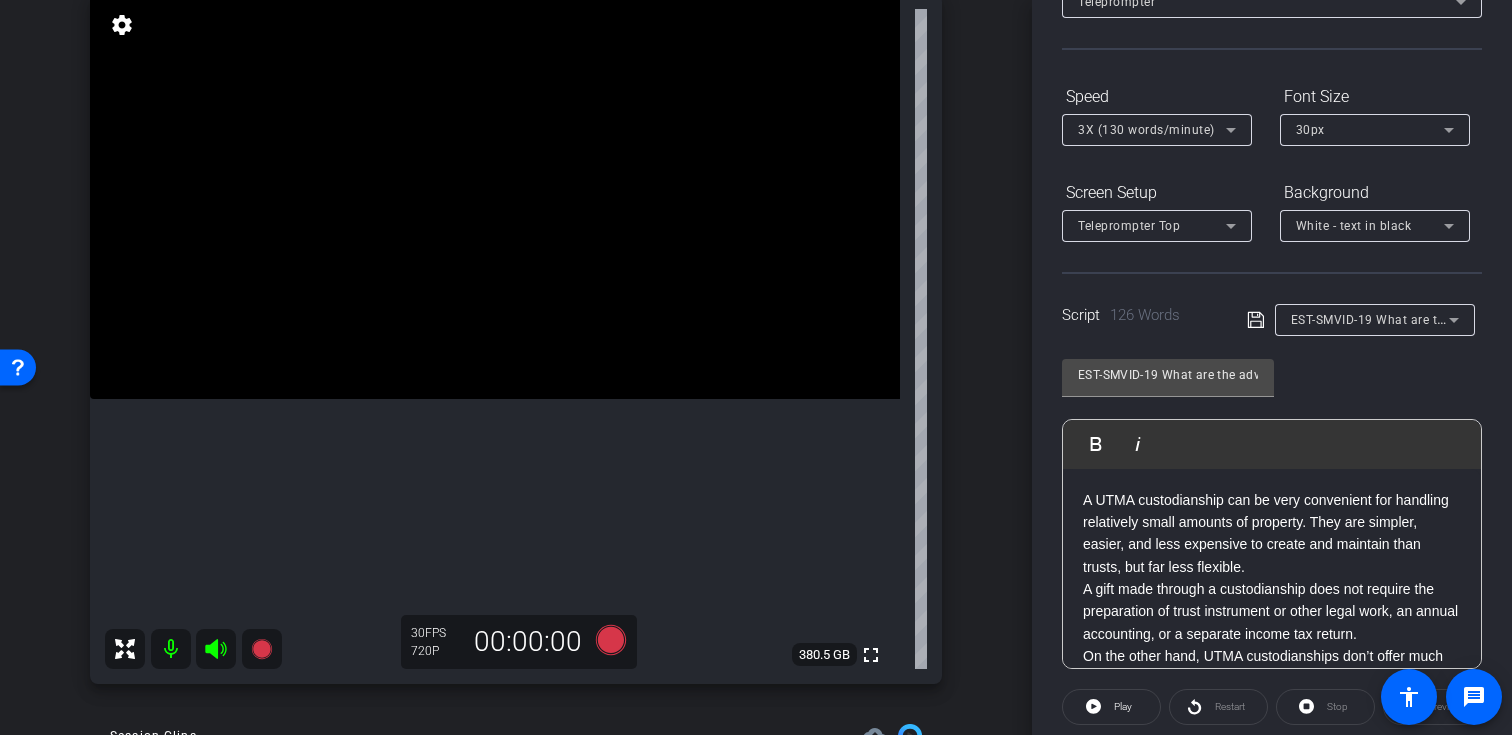 scroll, scrollTop: 0, scrollLeft: 0, axis: both 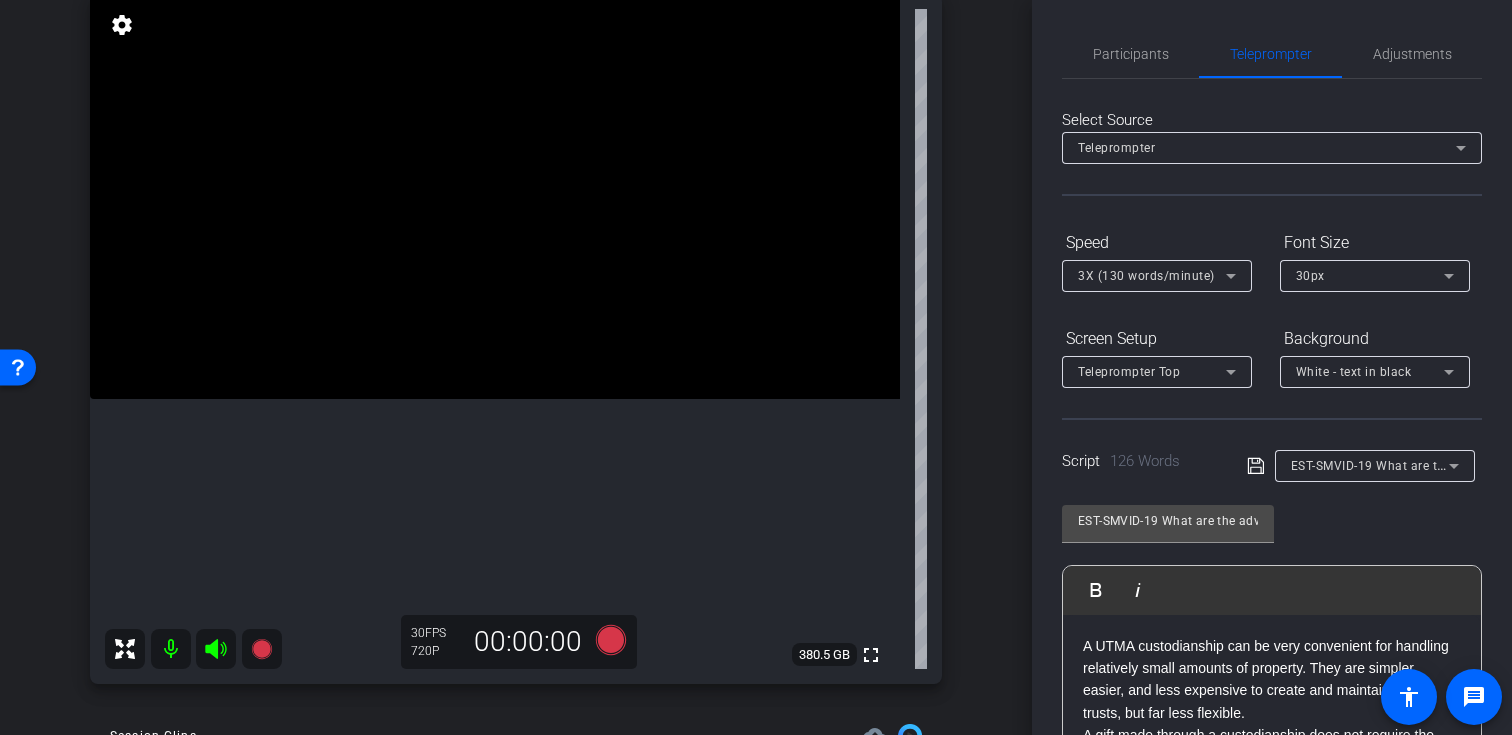 click on "3X (130 words/minute)" at bounding box center [1152, 275] 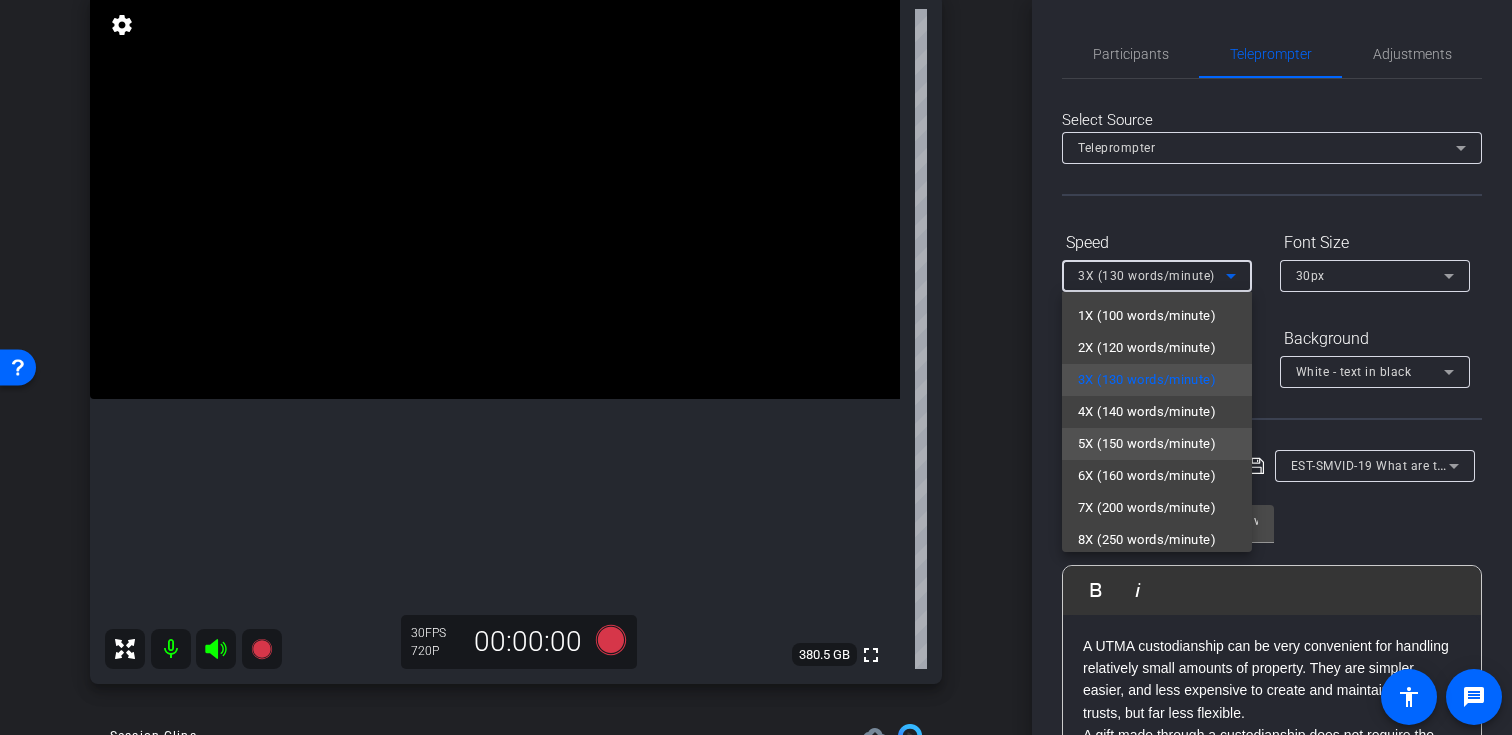 click on "5X (150 words/minute)" at bounding box center (1147, 444) 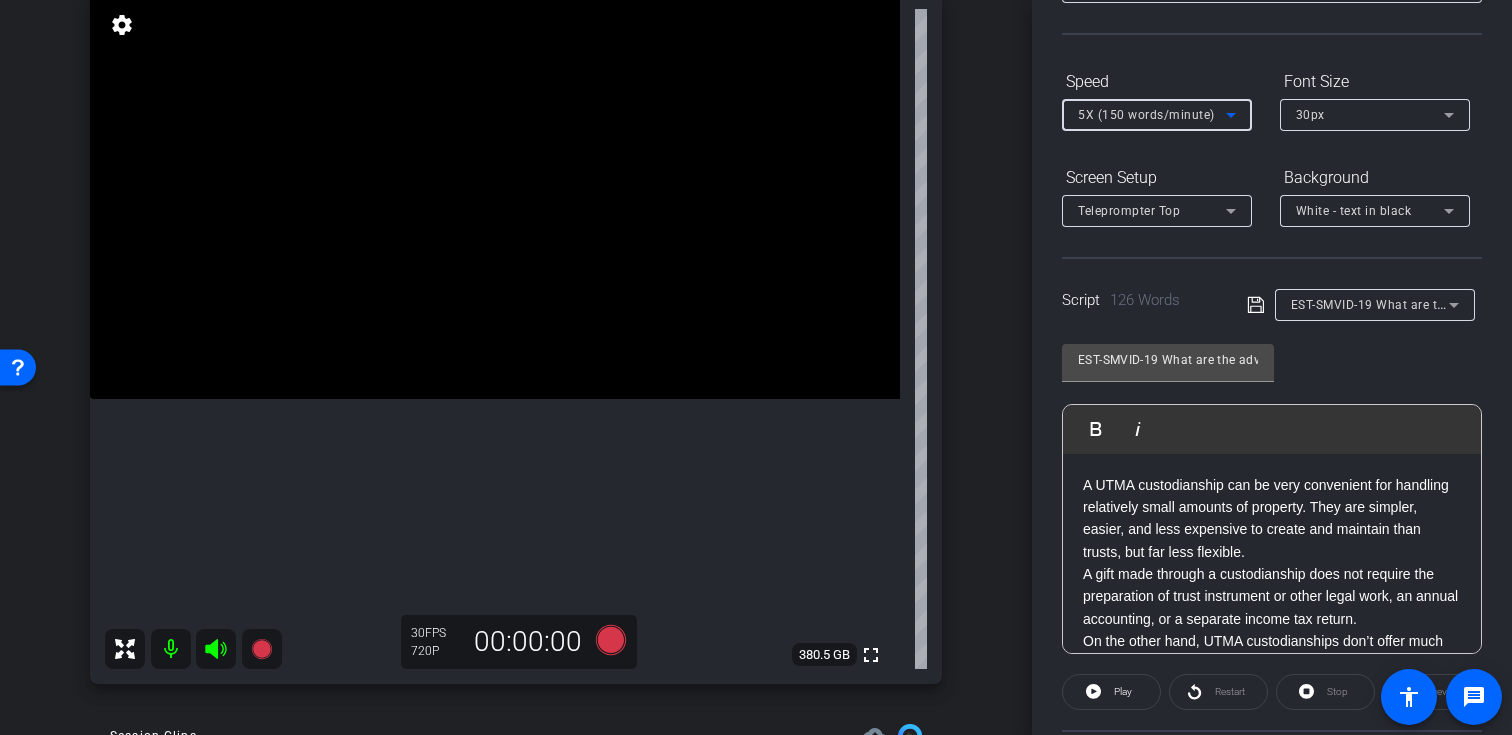 scroll, scrollTop: 164, scrollLeft: 0, axis: vertical 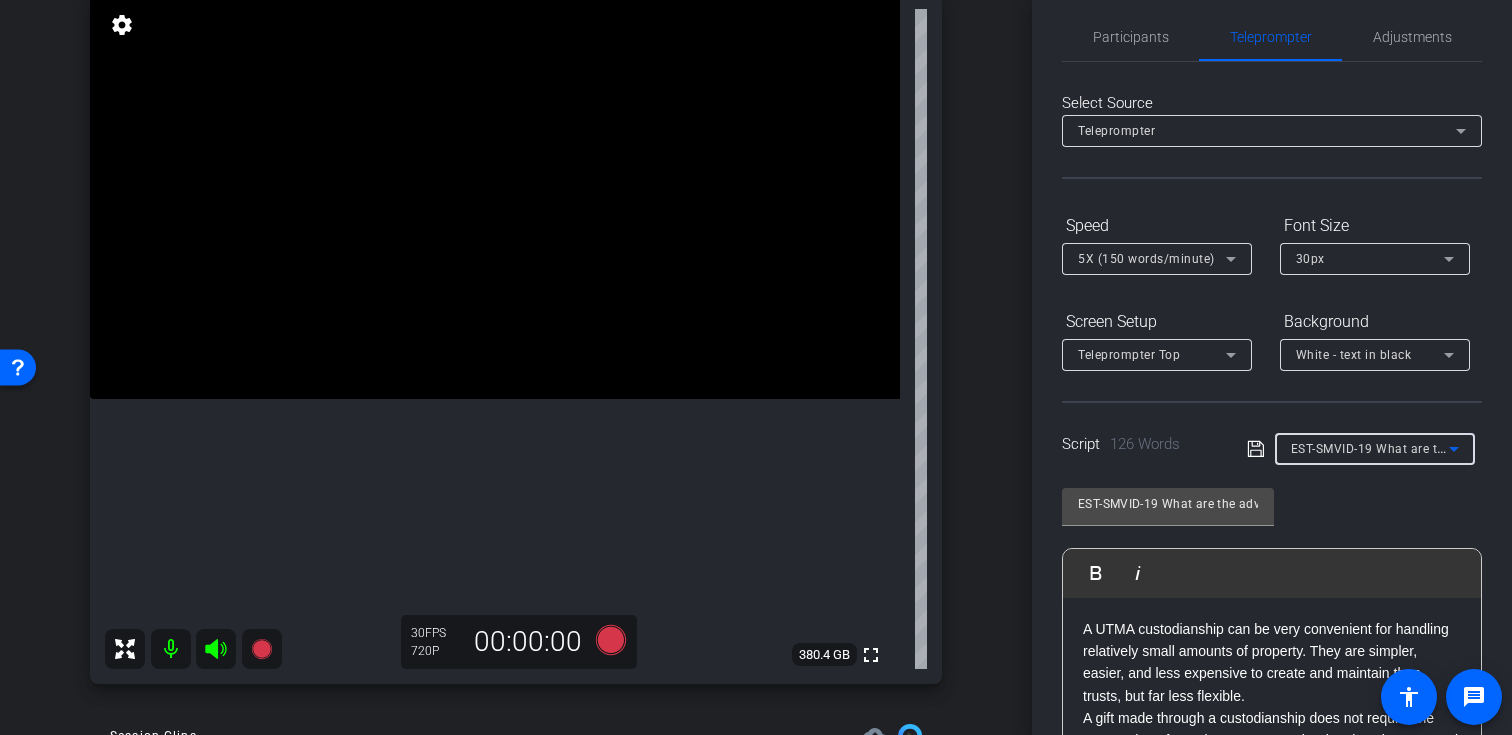 click on "EST-SMVID-19 What are the advantages and disadvantages of a custodianship under the Uniform Transfers to Minors Act" at bounding box center [1370, 448] 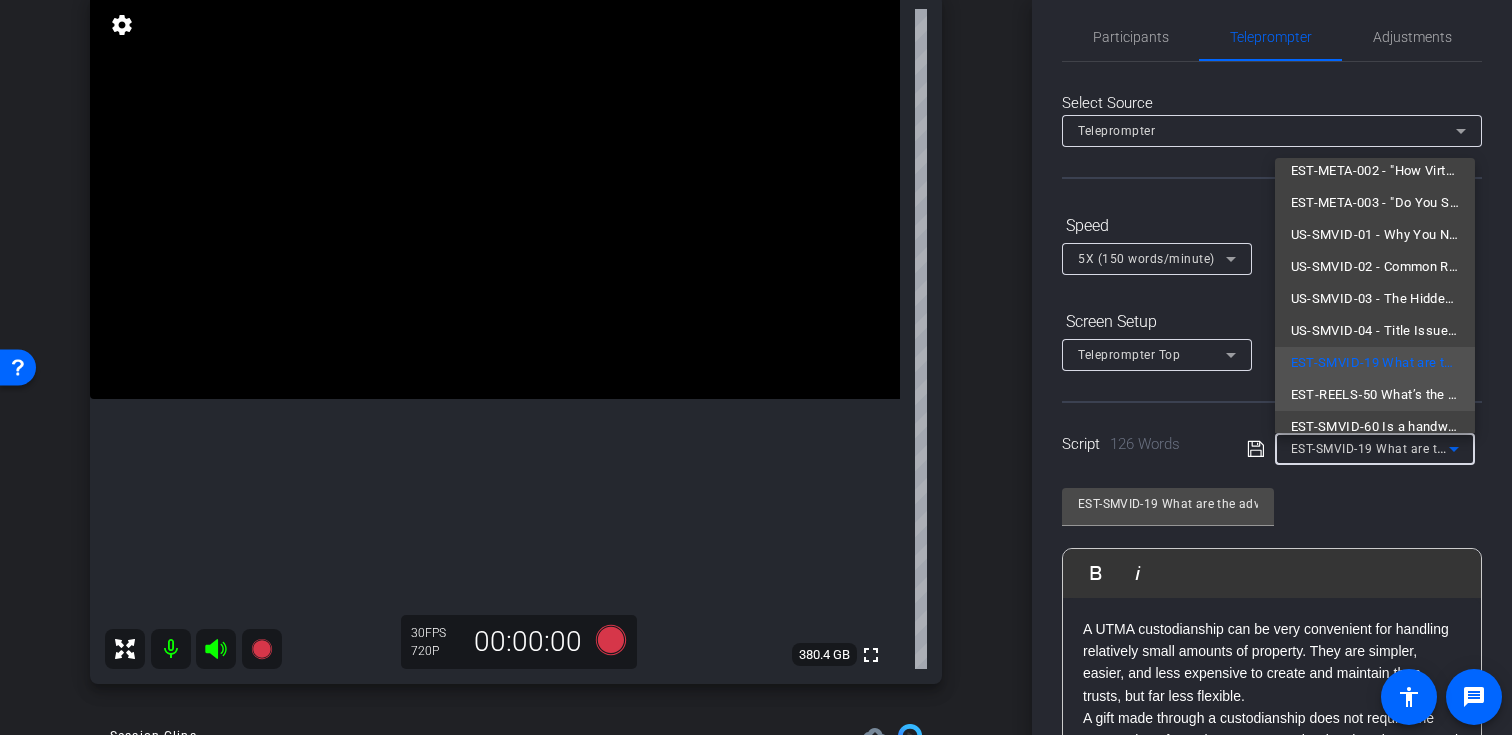 scroll, scrollTop: 238, scrollLeft: 0, axis: vertical 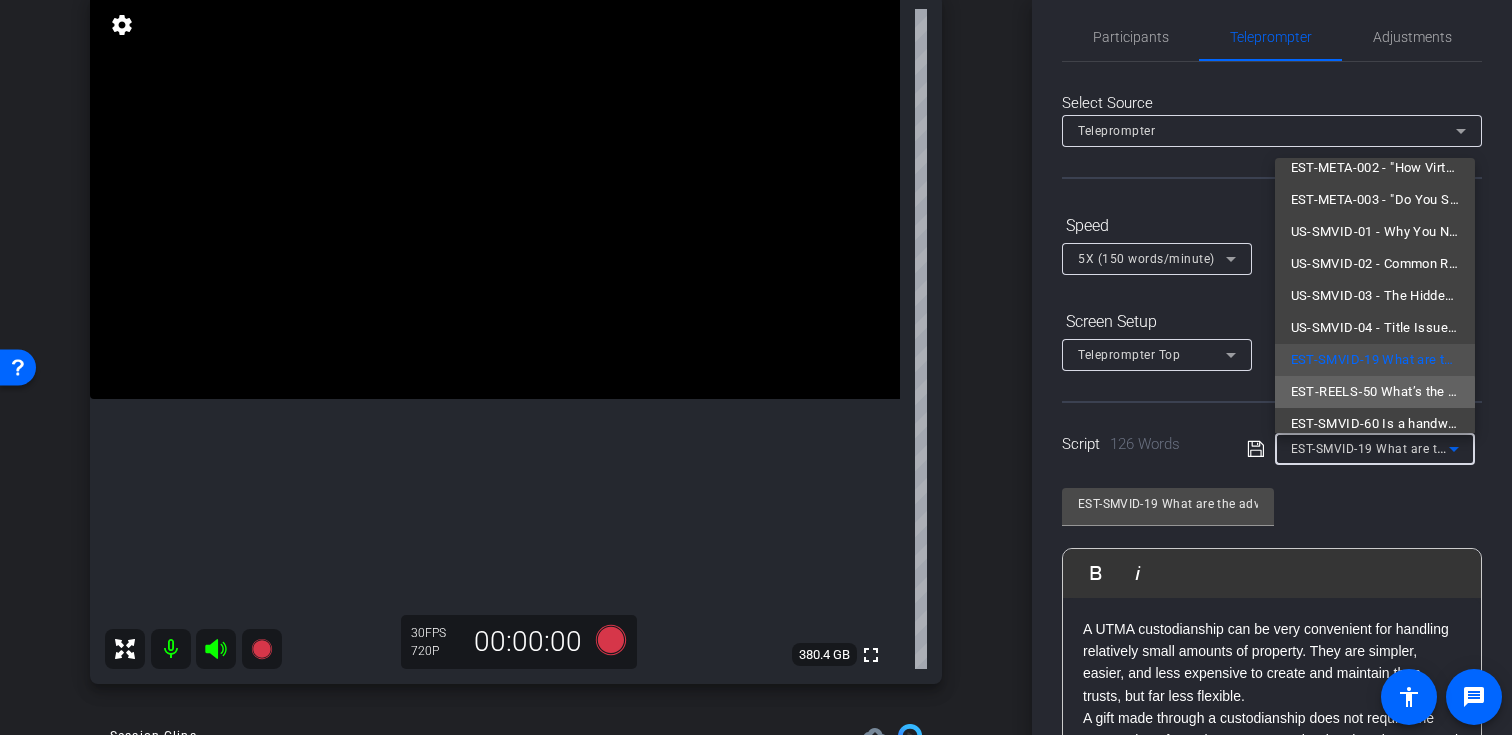 click on "EST‐REELS‐50 What’s the best age to make an estate plan?" at bounding box center [1375, 392] 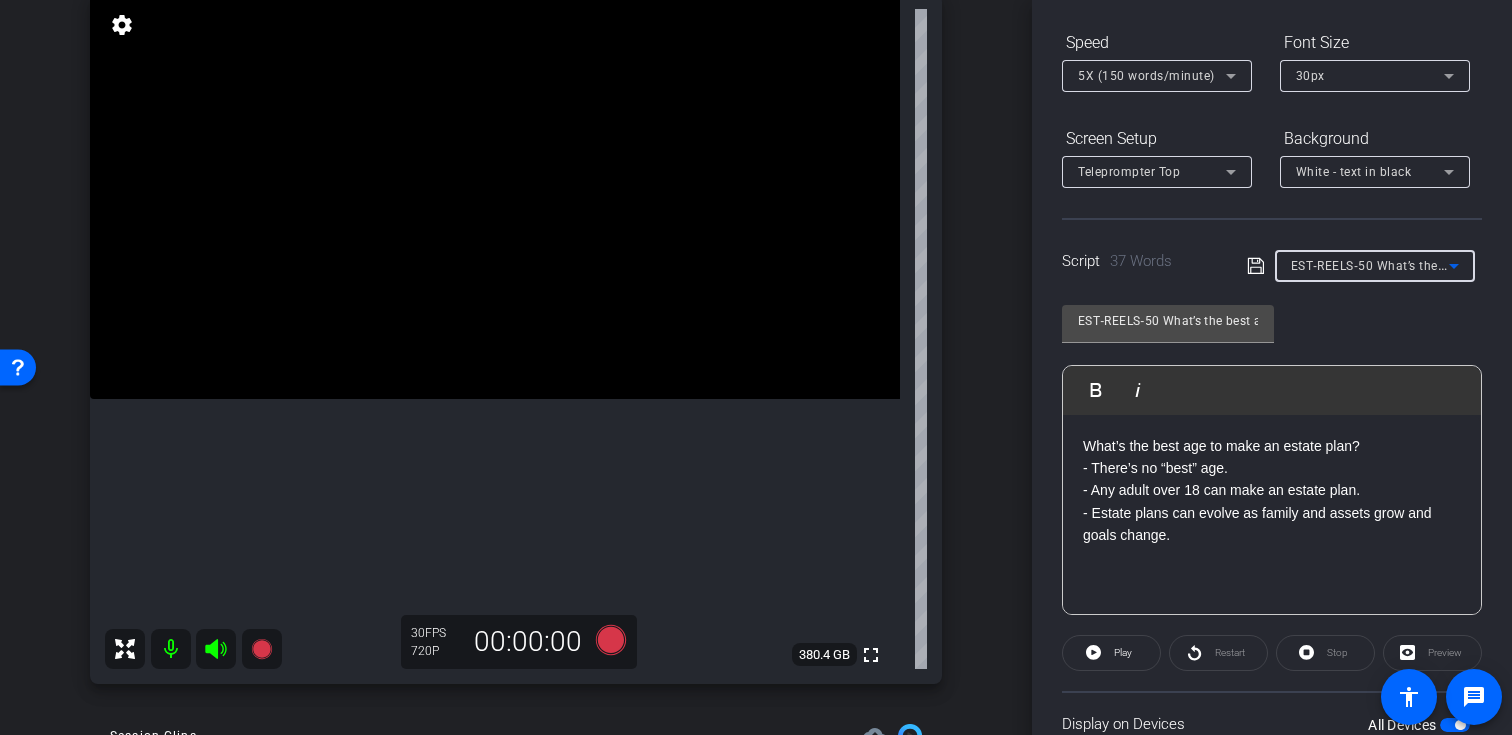 scroll, scrollTop: 202, scrollLeft: 0, axis: vertical 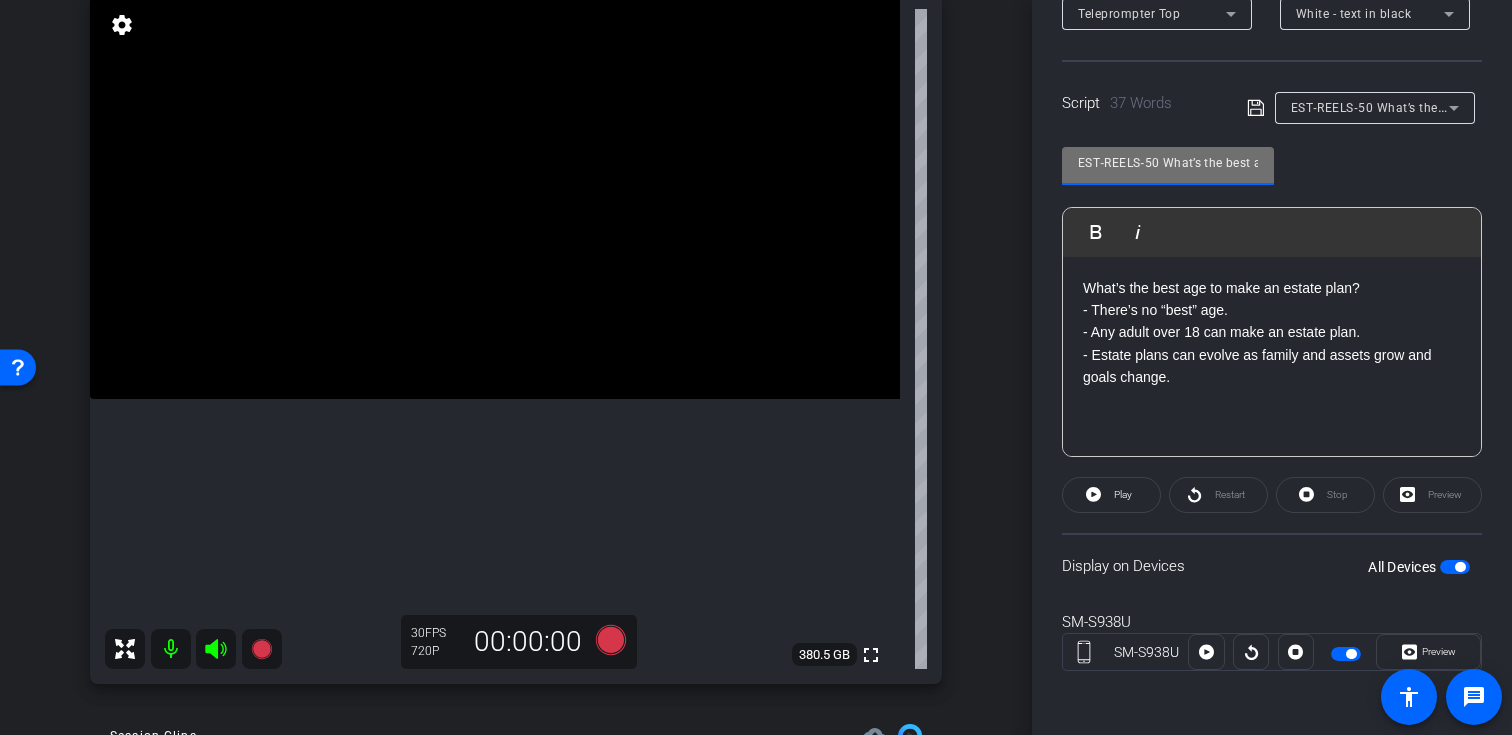drag, startPoint x: 1159, startPoint y: 159, endPoint x: 981, endPoint y: 159, distance: 178 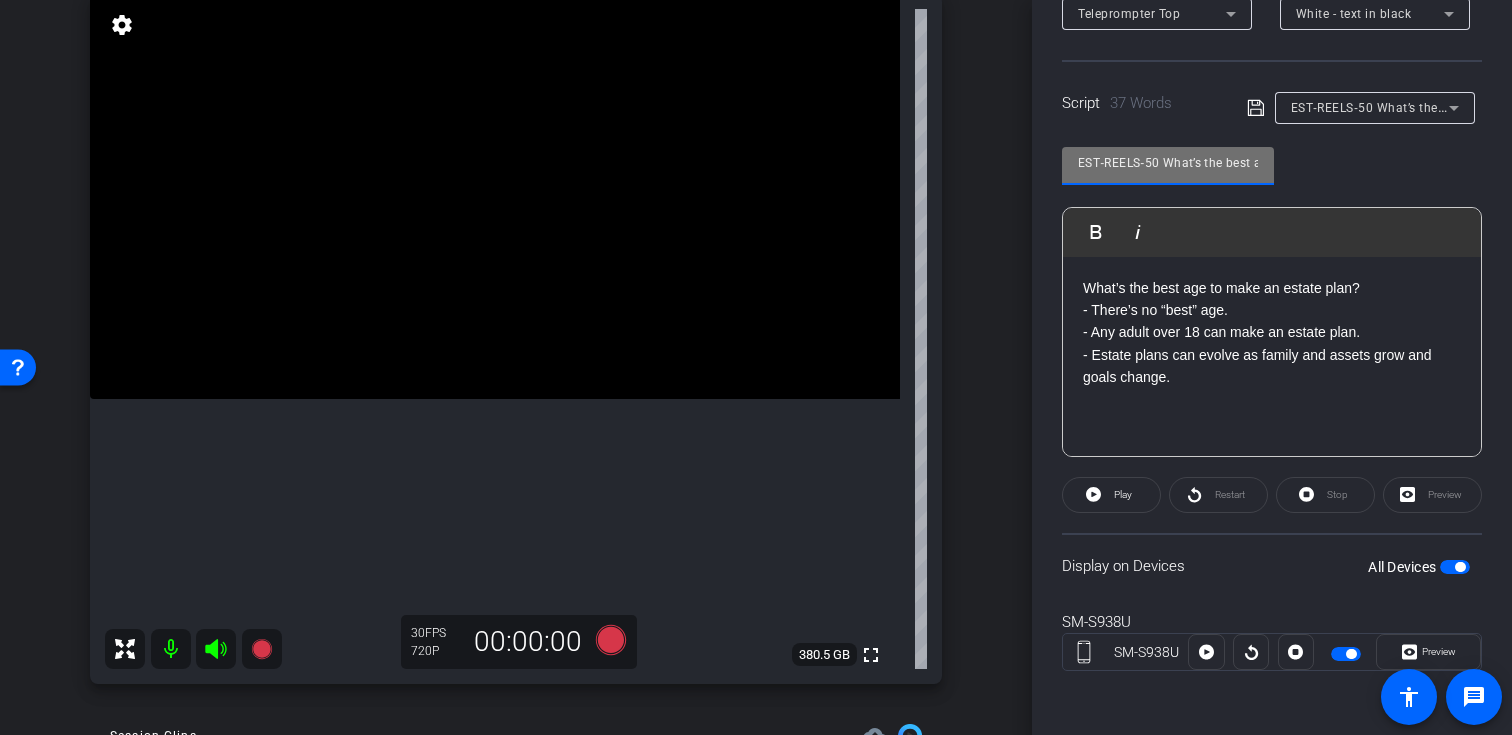 click at bounding box center [262, 649] 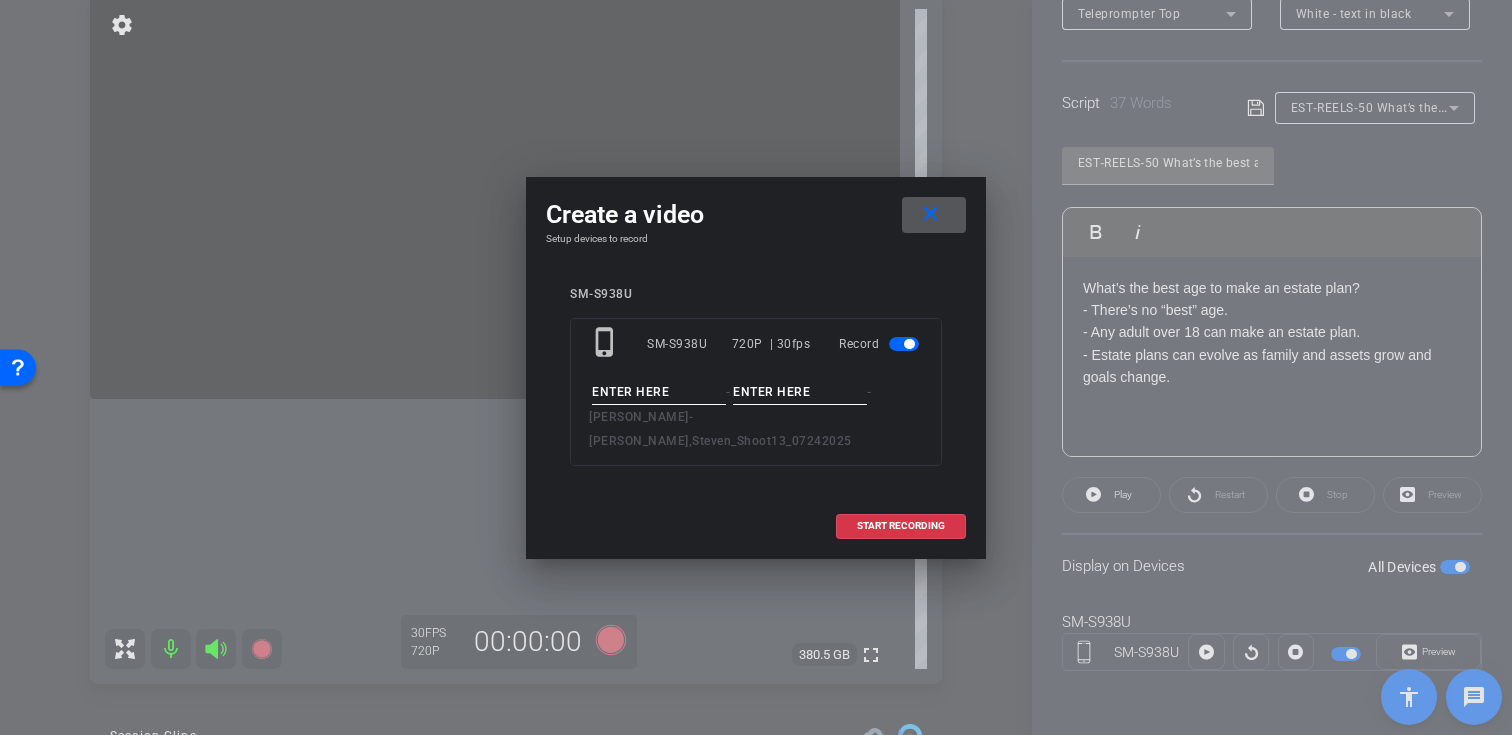 click on "phone_iphone  SM-S938U   720P  | 30fps   Record  - -  Fagan, Steven  -  Fagan,Steven_Shoot13_07242025" at bounding box center (756, 392) 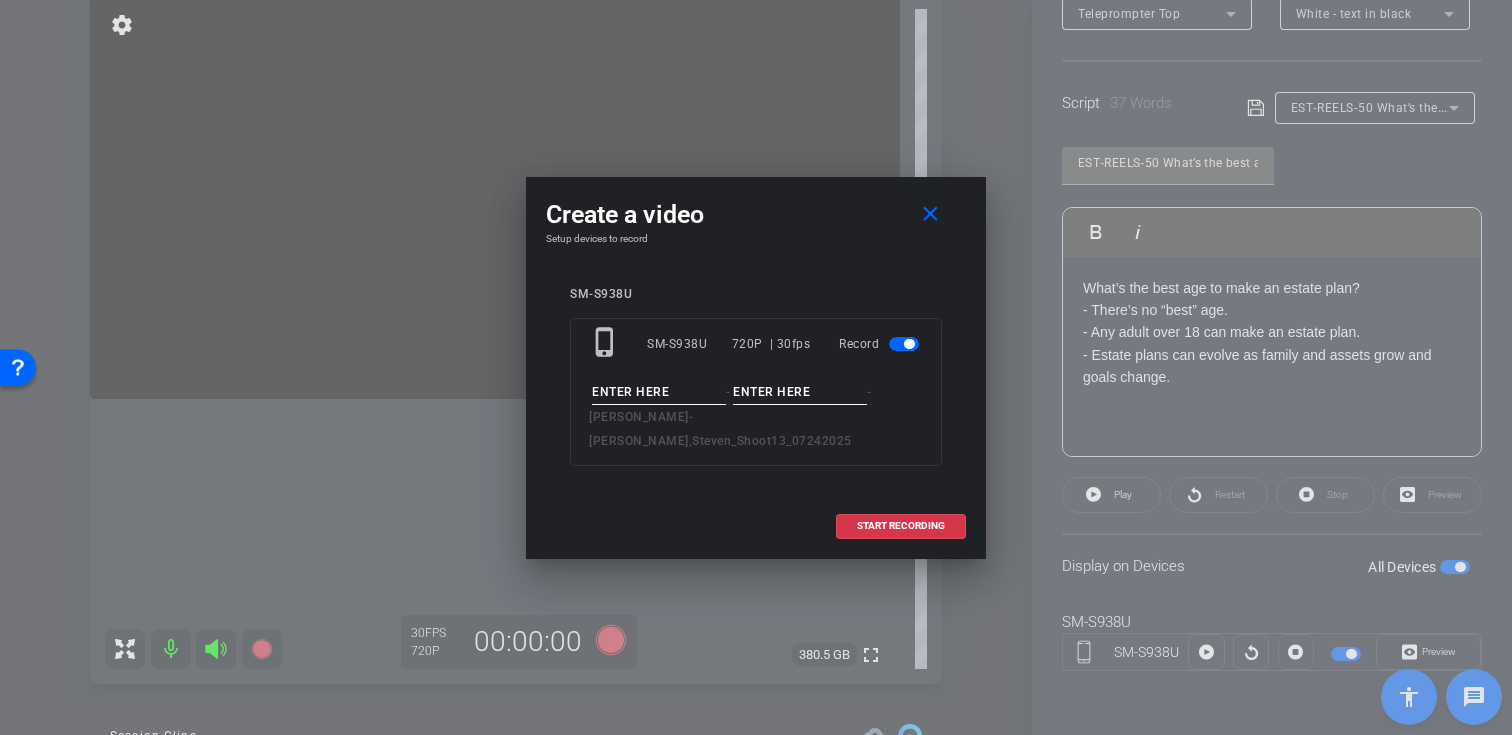 click at bounding box center [659, 392] 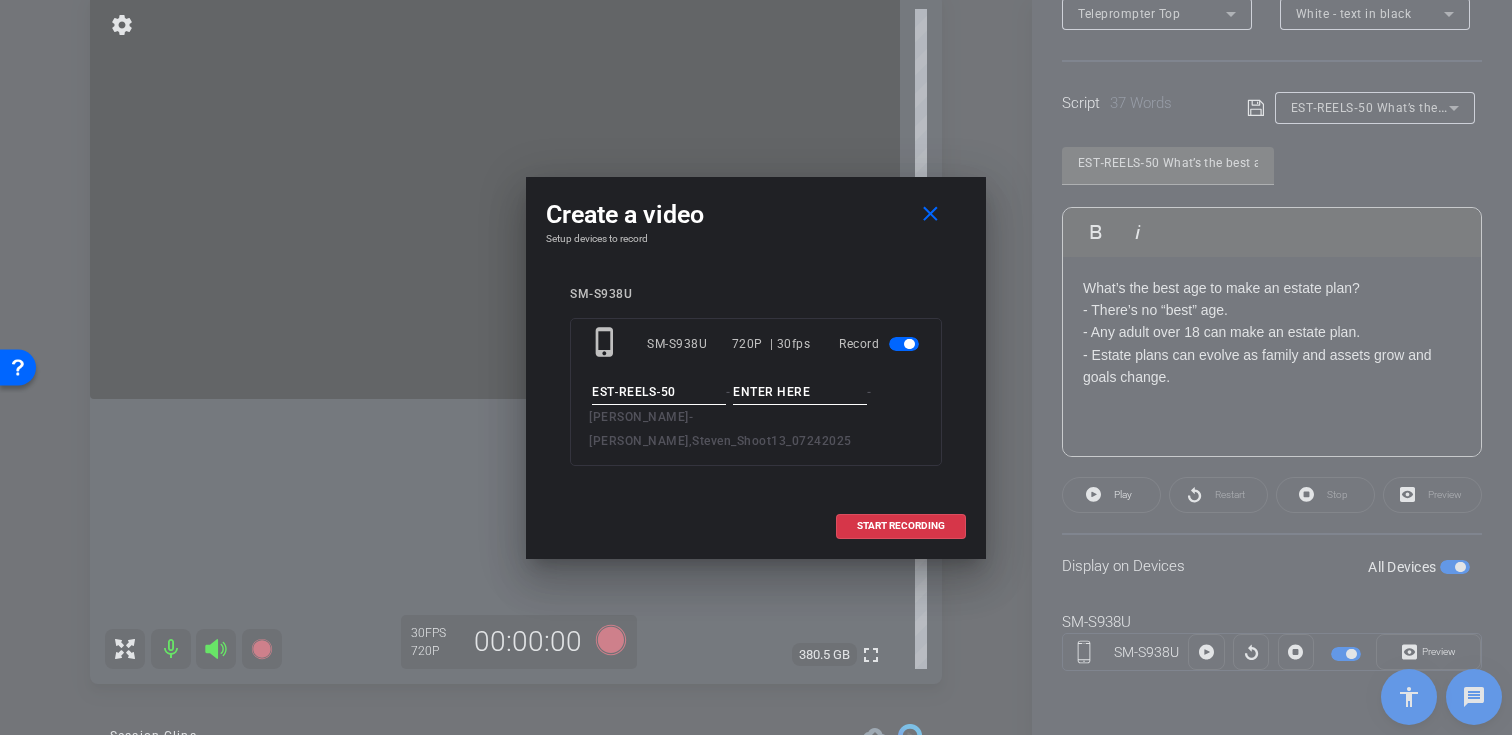 type on "EST‐REELS‐50" 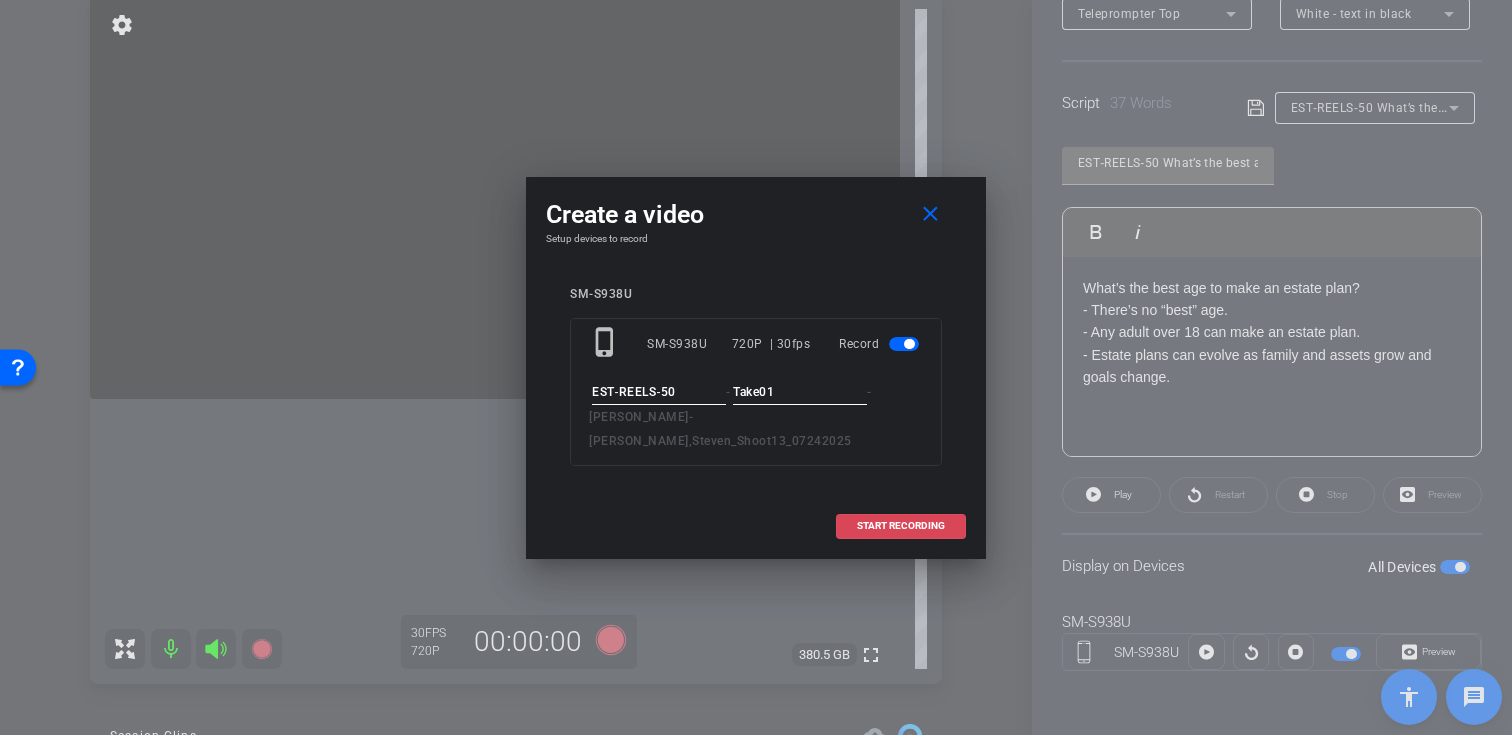 type on "Take01" 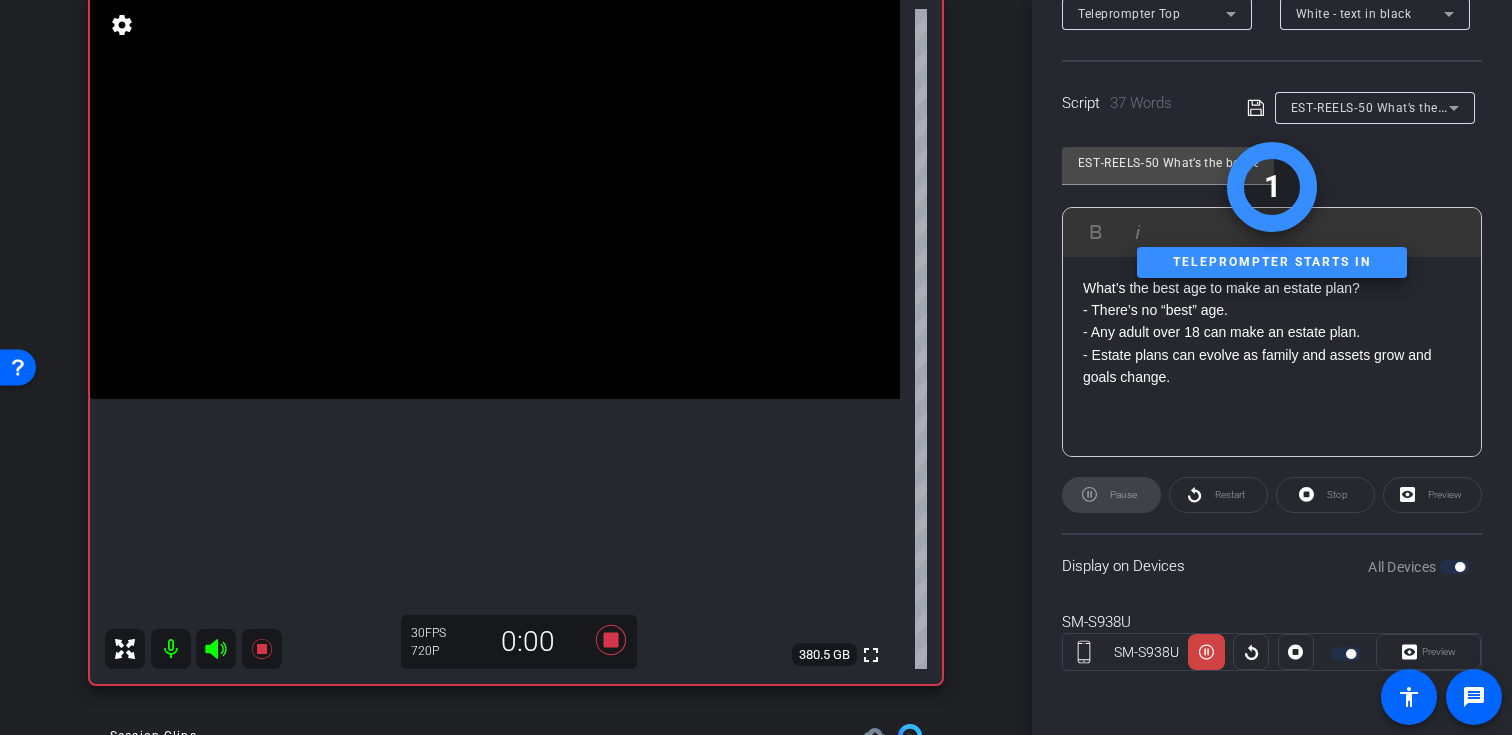 click 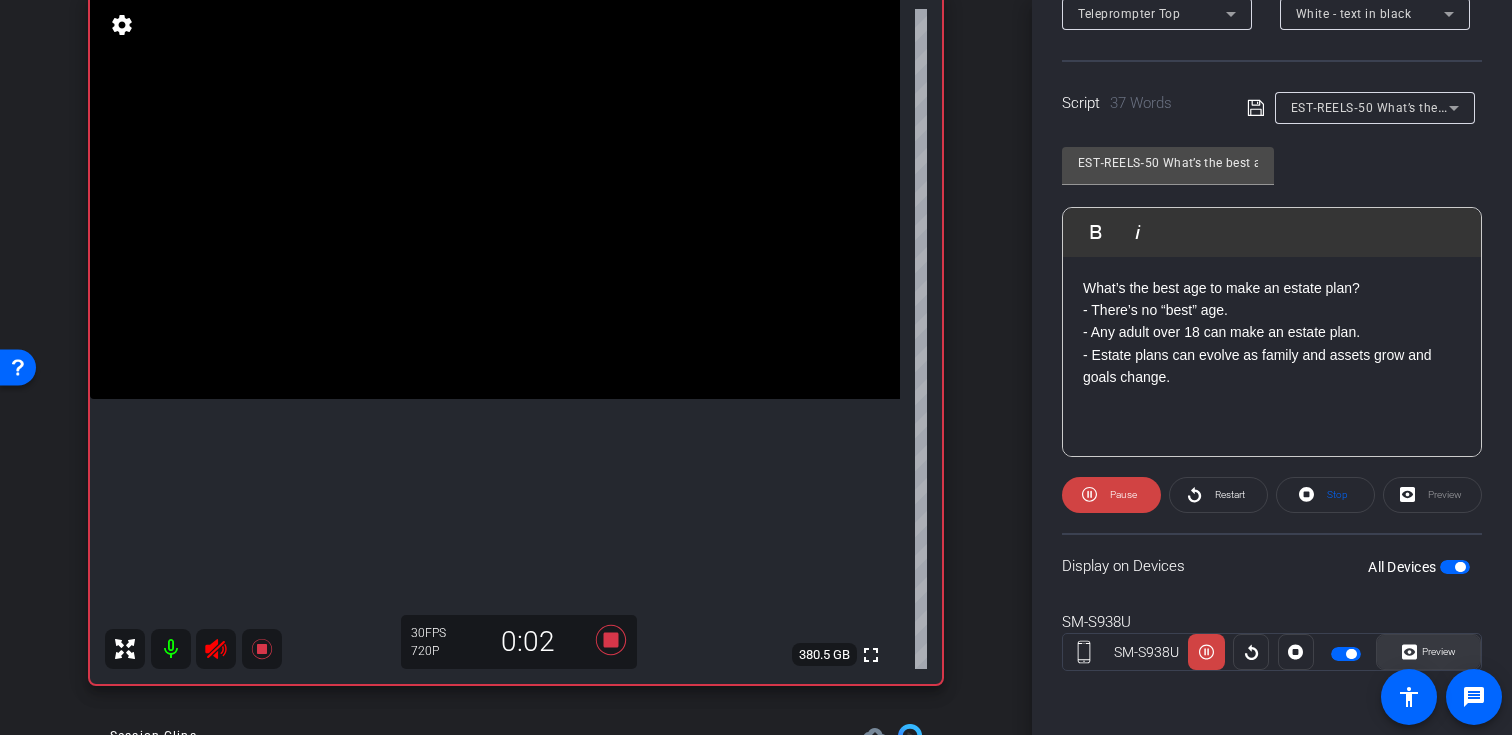 click 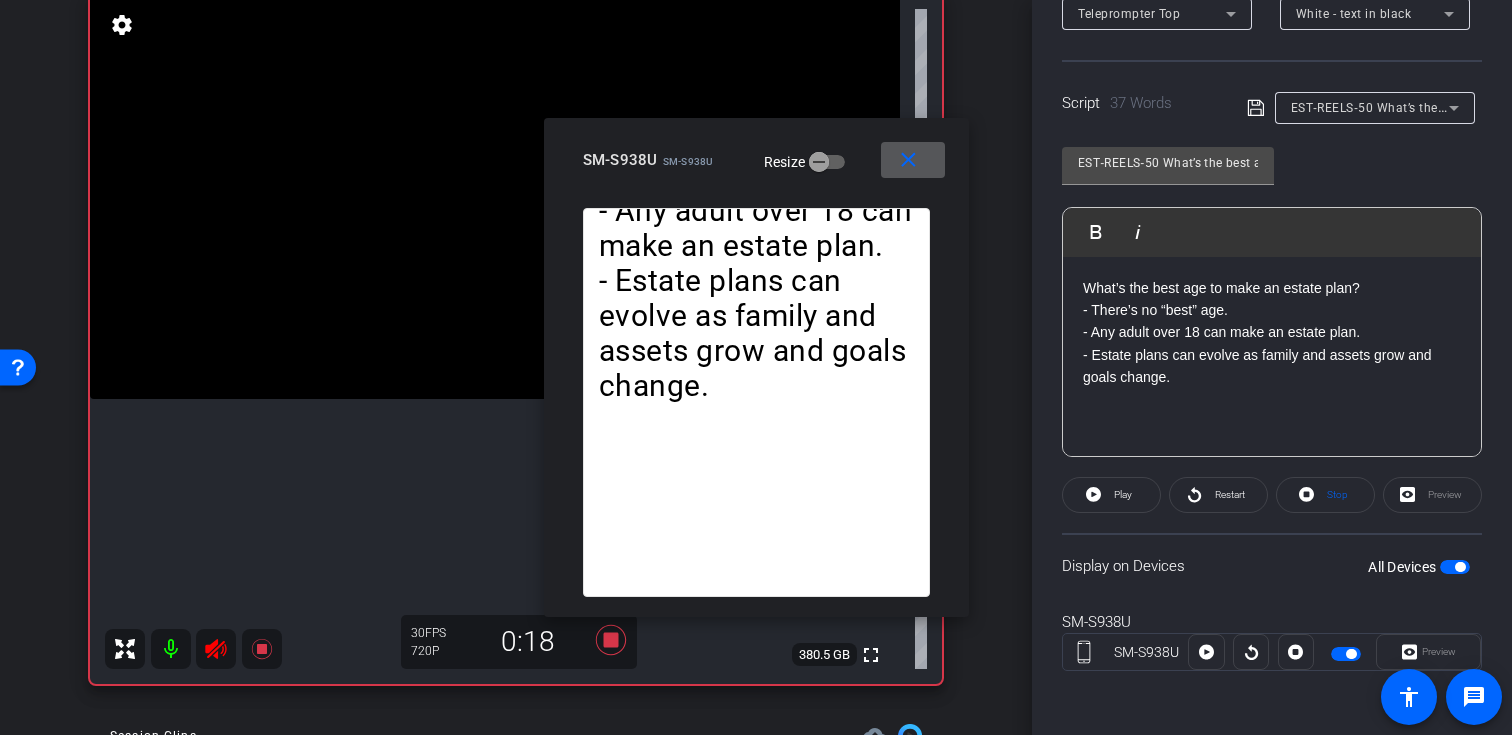 click 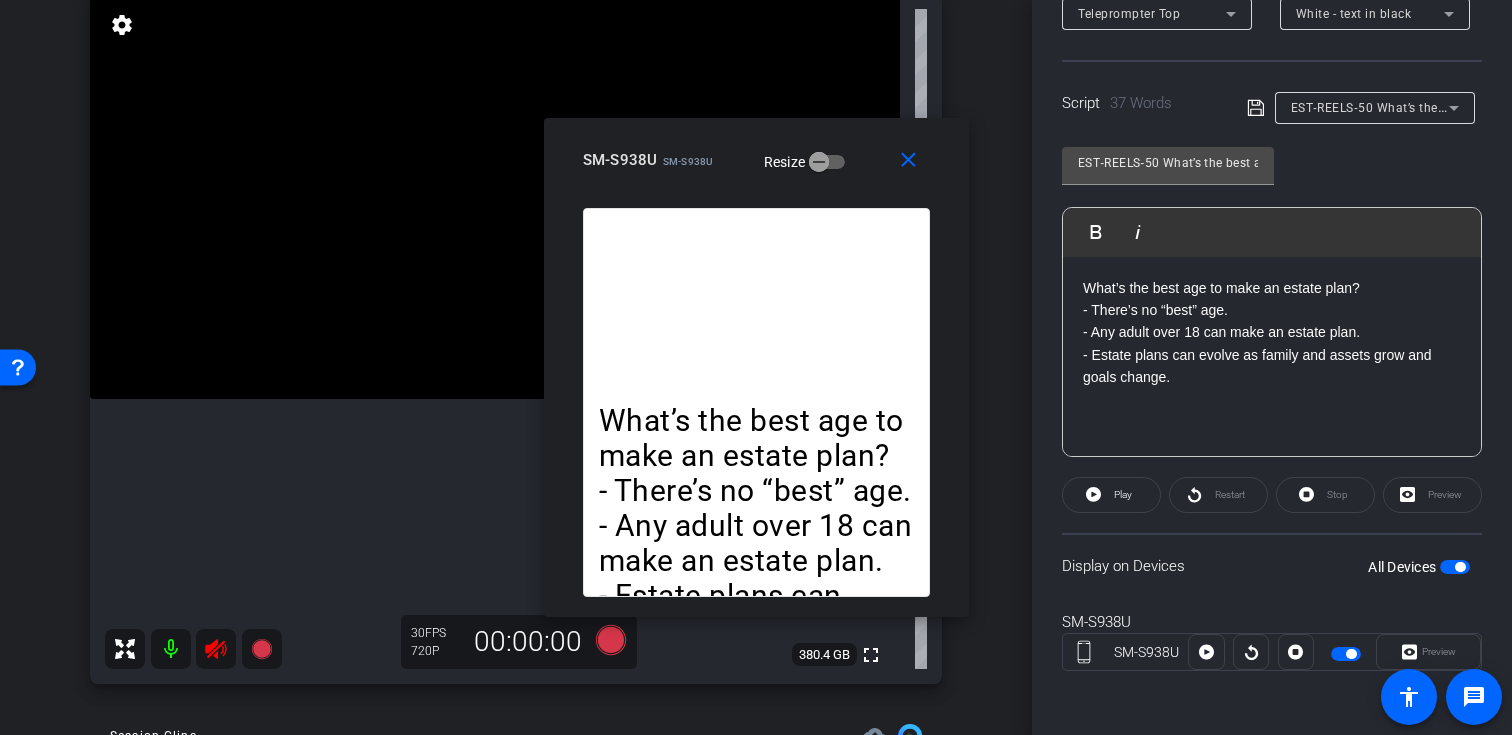 click 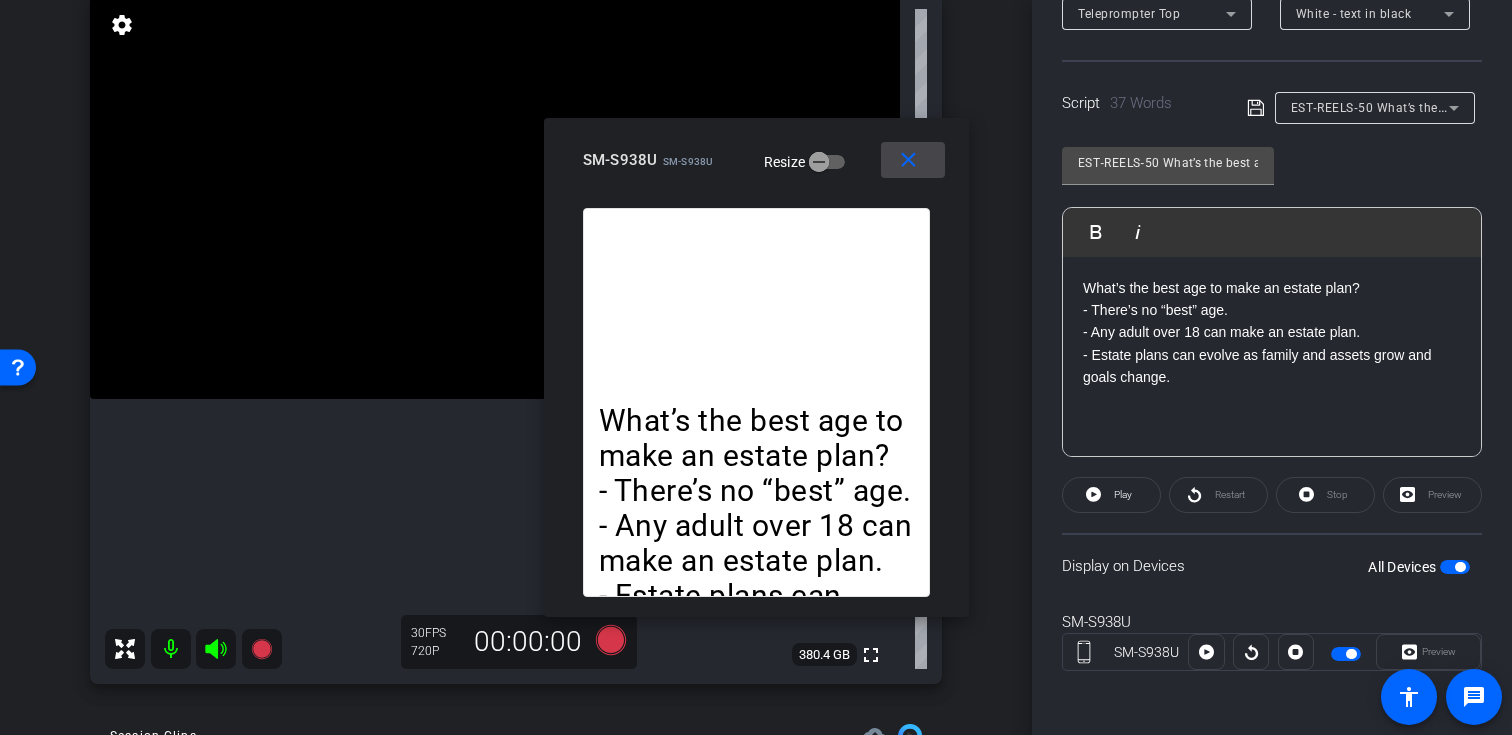 click on "close" at bounding box center [908, 160] 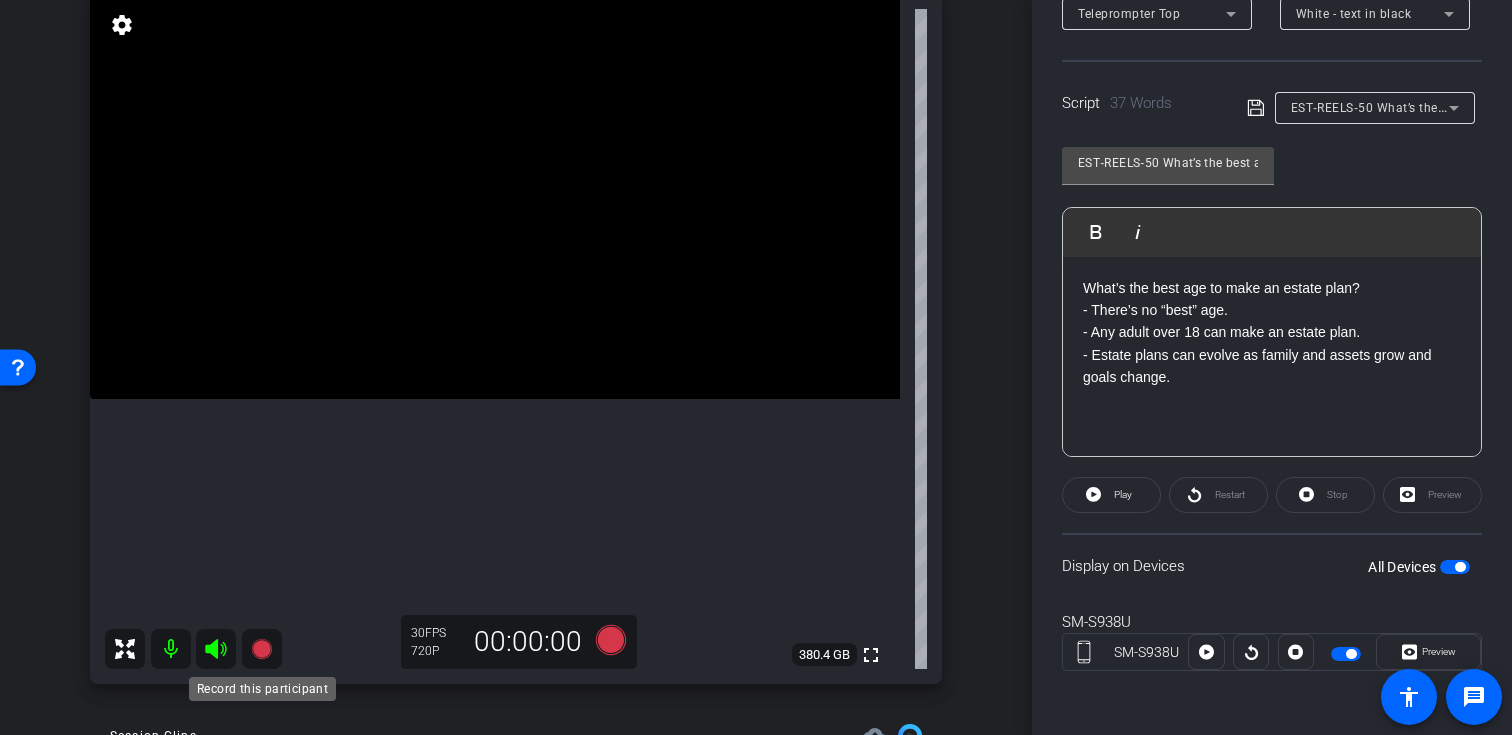 click 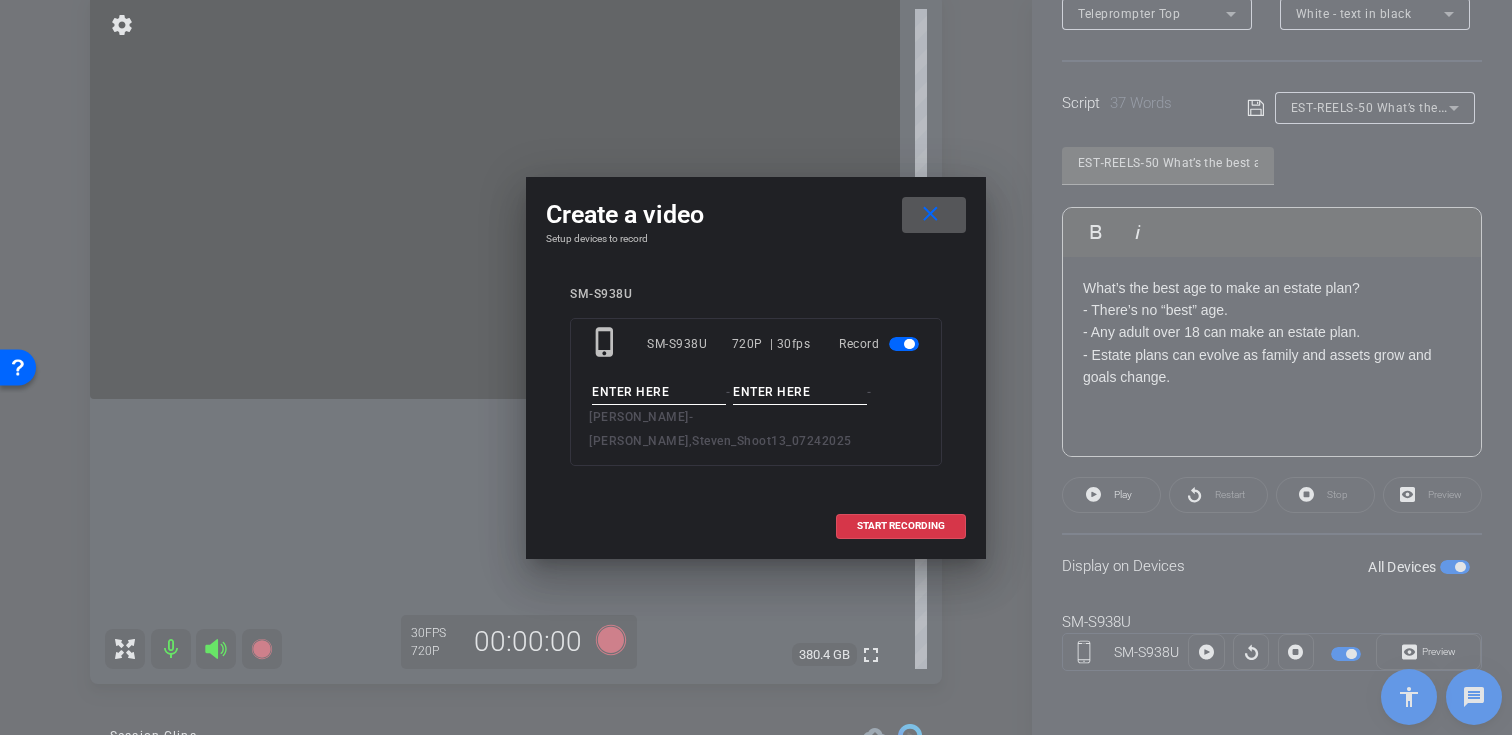 click at bounding box center (659, 392) 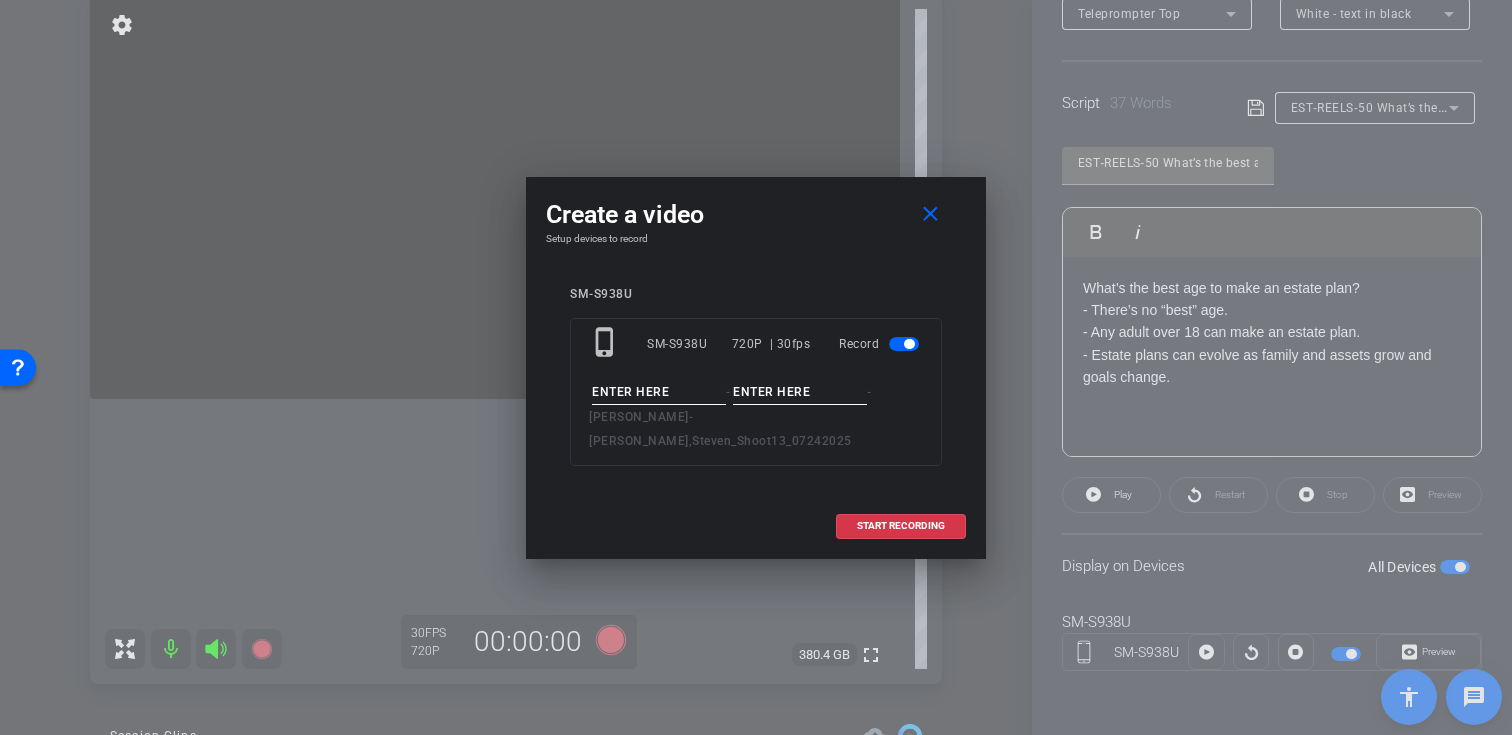 paste on "EDL-SMVID-19  Is a handwritten will legal_" 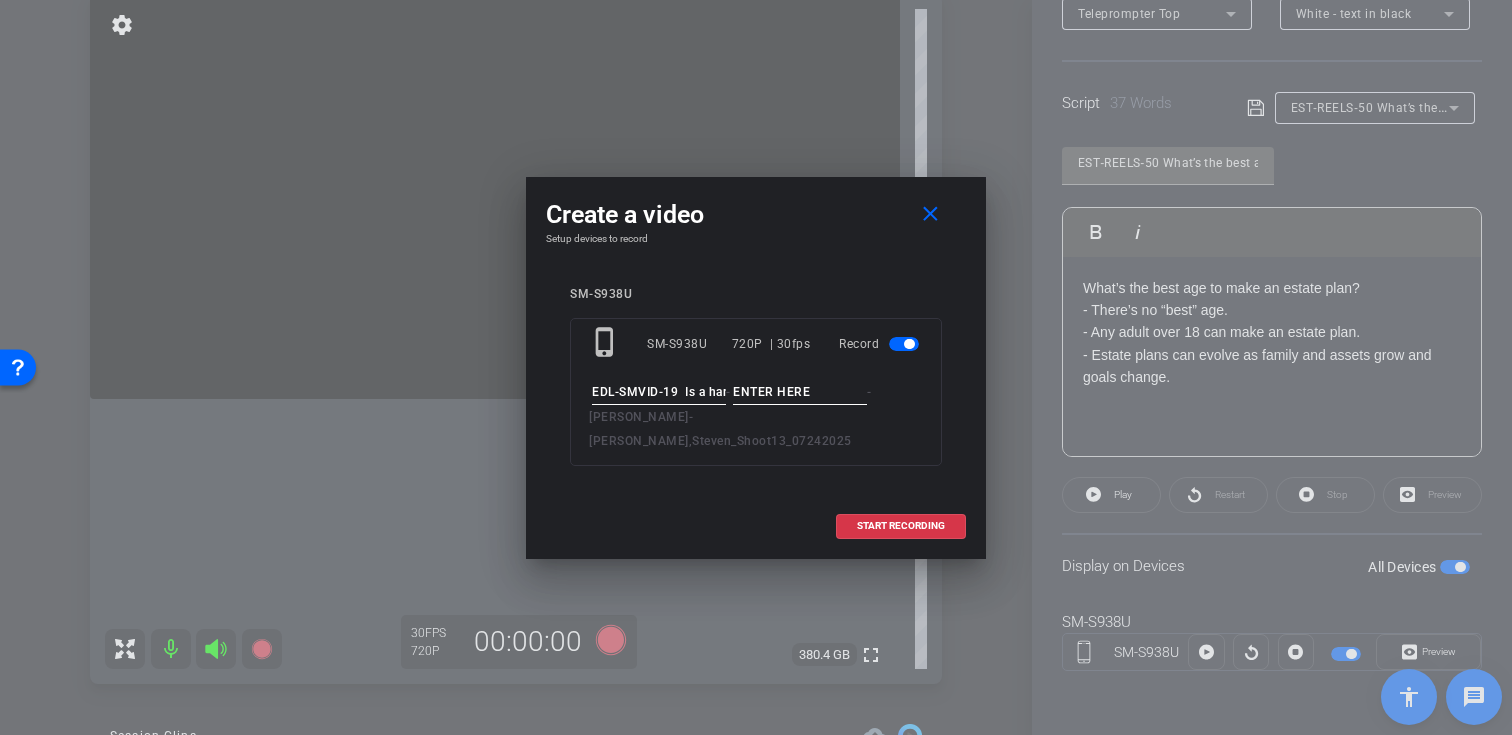 scroll, scrollTop: 0, scrollLeft: 114, axis: horizontal 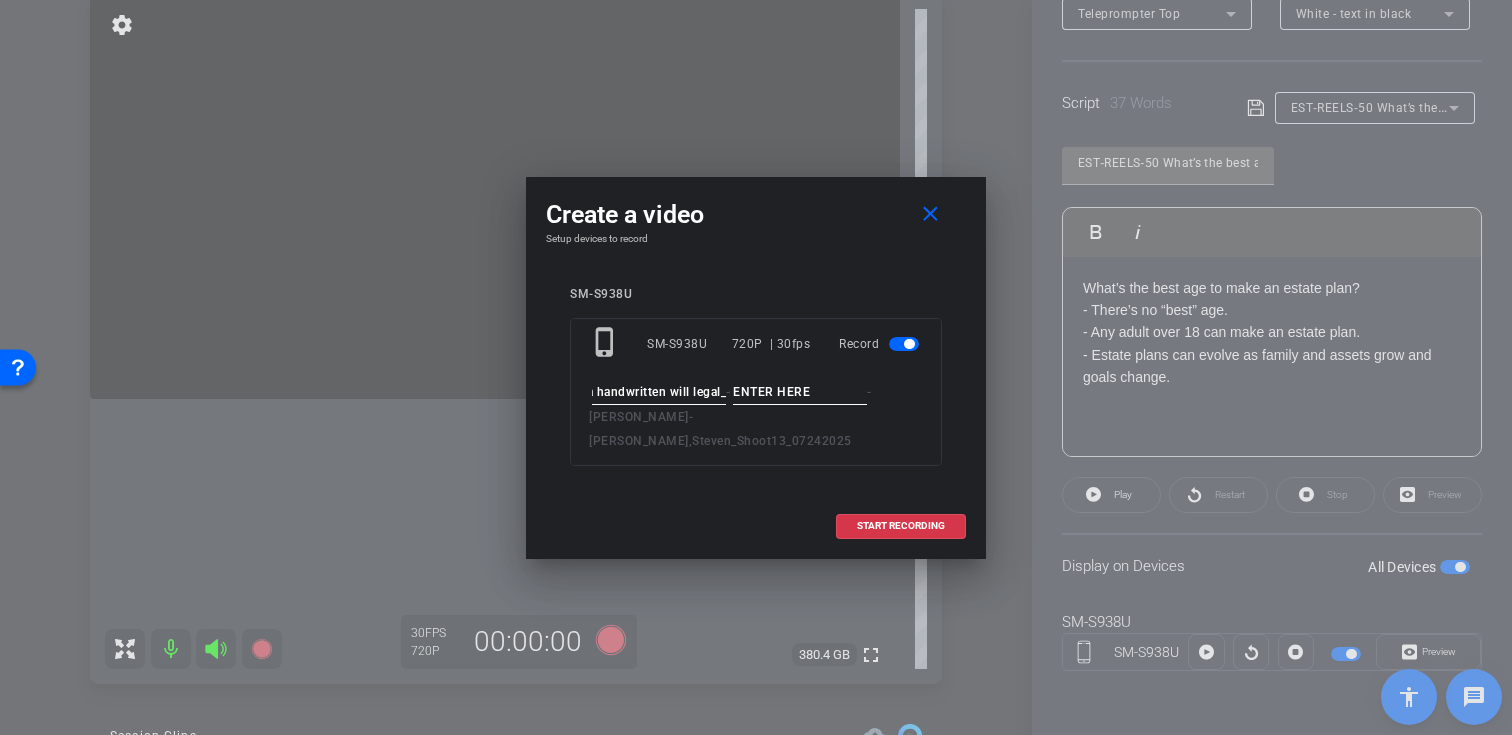 type on "EDL-SMVID-19  Is a handwritten will legal_" 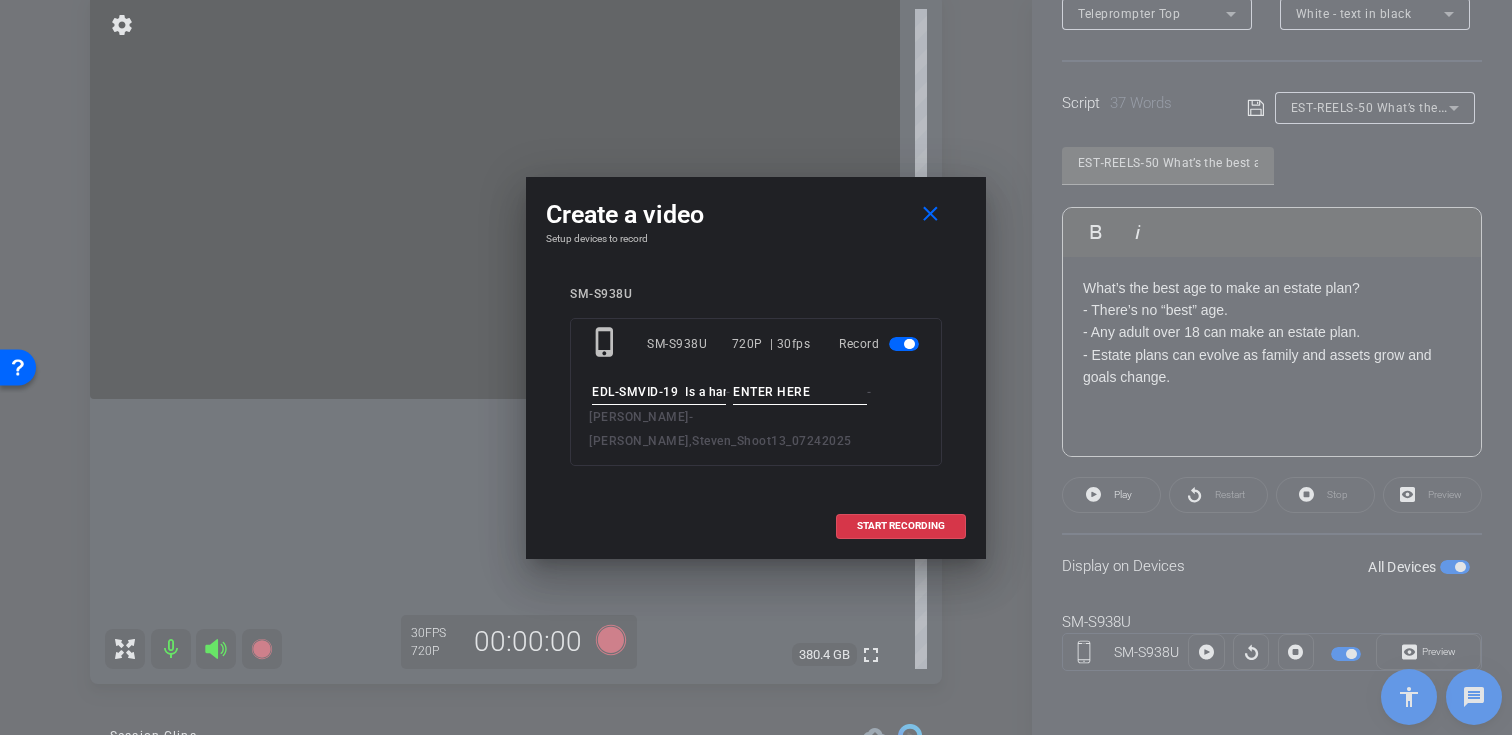 click on "EDL-SMVID-19  Is a handwritten will legal_" at bounding box center [659, 392] 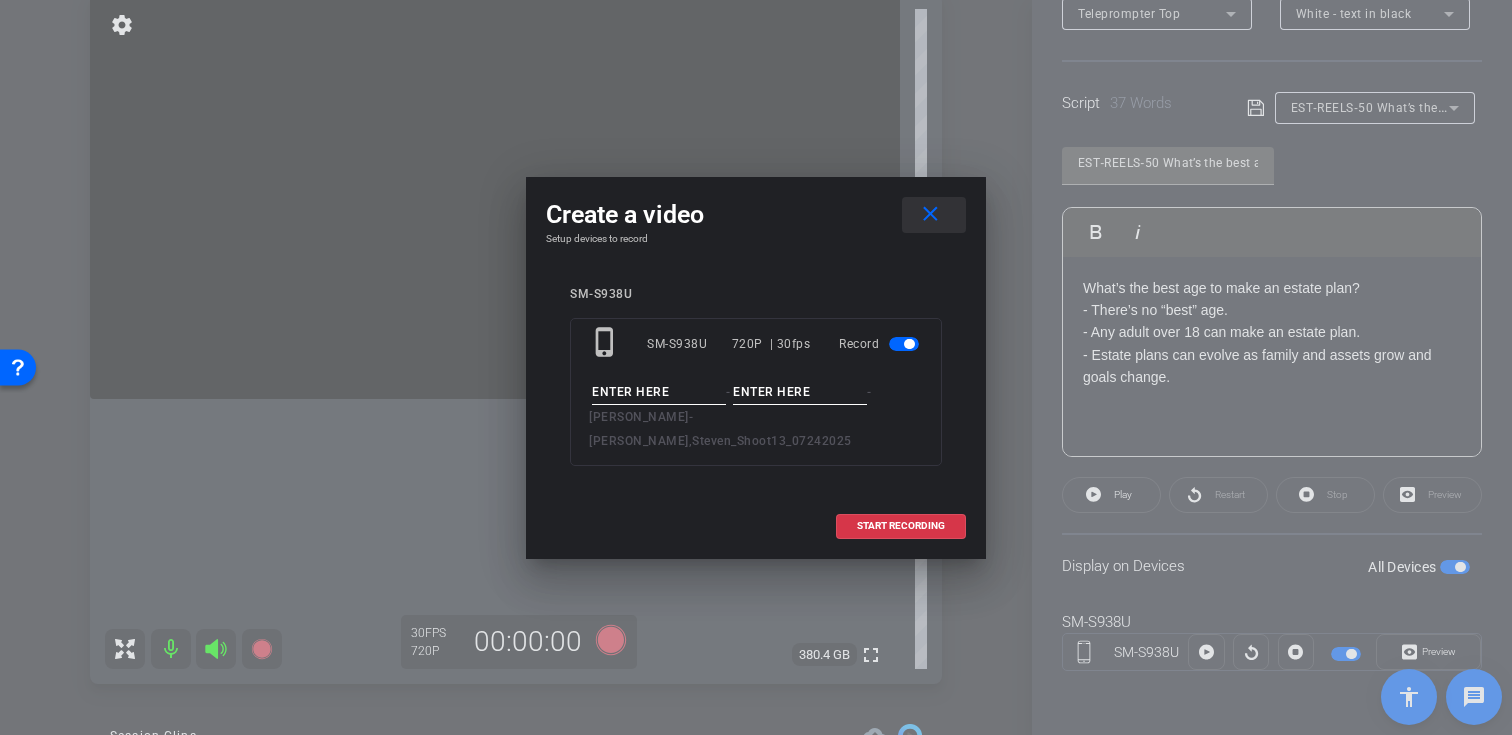 type 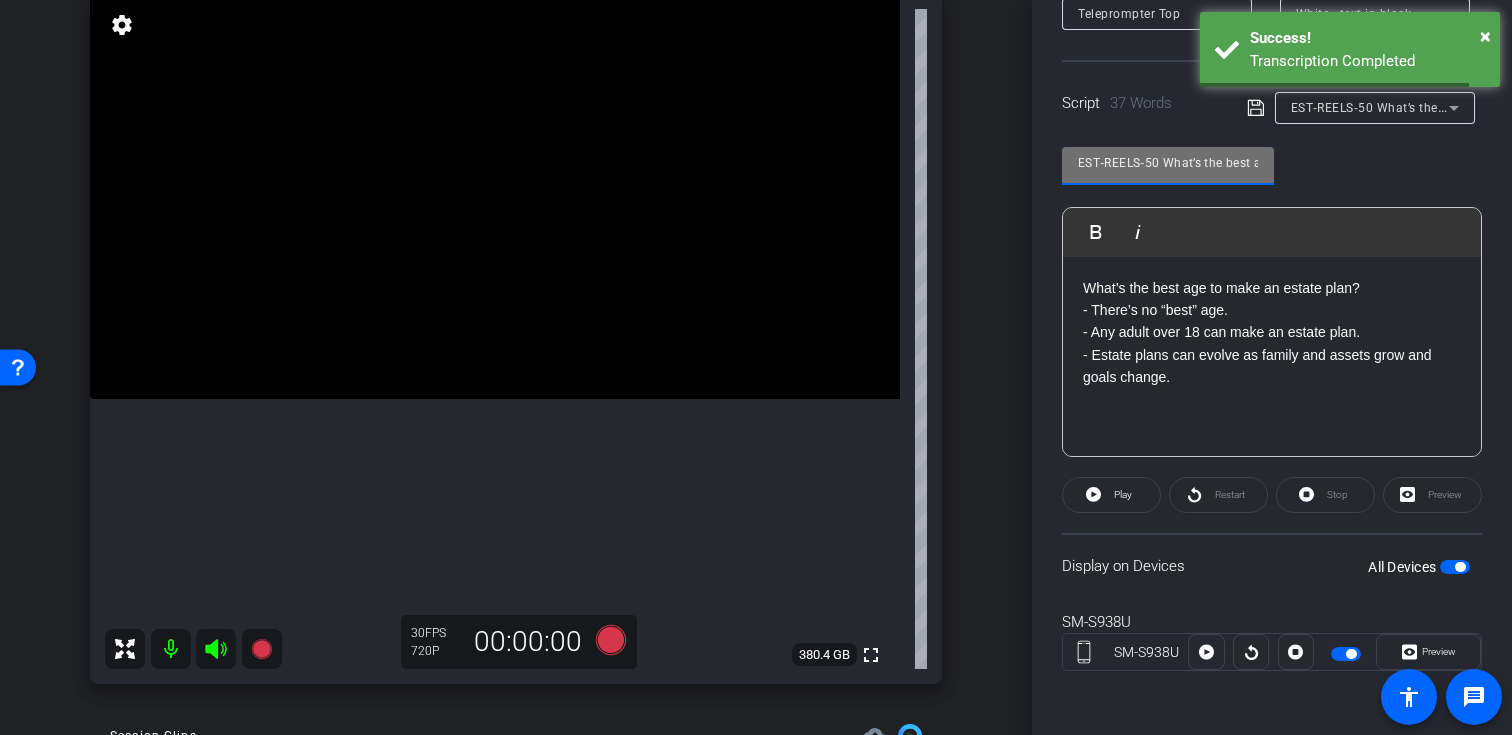 drag, startPoint x: 1160, startPoint y: 159, endPoint x: 988, endPoint y: 159, distance: 172 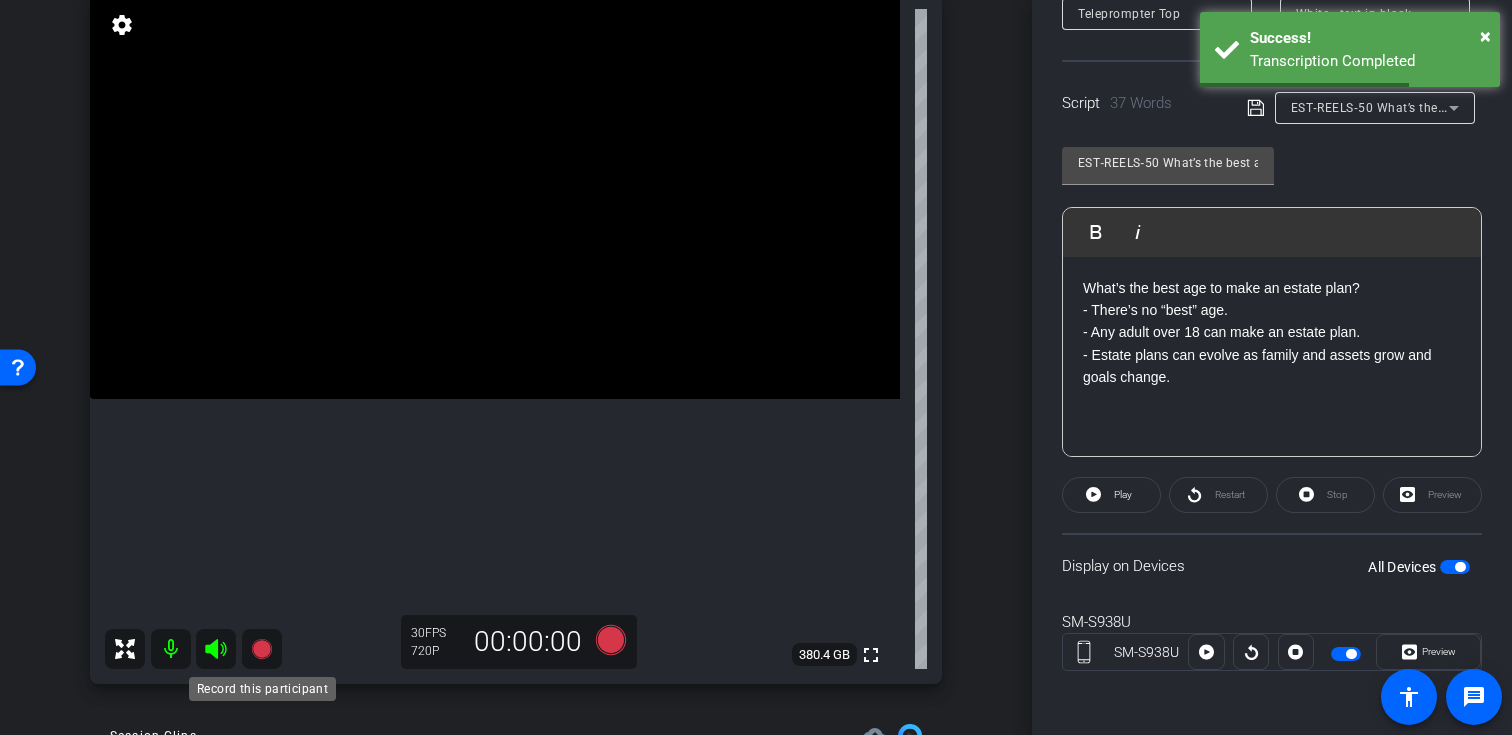 click 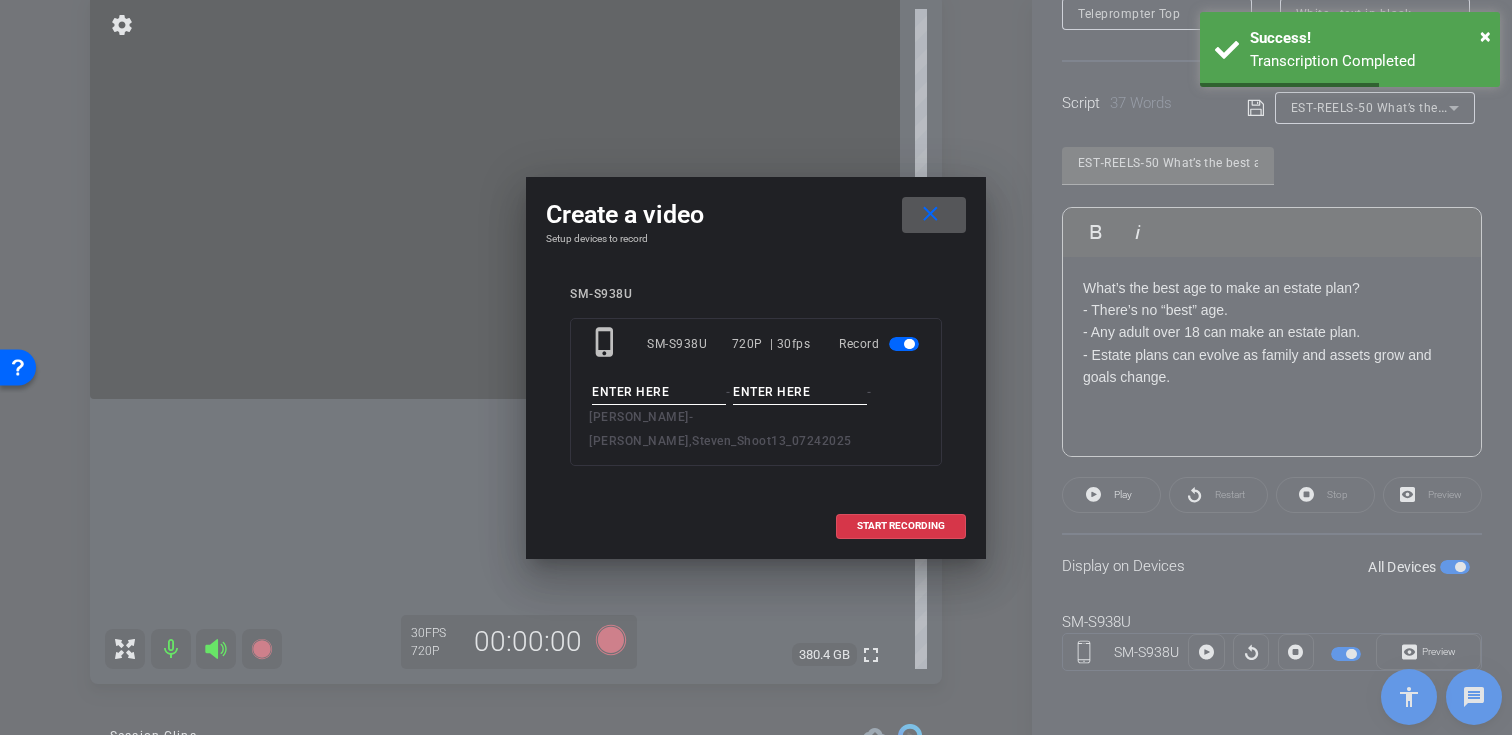 click at bounding box center (659, 392) 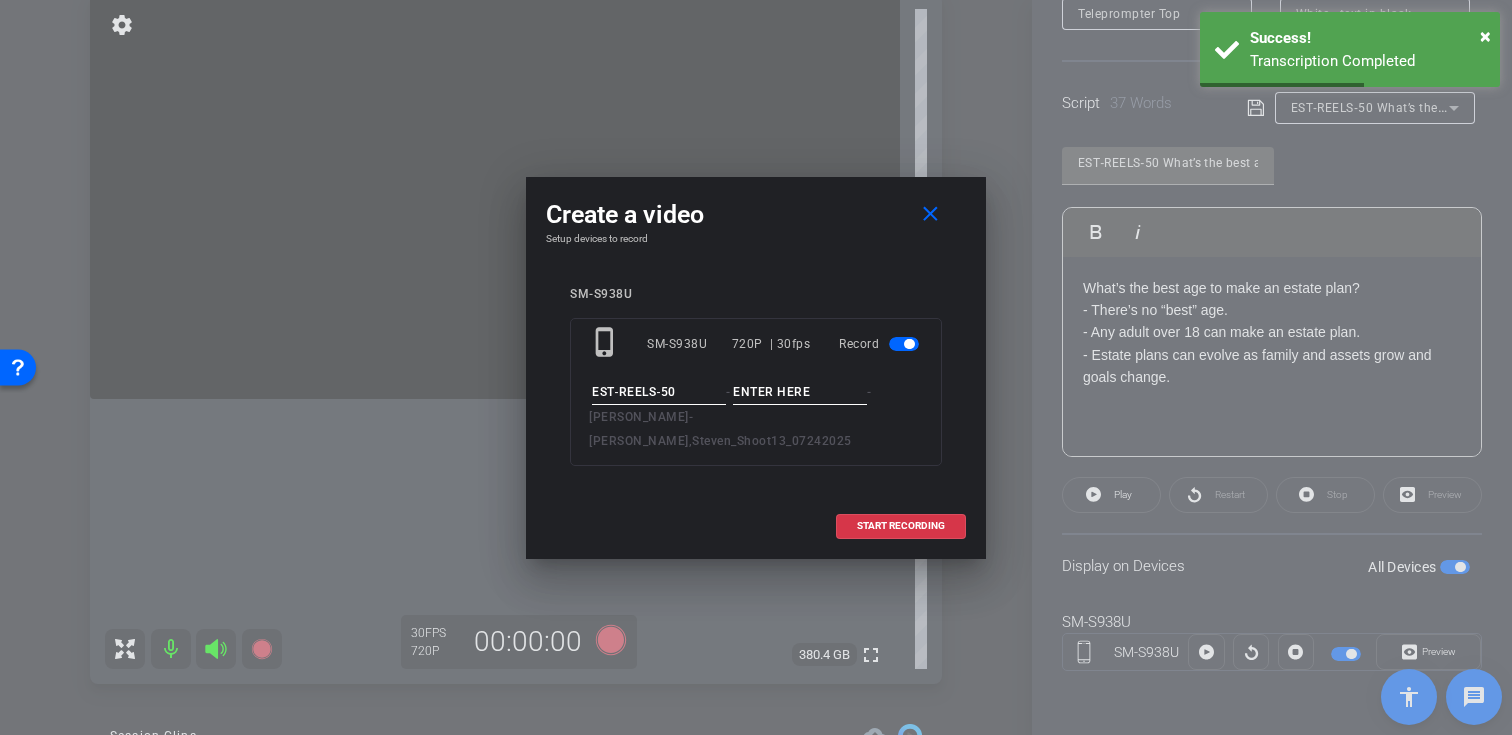 type on "EST‐REELS‐50" 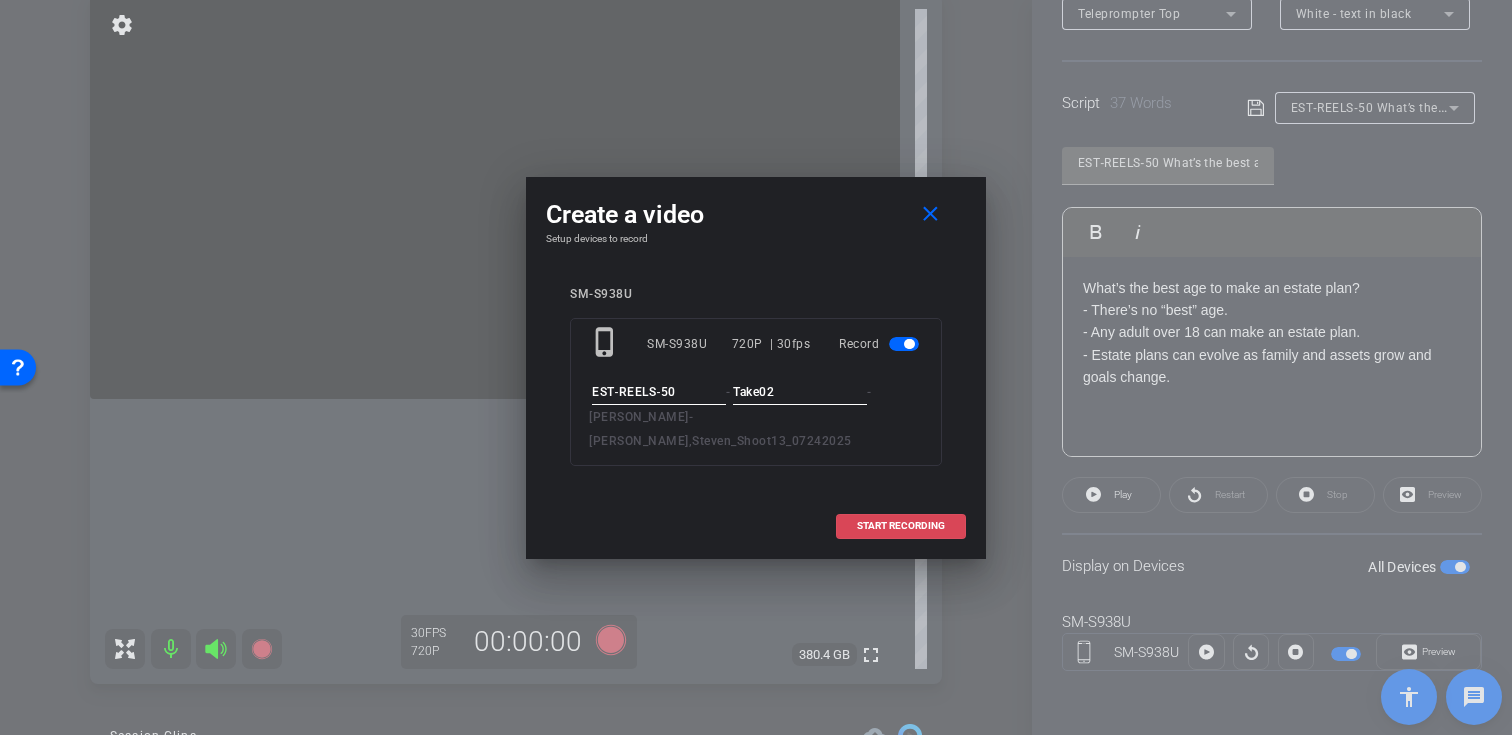 type on "Take02" 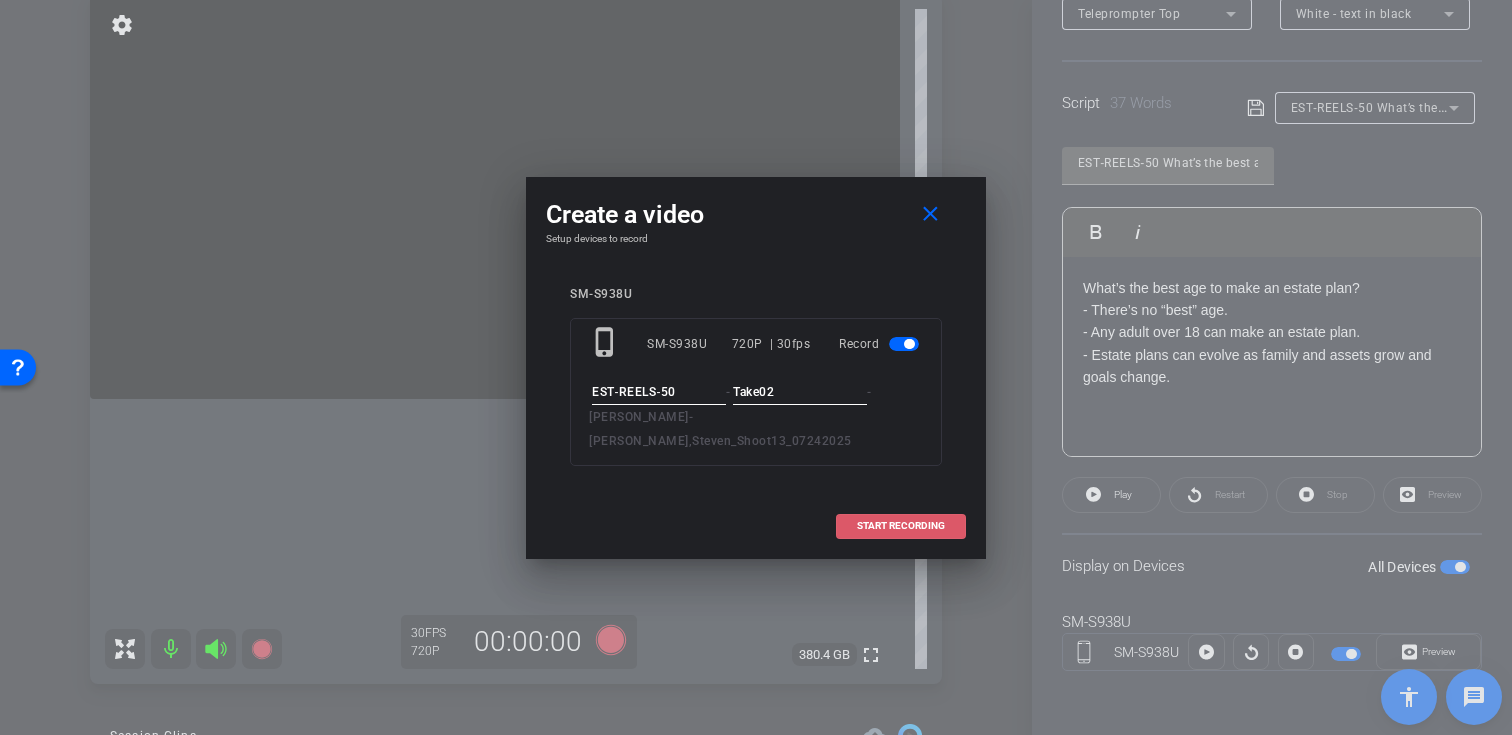 click on "START RECORDING" at bounding box center [901, 526] 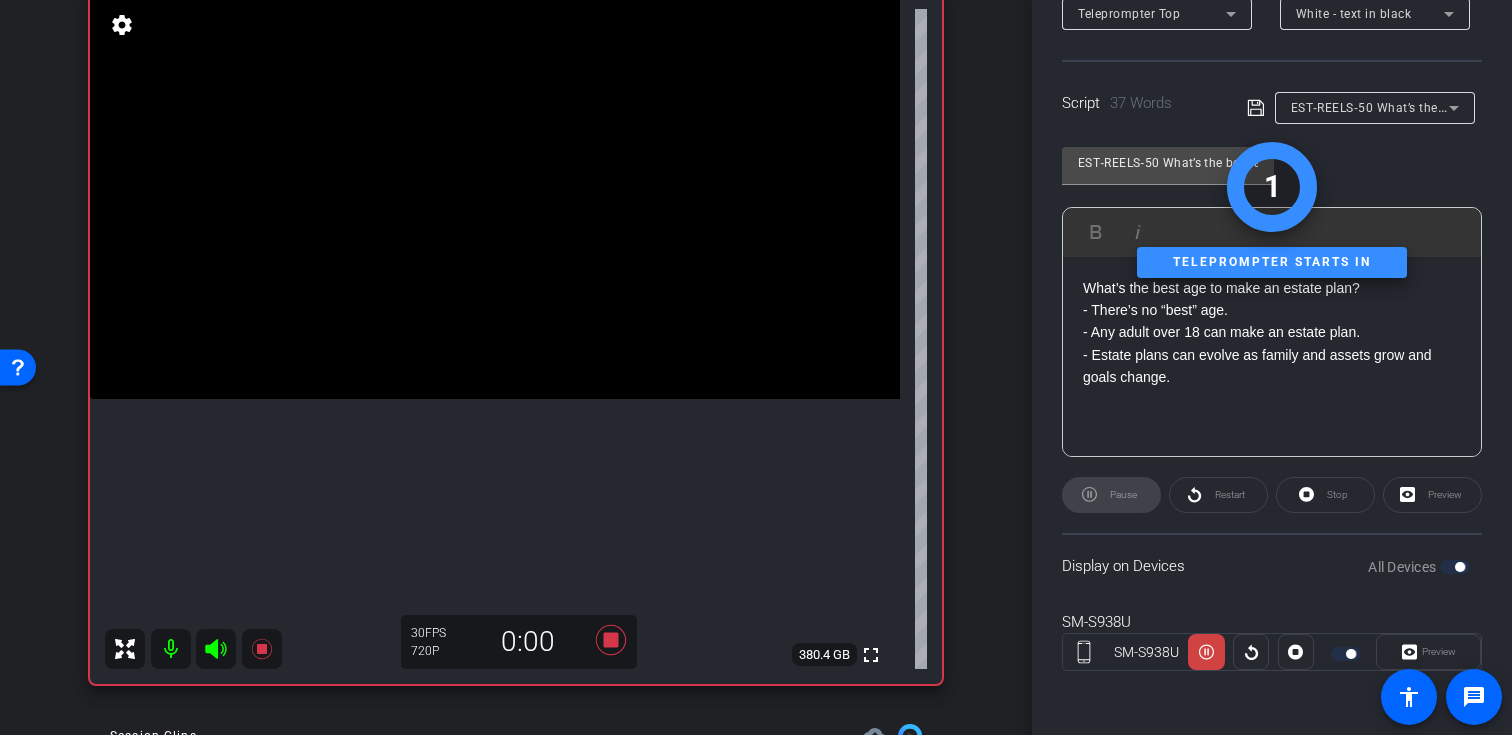 click 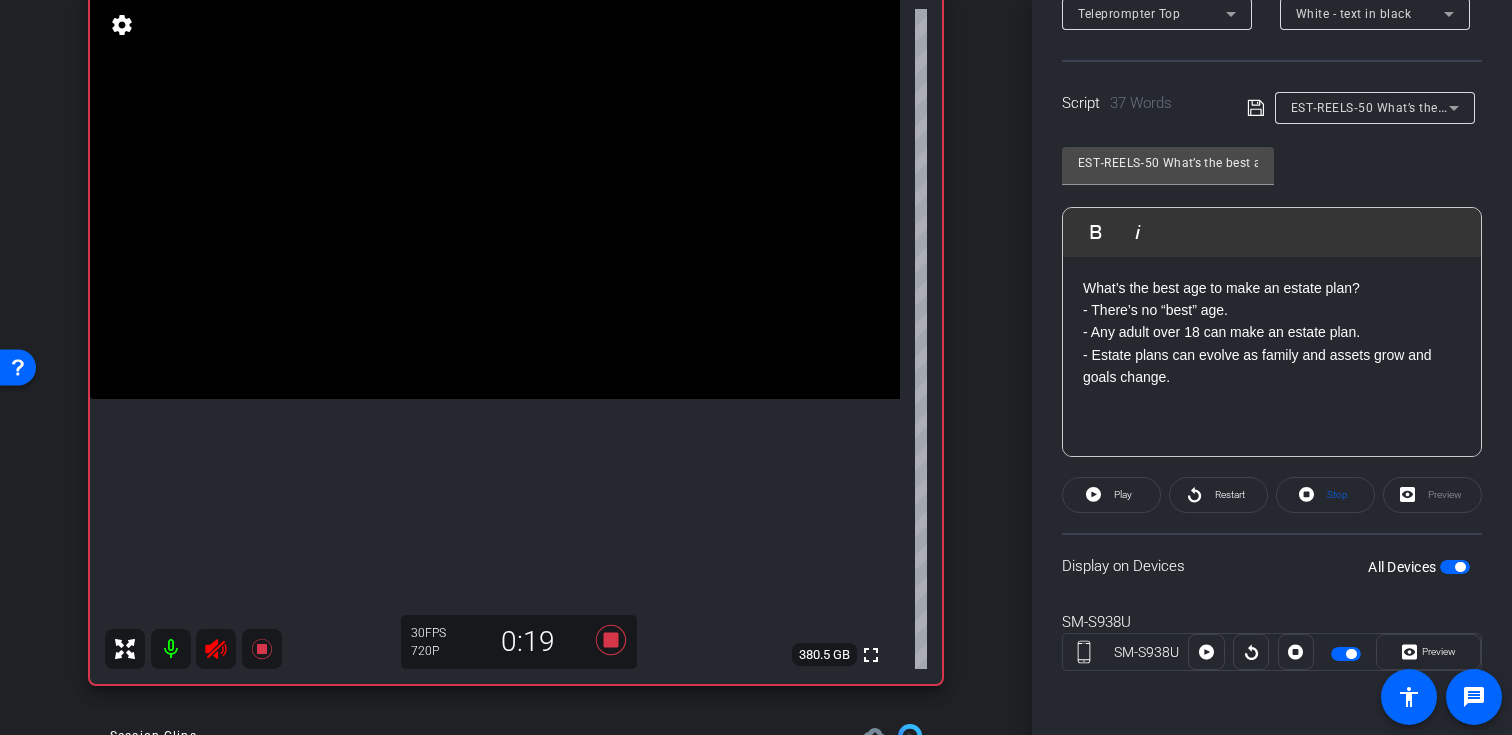 click 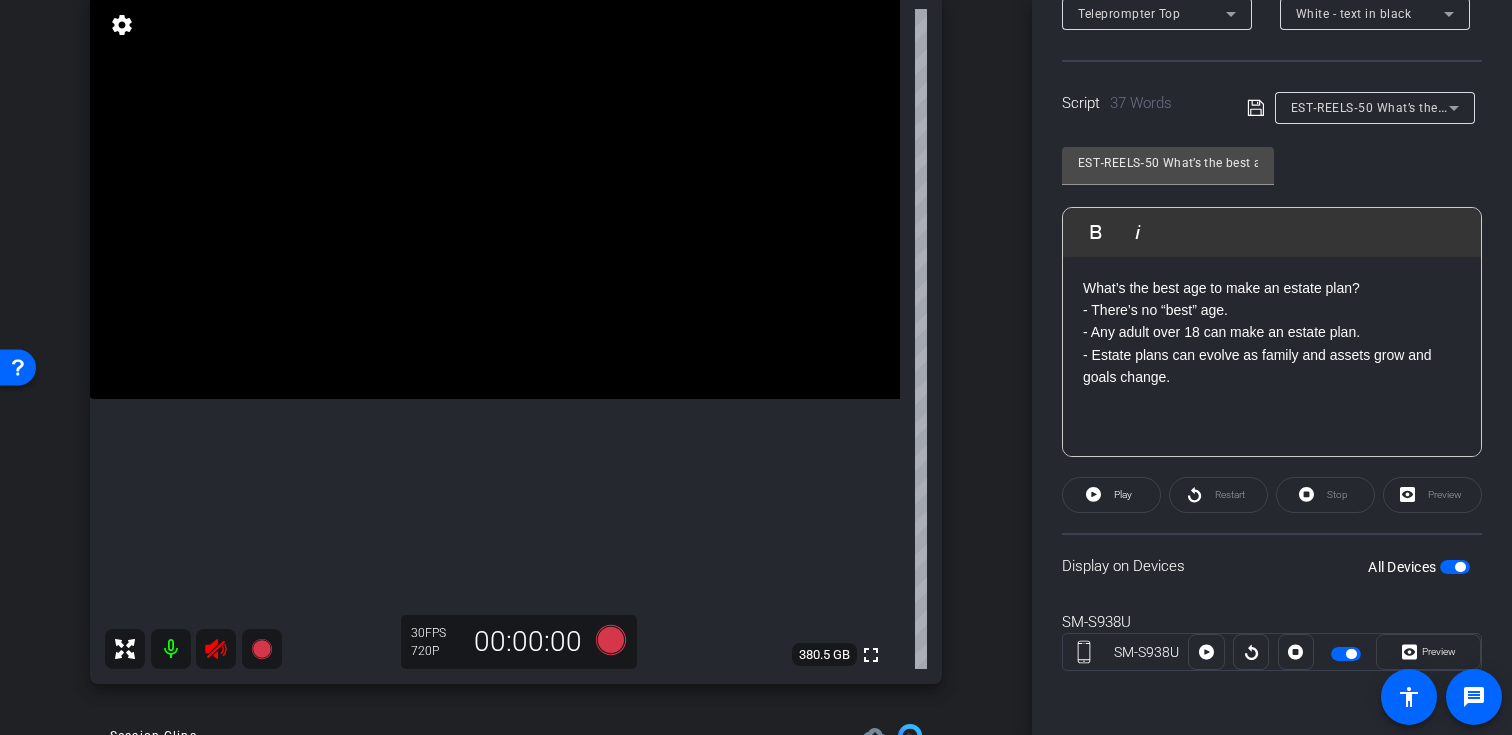 click 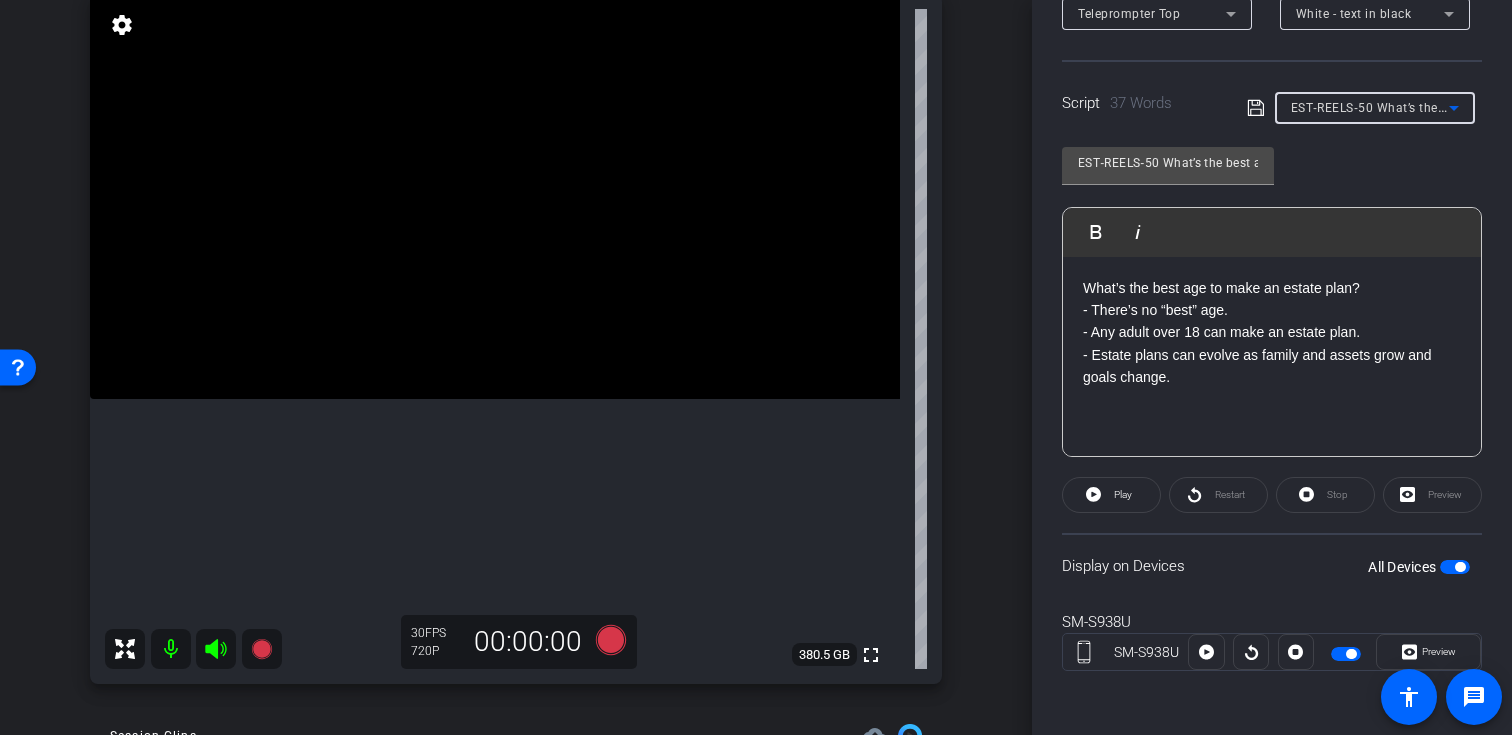 click on "EST‐REELS‐50 What’s the best age to make an estate plan?" at bounding box center [1464, 107] 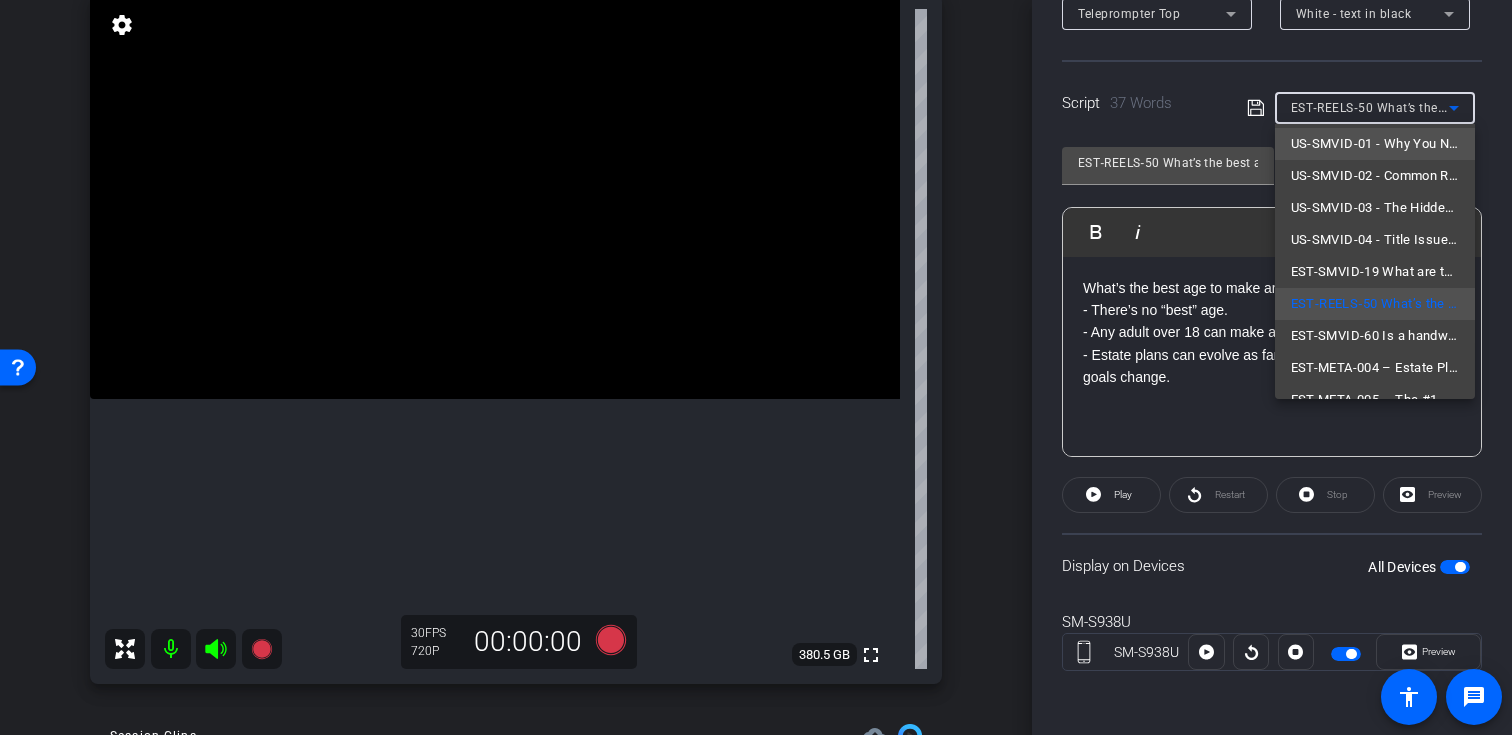 scroll, scrollTop: 310, scrollLeft: 0, axis: vertical 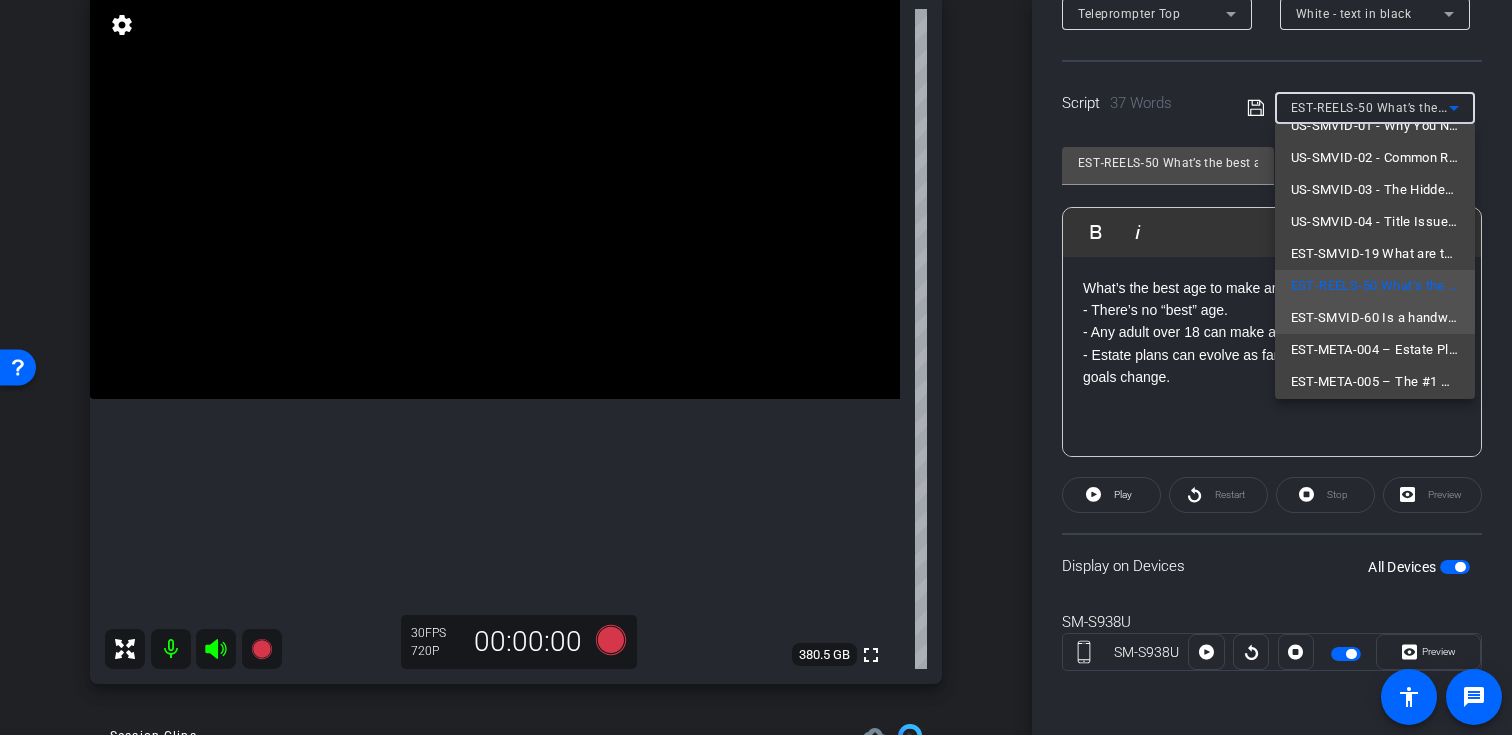 click on "EST-SMVID-60  Is a handwritten will legal" at bounding box center (1375, 318) 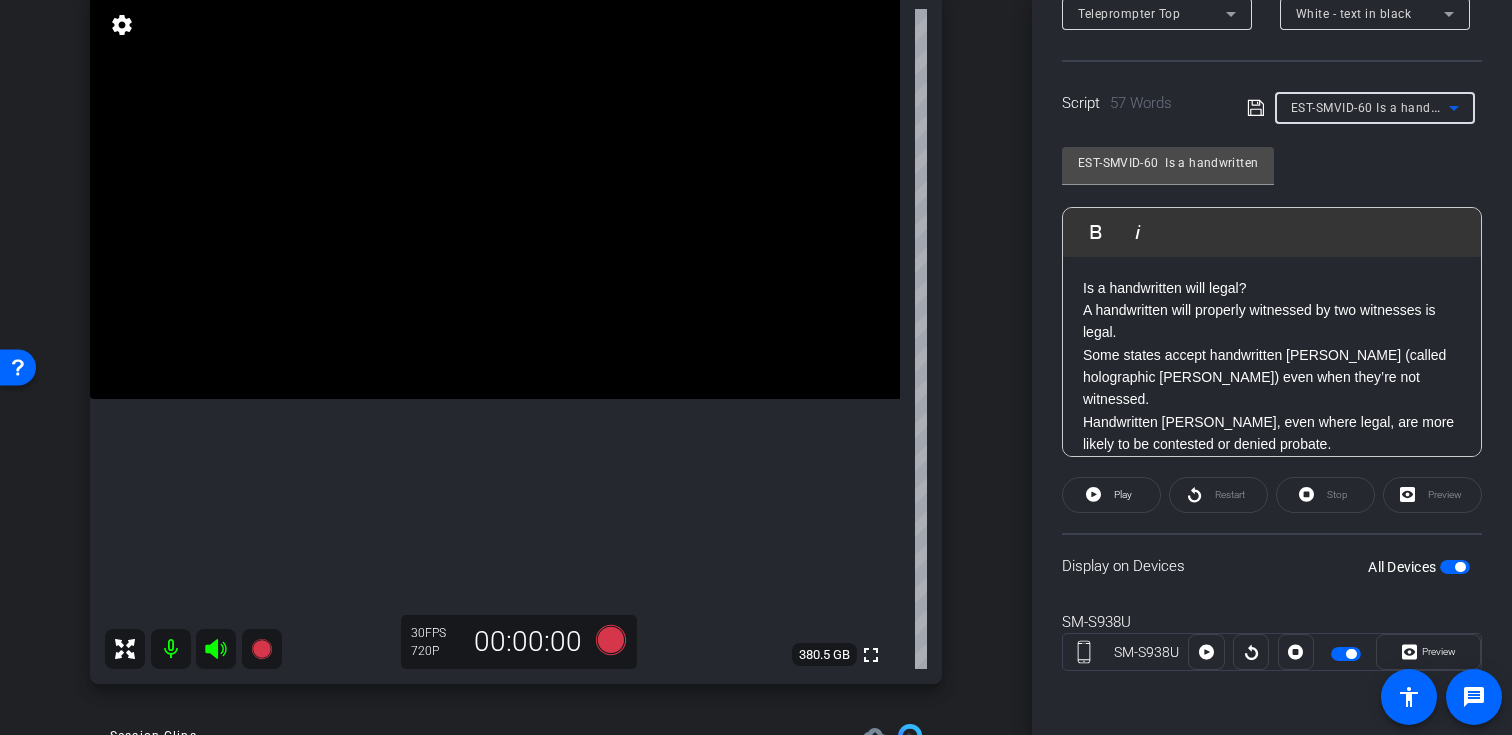 scroll, scrollTop: 19, scrollLeft: 0, axis: vertical 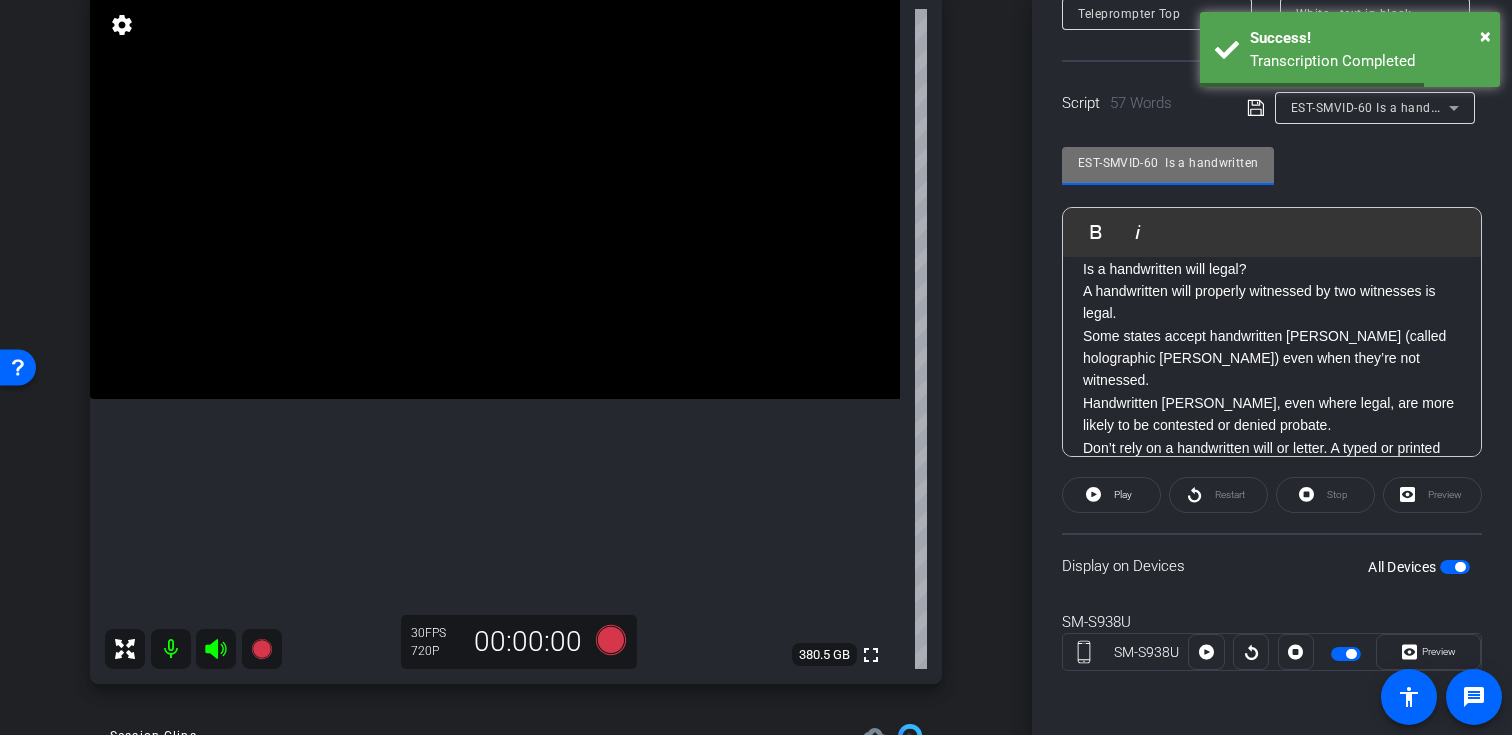 drag, startPoint x: 1157, startPoint y: 161, endPoint x: 1011, endPoint y: 160, distance: 146.00342 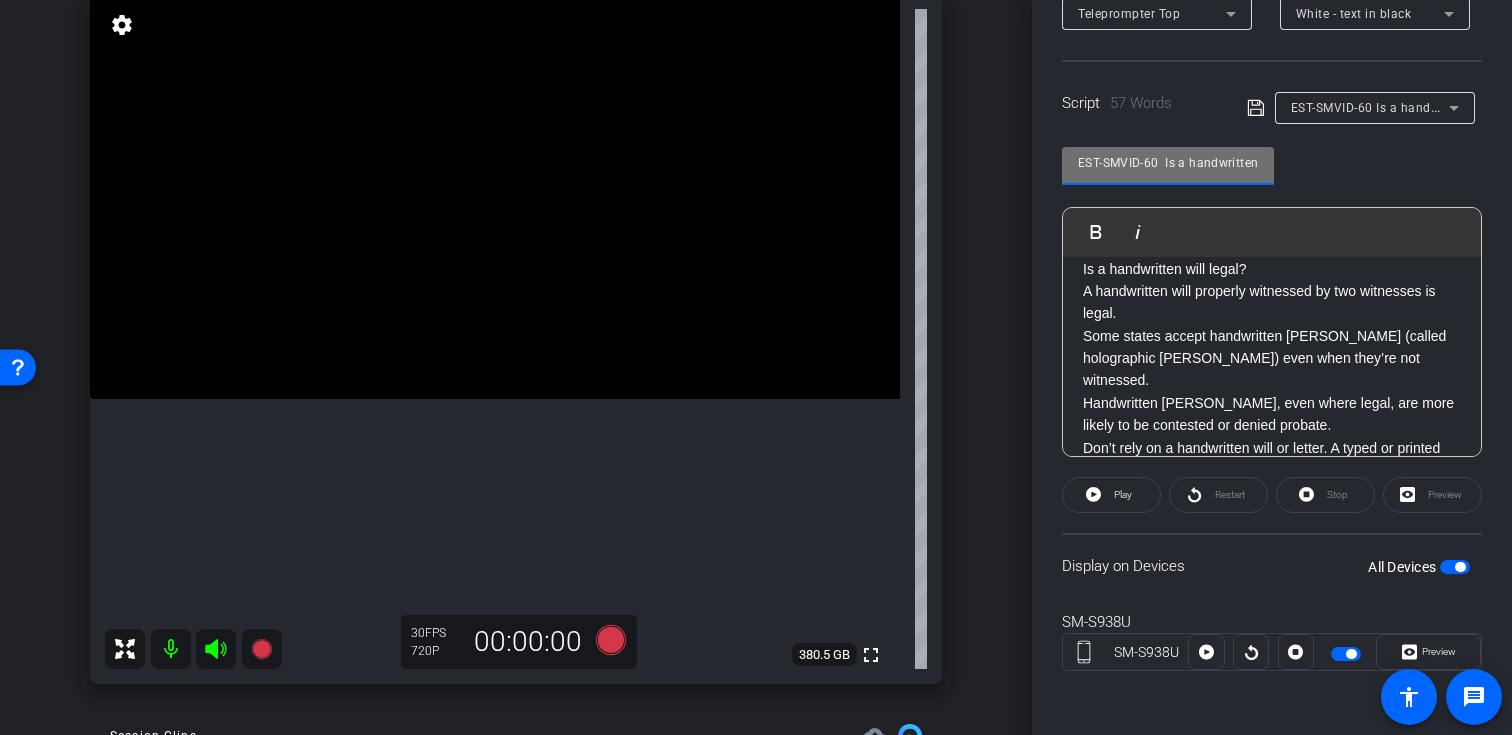 scroll, scrollTop: 0, scrollLeft: 0, axis: both 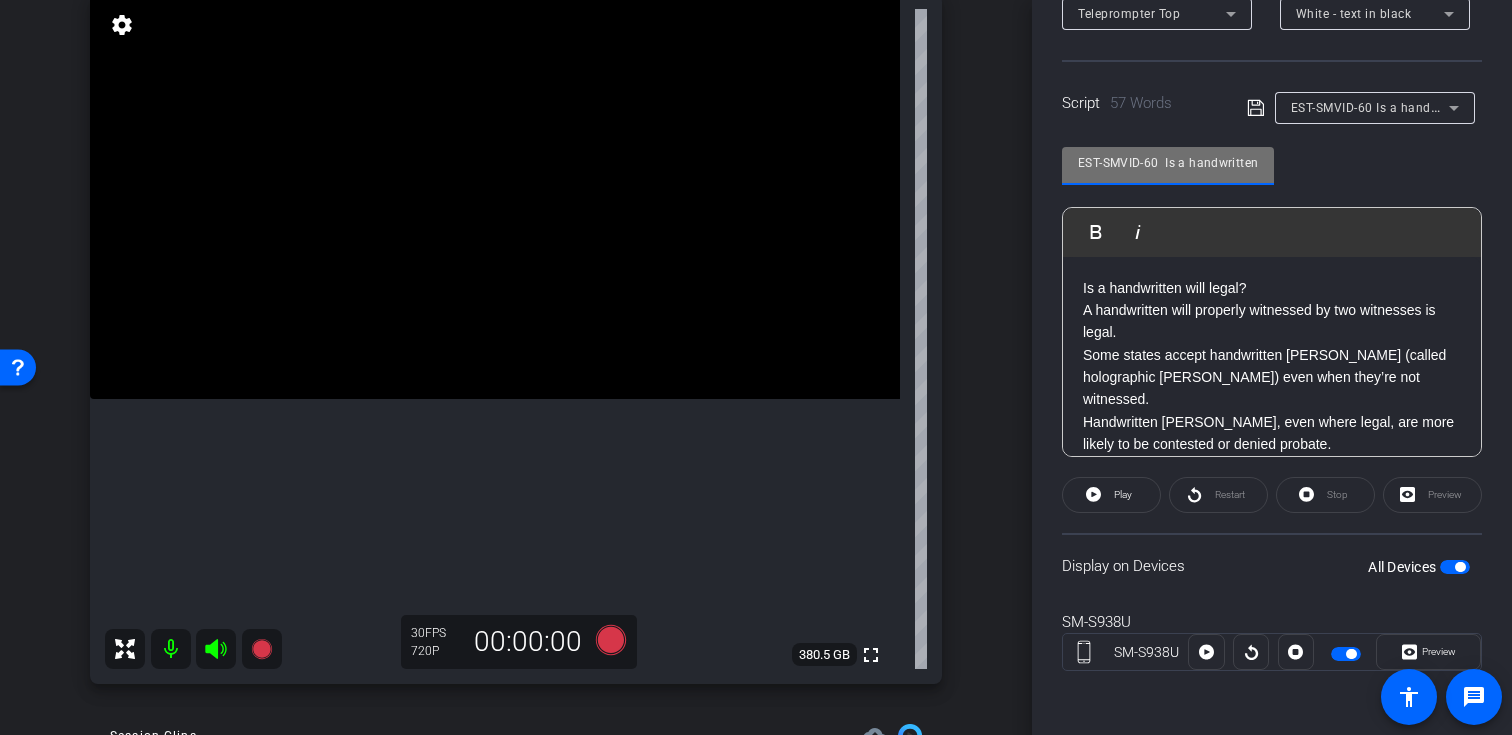 drag, startPoint x: 1116, startPoint y: 332, endPoint x: 1116, endPoint y: 362, distance: 30 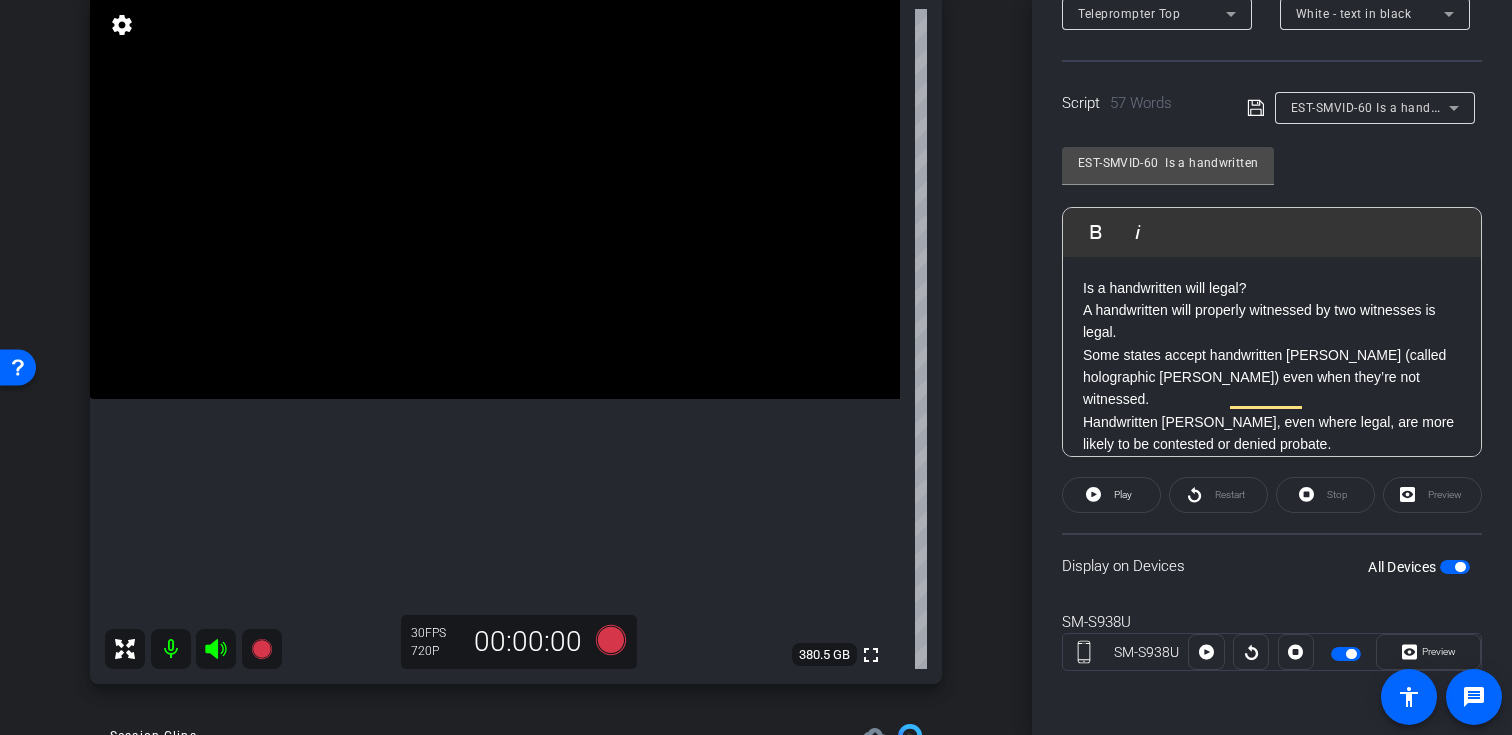 type 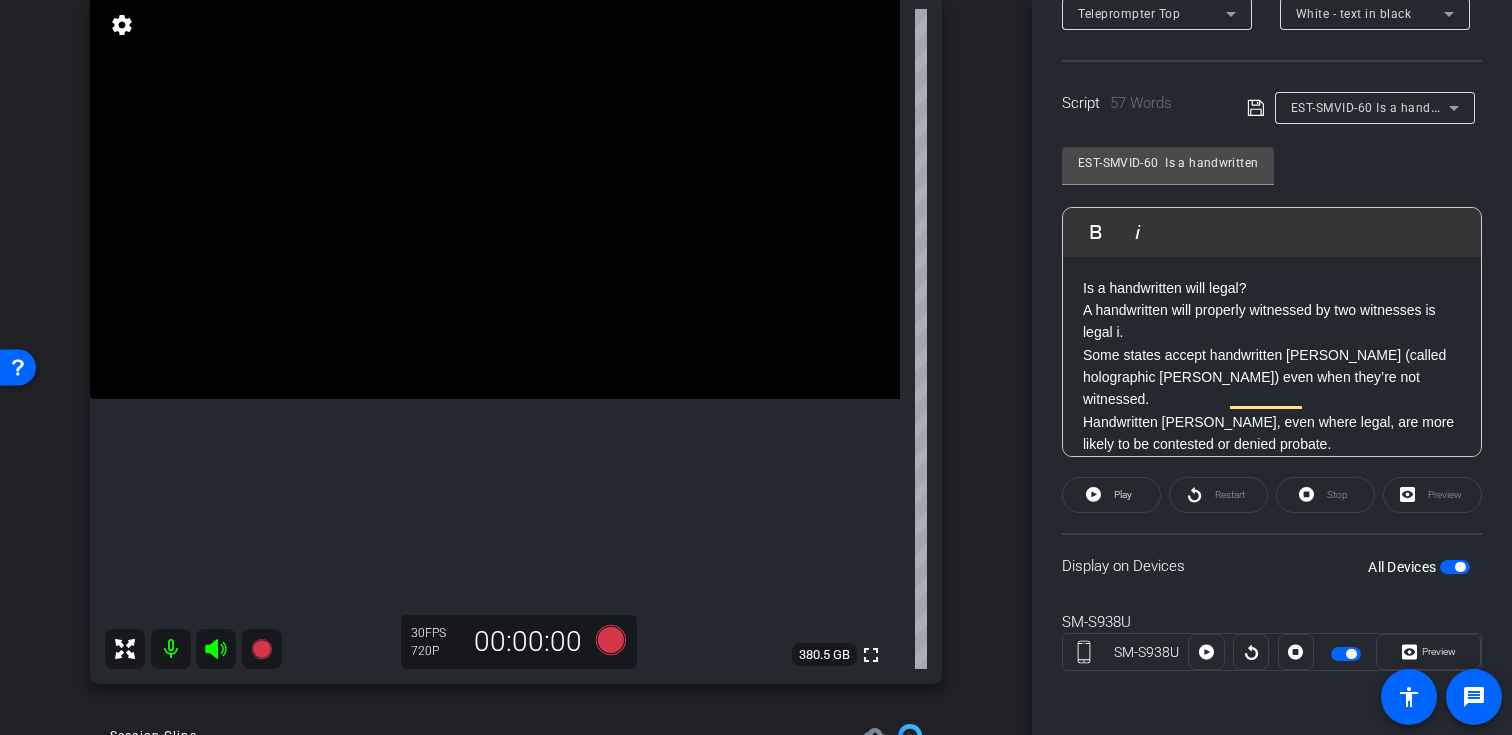 scroll, scrollTop: 358, scrollLeft: 0, axis: vertical 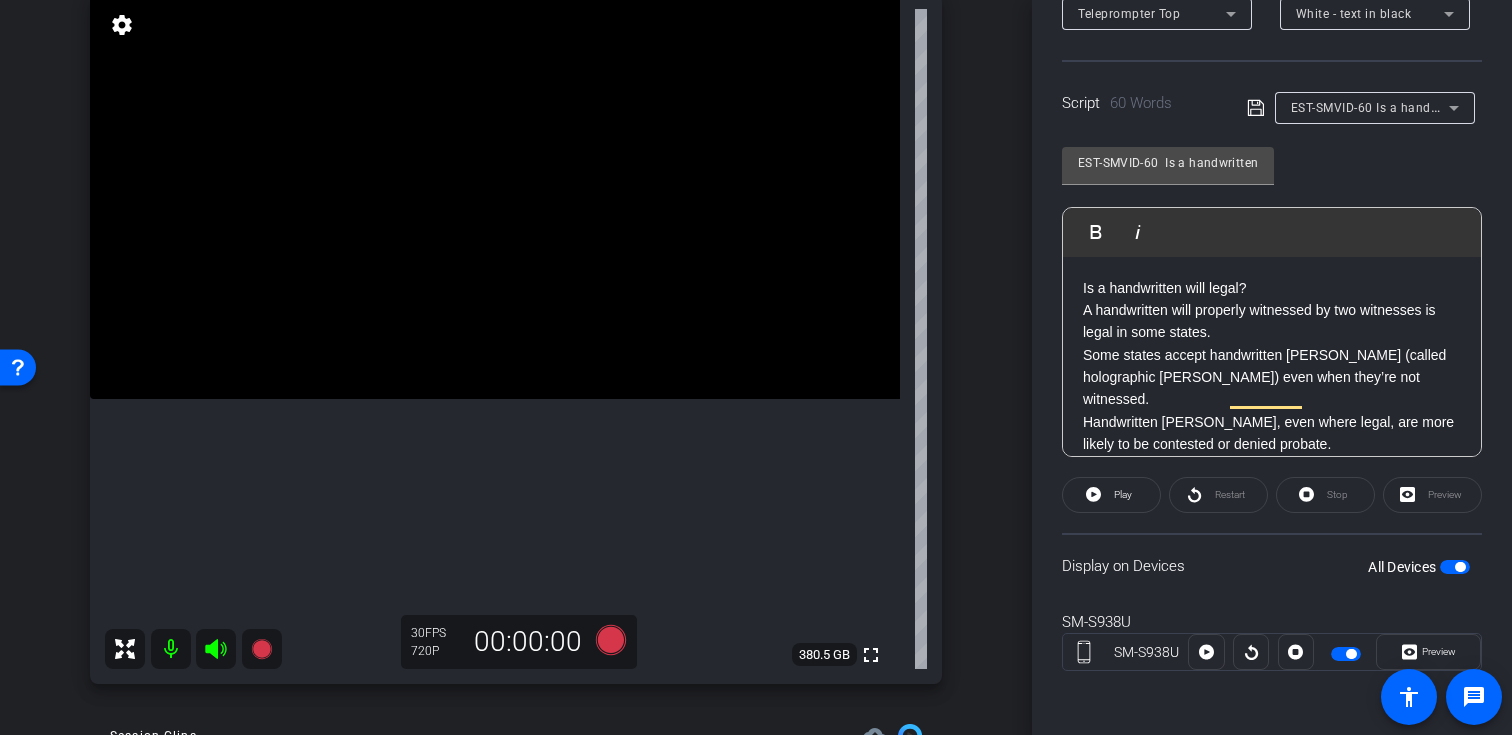 click at bounding box center (1455, 567) 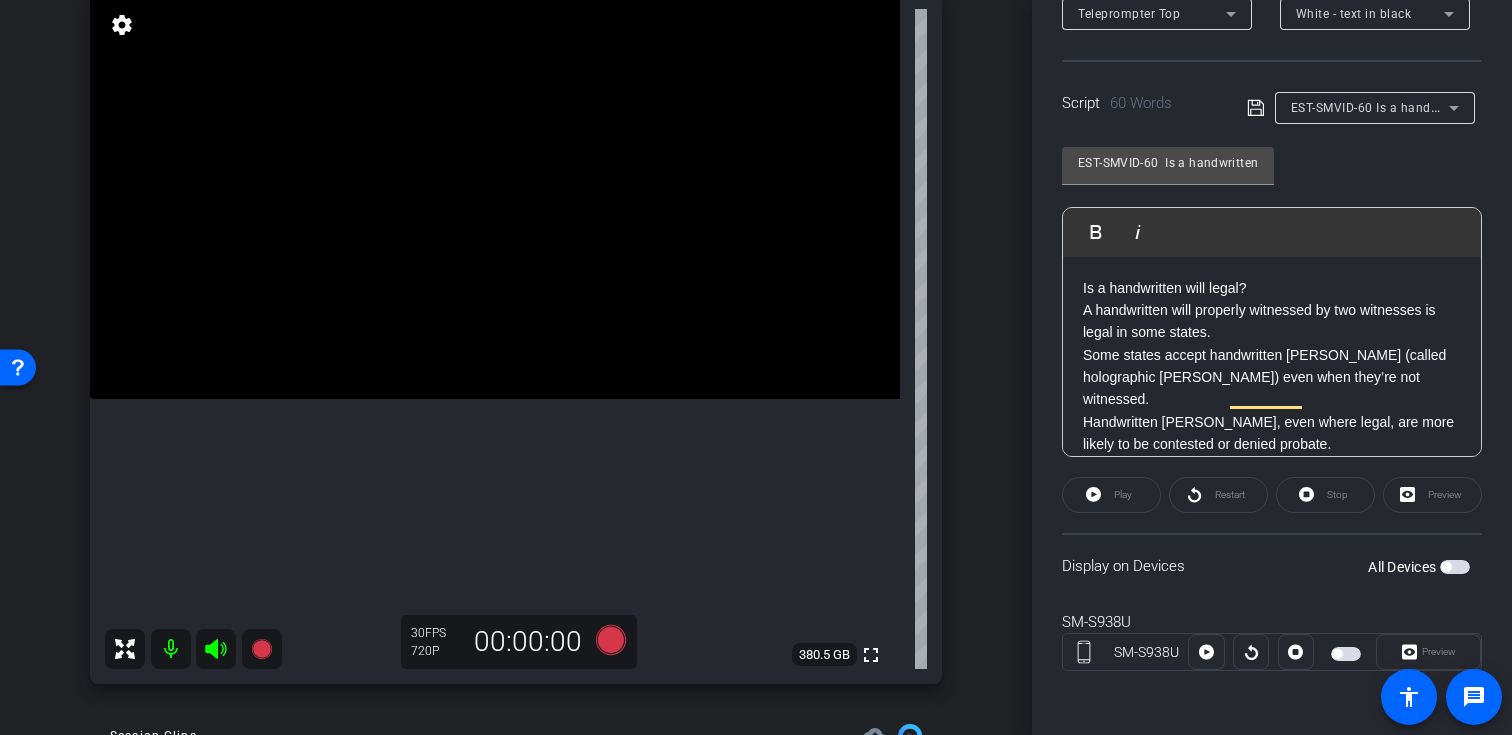 click at bounding box center (1446, 567) 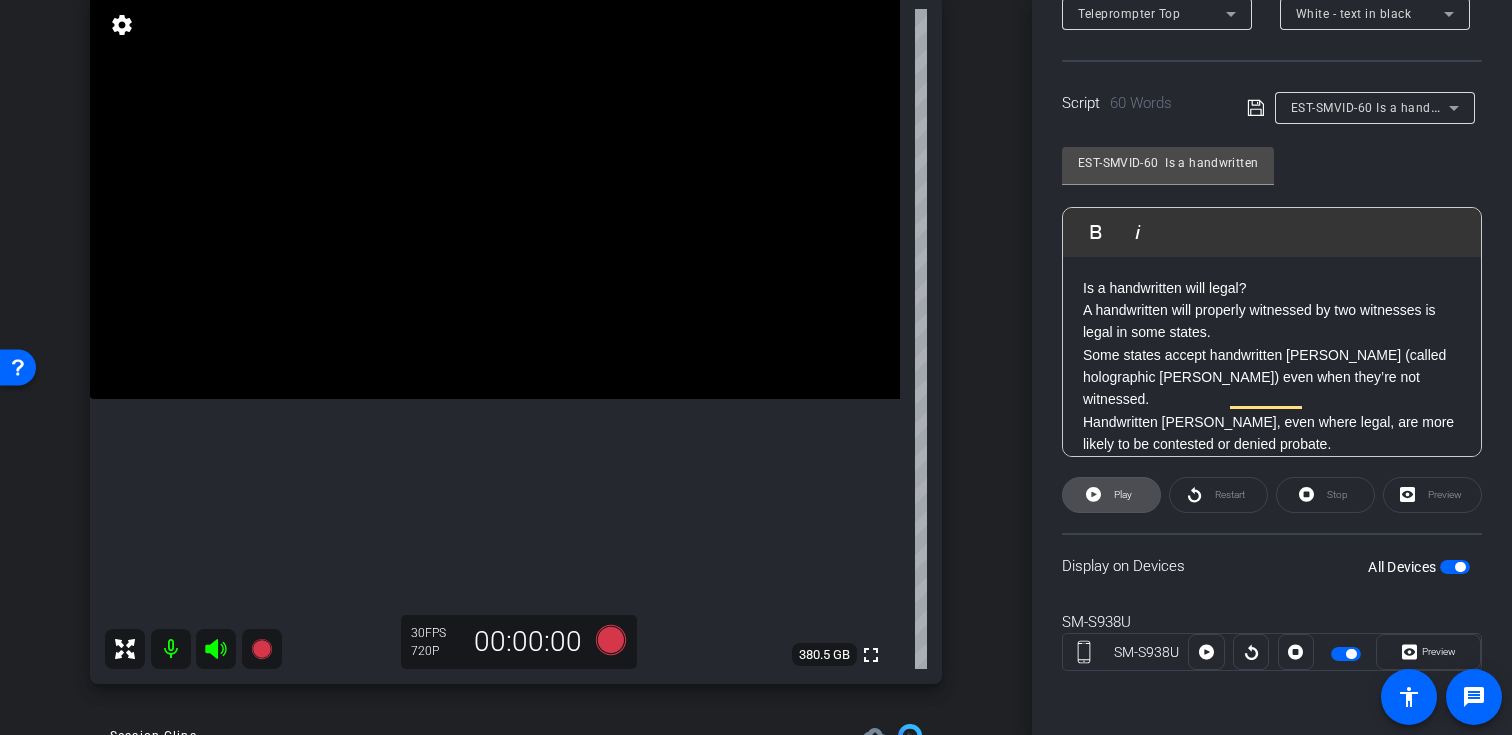click on "Play" 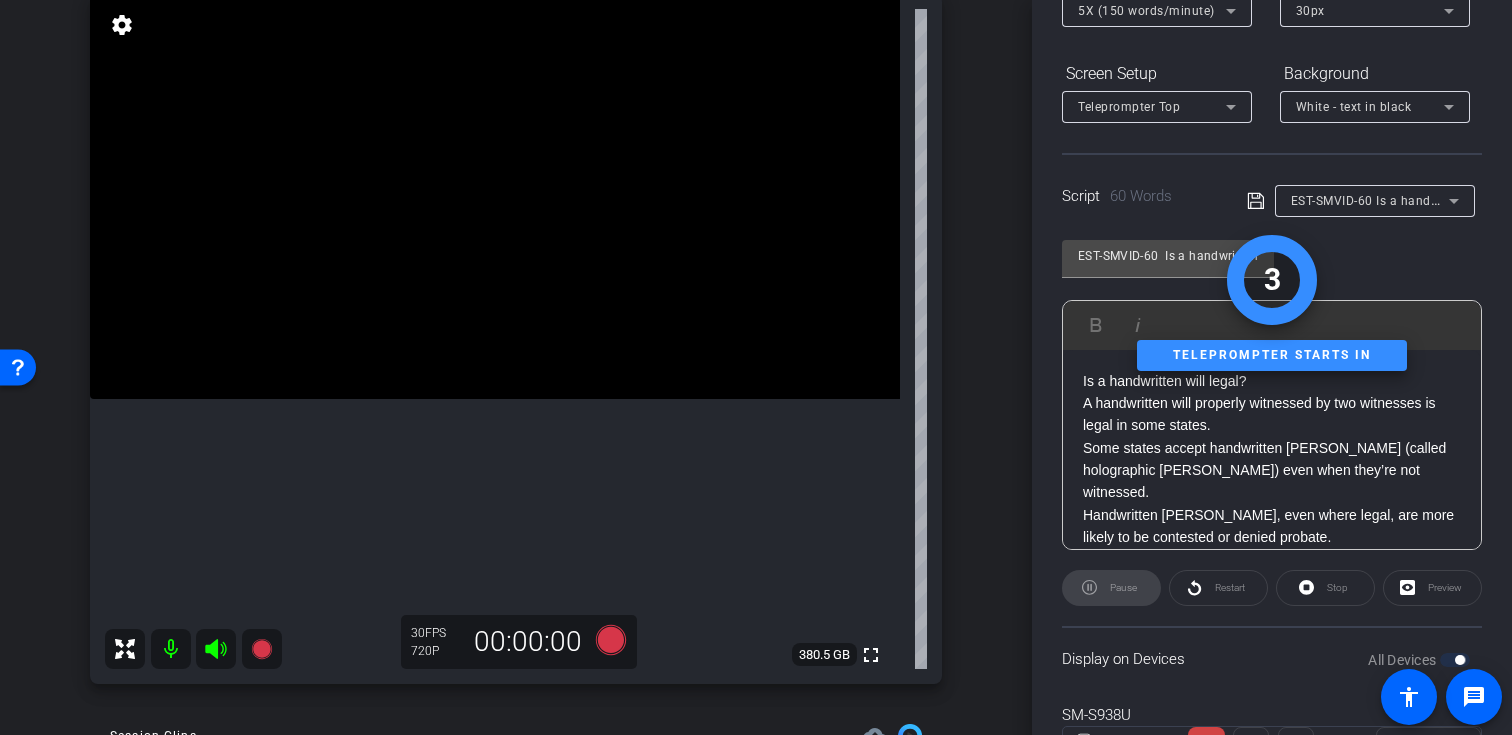 scroll, scrollTop: 241, scrollLeft: 0, axis: vertical 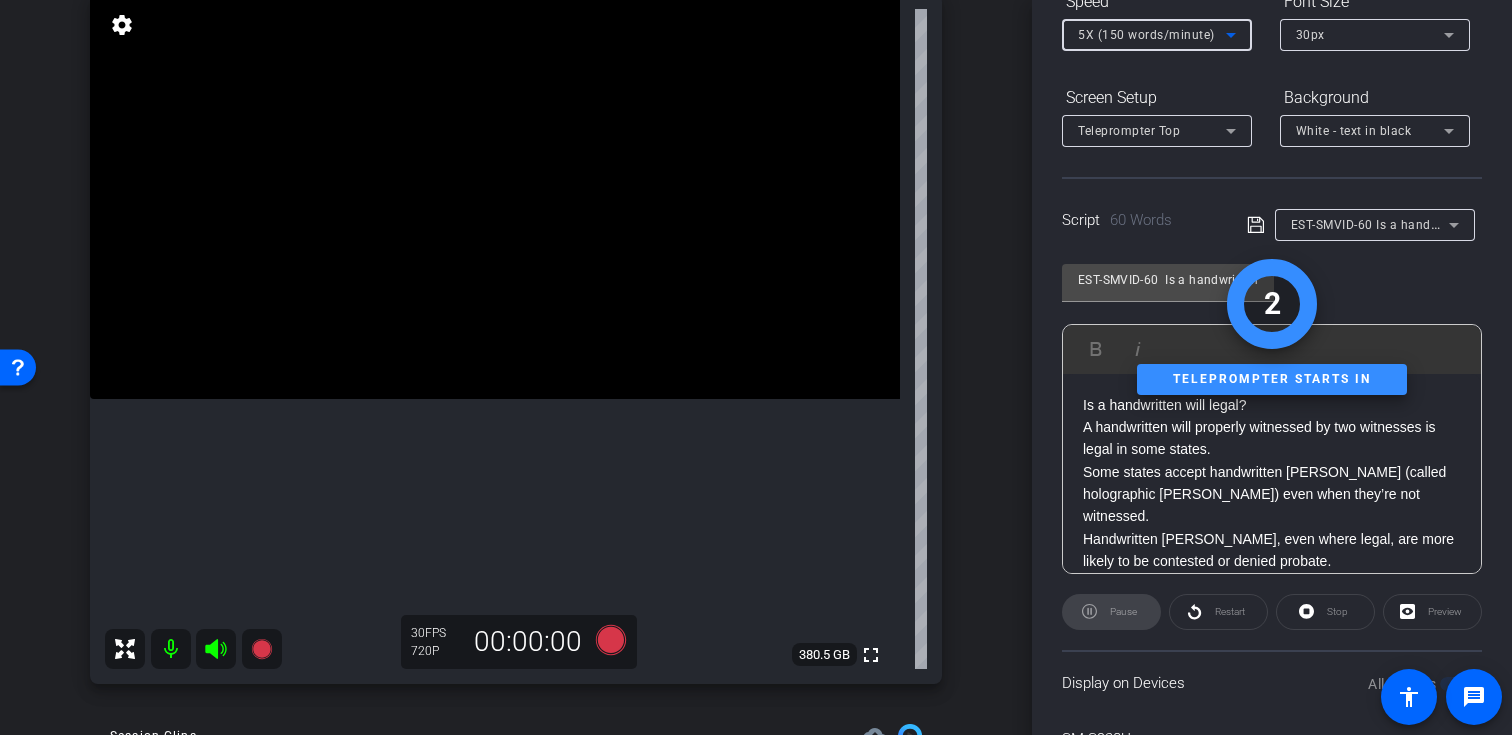 click on "5X (150 words/minute)" at bounding box center (1146, 35) 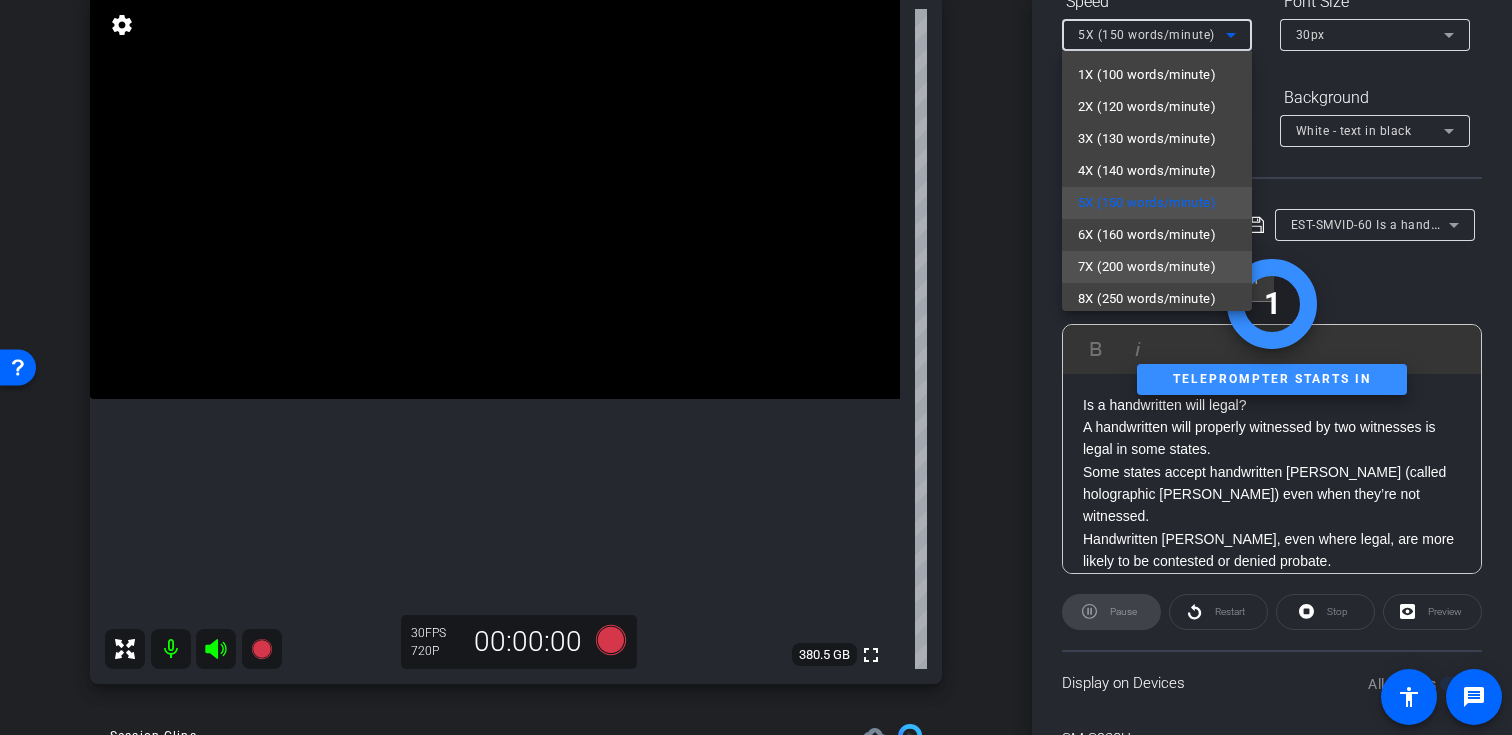 scroll, scrollTop: 44, scrollLeft: 0, axis: vertical 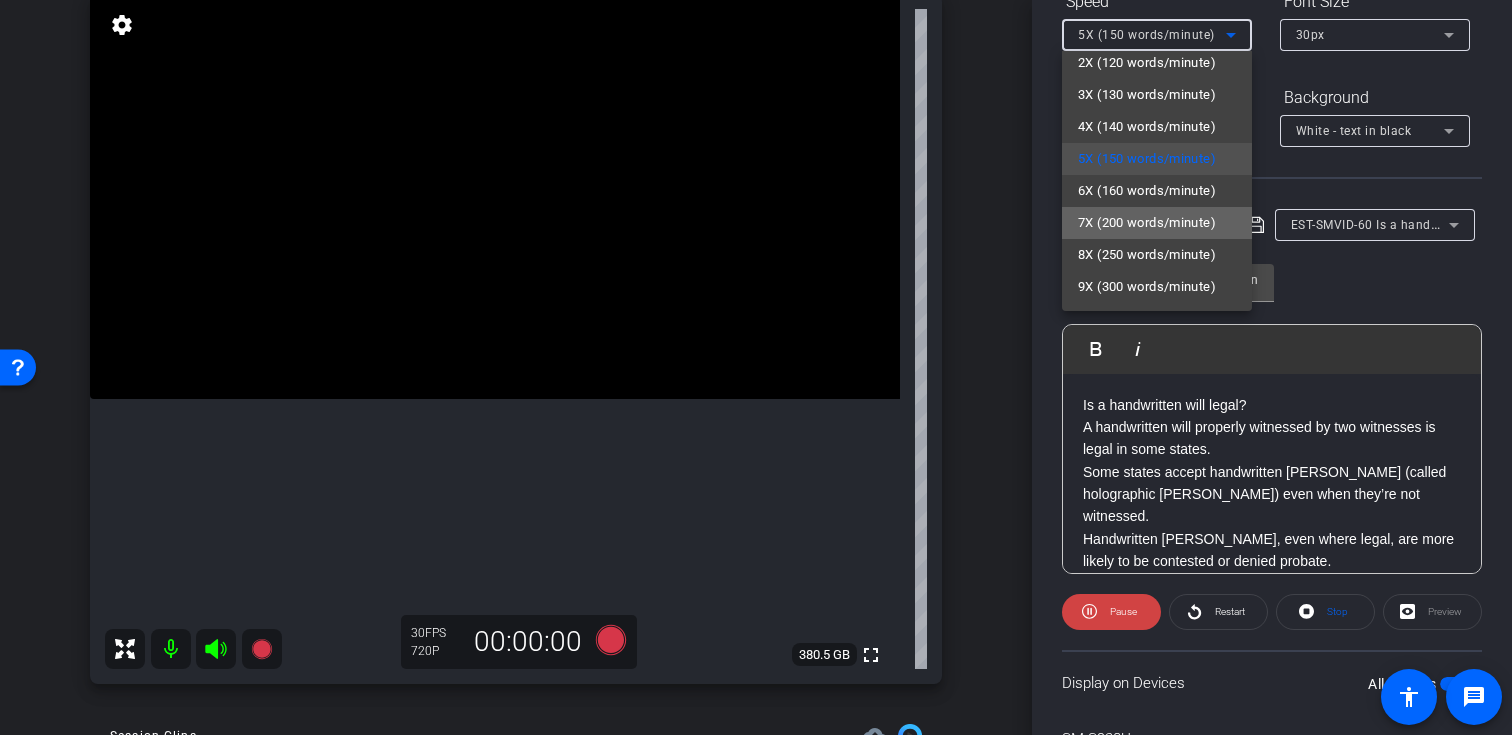 click on "7X (200 words/minute)" at bounding box center [1147, 223] 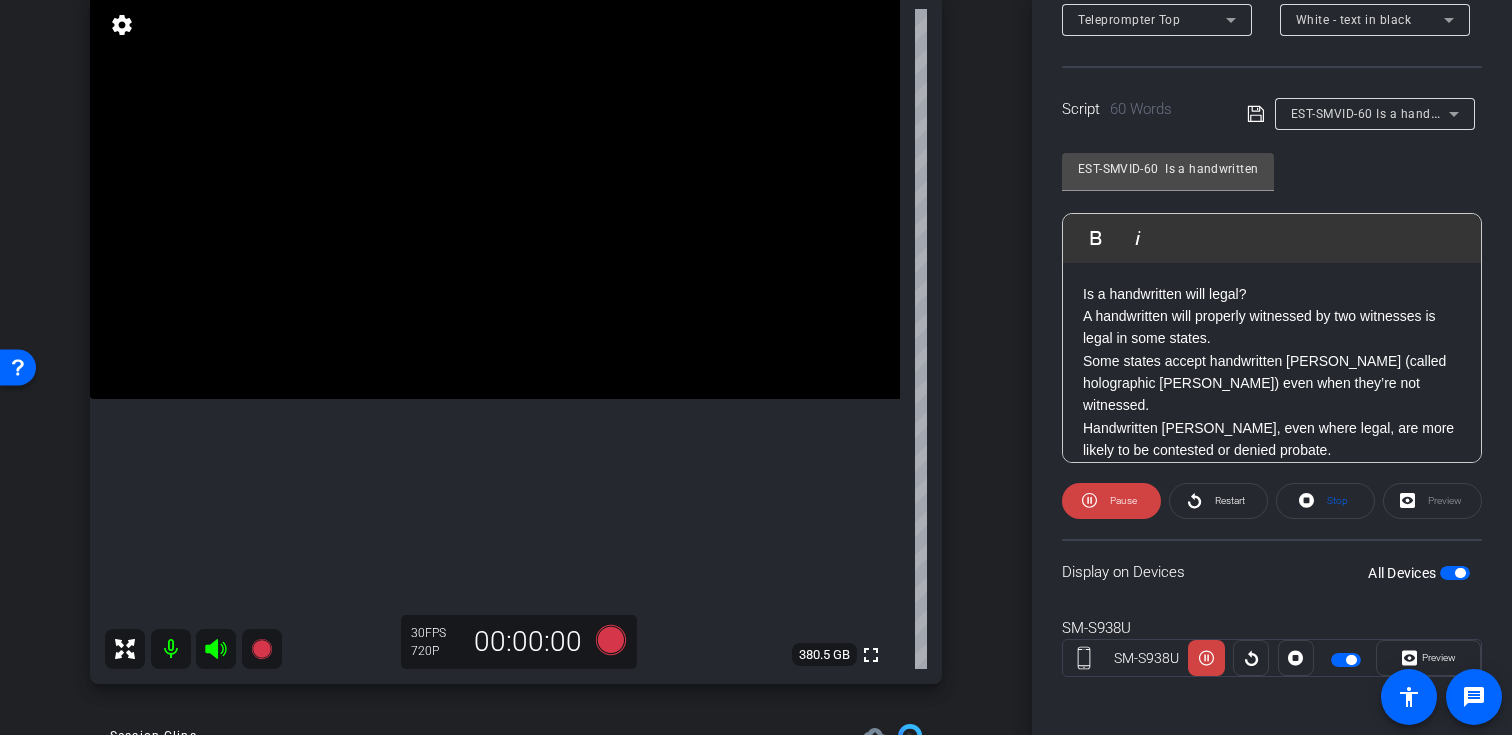 scroll, scrollTop: 358, scrollLeft: 0, axis: vertical 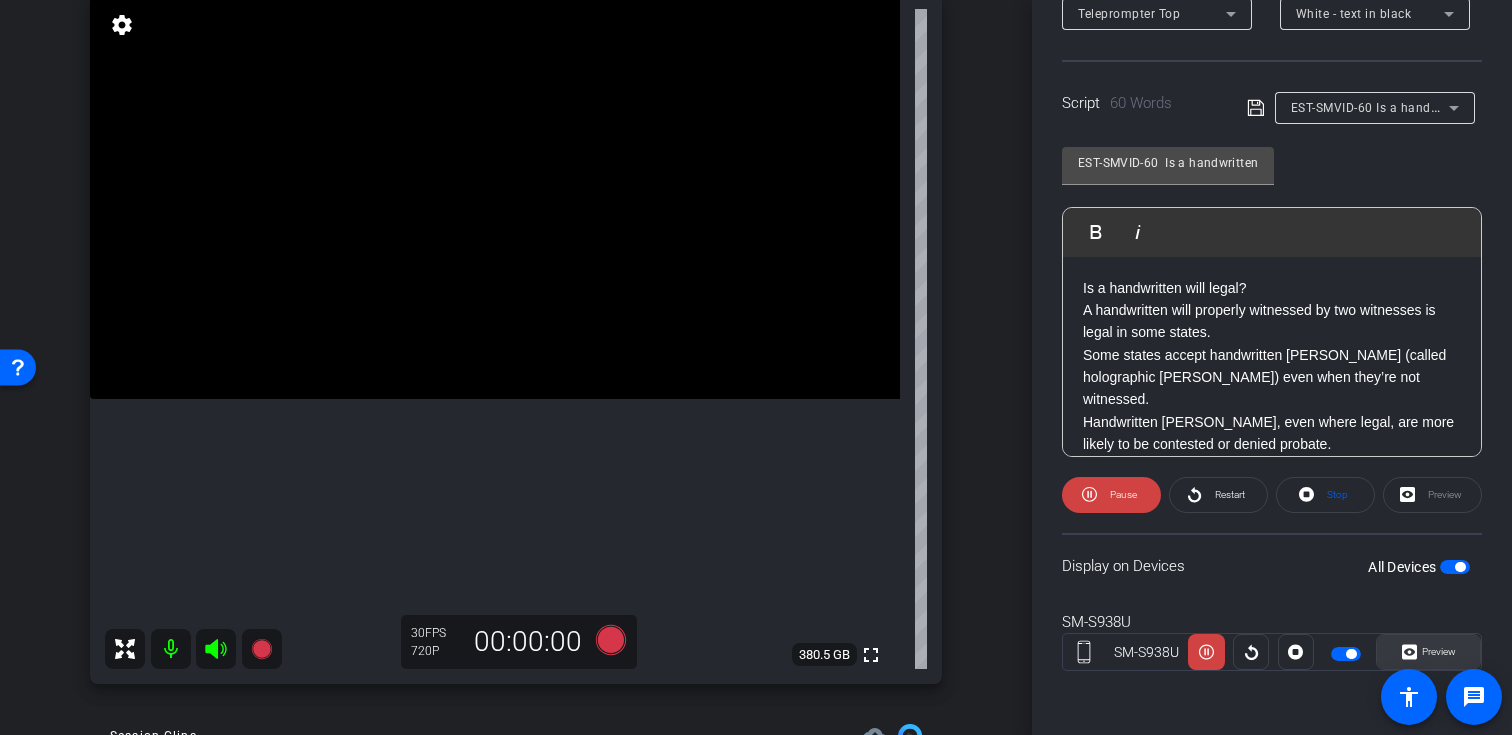 click 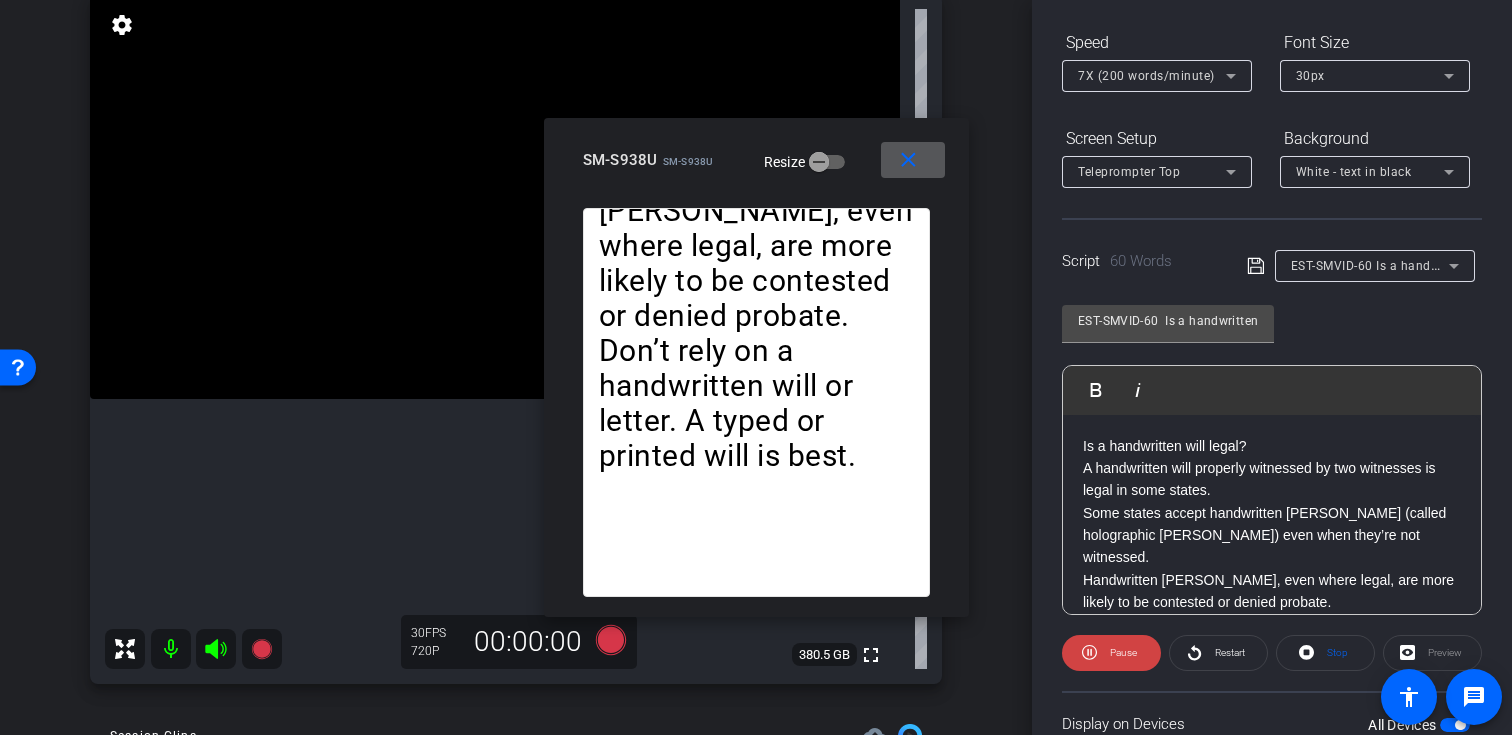 scroll, scrollTop: 158, scrollLeft: 0, axis: vertical 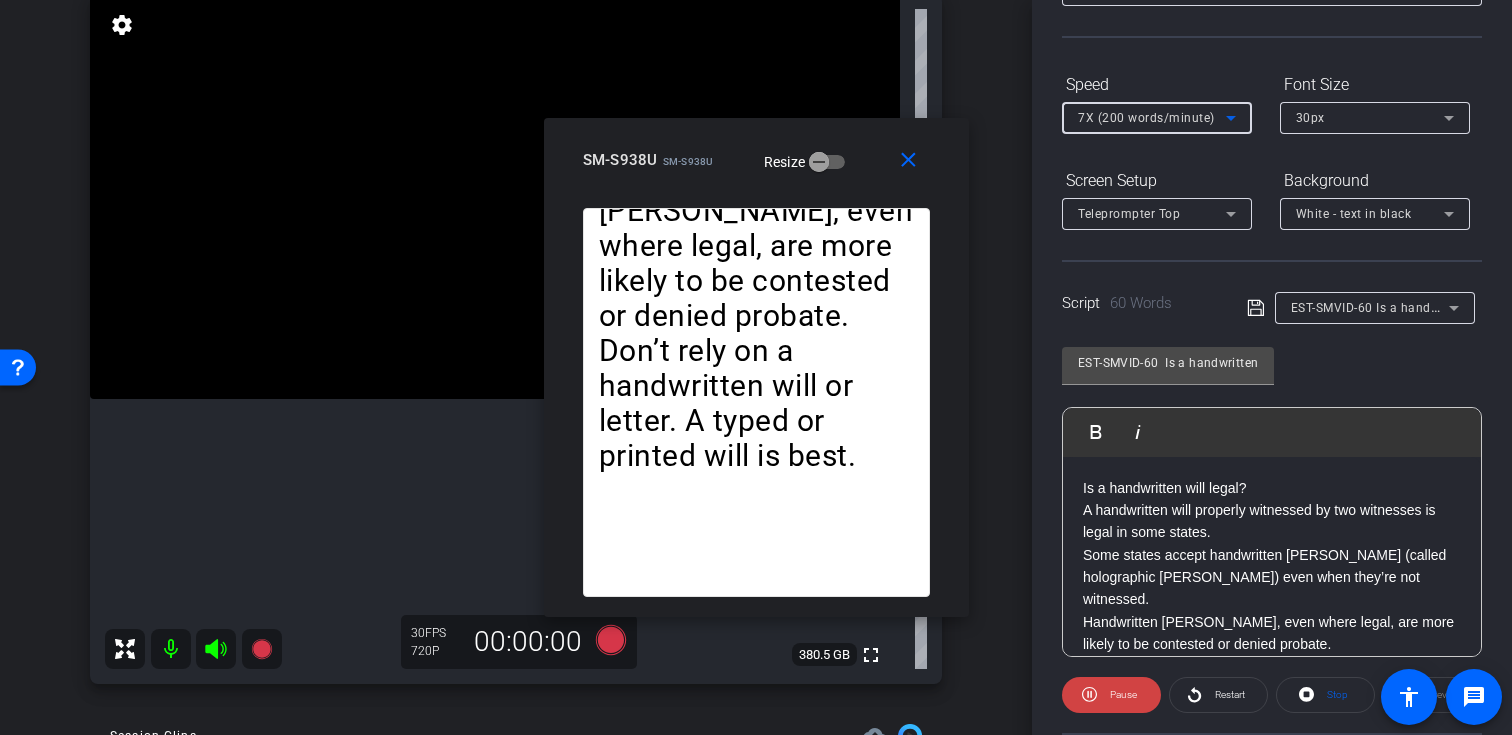 click 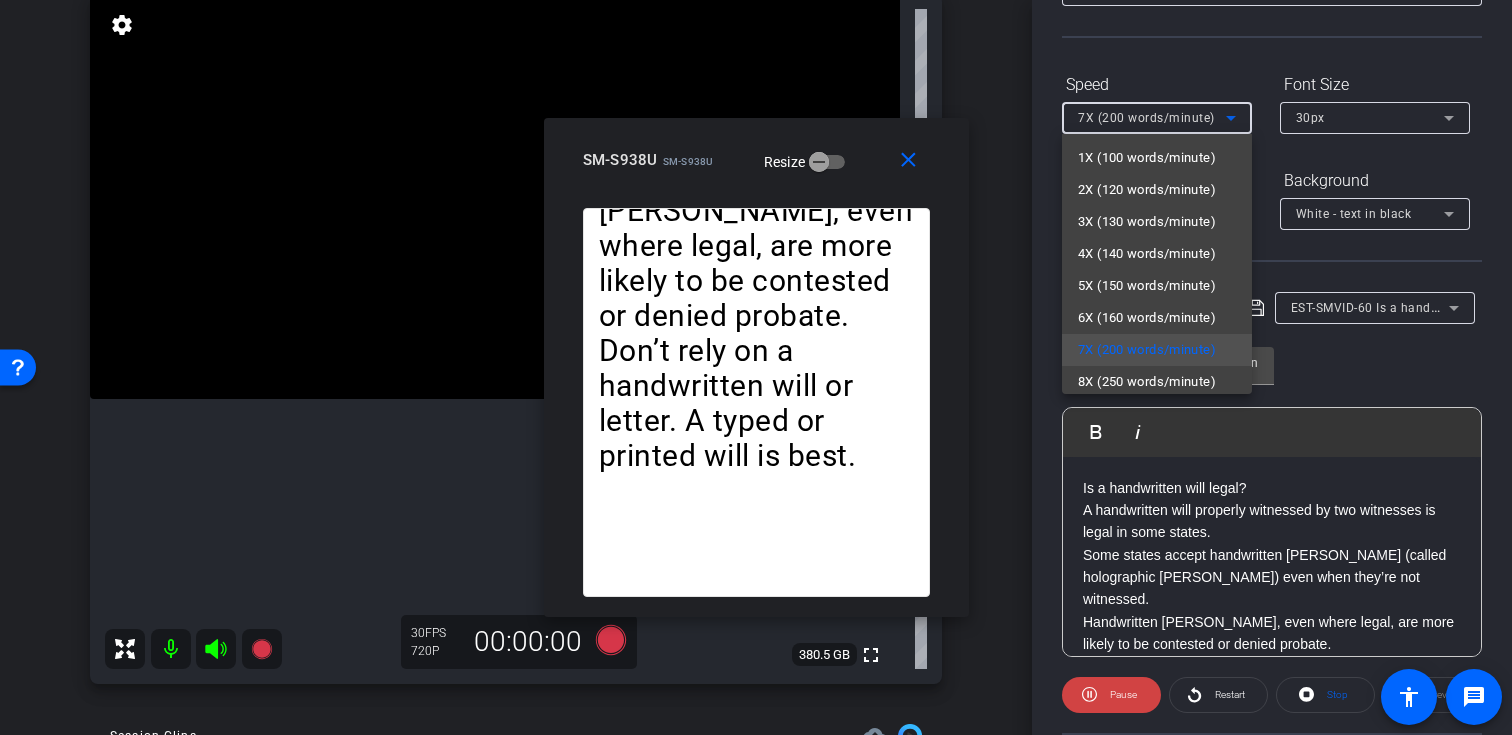 scroll, scrollTop: 44, scrollLeft: 0, axis: vertical 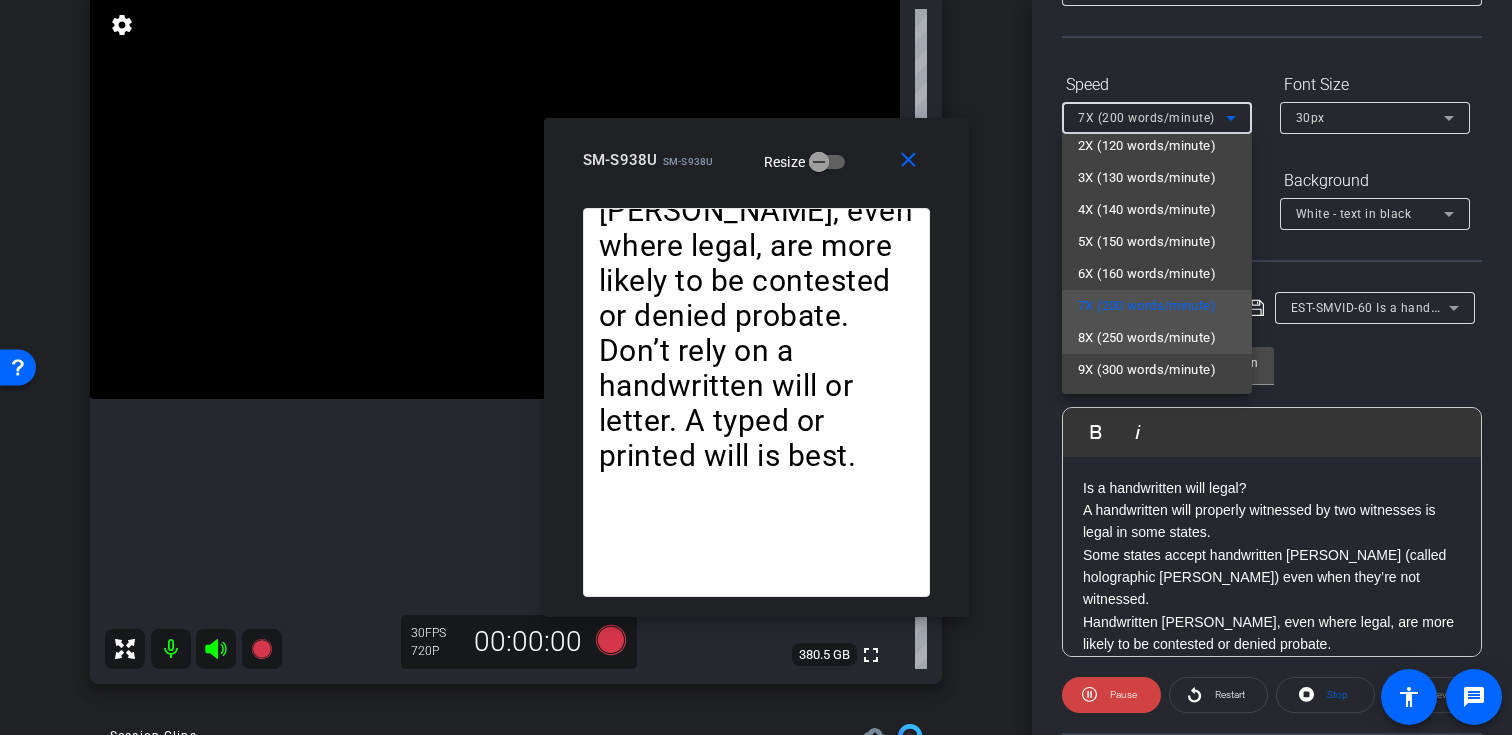 click on "8X (250 words/minute)" at bounding box center (1147, 338) 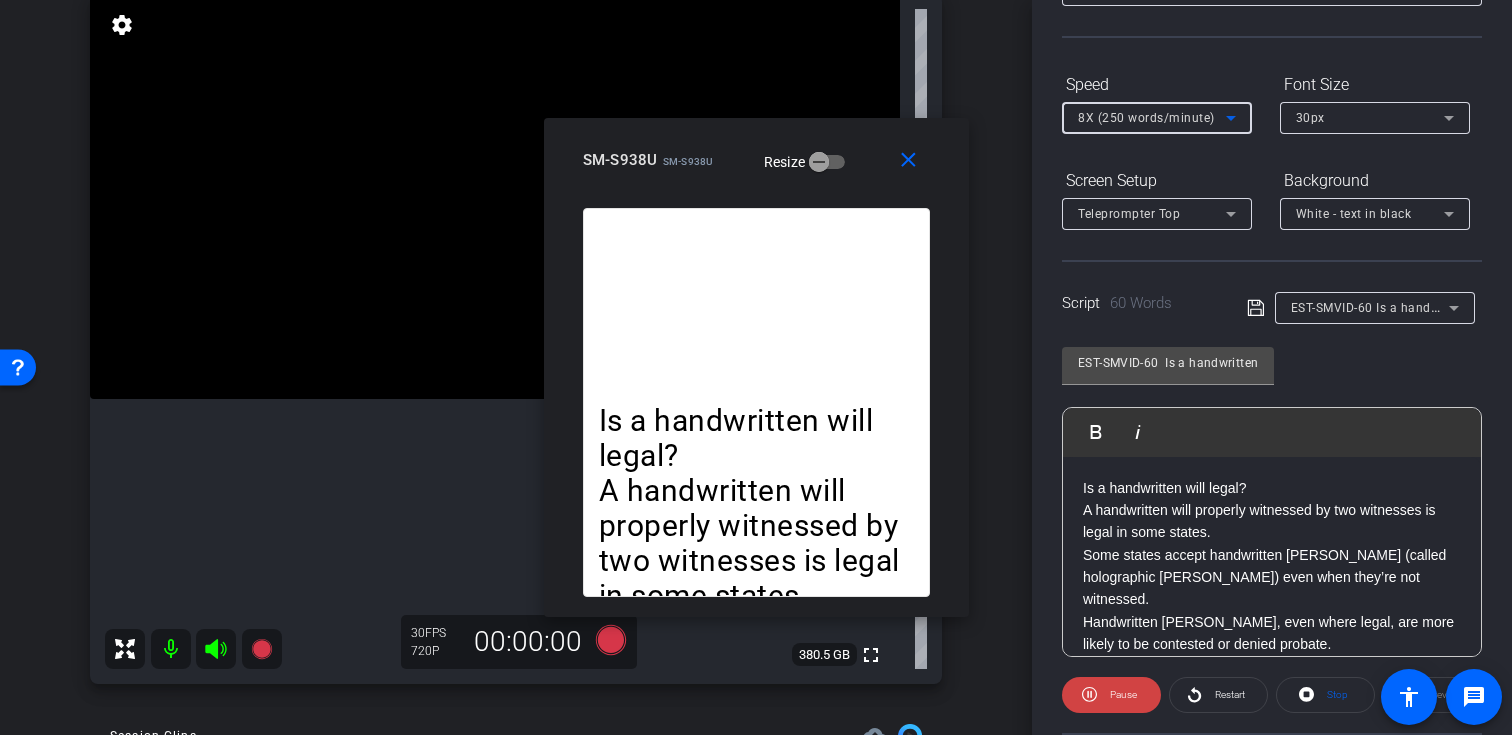 click on "8X (250 words/minute)" at bounding box center (1152, 117) 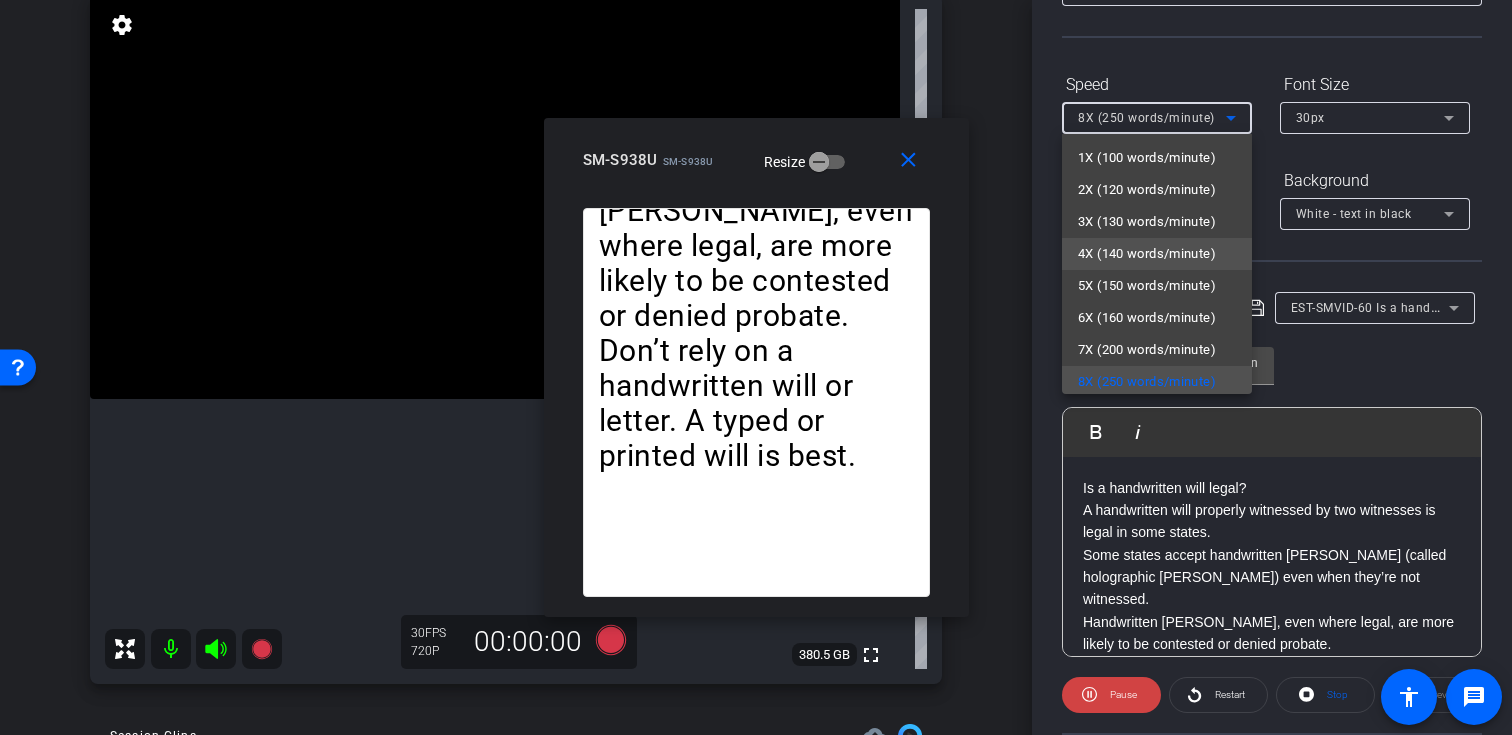 scroll, scrollTop: 4, scrollLeft: 0, axis: vertical 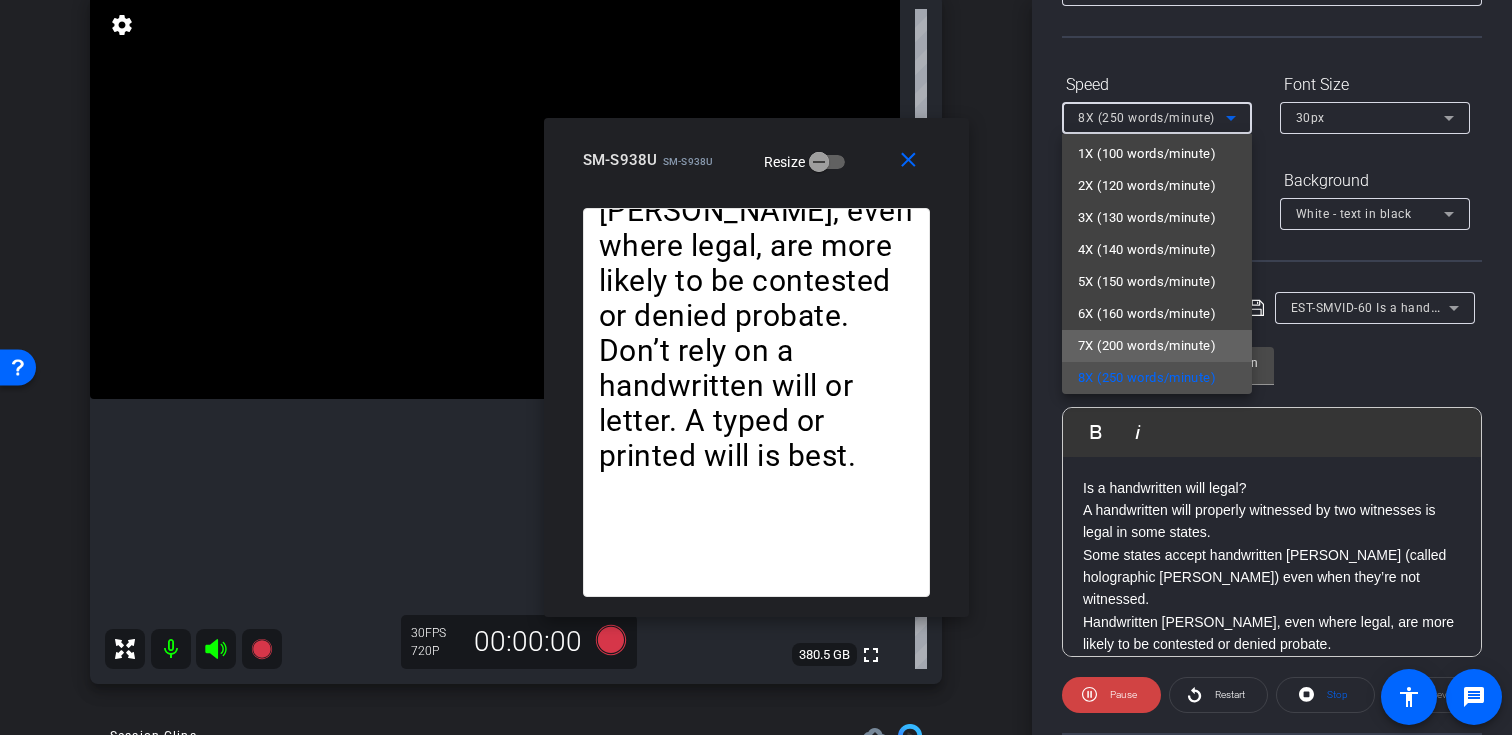 click on "7X (200 words/minute)" at bounding box center [1147, 346] 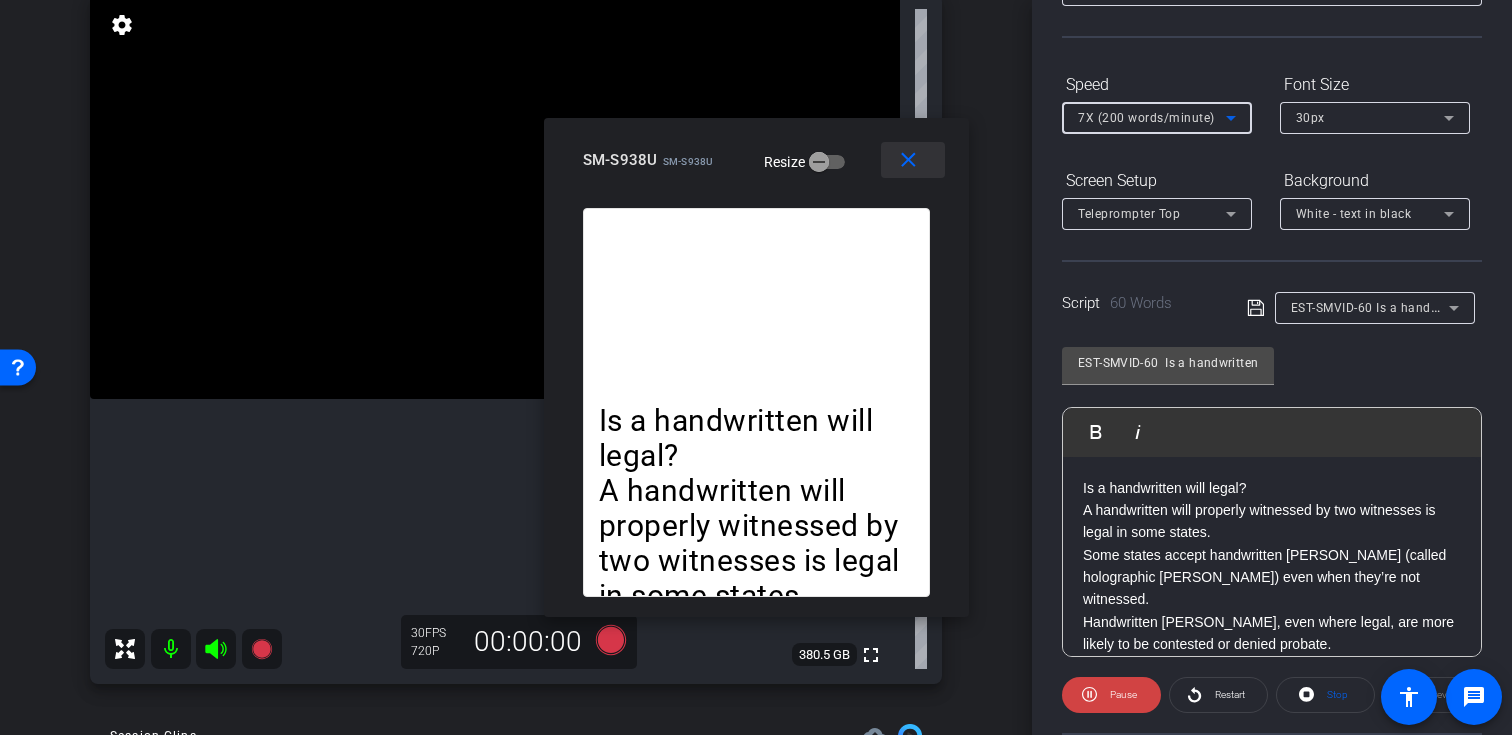 click on "close" at bounding box center [908, 160] 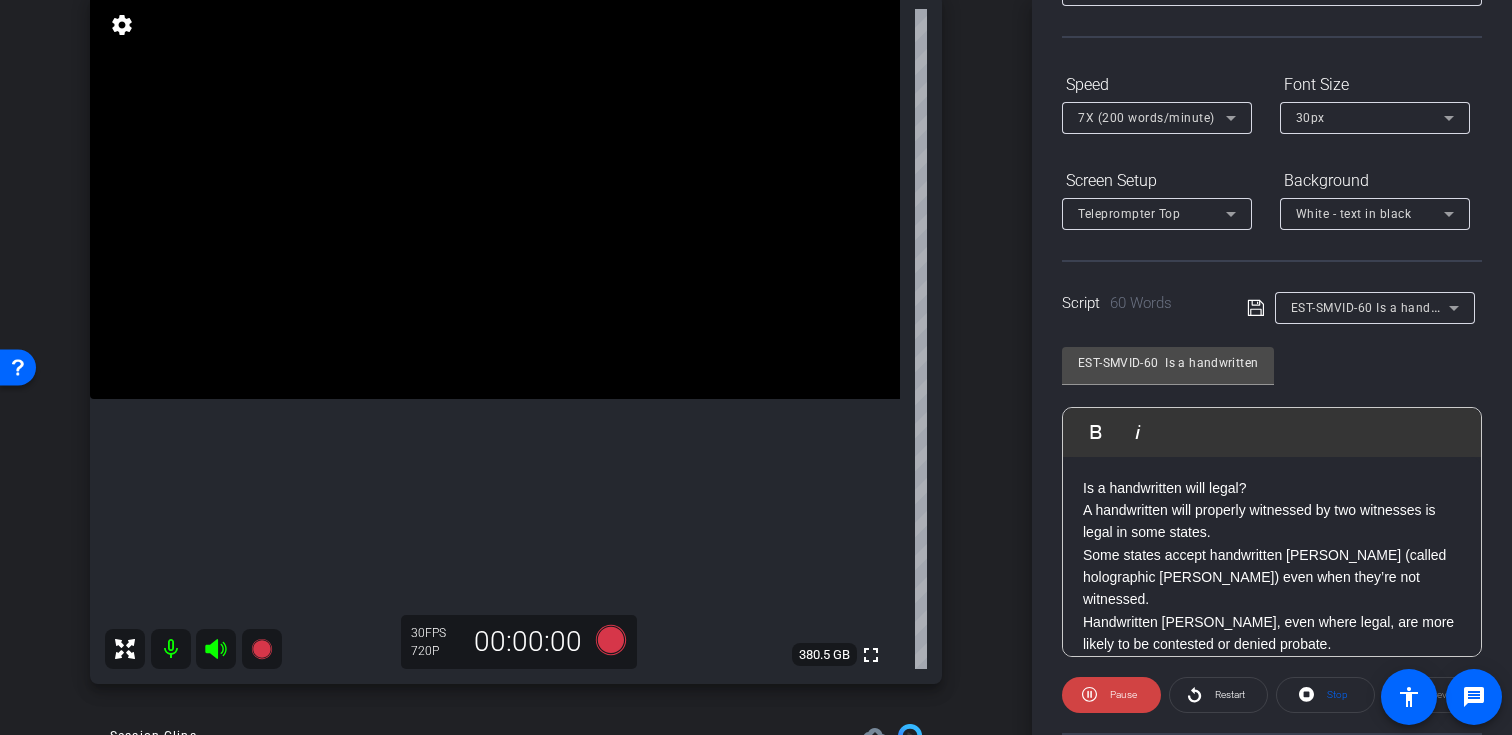 click on "7X (200 words/minute)" at bounding box center [1146, 118] 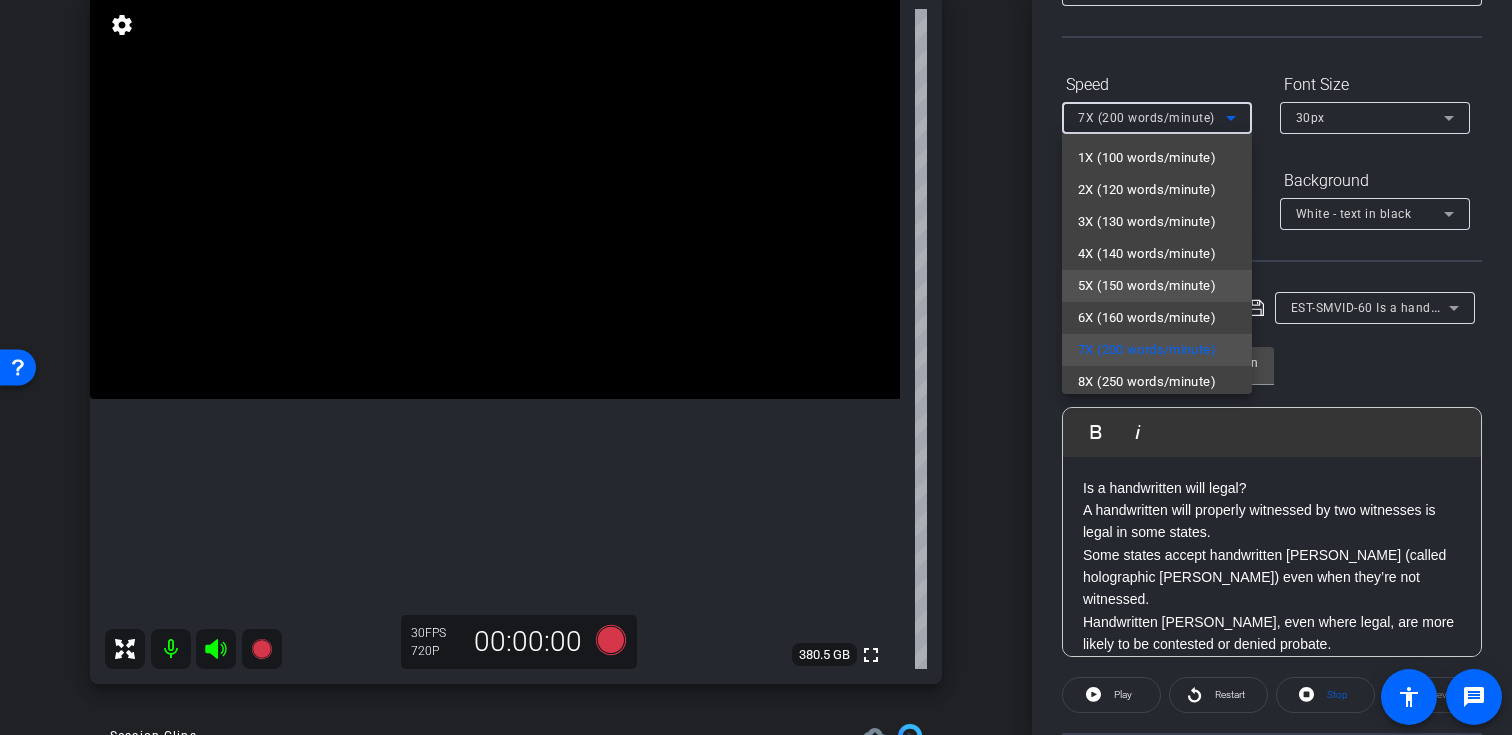 click on "5X (150 words/minute)" at bounding box center [1147, 286] 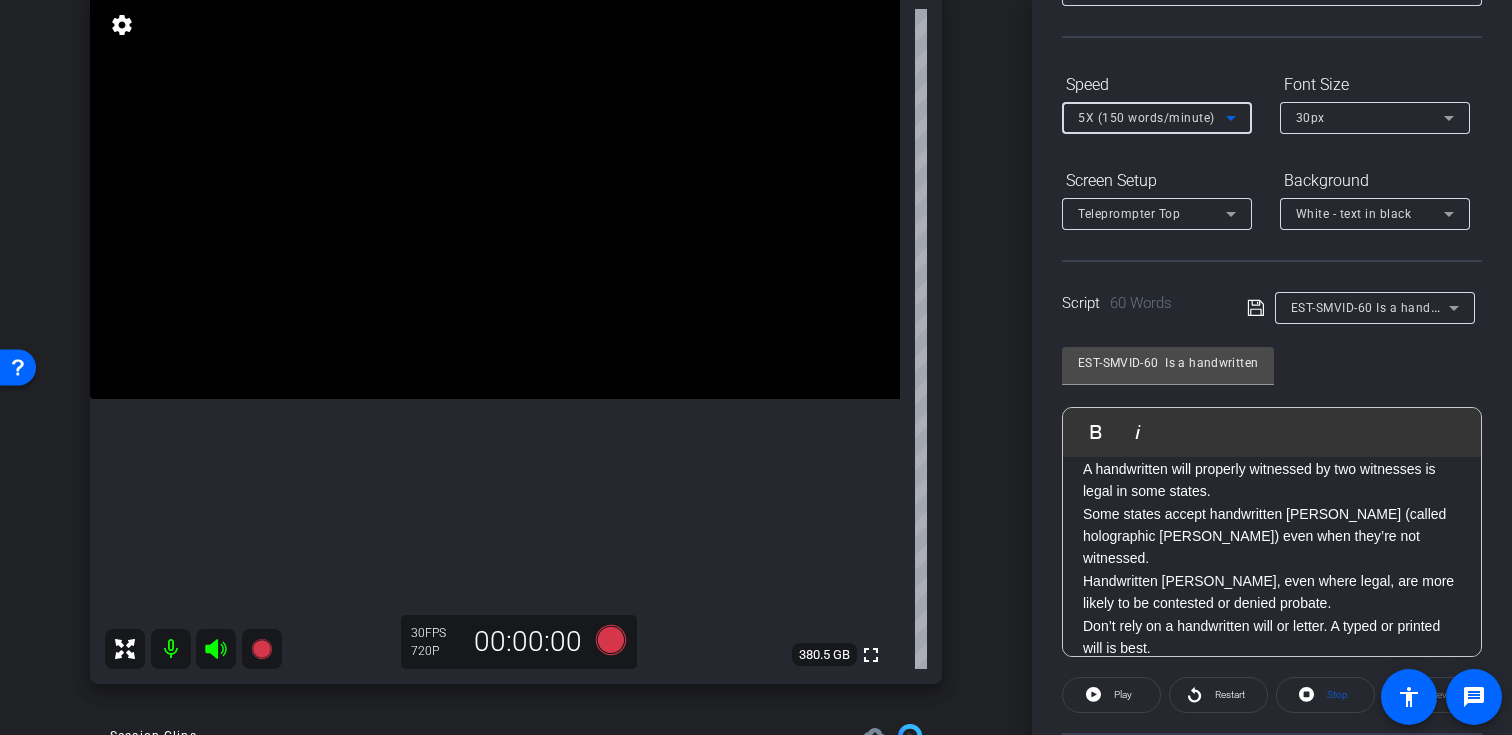 scroll, scrollTop: 0, scrollLeft: 0, axis: both 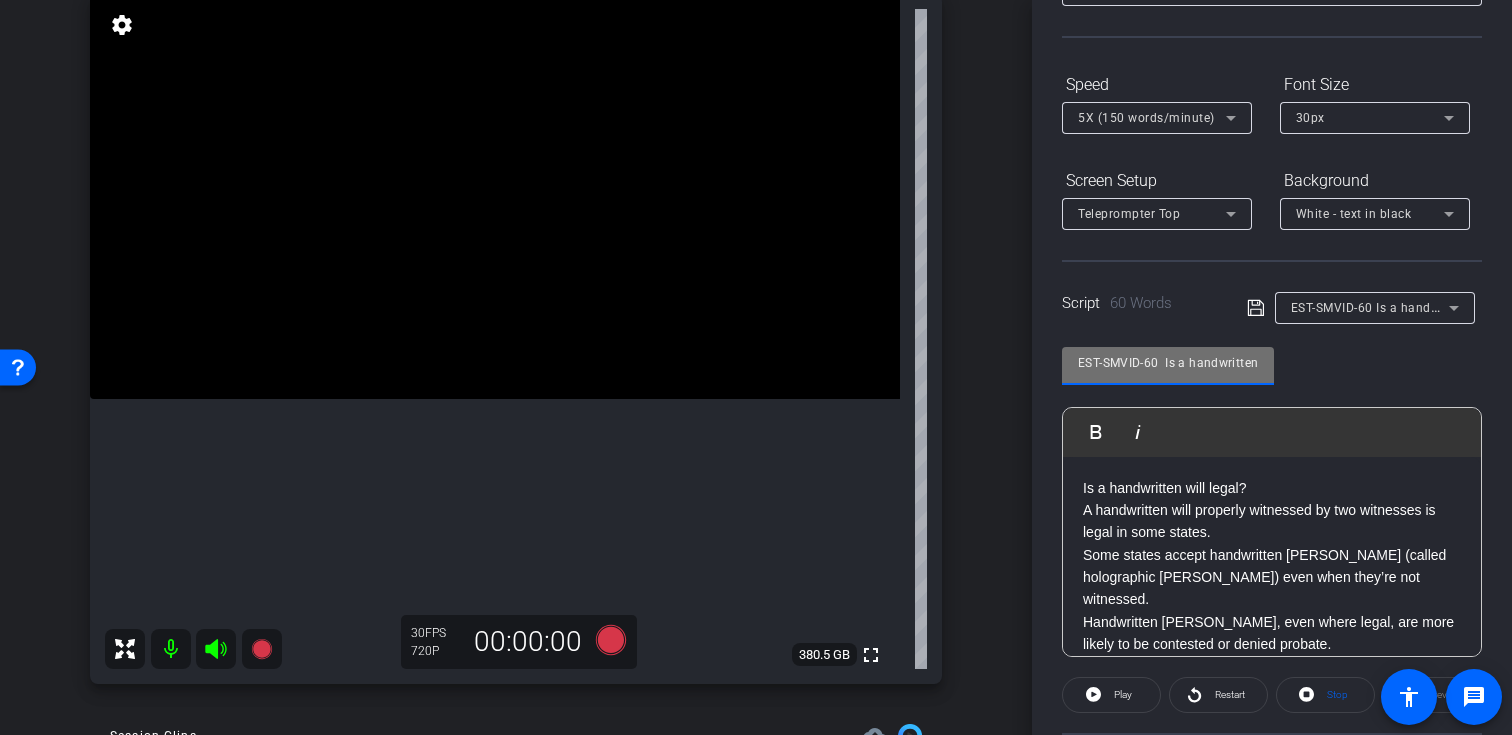 drag, startPoint x: 1158, startPoint y: 363, endPoint x: 1039, endPoint y: 363, distance: 119 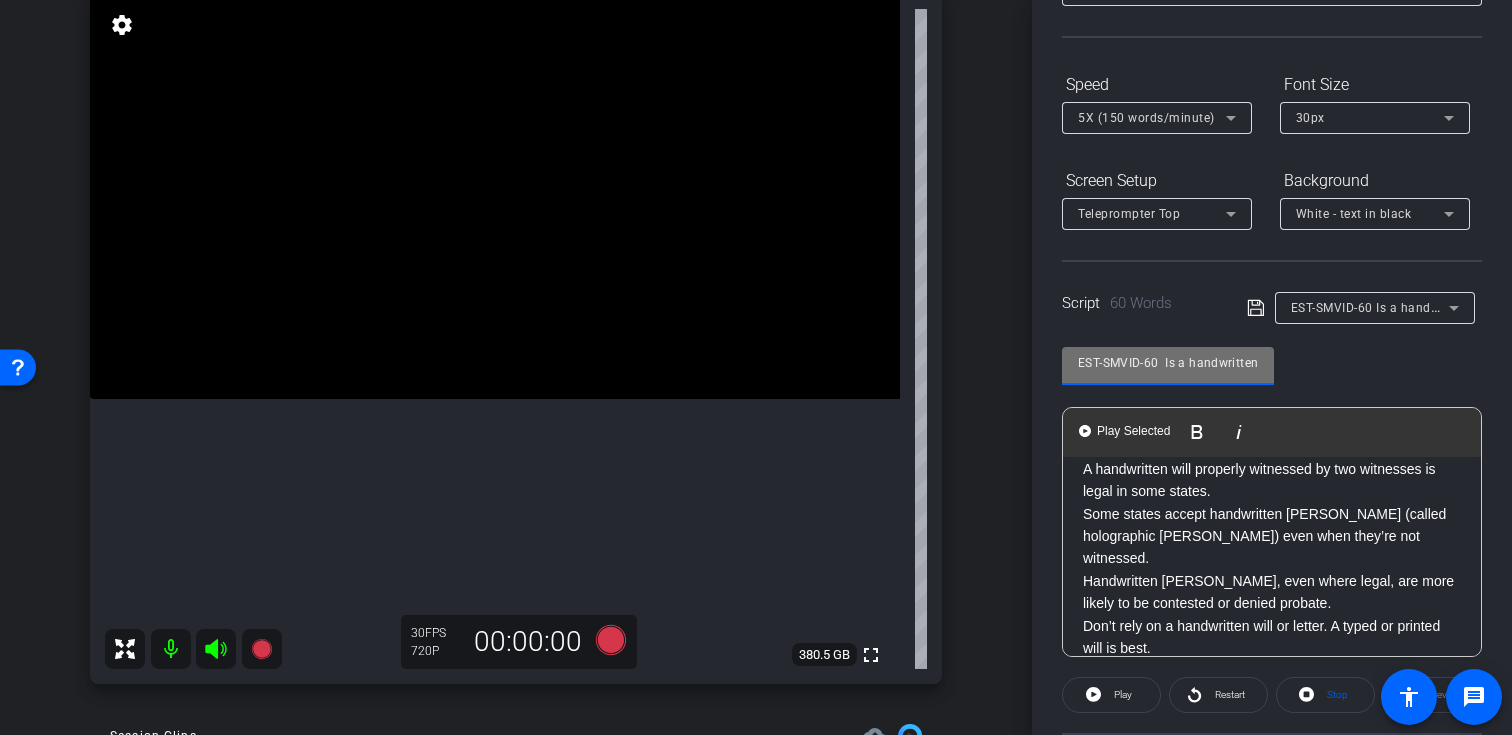 scroll, scrollTop: 0, scrollLeft: 0, axis: both 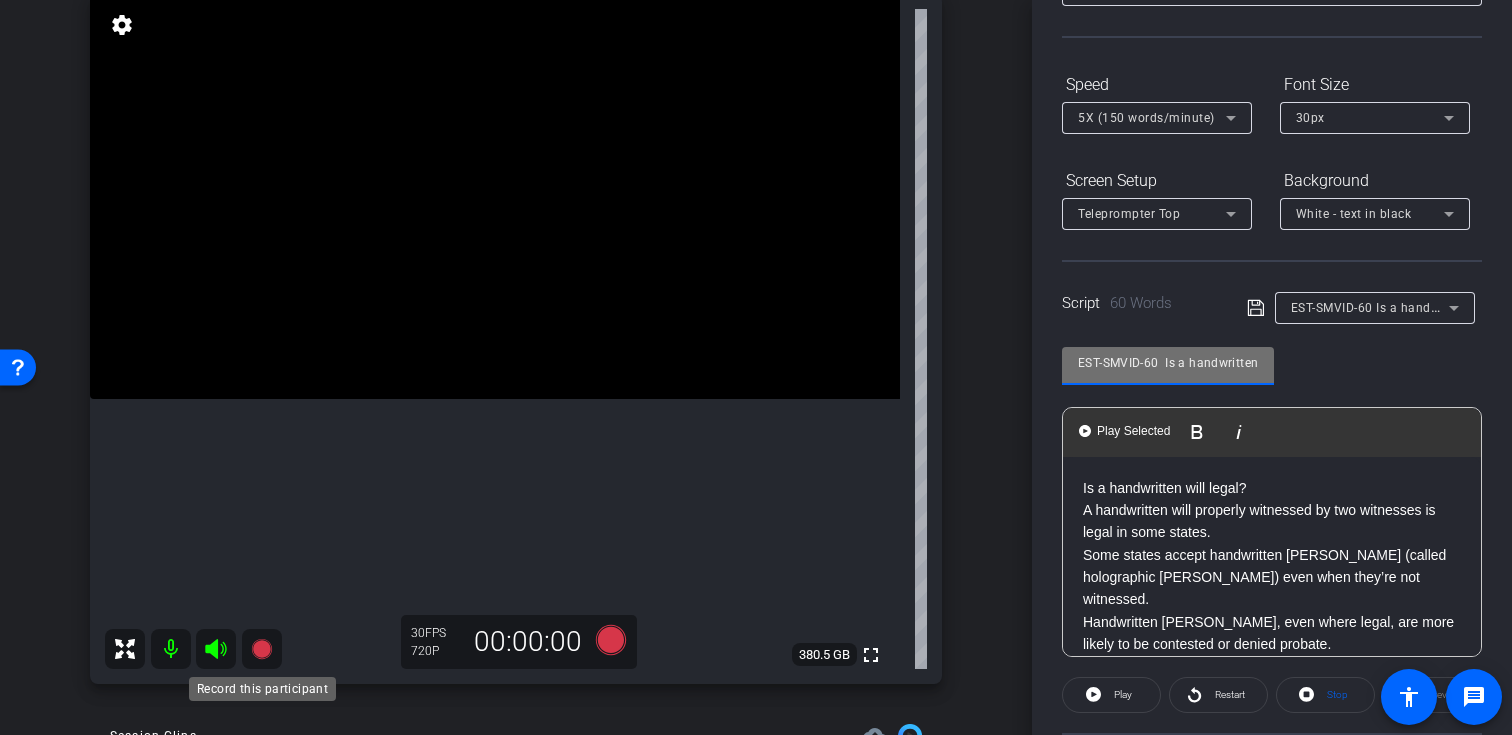 click 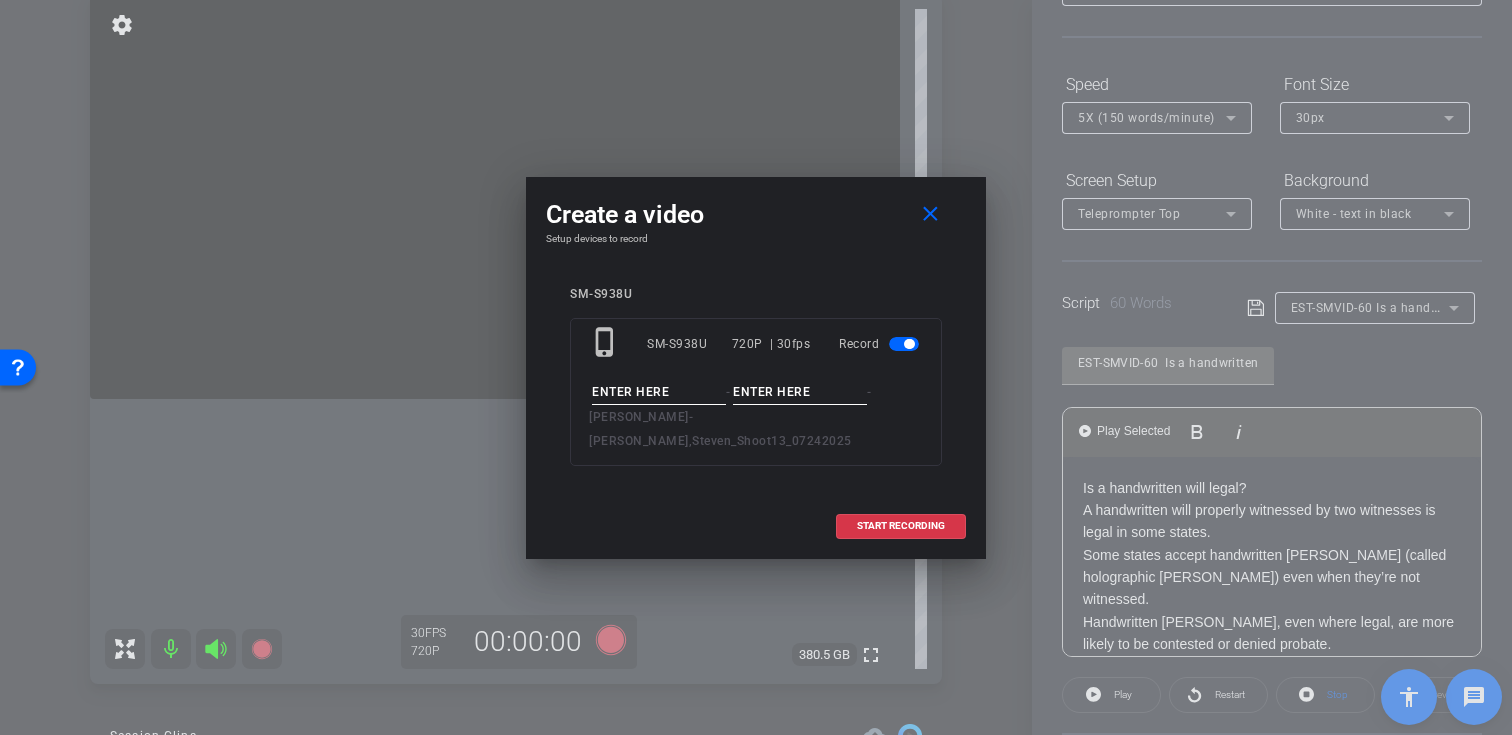 click at bounding box center (659, 392) 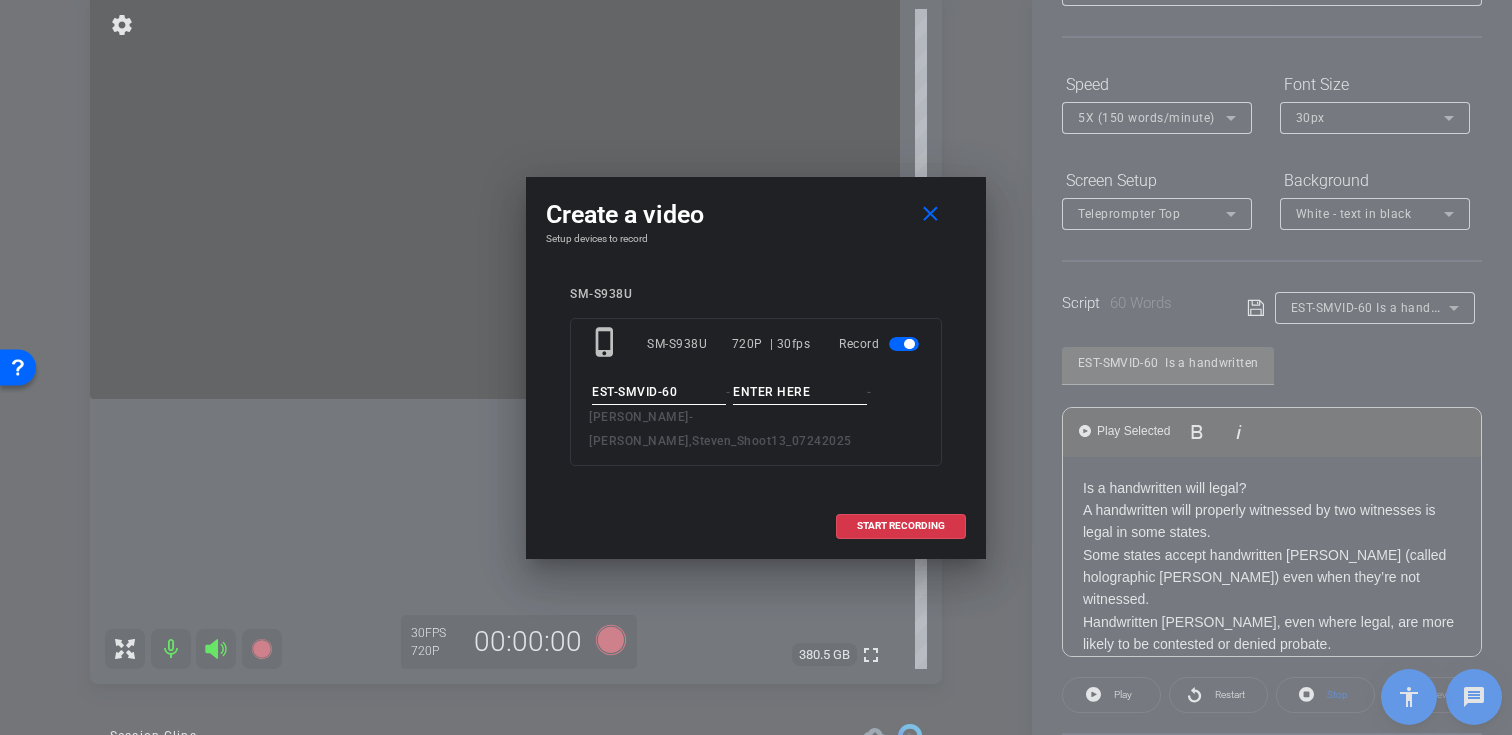 type on "EST-SMVID-60" 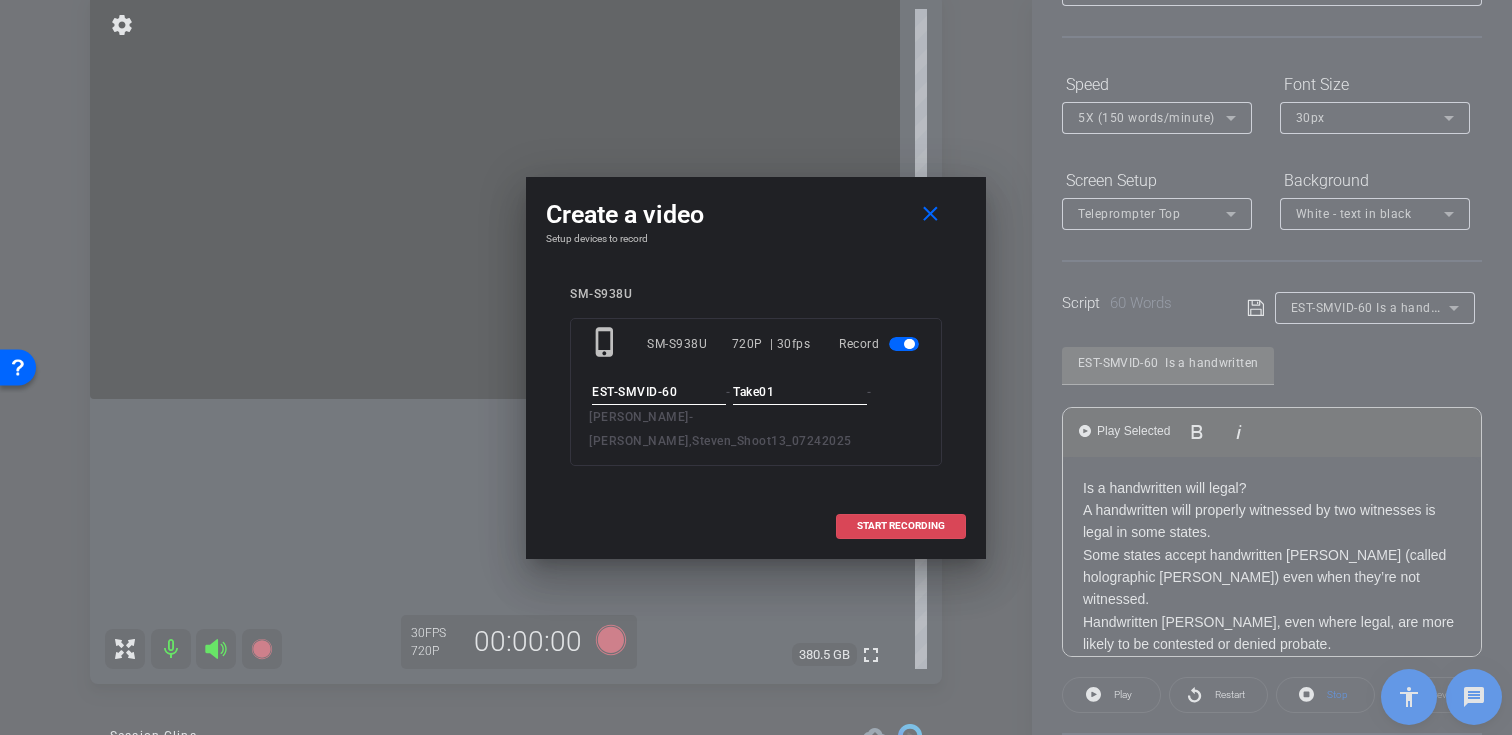 type on "Take01" 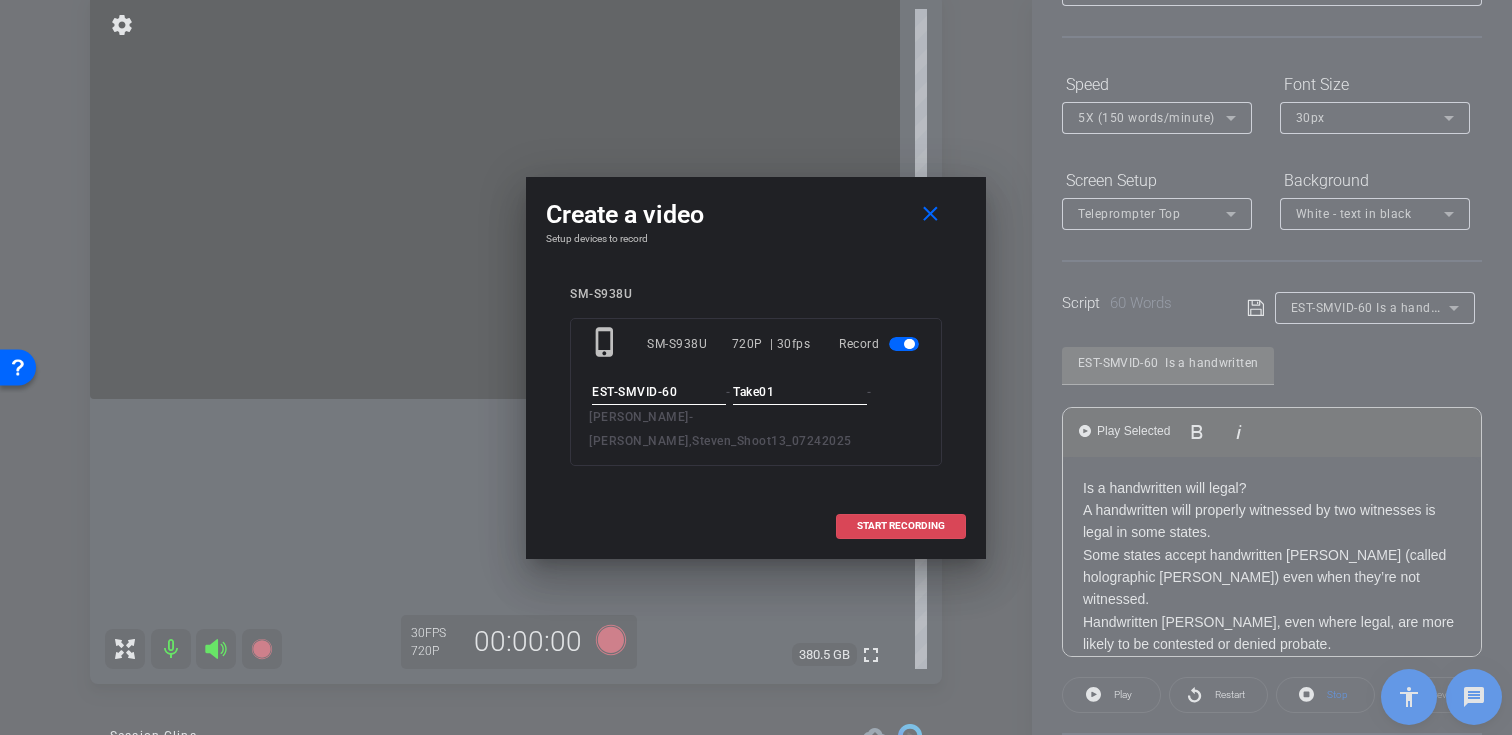 click at bounding box center (901, 526) 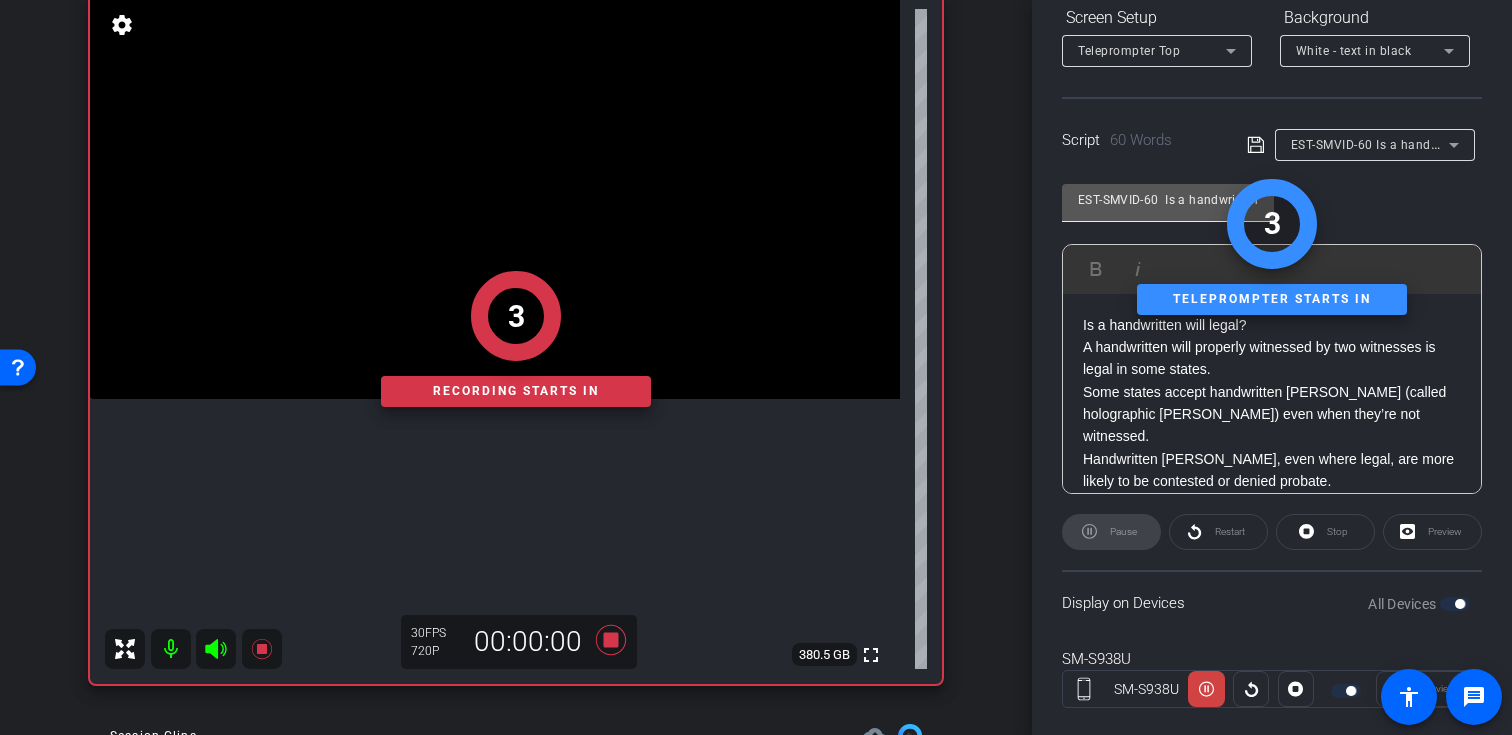 scroll, scrollTop: 358, scrollLeft: 0, axis: vertical 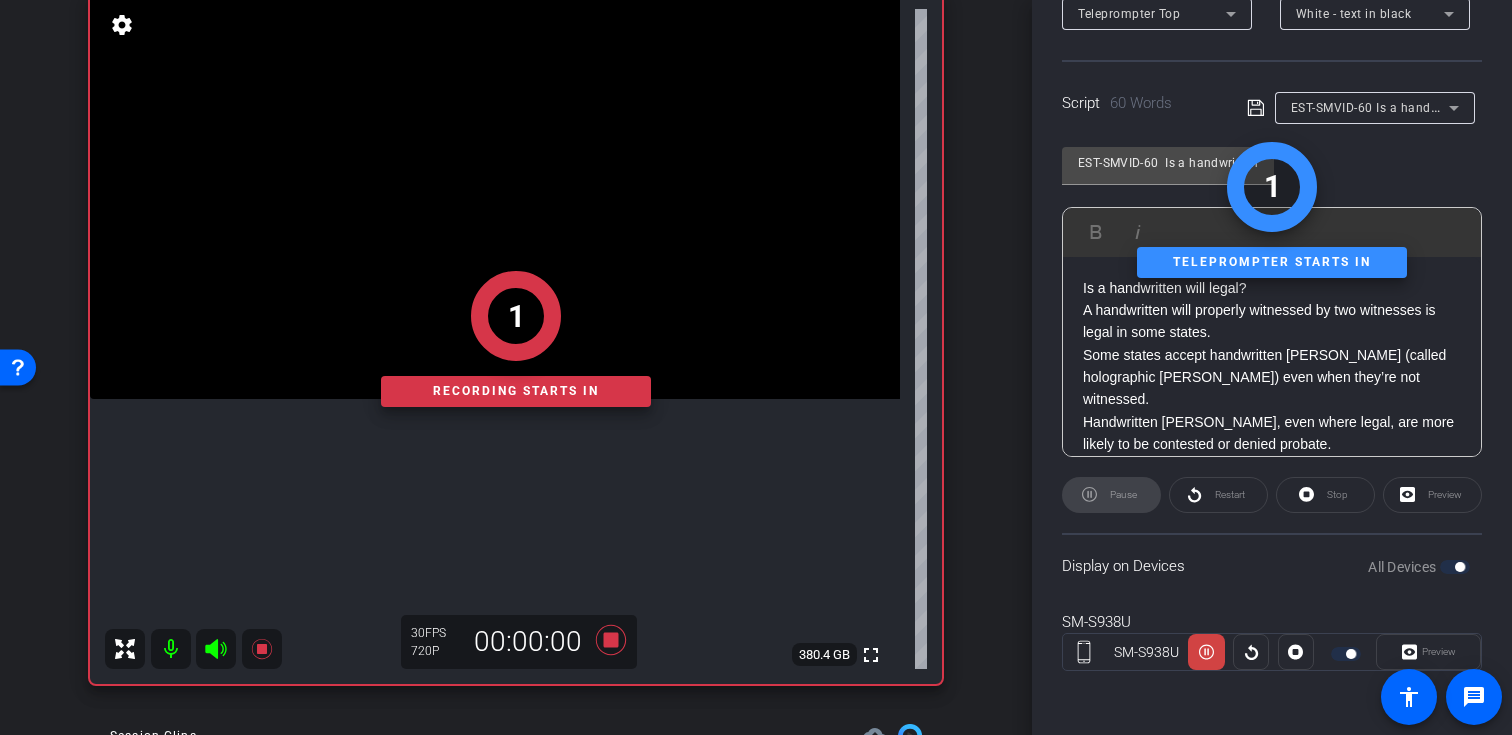 click 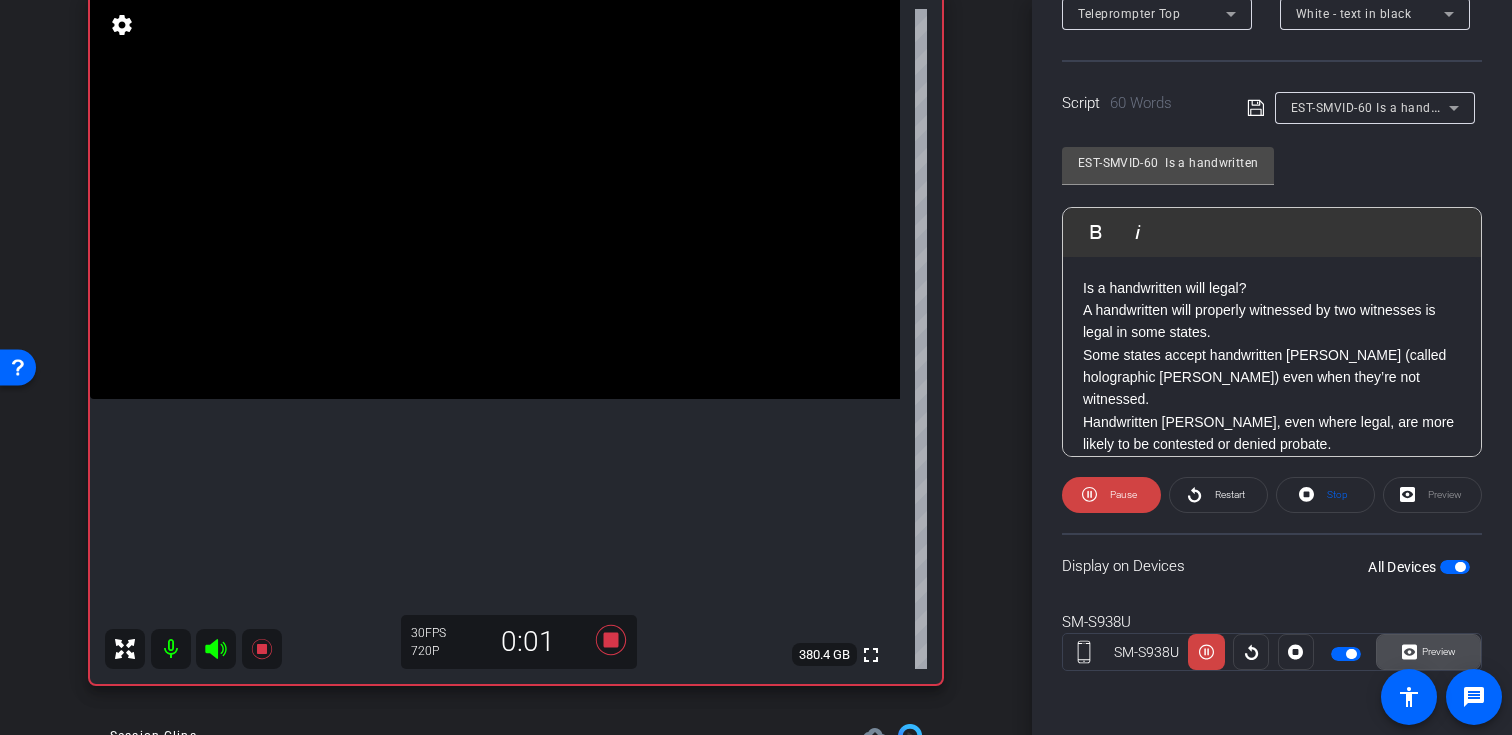 click 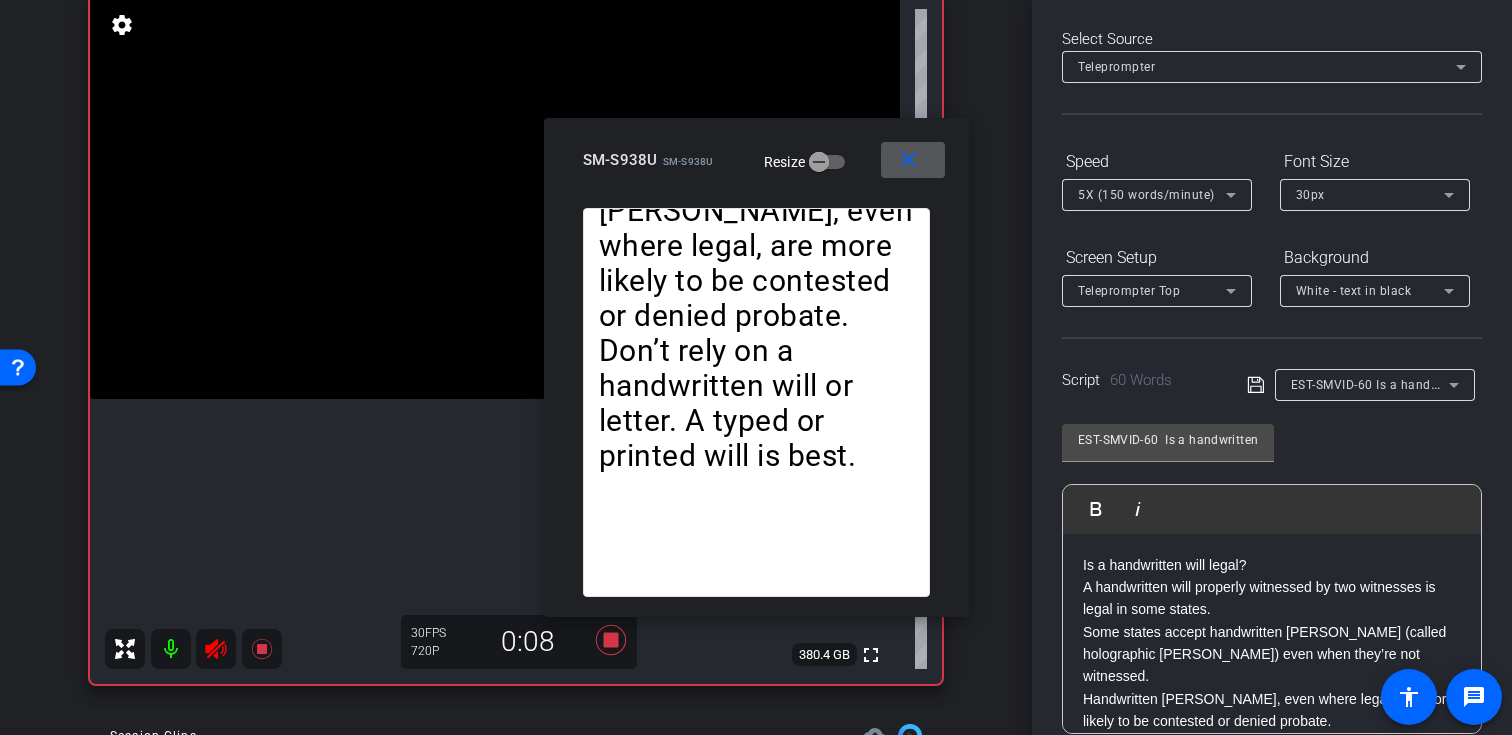 scroll, scrollTop: 38, scrollLeft: 0, axis: vertical 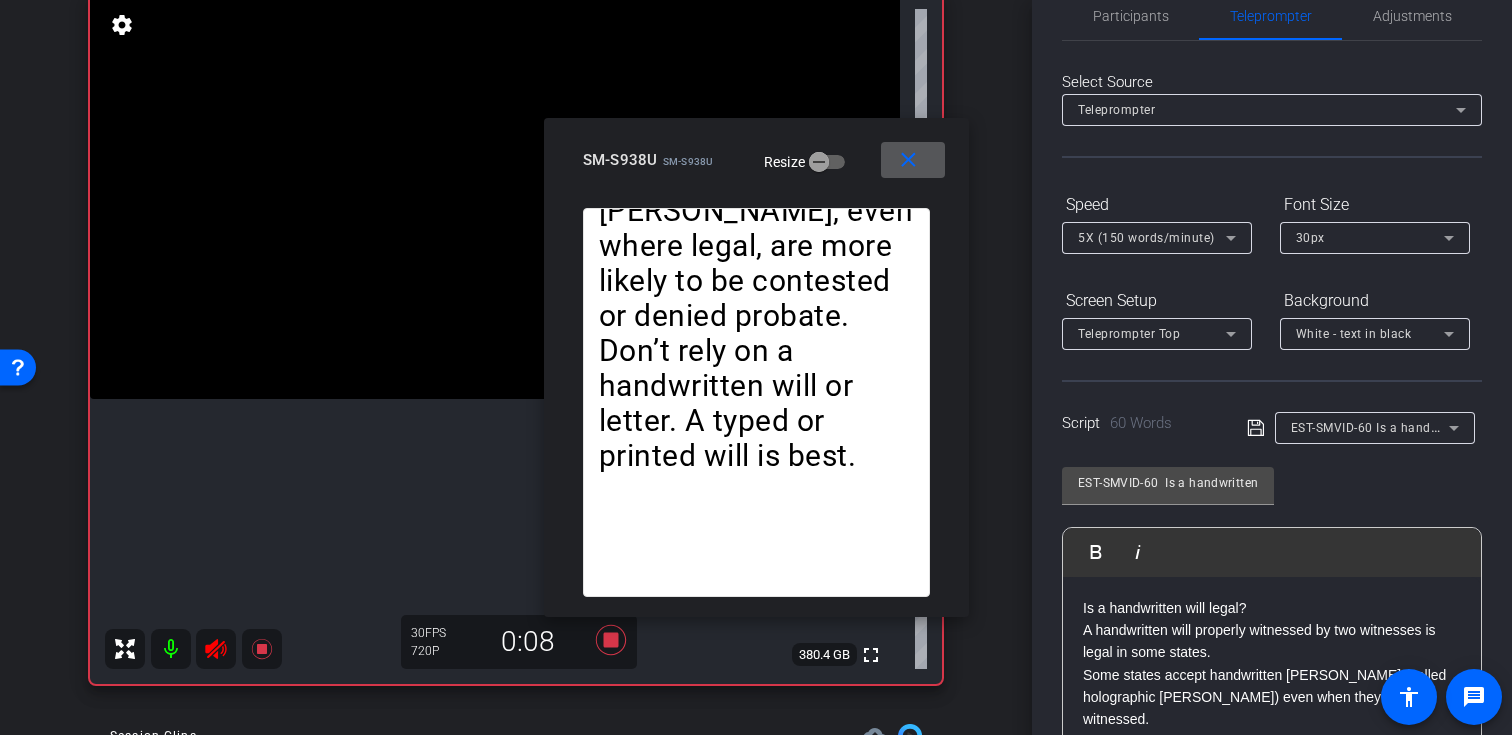 click on "5X (150 words/minute)" 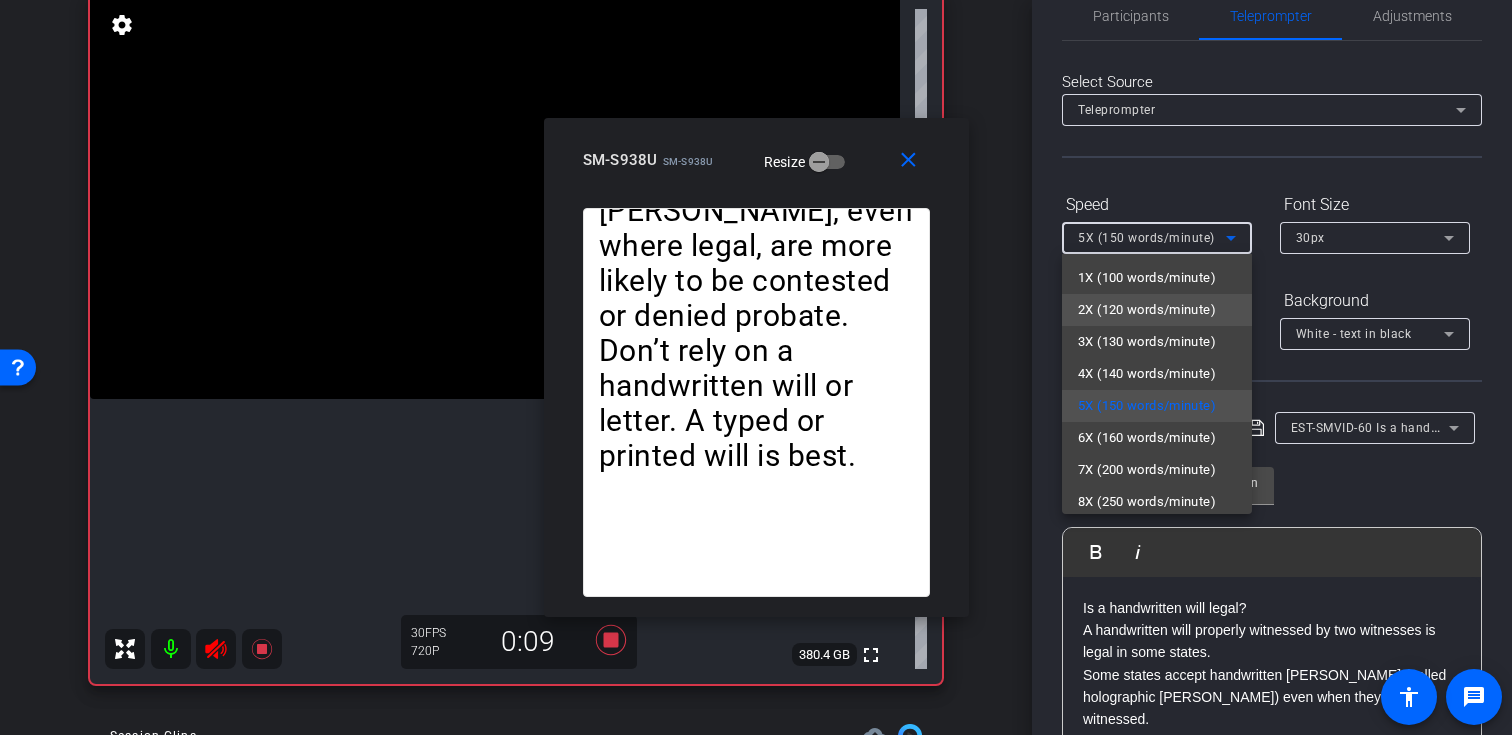 click on "2X (120 words/minute)" at bounding box center (1147, 310) 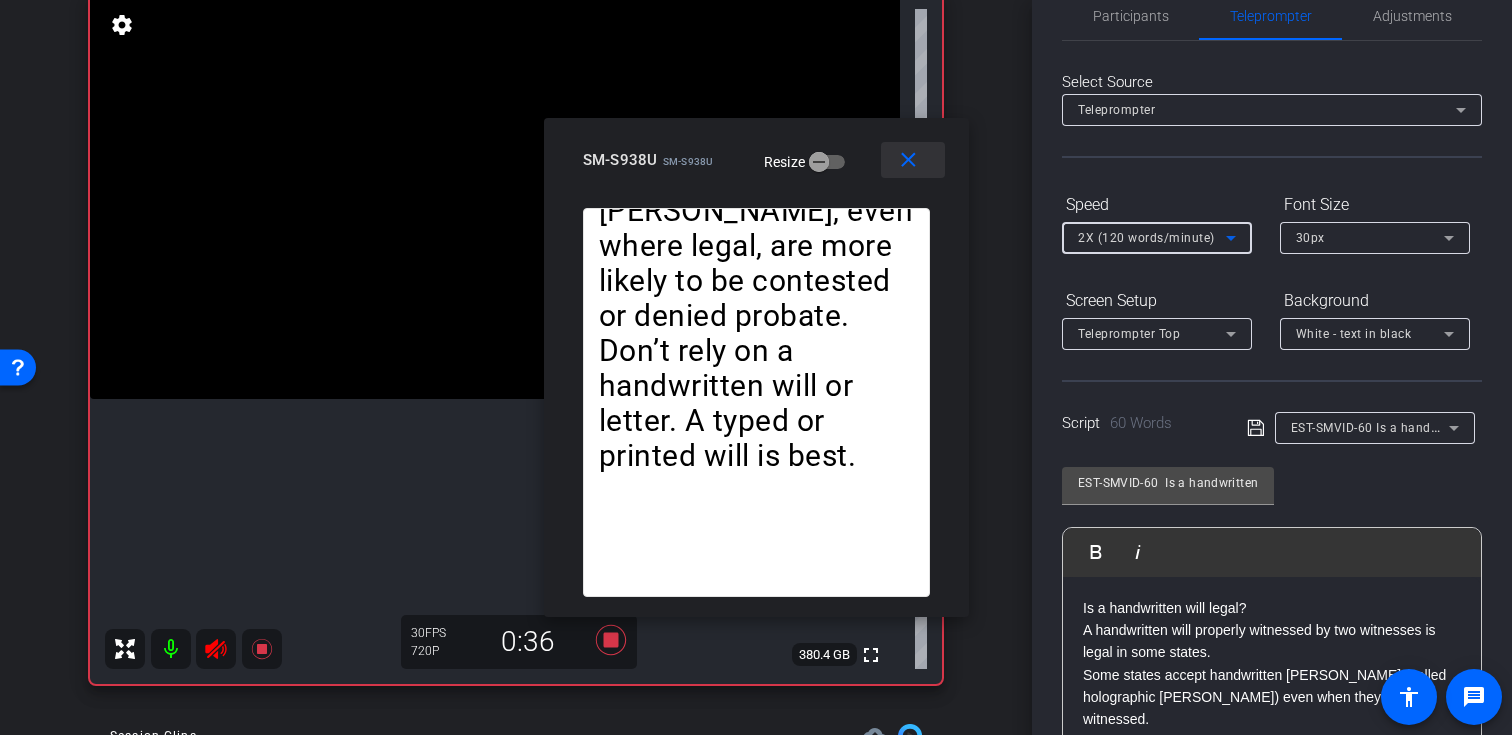 click on "close" at bounding box center (908, 160) 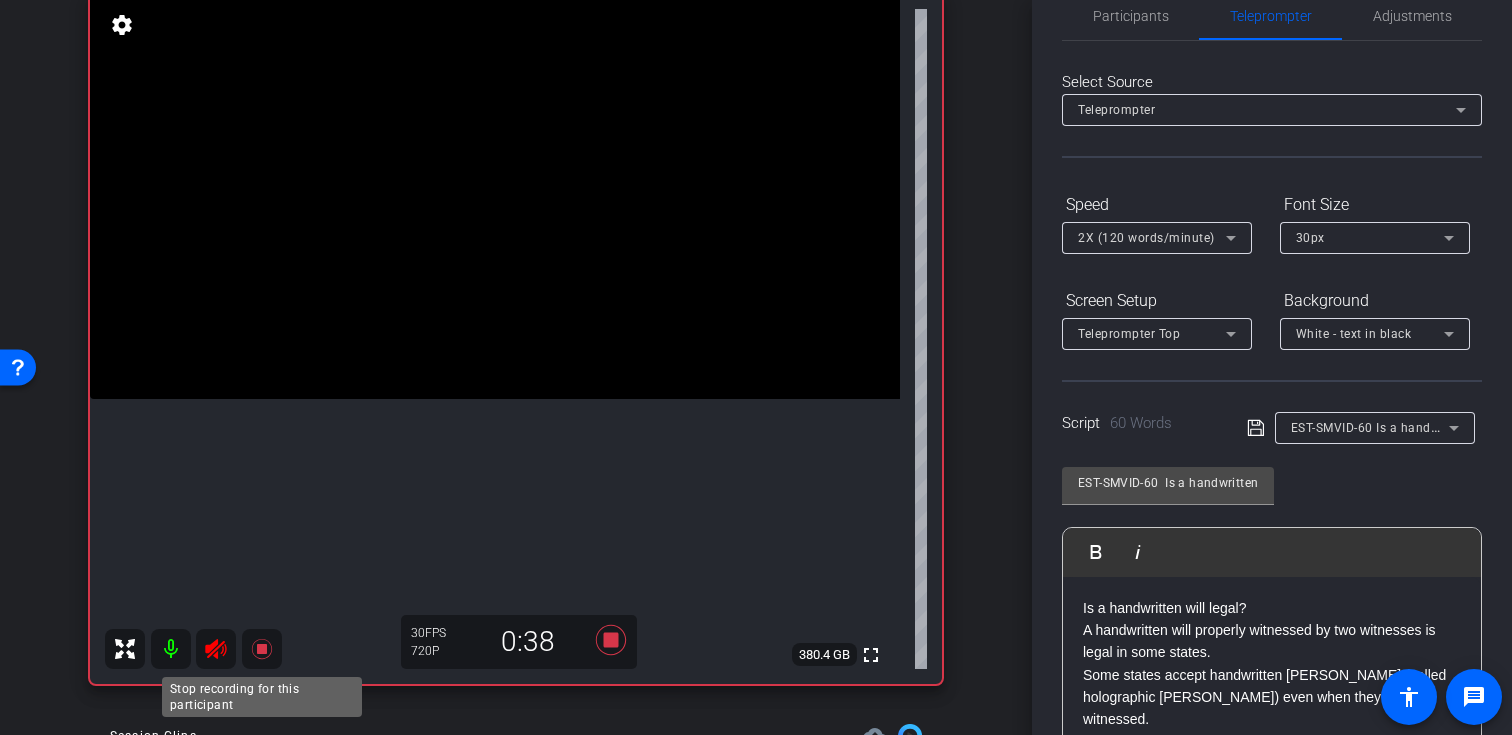 click 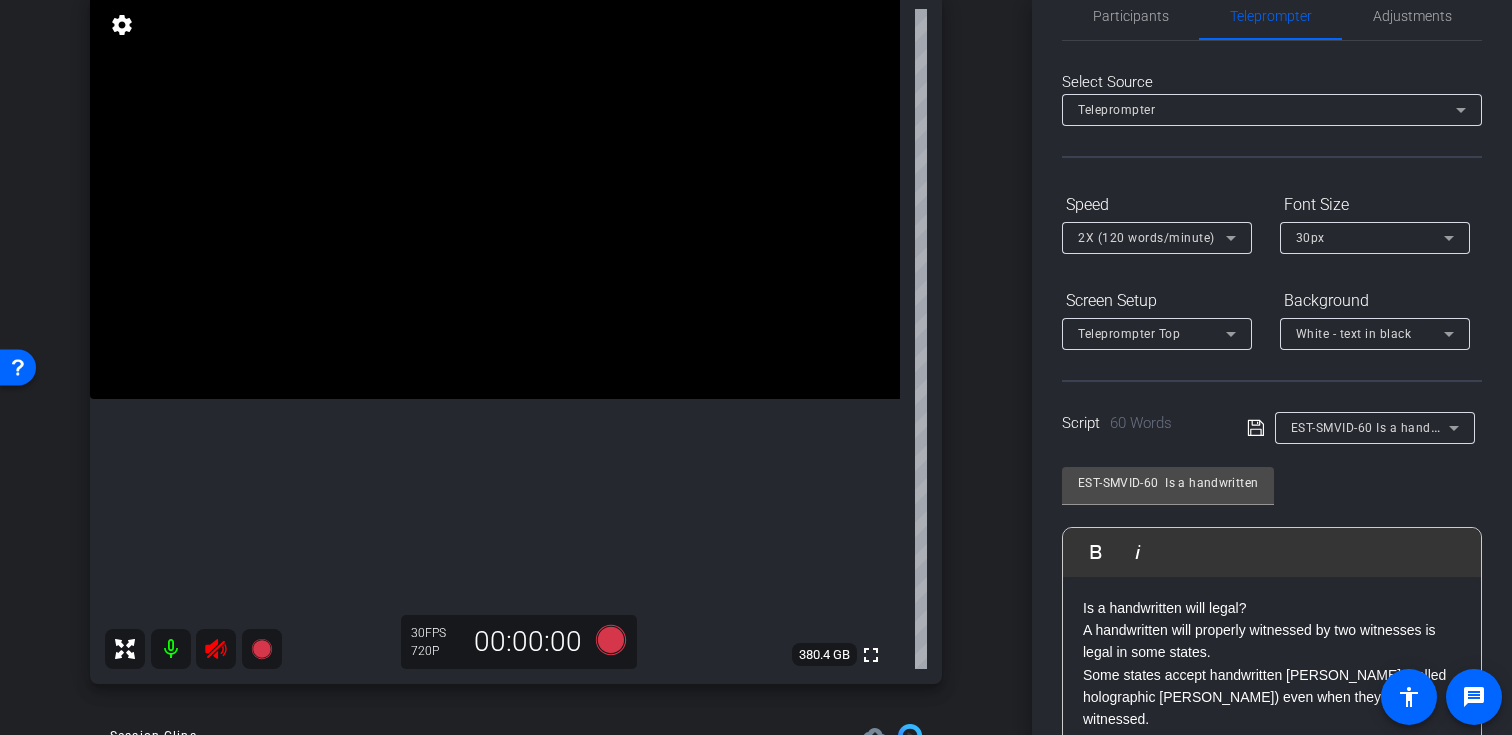 click at bounding box center (216, 649) 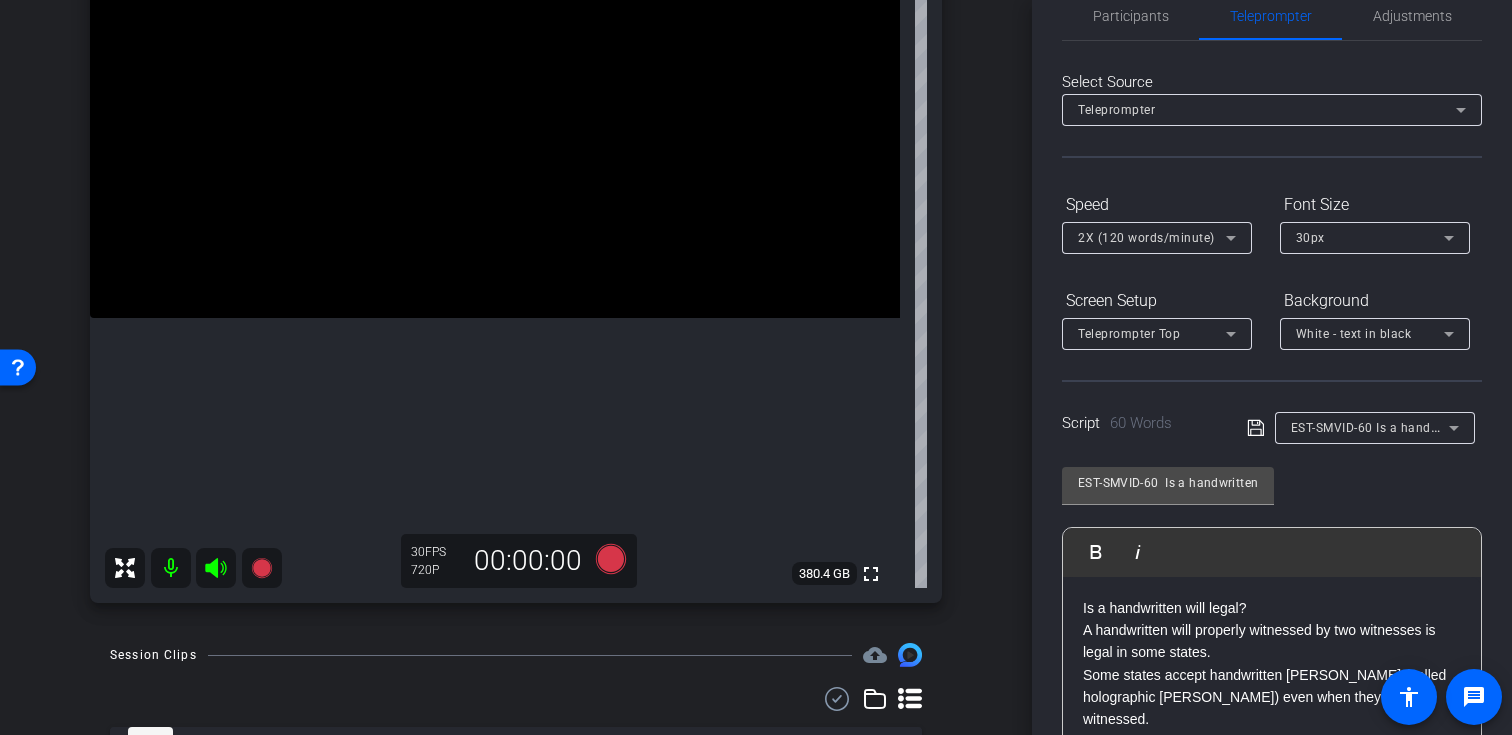 scroll, scrollTop: 282, scrollLeft: 0, axis: vertical 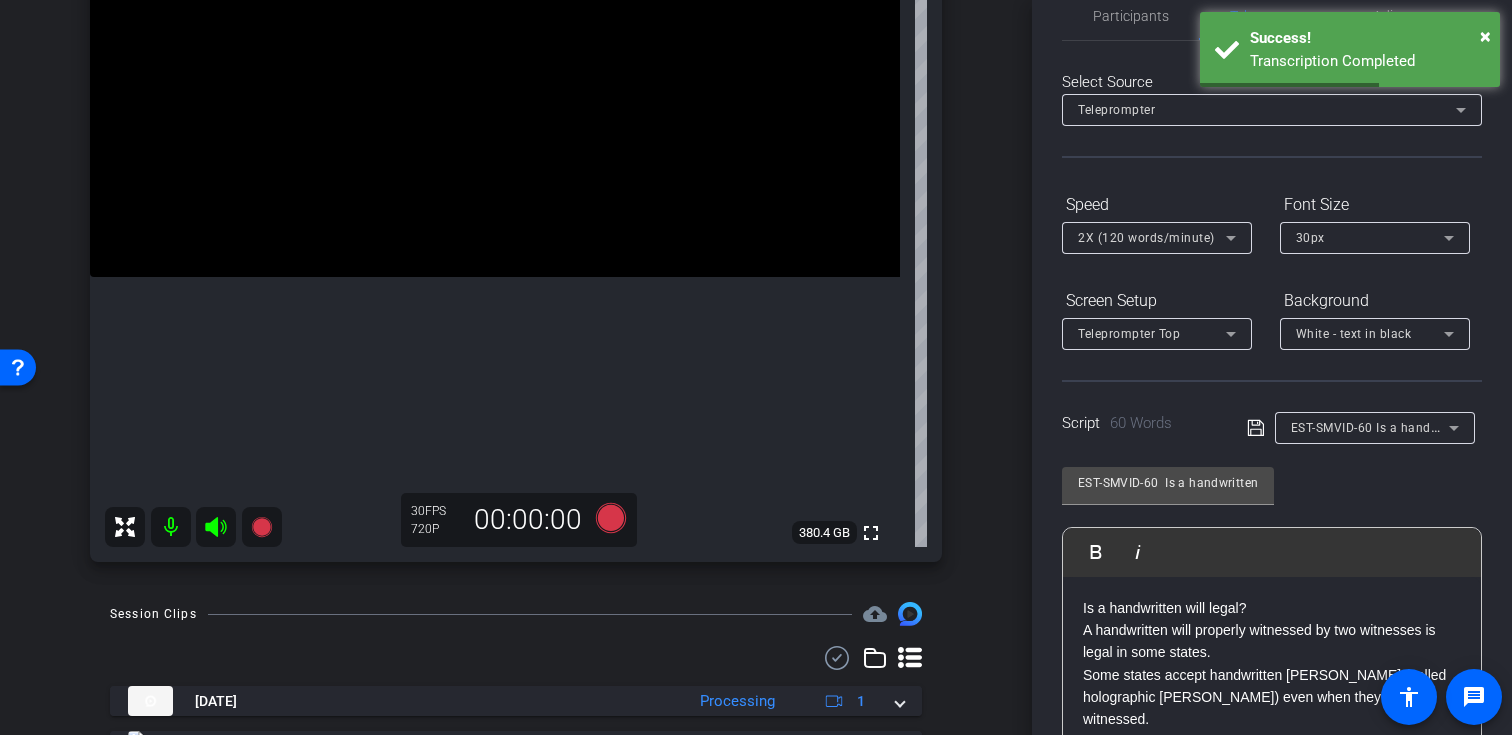 click on "EST-SMVID-60  Is a handwritten will legal" at bounding box center [1409, 427] 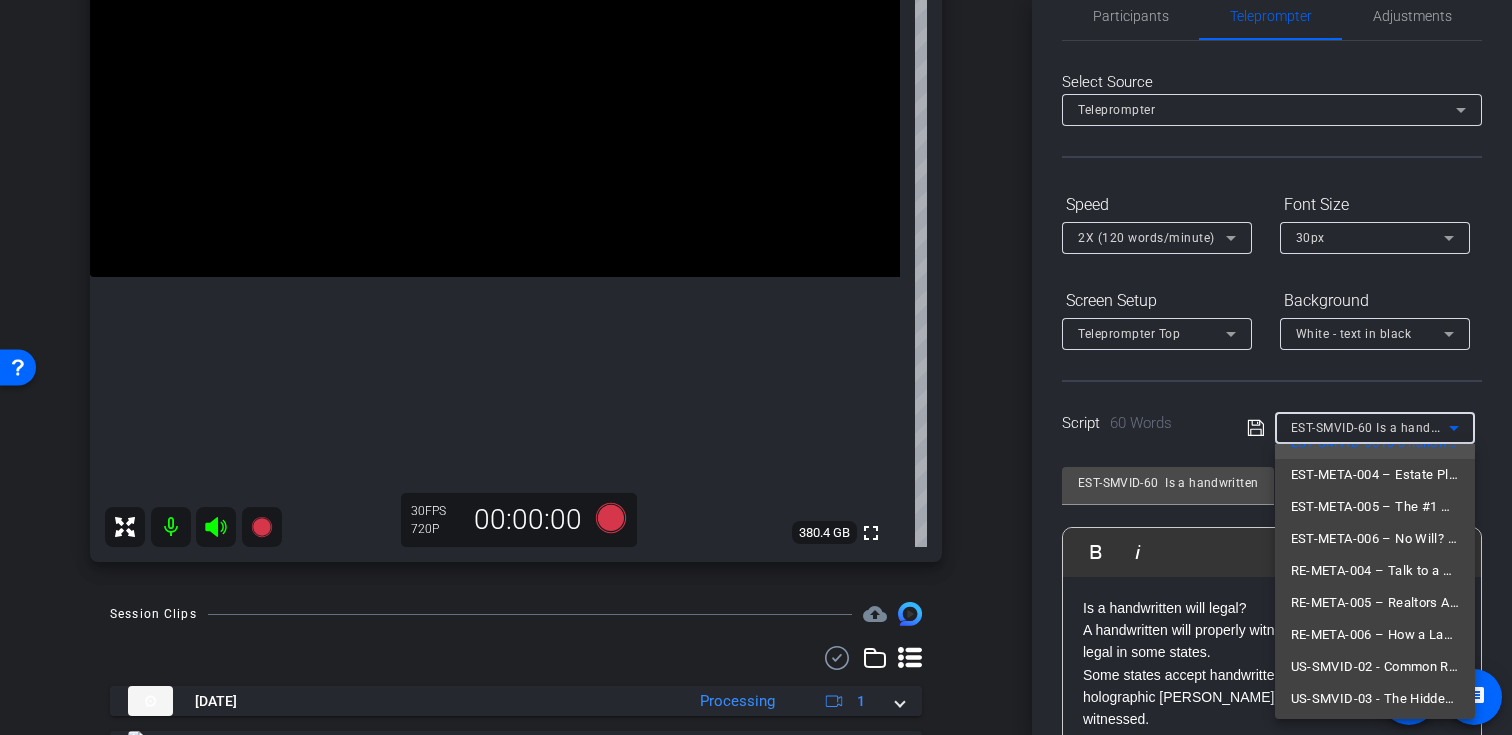 scroll, scrollTop: 509, scrollLeft: 0, axis: vertical 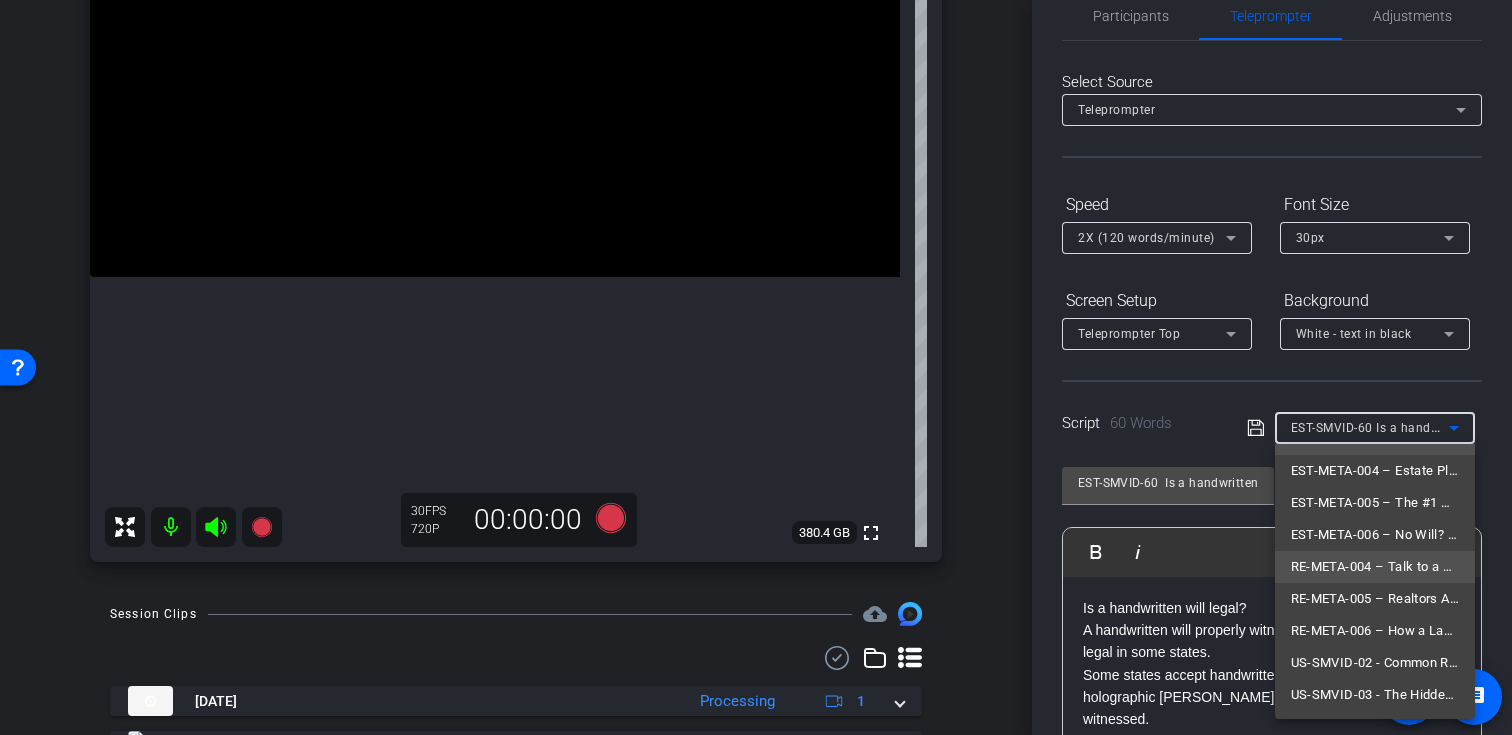click on "RE-META-004 – Talk to a Lawyer Before You Hire That Realtor" at bounding box center [1375, 567] 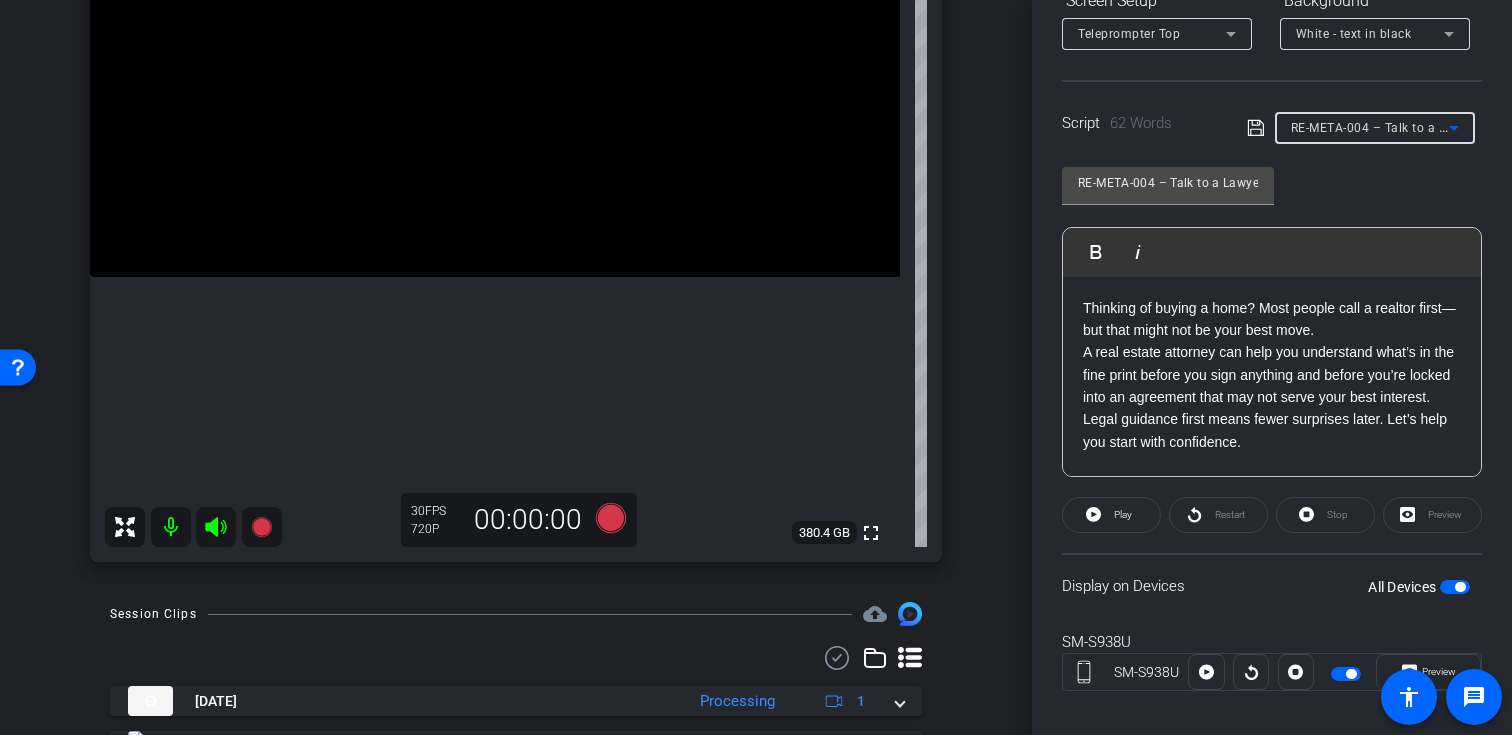 scroll, scrollTop: 342, scrollLeft: 0, axis: vertical 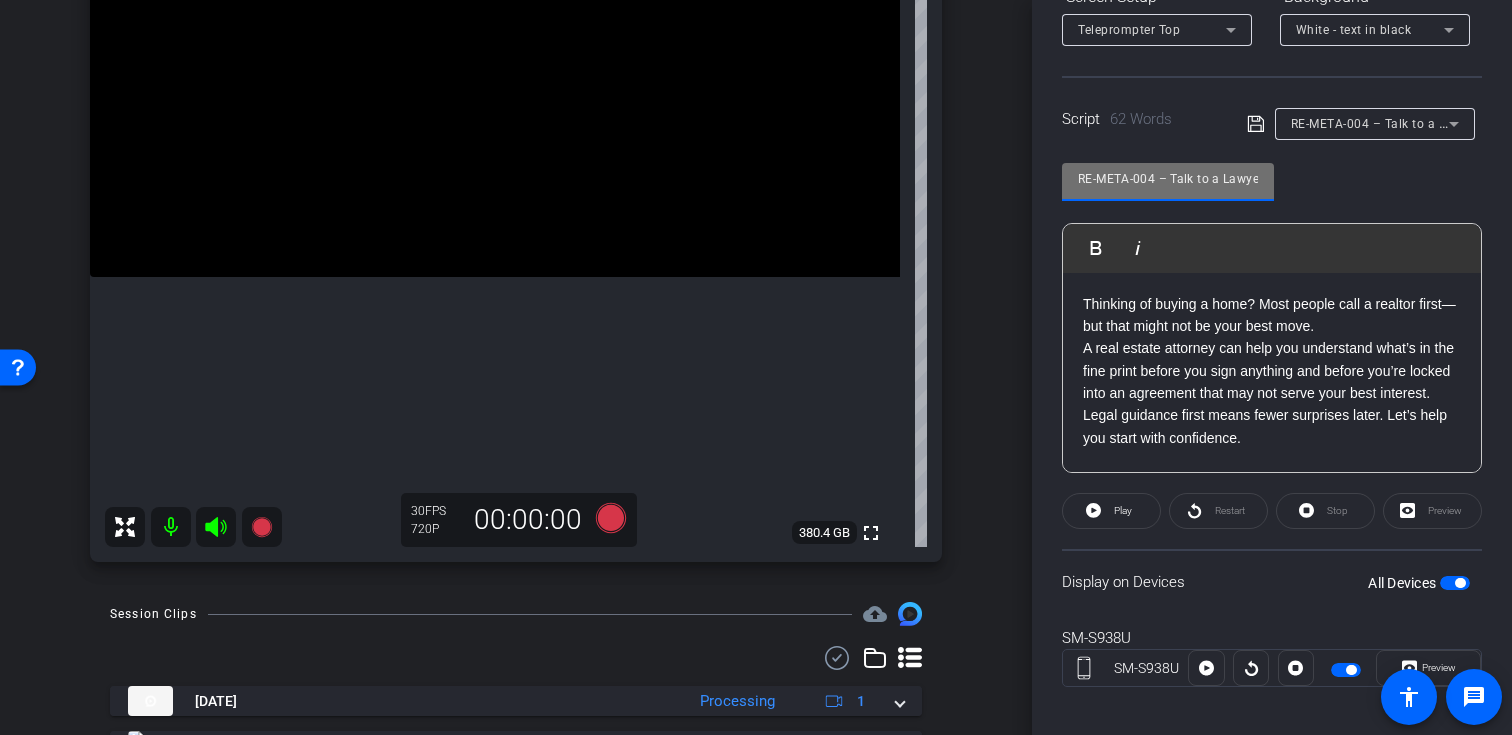 drag, startPoint x: 1154, startPoint y: 177, endPoint x: 1041, endPoint y: 175, distance: 113.0177 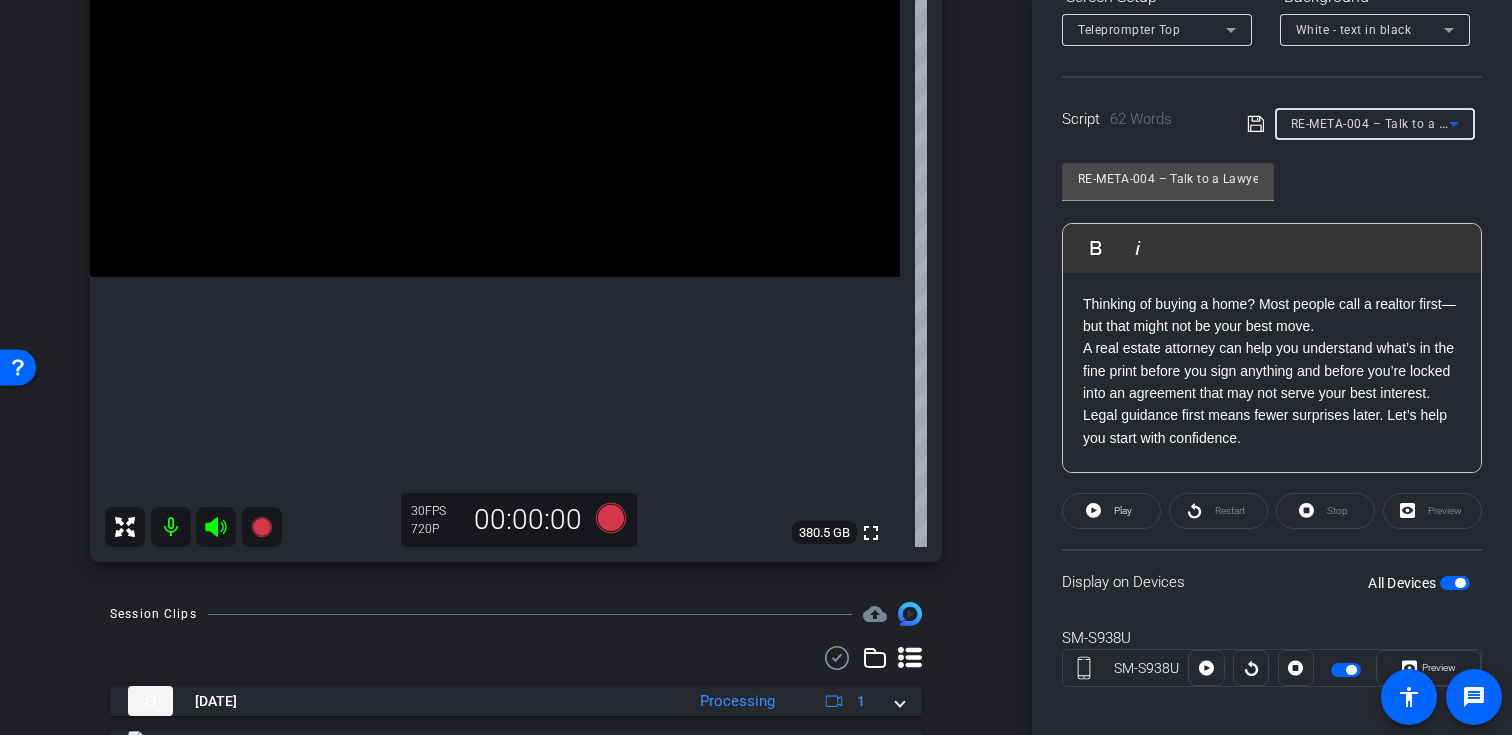 click on "RE-META-004 – Talk to a Lawyer Before You Hire That Realtor" at bounding box center (1470, 123) 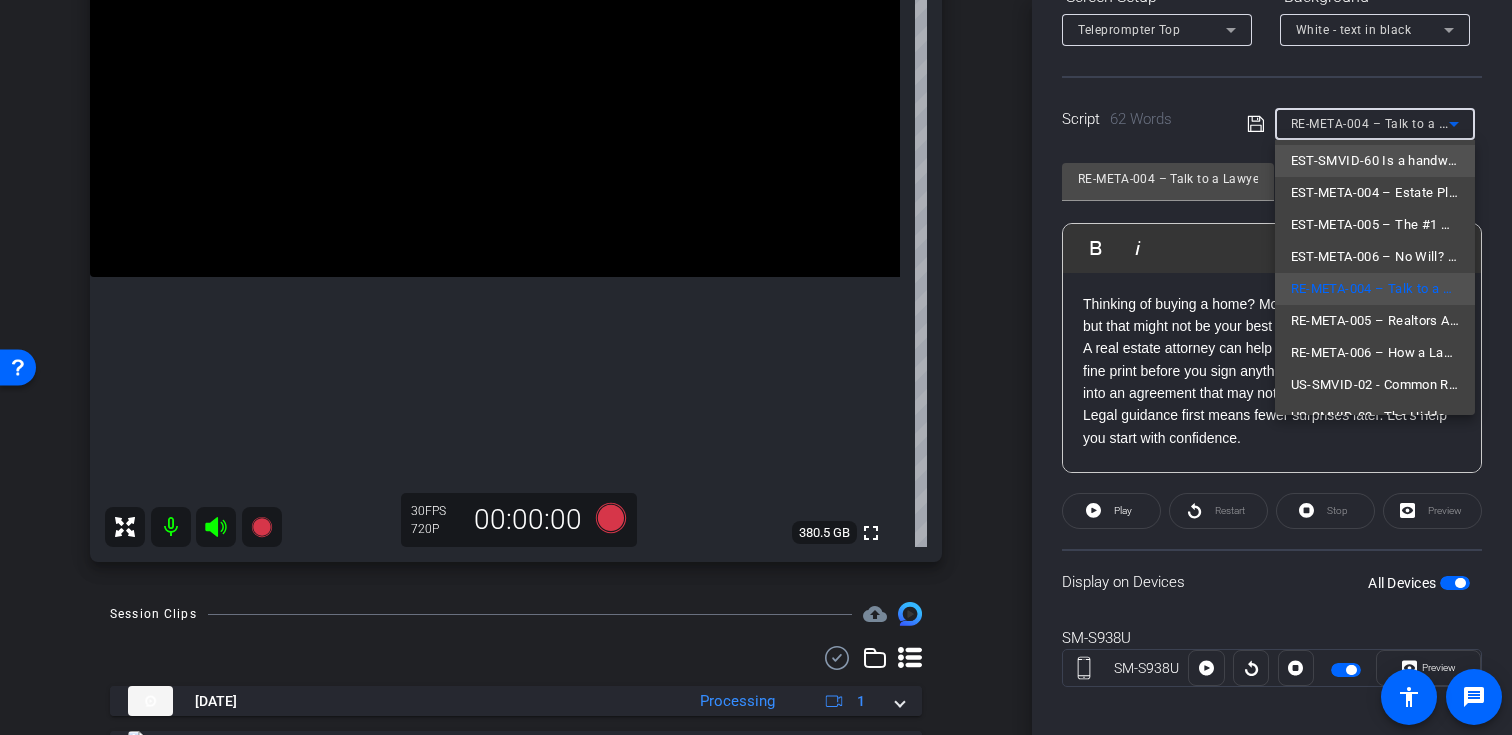 scroll, scrollTop: 509, scrollLeft: 0, axis: vertical 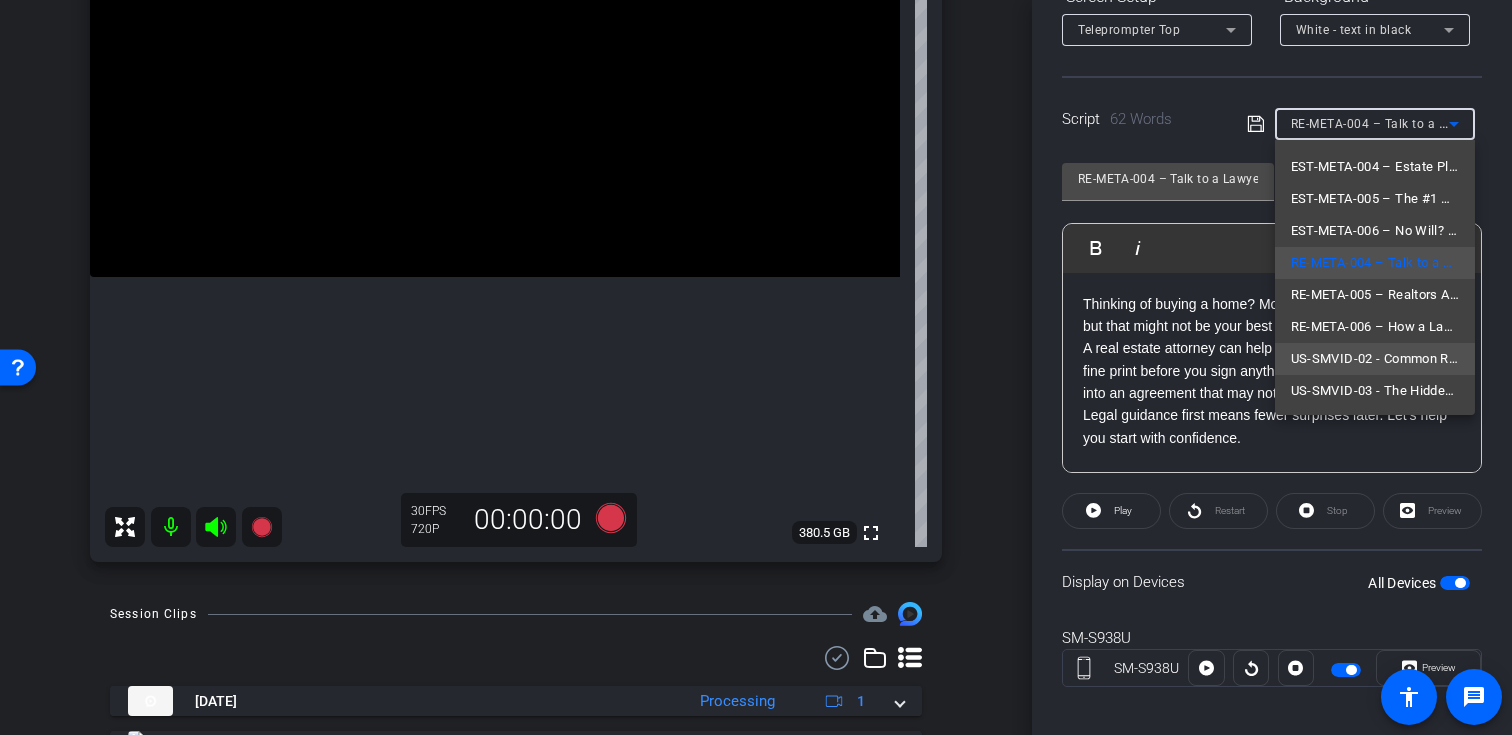 click on "US-SMVID-02 - Common Real Estate Closing Mistakes That Cost Illinois Buyers" at bounding box center [1375, 359] 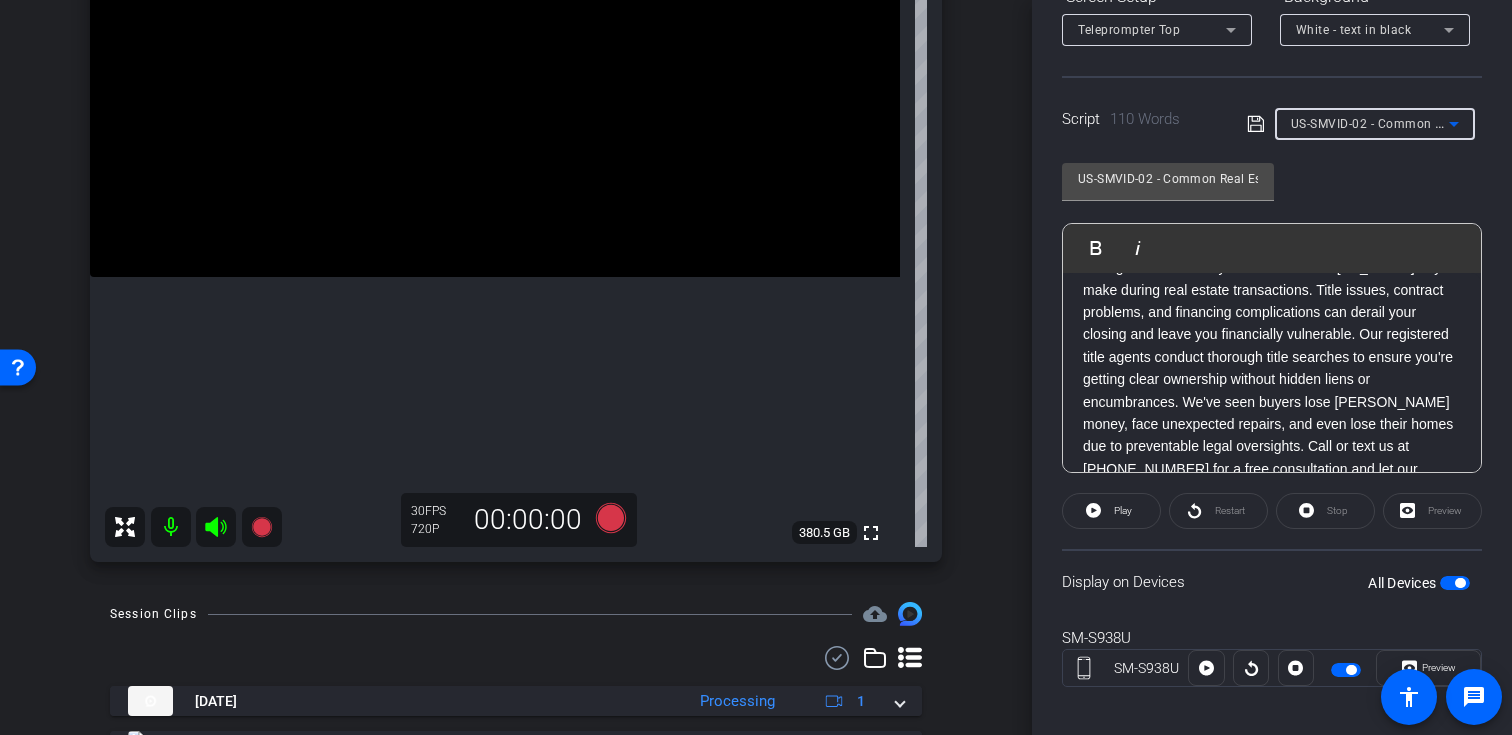 scroll, scrollTop: 131, scrollLeft: 0, axis: vertical 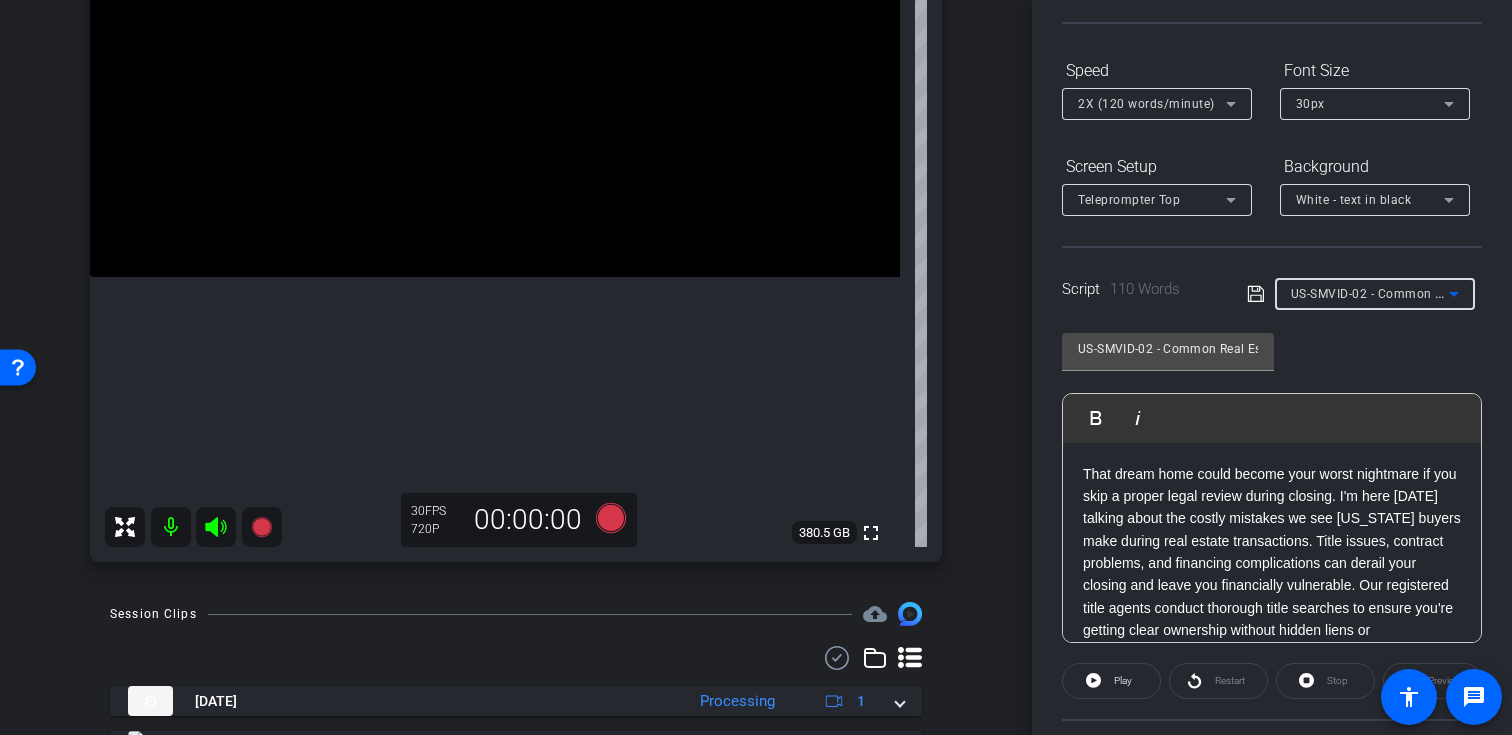 click on "US-SMVID-02 - Common Real Estate Closing Mistakes That Cost Illinois Buyers" at bounding box center (1534, 293) 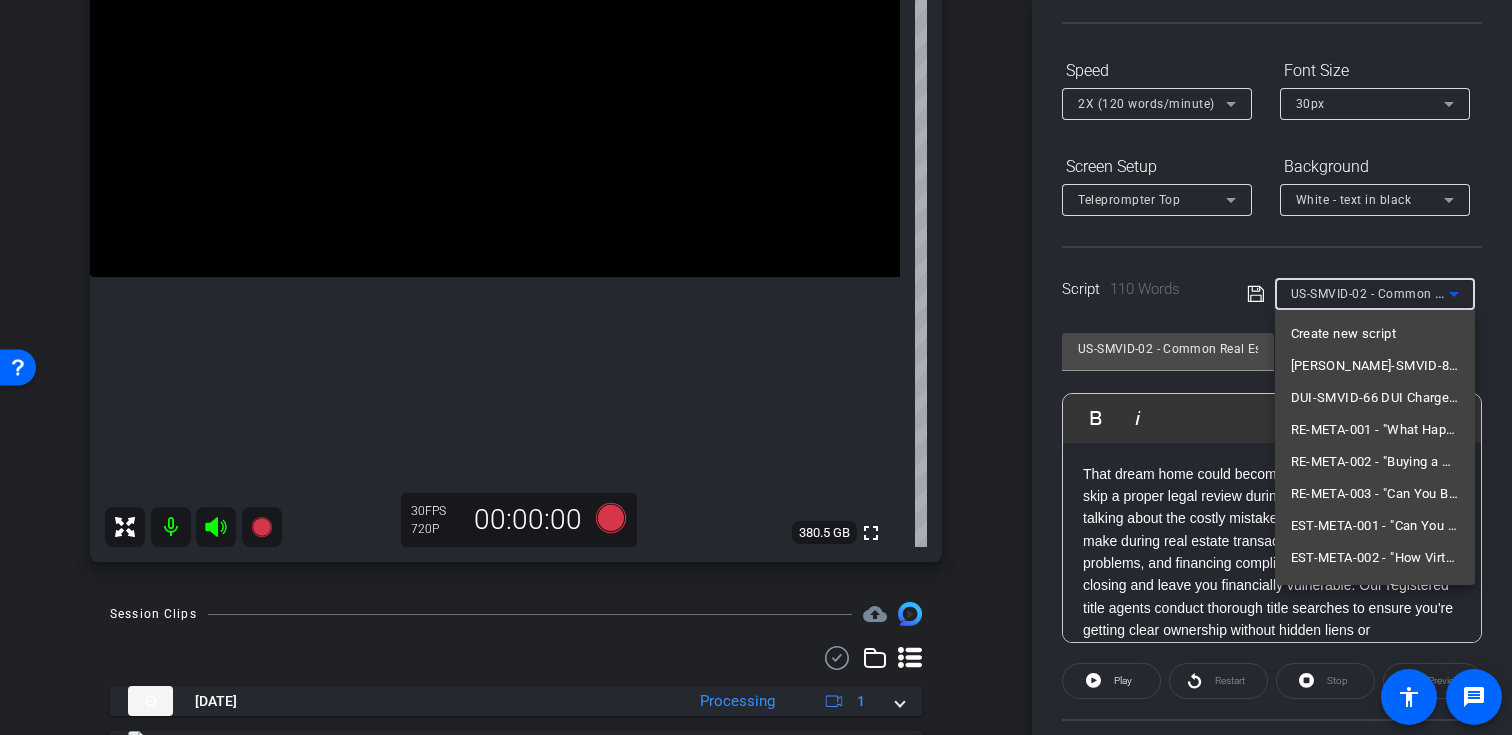 scroll, scrollTop: 469, scrollLeft: 0, axis: vertical 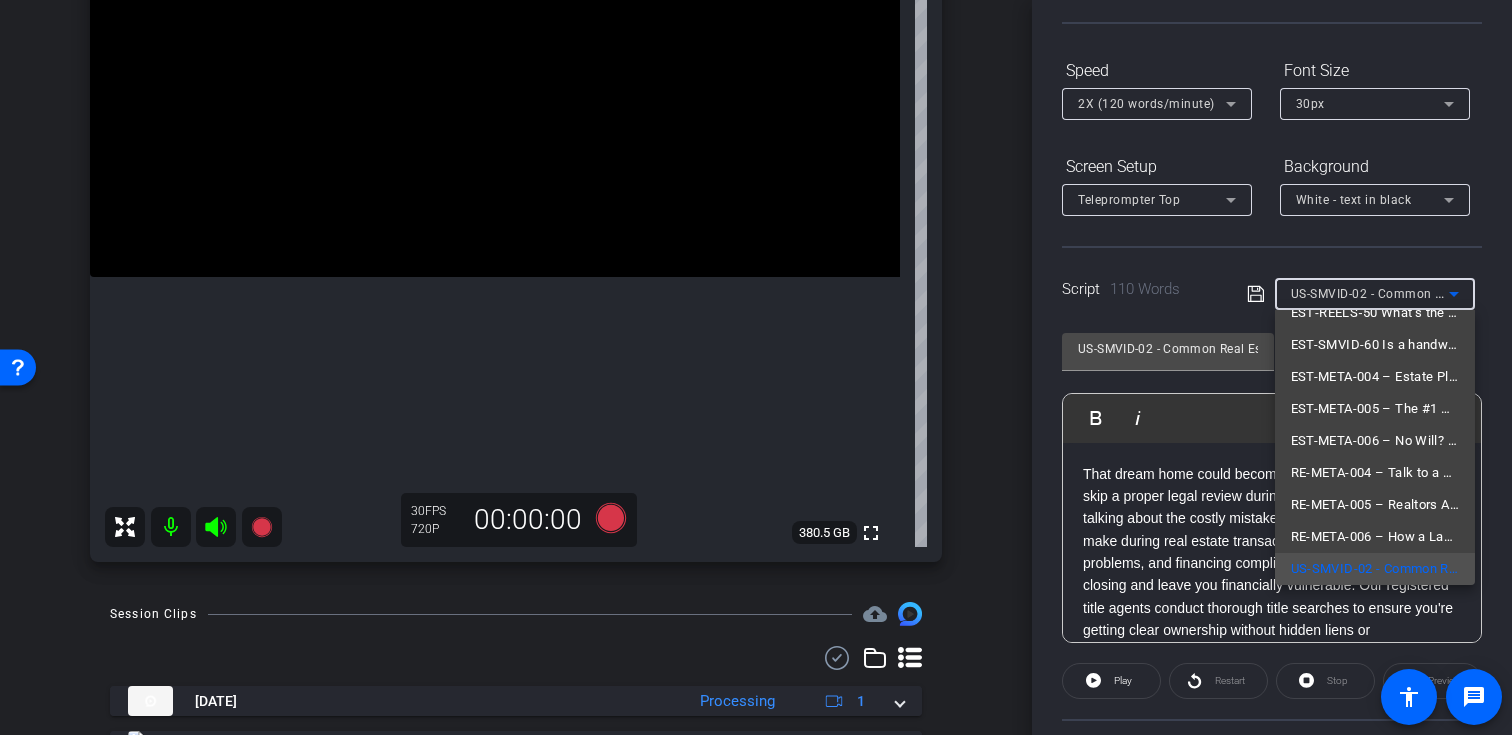 click at bounding box center (756, 367) 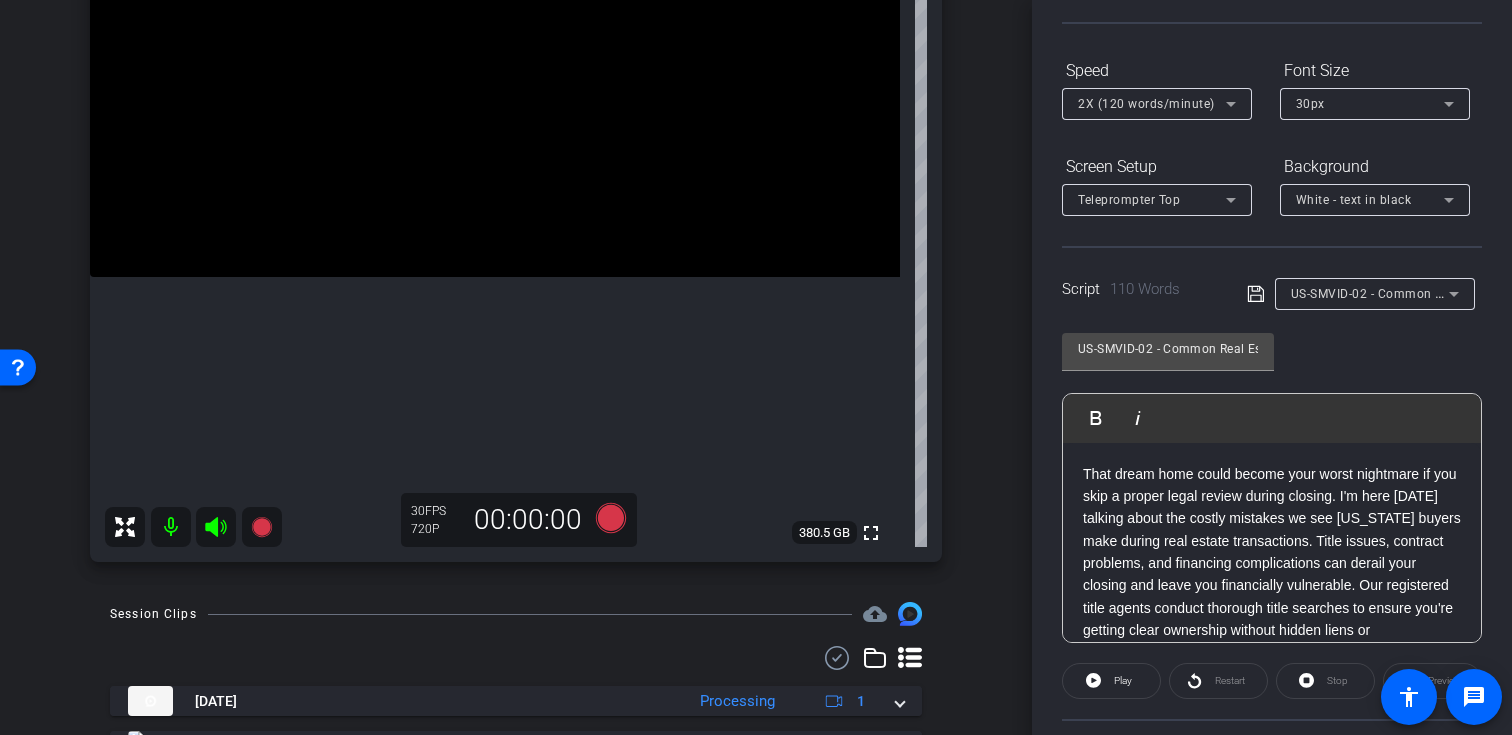 scroll, scrollTop: 60, scrollLeft: 0, axis: vertical 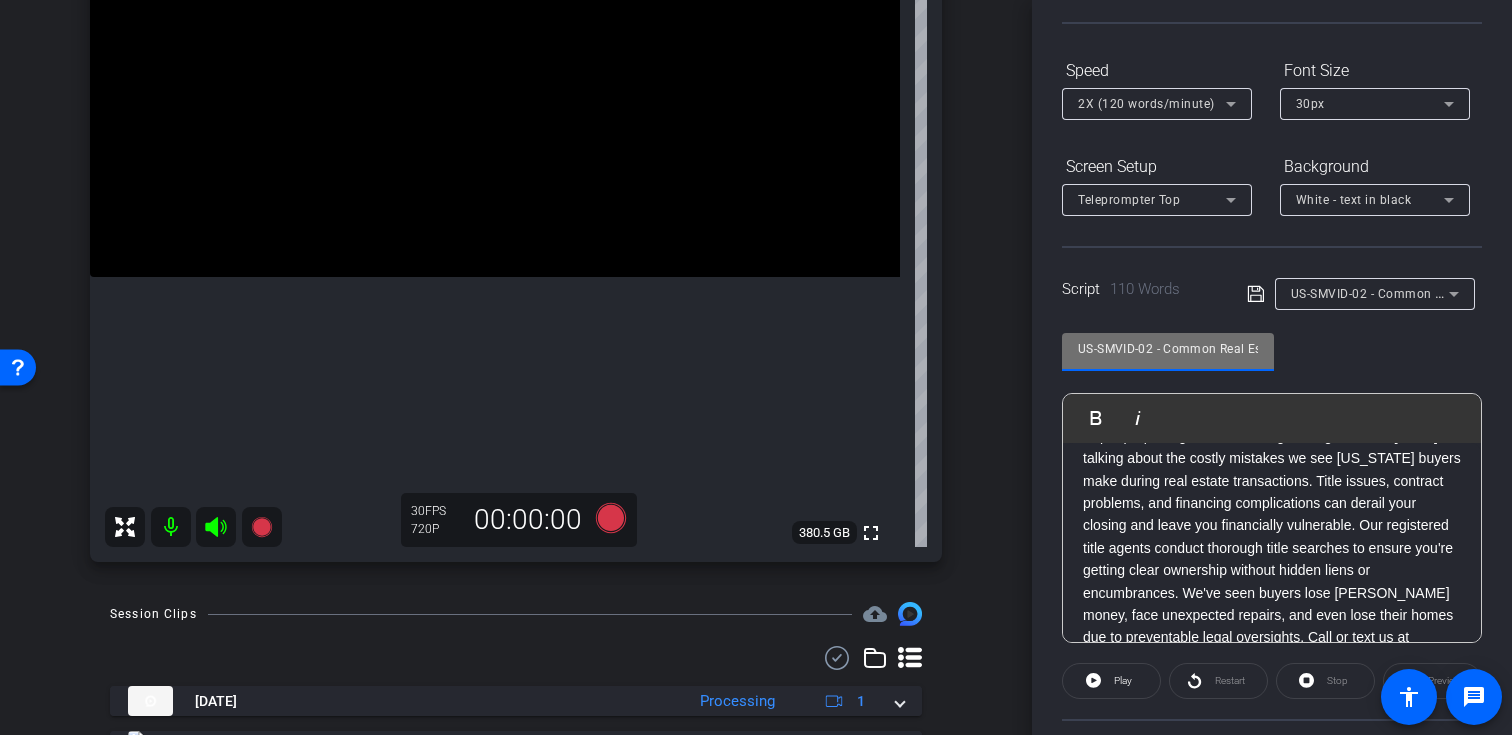 drag, startPoint x: 1154, startPoint y: 346, endPoint x: 1006, endPoint y: 346, distance: 148 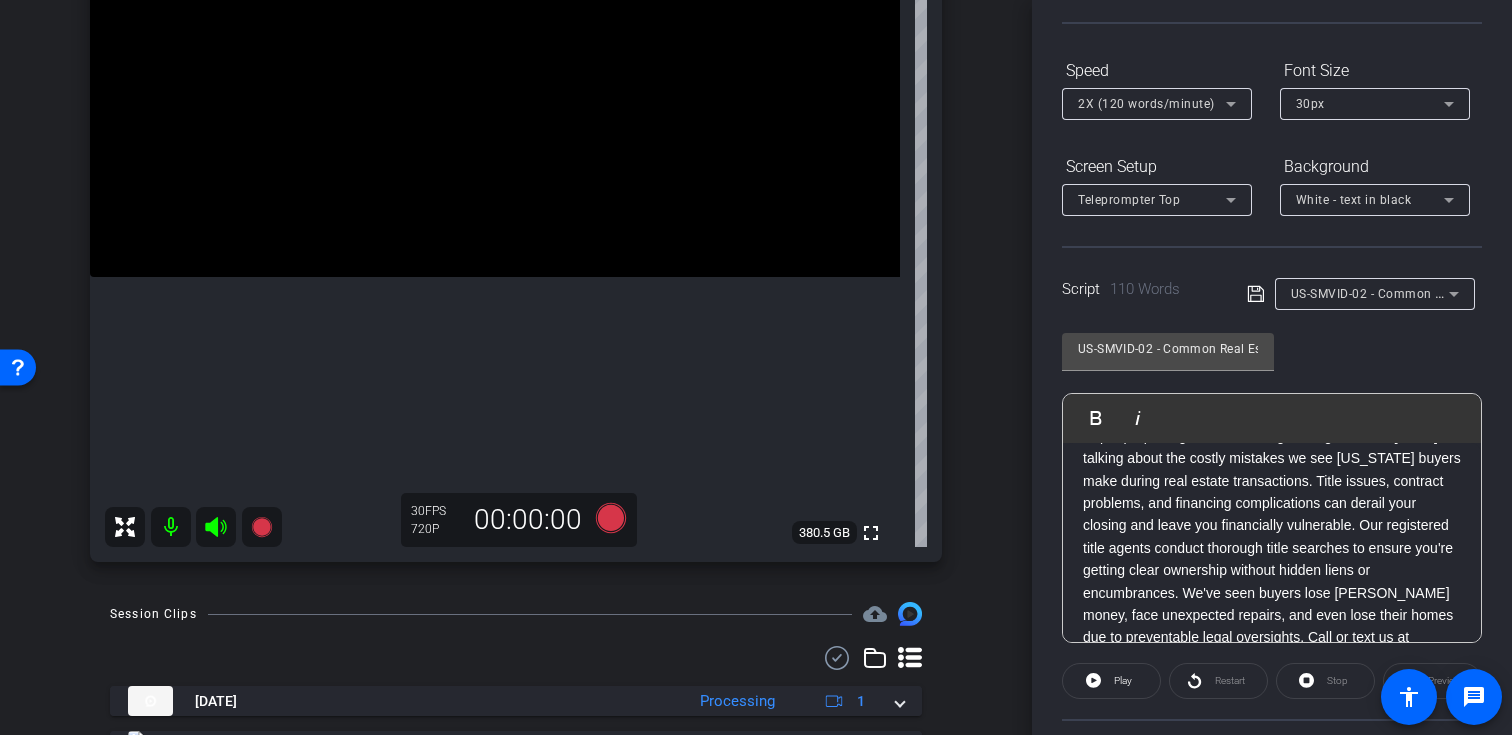 click 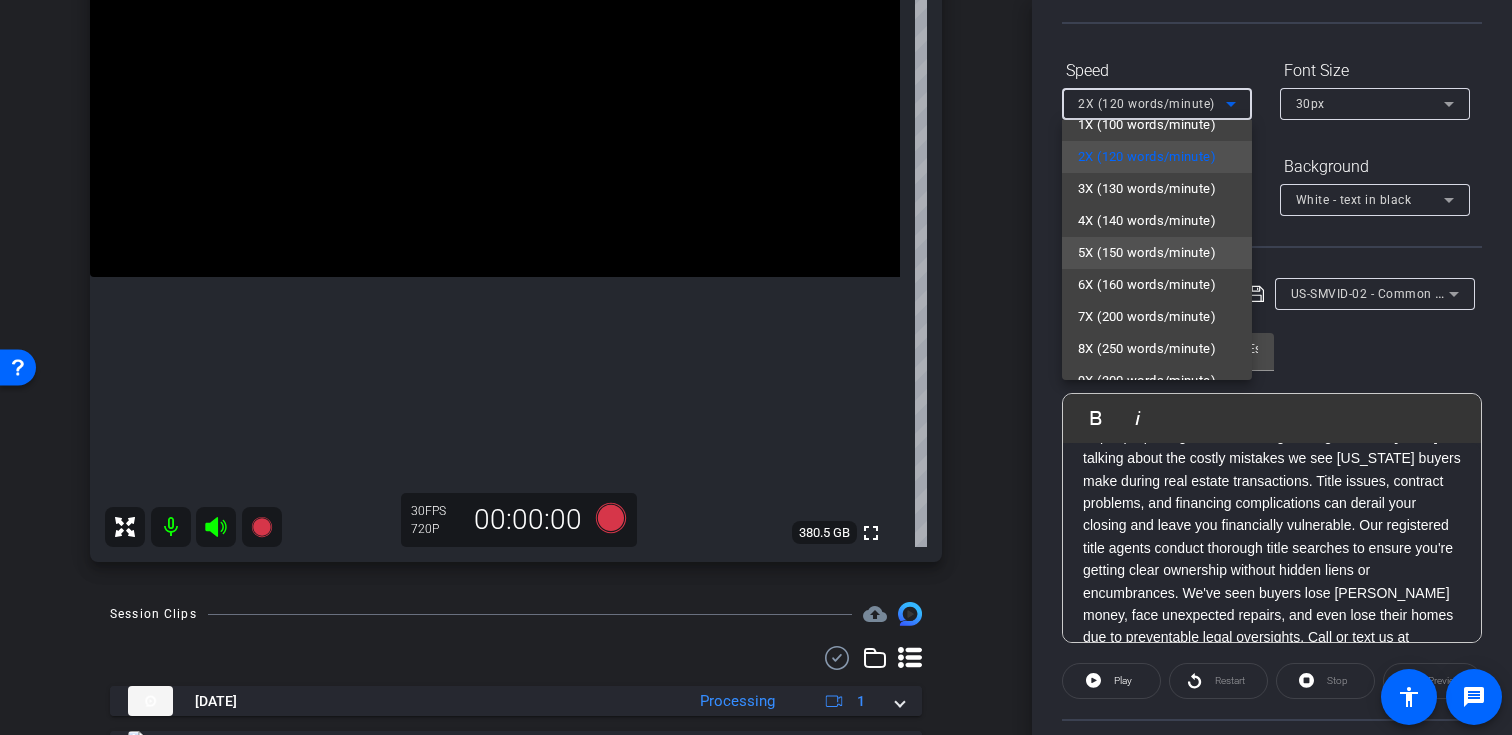 scroll, scrollTop: 27, scrollLeft: 0, axis: vertical 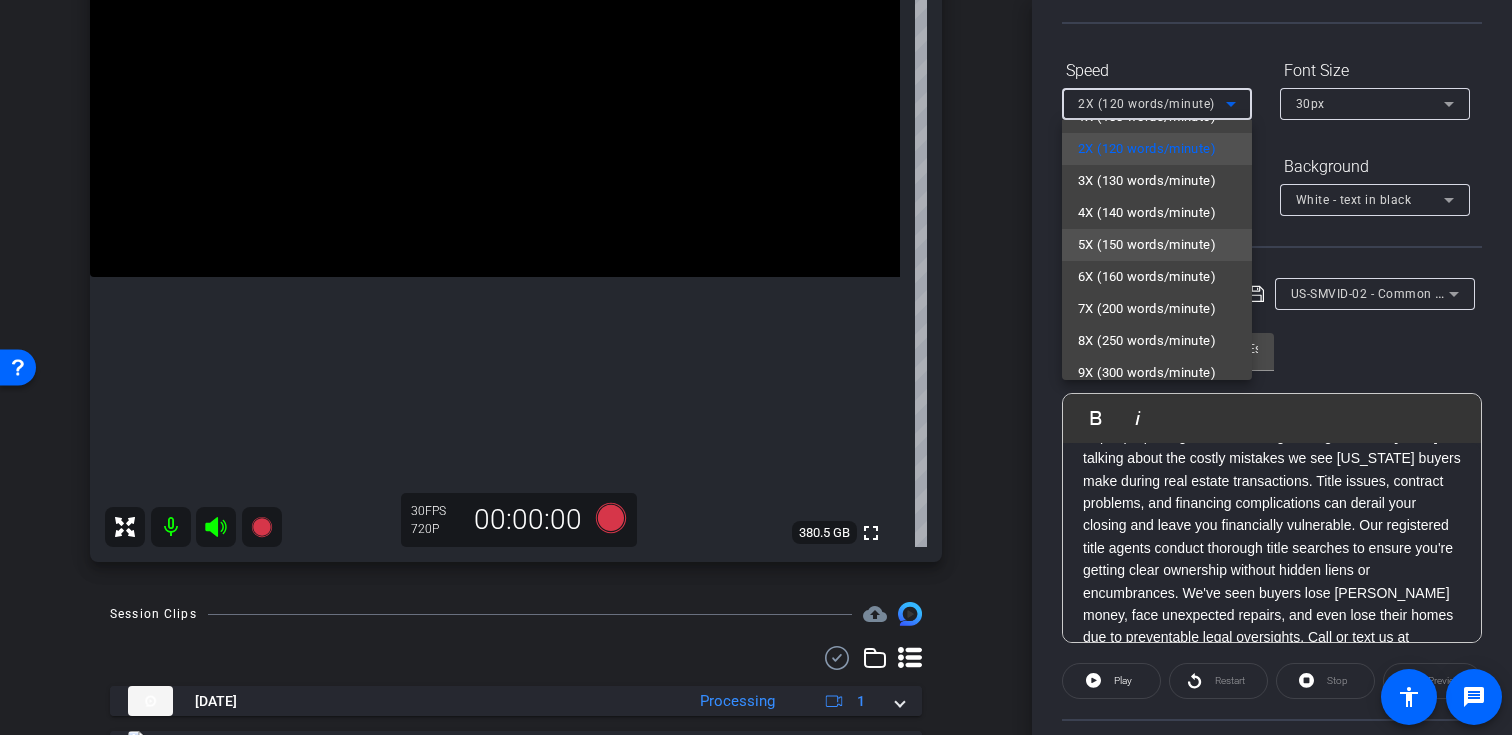 click on "5X (150 words/minute)" at bounding box center (1147, 245) 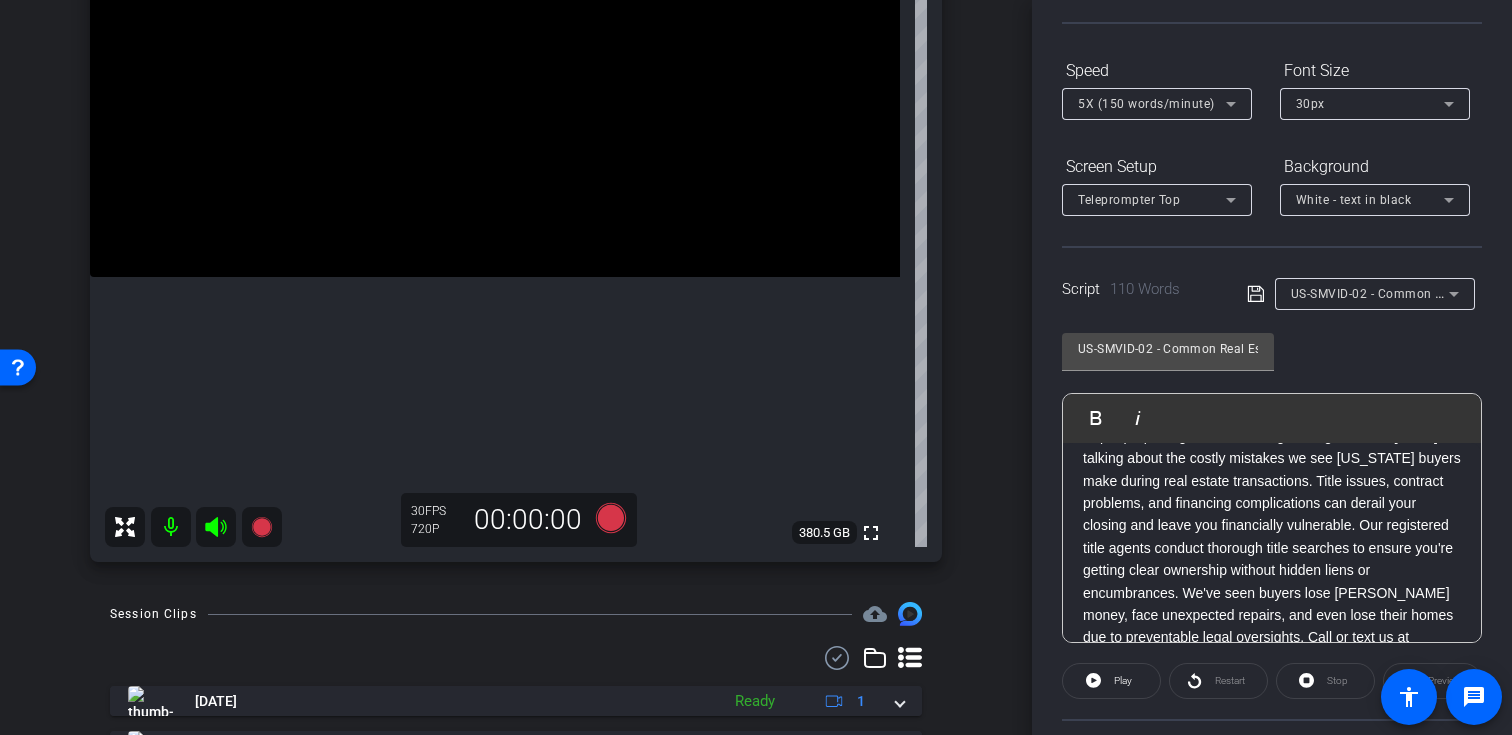 click on "US-SMVID-02 - Common Real Estate Closing Mistakes That Cost Illinois Buyers               Play        Play from this location               Play Selected        Play and display the selected text only Bold Italic That dream home could become your worst nightmare if you skip a proper legal review during closing. I'm here today talking about the costly mistakes we see Illinois buyers make during real estate transactions. Title issues, contract problems, and financing complications can derail your closing and leave you financially vulnerable. Our registered title agents conduct thorough title searches to ensure you're getting clear ownership without hidden liens or encumbrances. We've seen buyers lose earnest money, face unexpected repairs, and even lose their homes due to preventable legal oversights. Call or text us at (847) 635-8200 for a free consultation and let our decades of experience protect your real estate investment. Enter script here..." 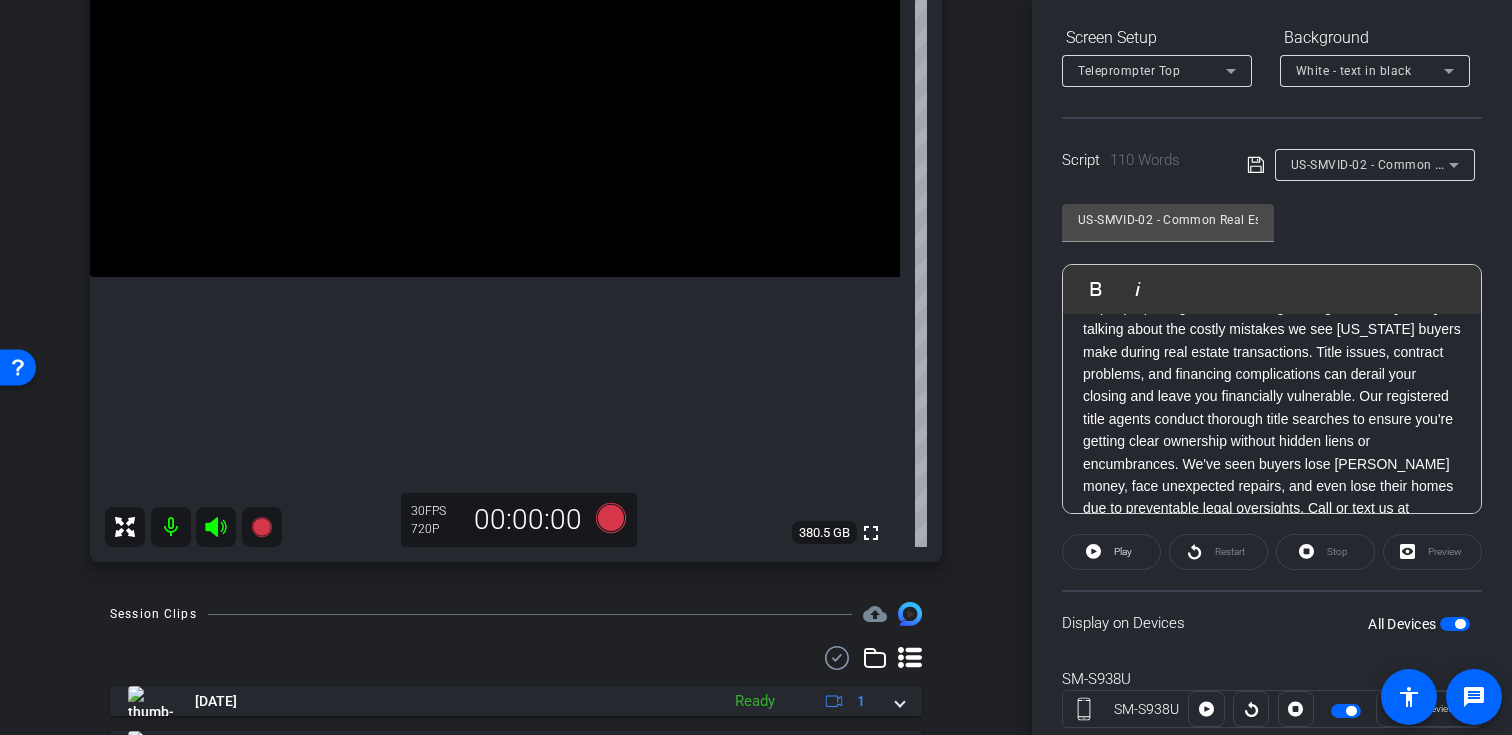 scroll, scrollTop: 338, scrollLeft: 0, axis: vertical 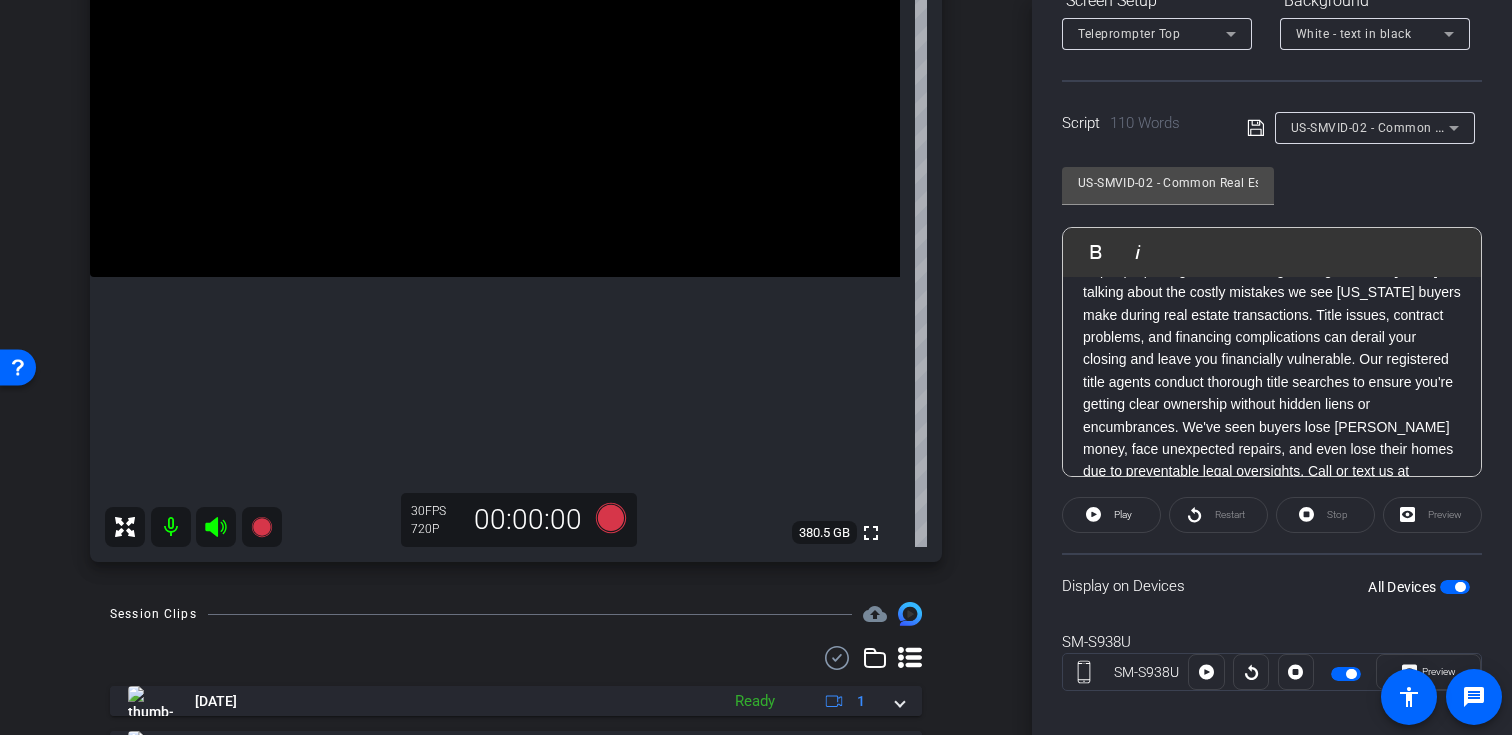 click 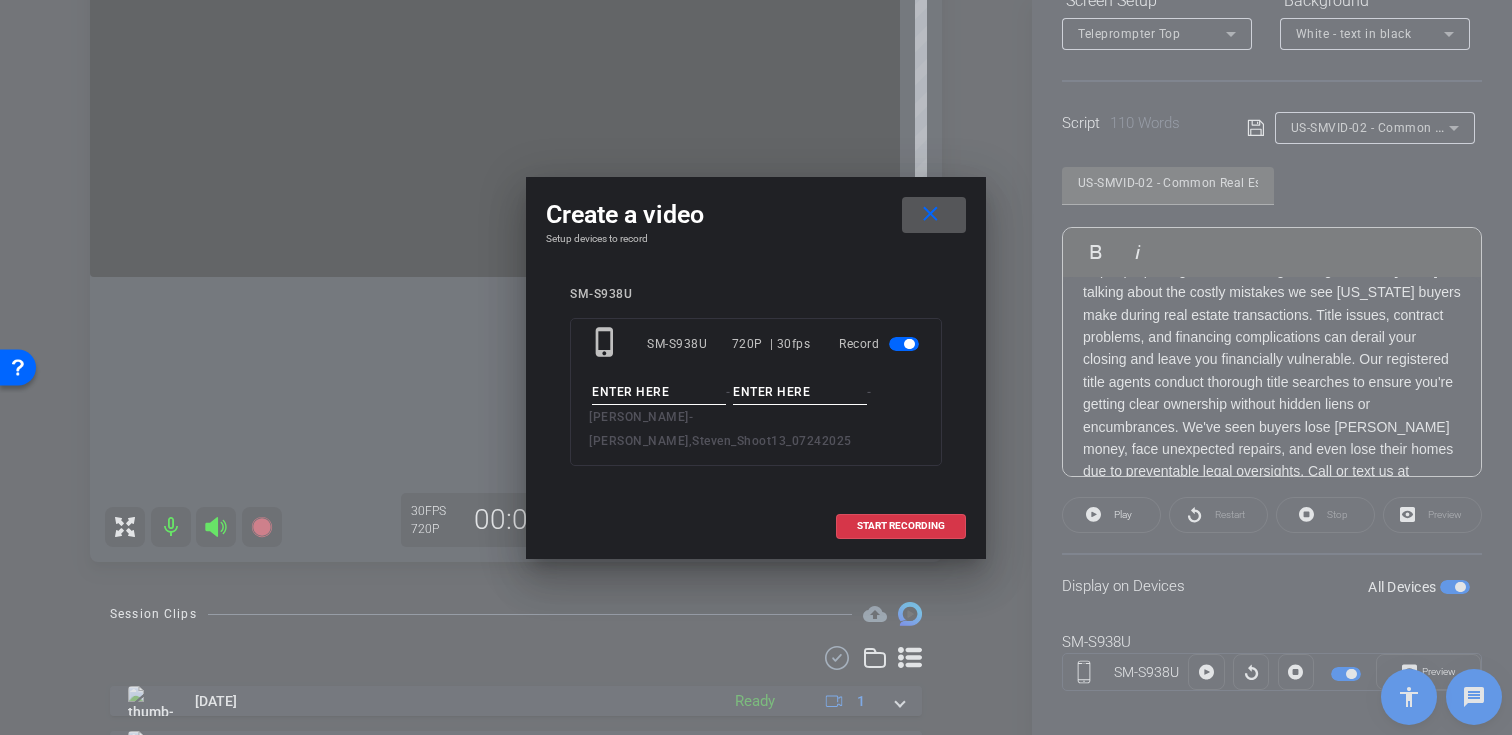 click at bounding box center [659, 392] 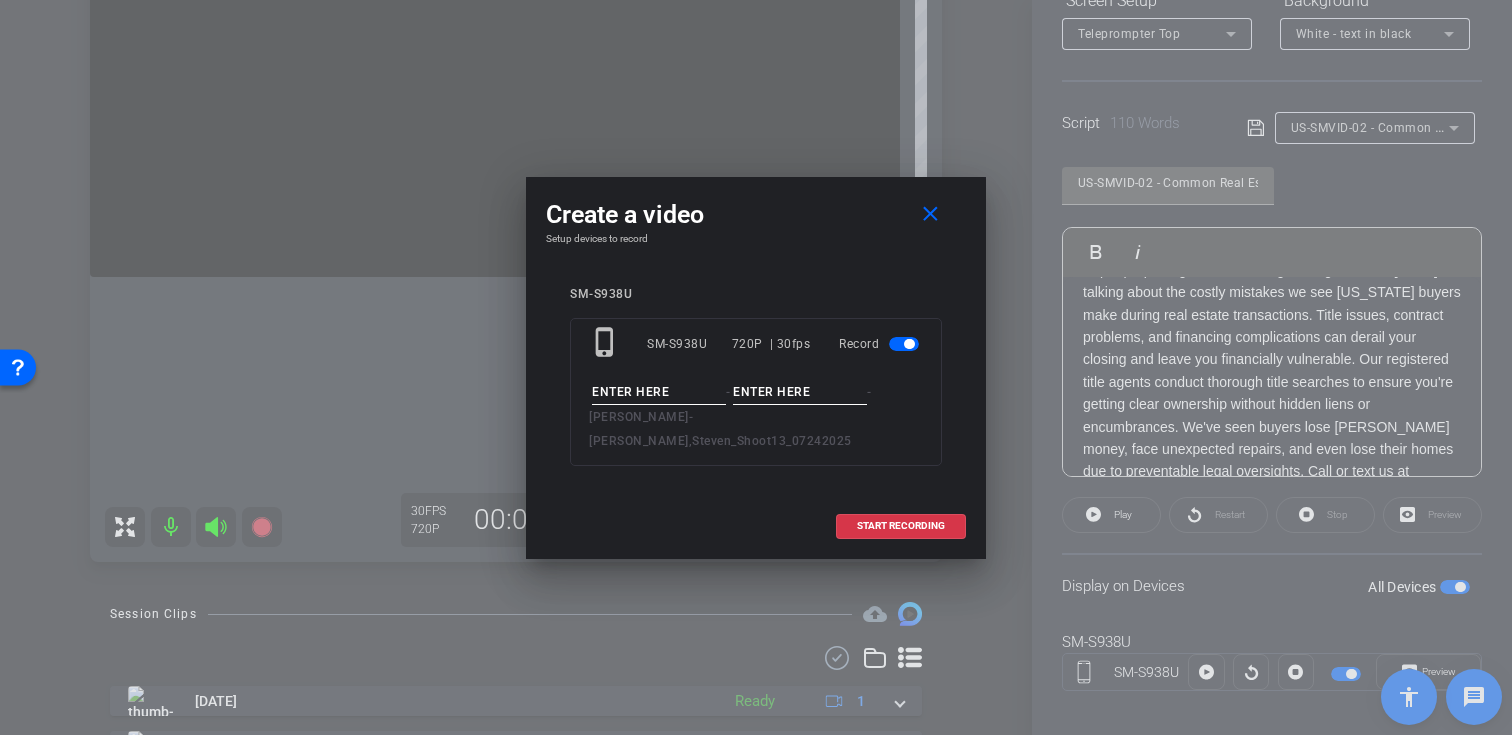 paste on "US-SMVID-02" 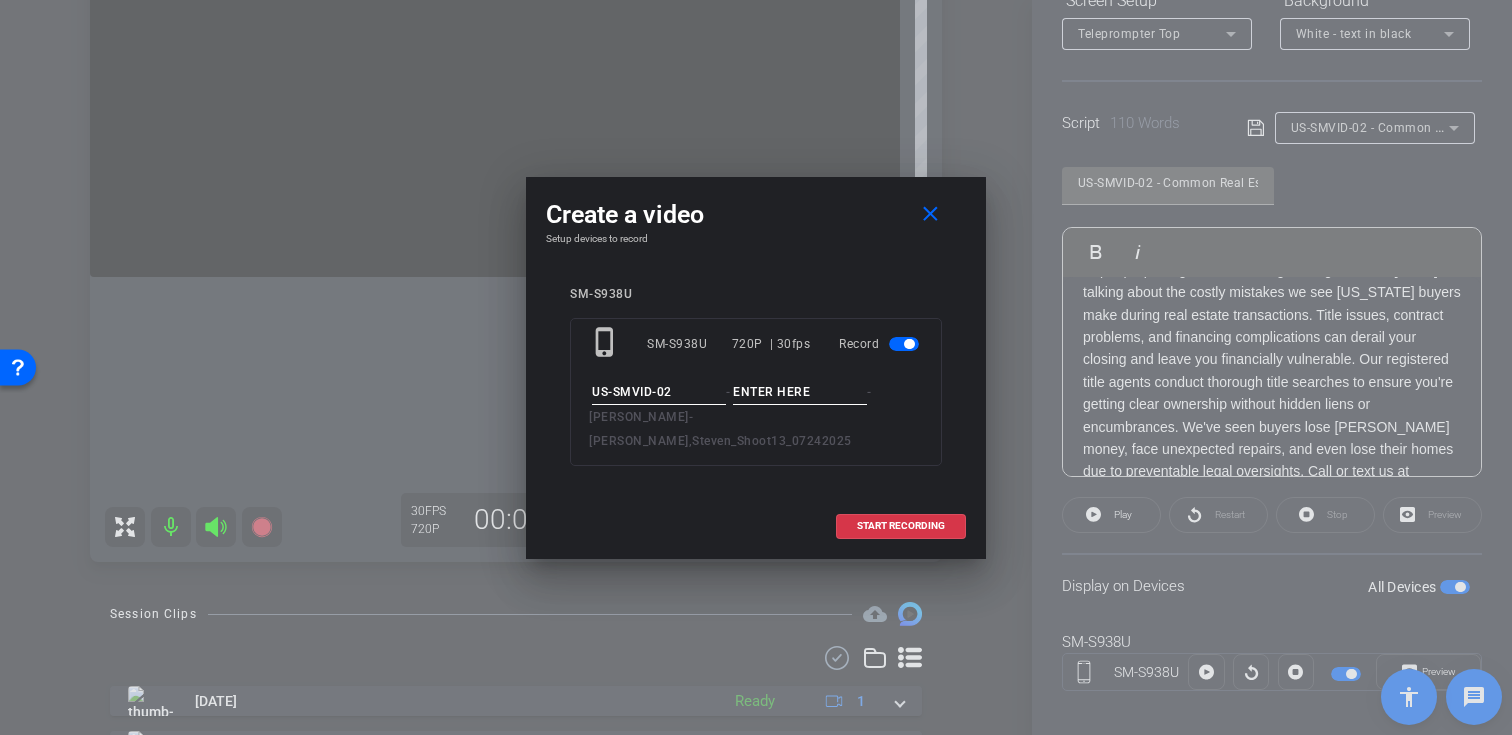 type on "US-SMVID-02" 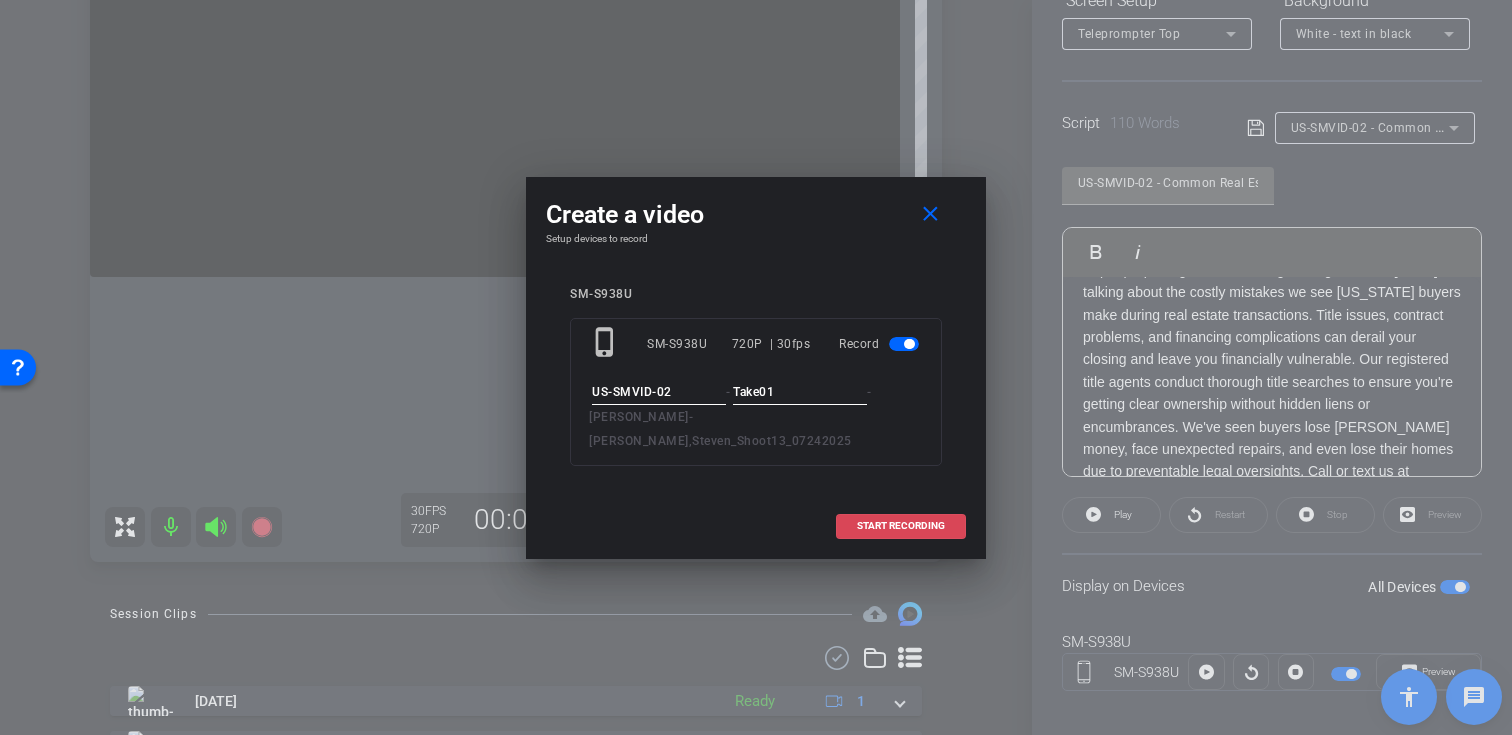 type on "Take01" 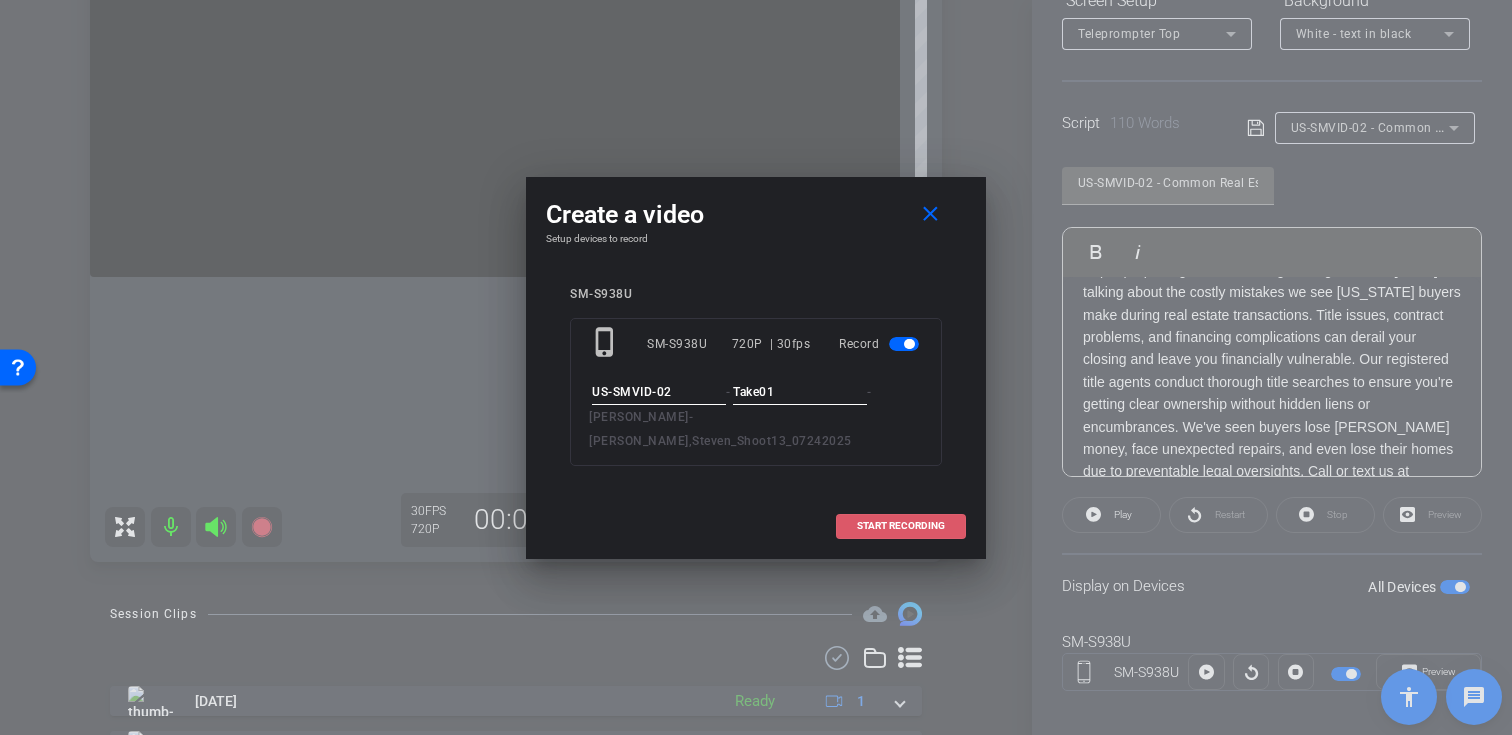 click on "START RECORDING" at bounding box center (901, 526) 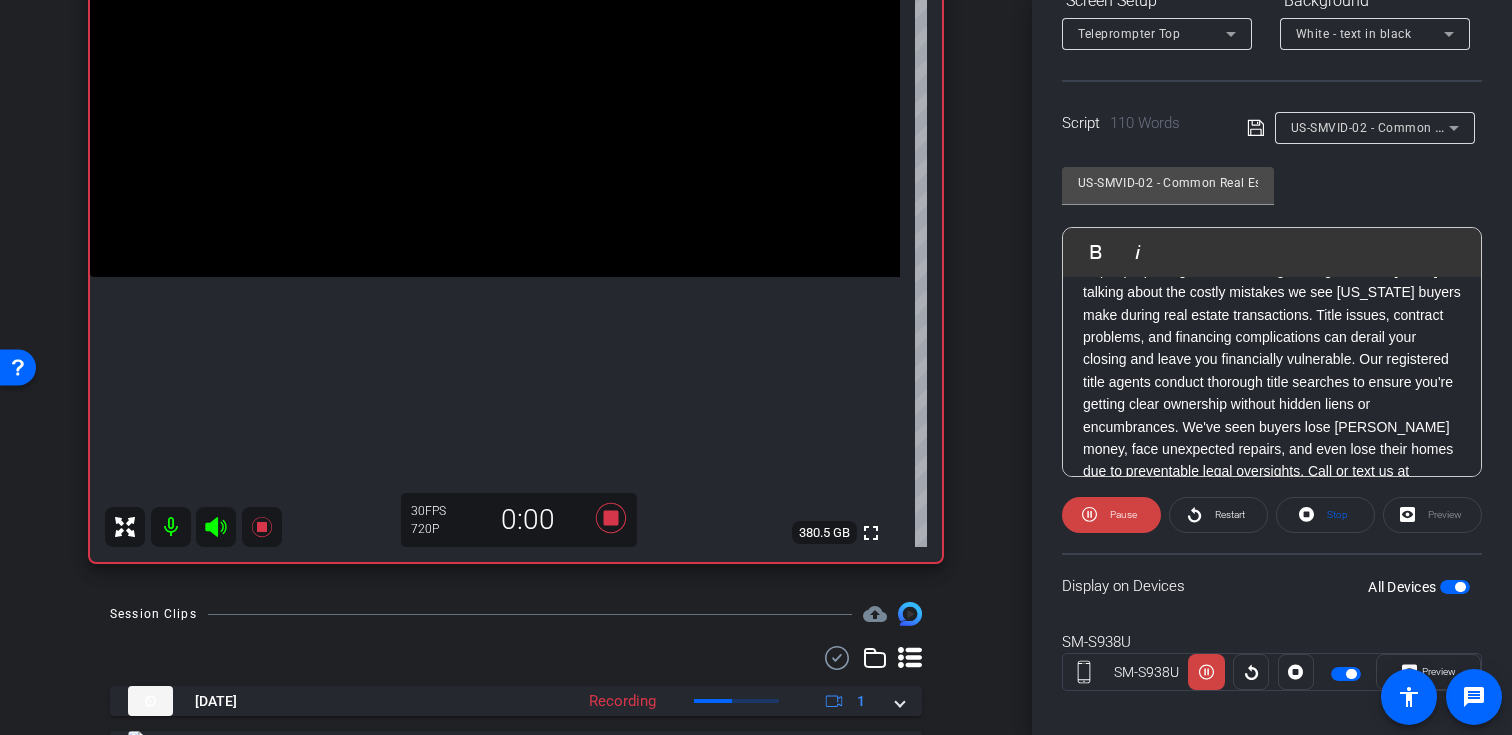click 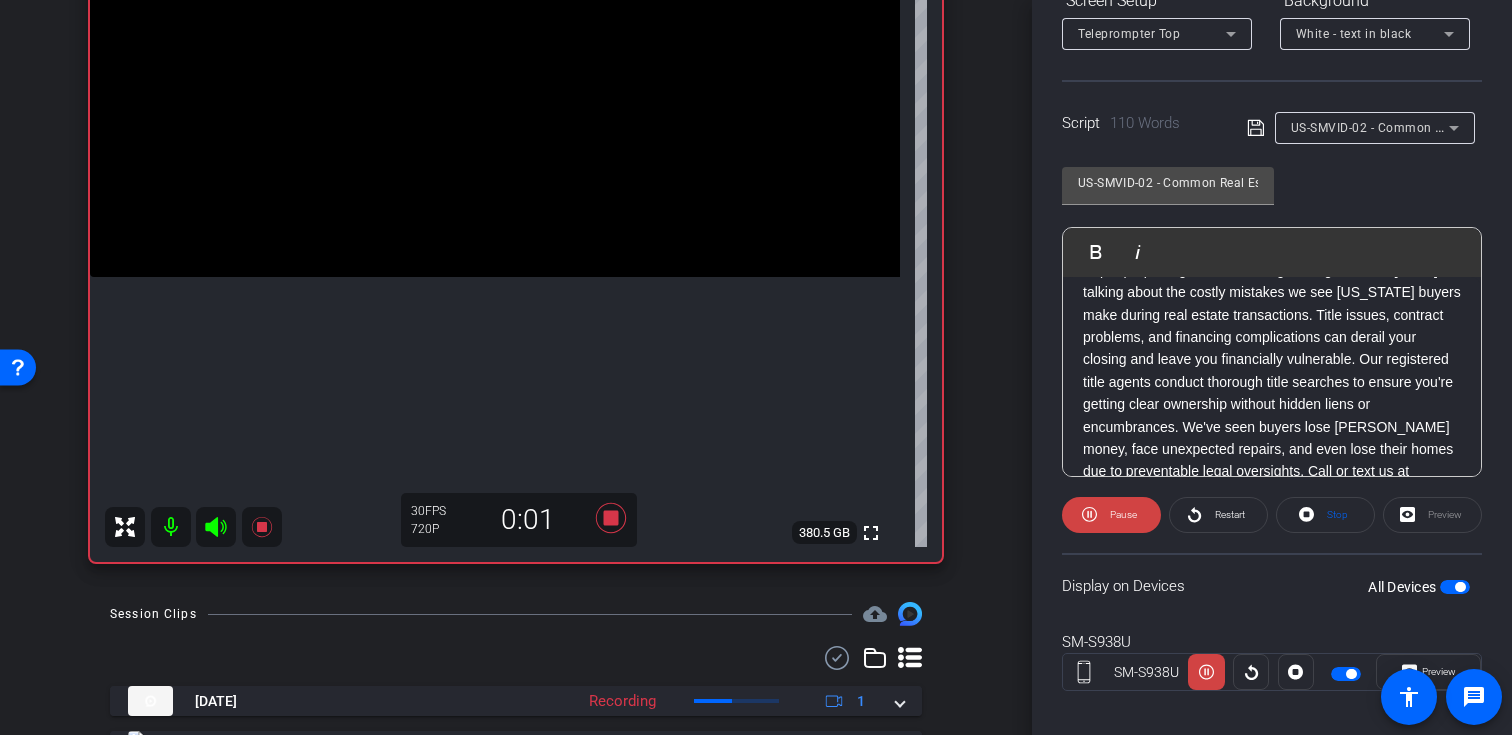 scroll, scrollTop: 358, scrollLeft: 0, axis: vertical 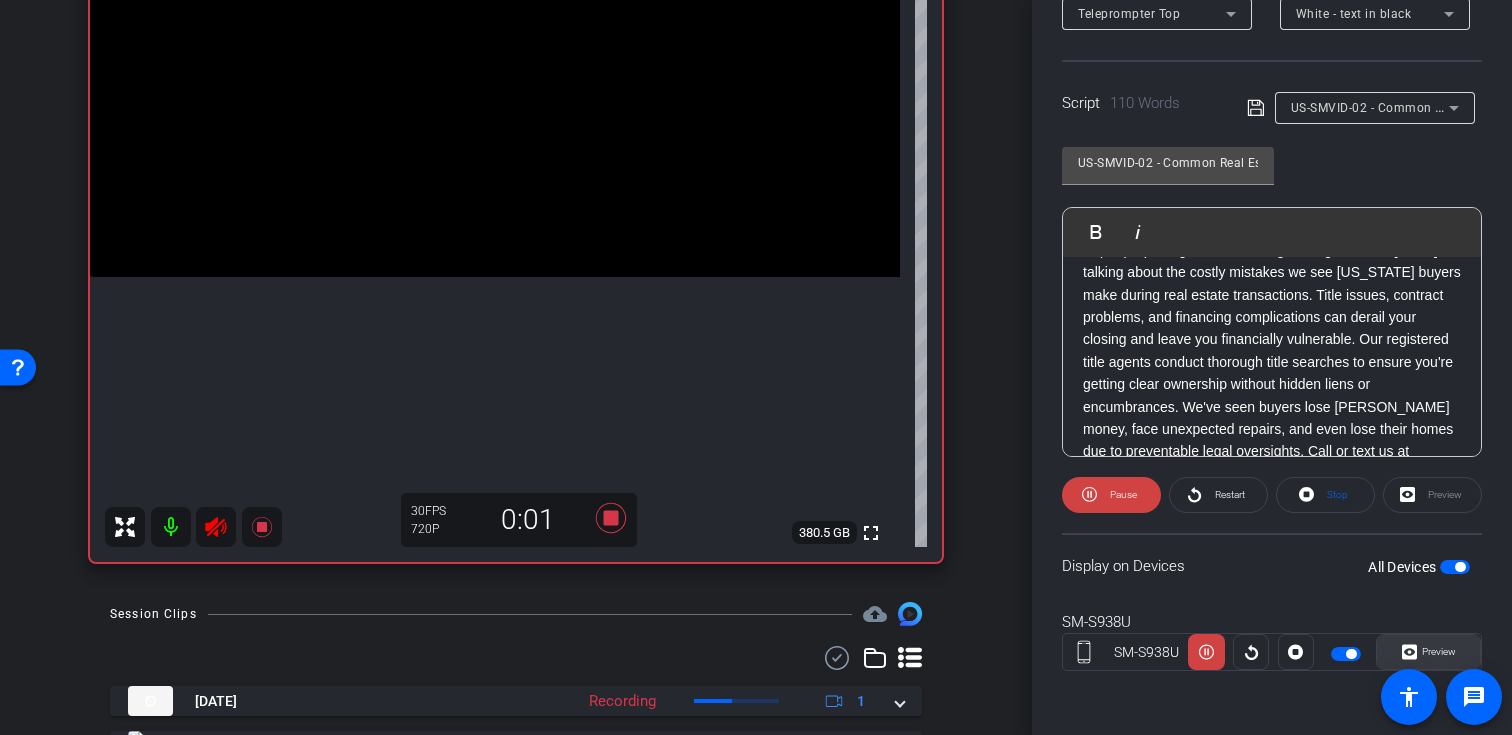 click on "Preview" 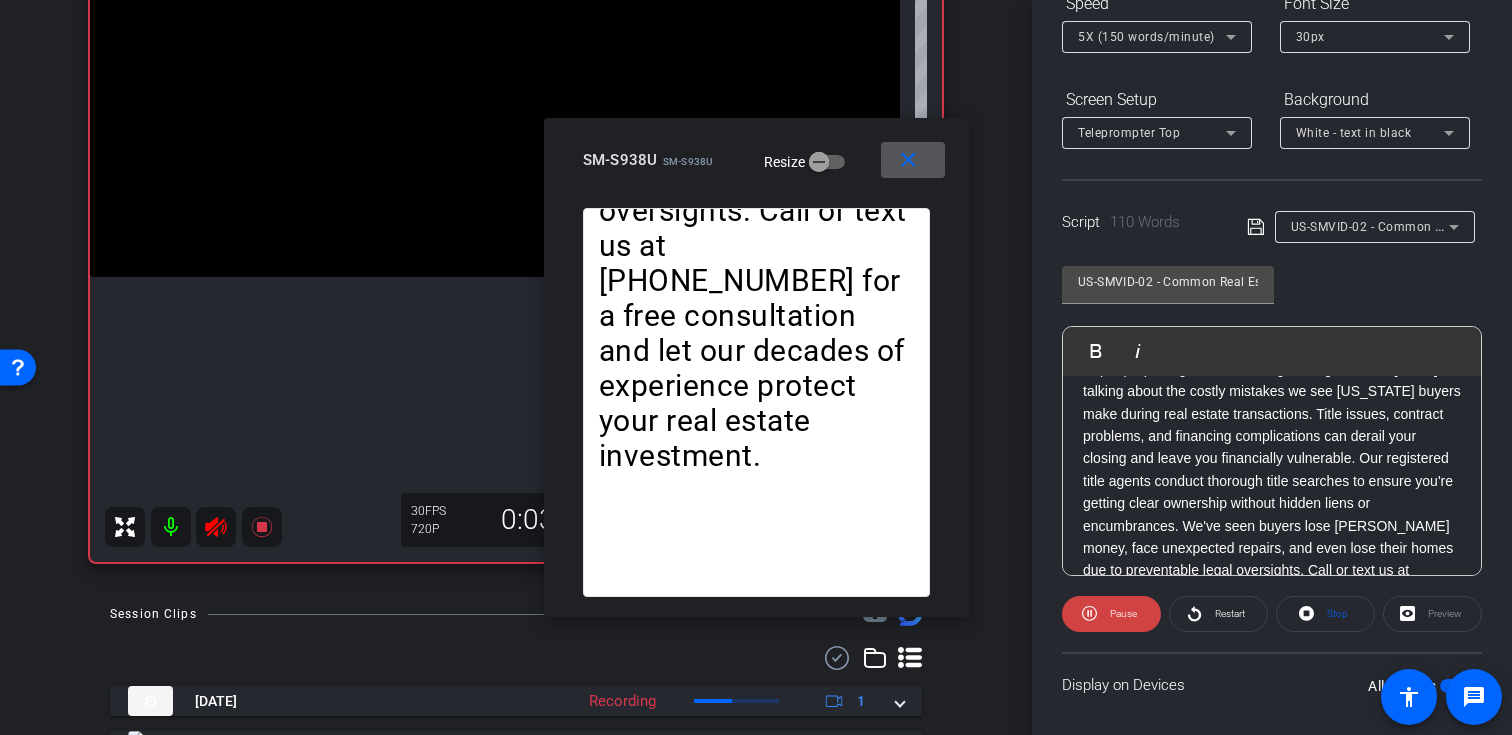 scroll, scrollTop: 232, scrollLeft: 0, axis: vertical 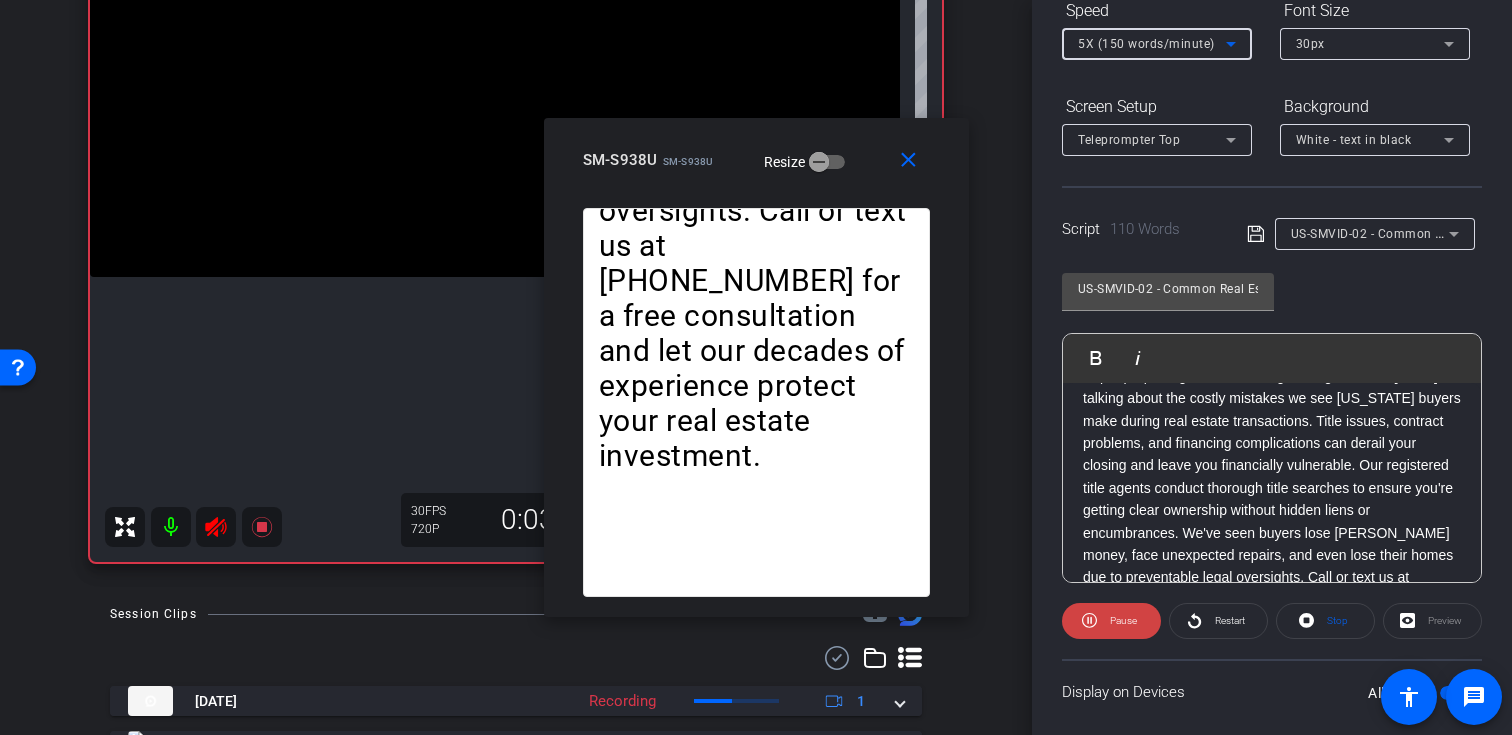 click on "5X (150 words/minute)" at bounding box center (1146, 44) 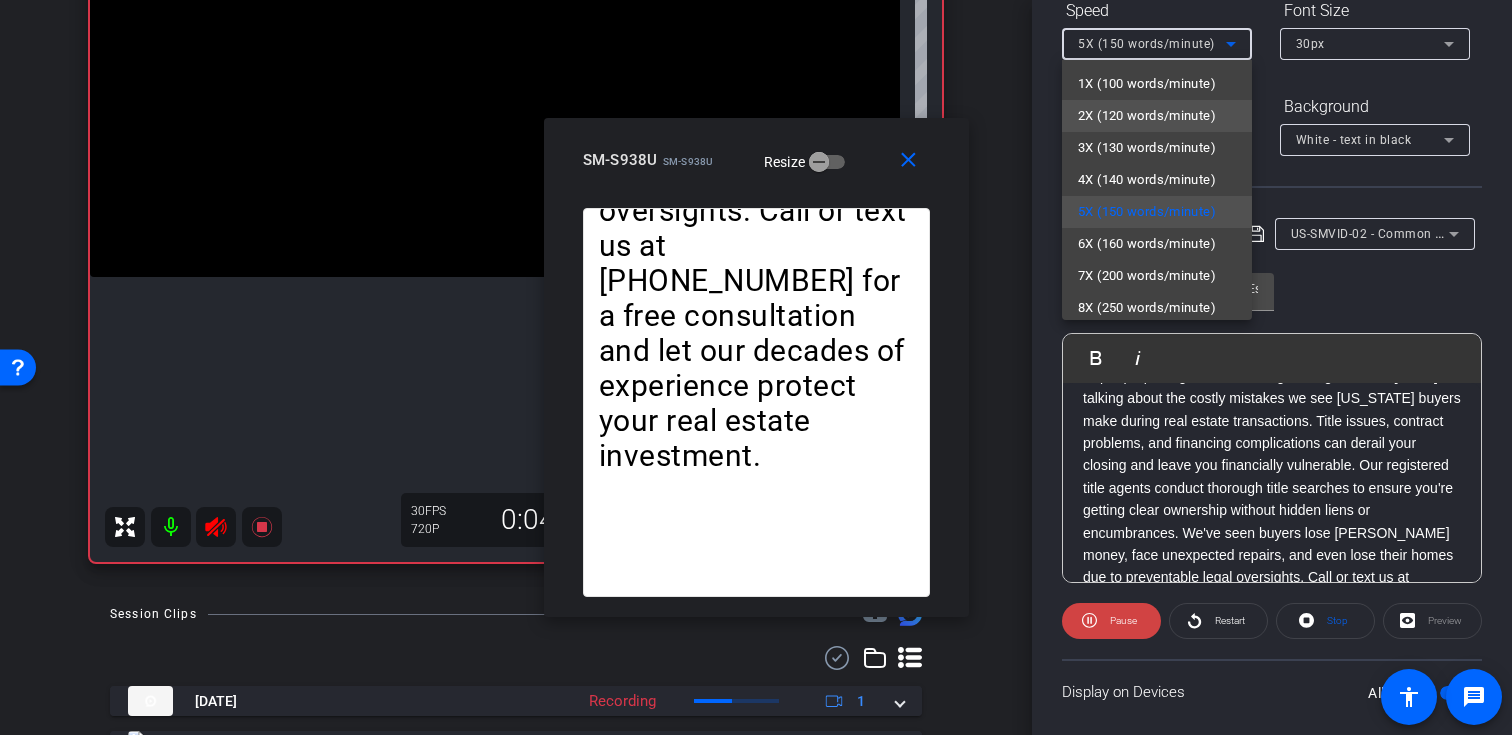 click on "2X (120 words/minute)" at bounding box center (1147, 116) 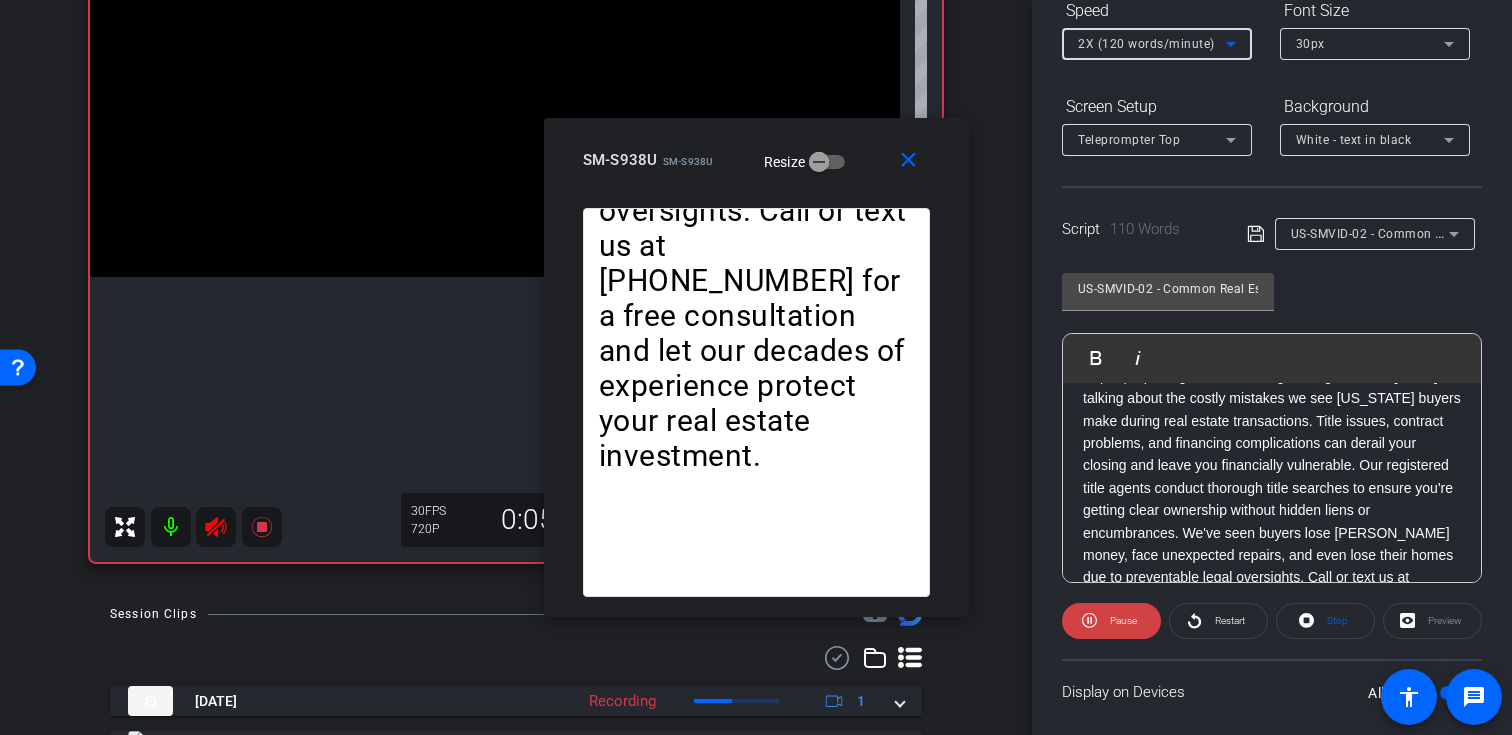 click on "2X (120 words/minute)" at bounding box center (1152, 43) 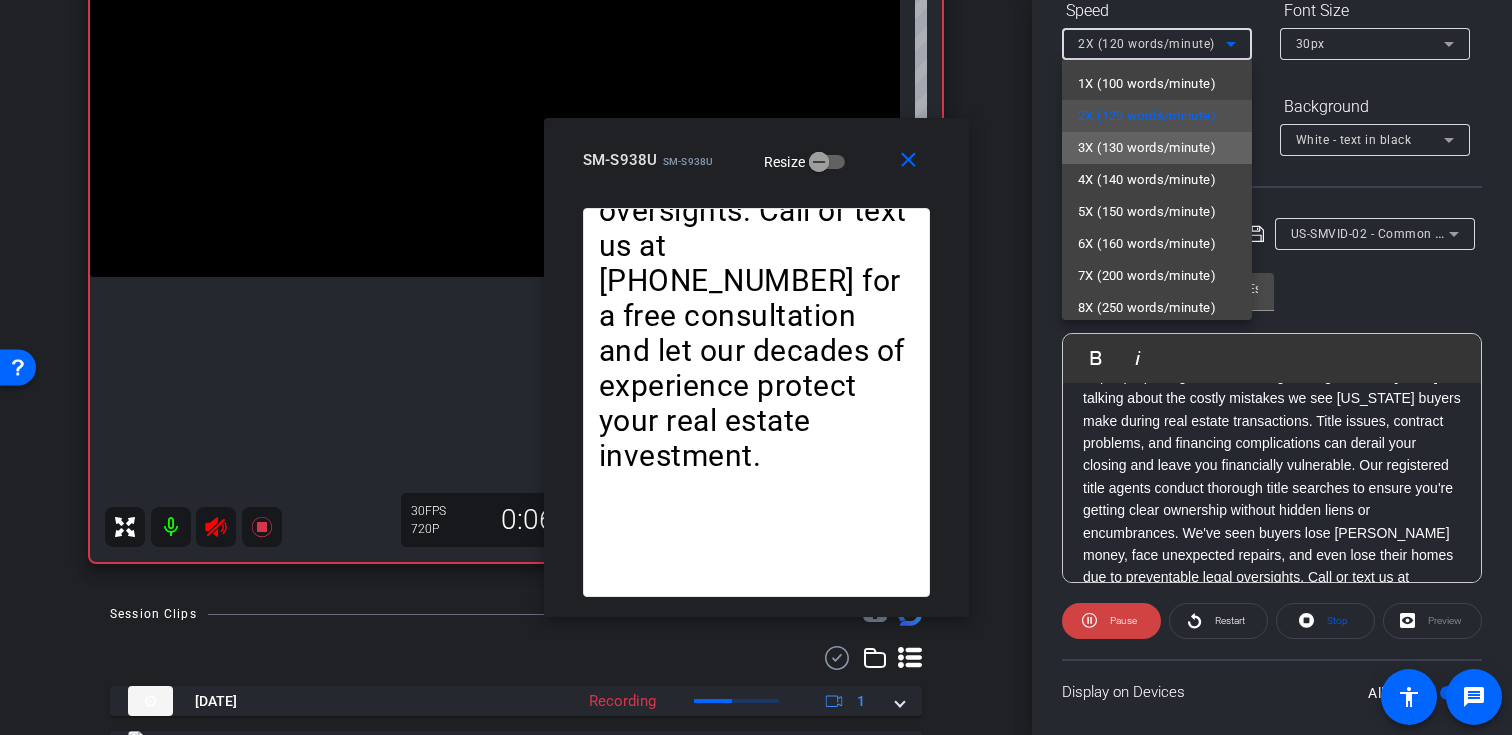 click on "3X (130 words/minute)" at bounding box center (1147, 148) 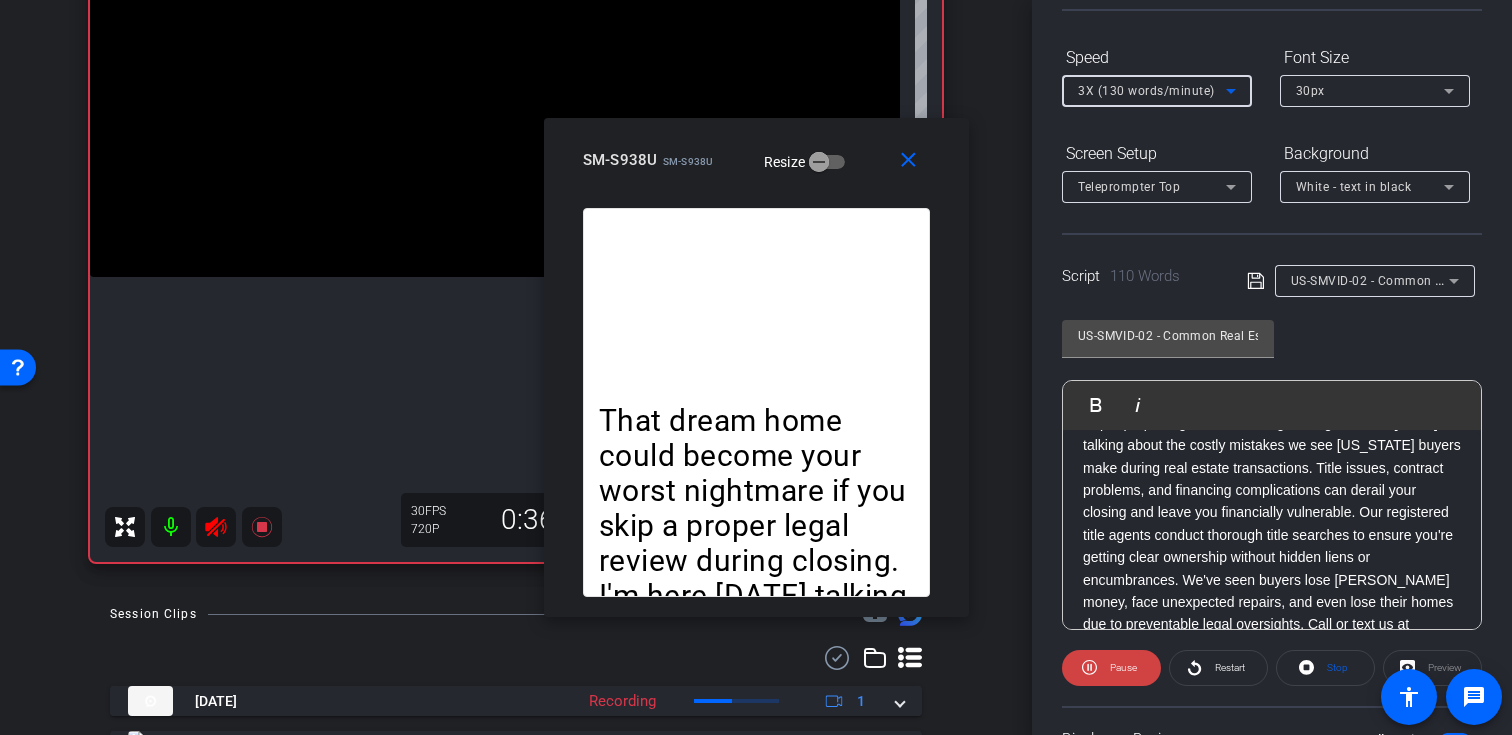 scroll, scrollTop: 73, scrollLeft: 0, axis: vertical 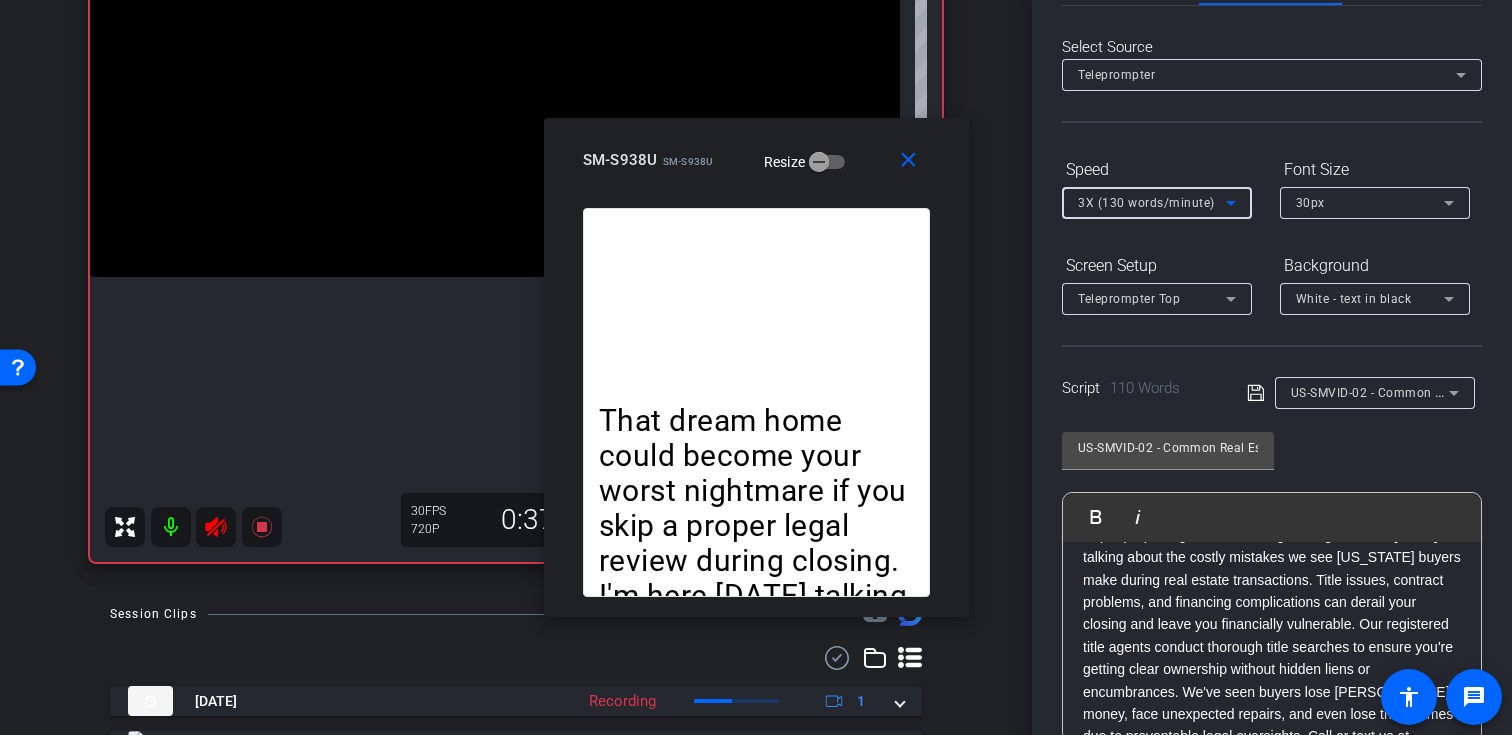 click on "3X (130 words/minute)" at bounding box center [1146, 203] 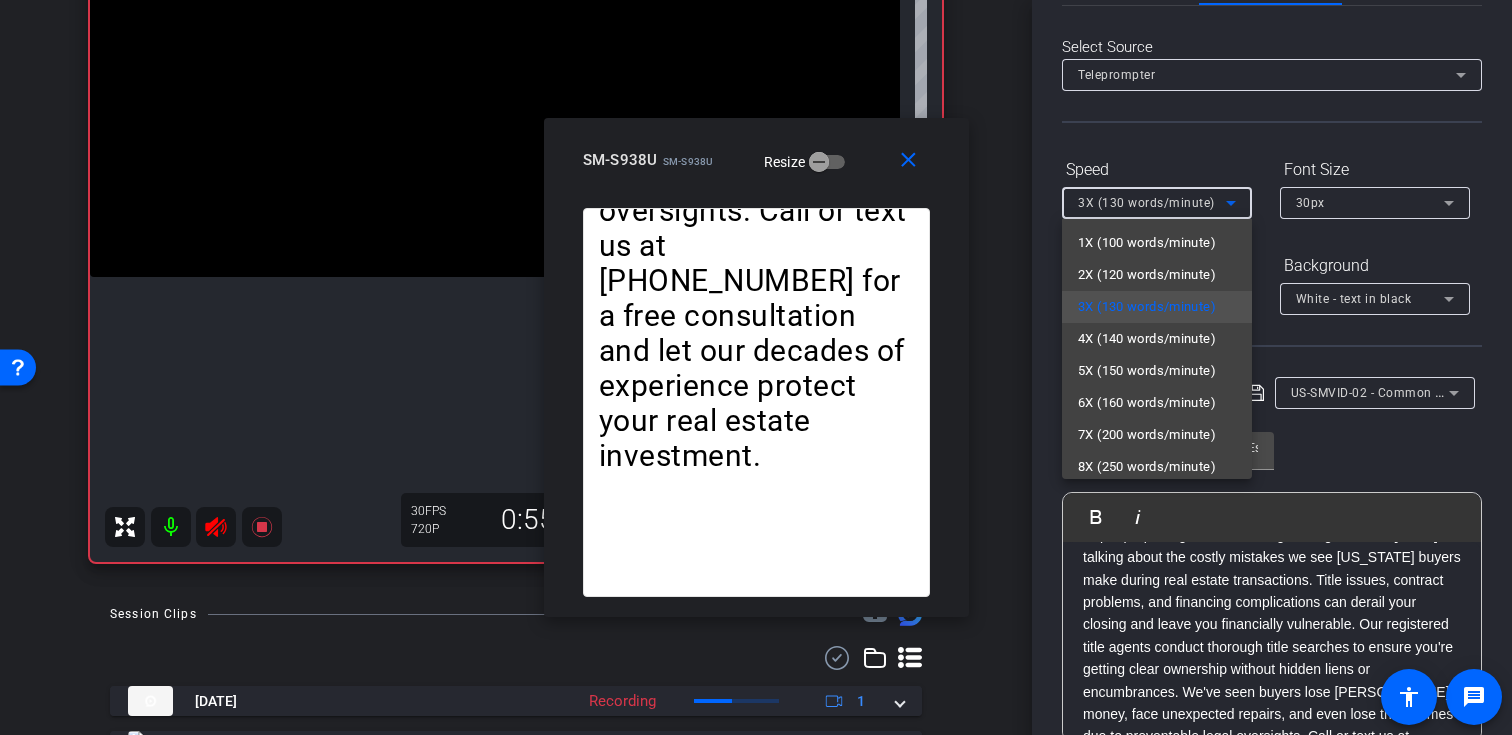 click at bounding box center [756, 367] 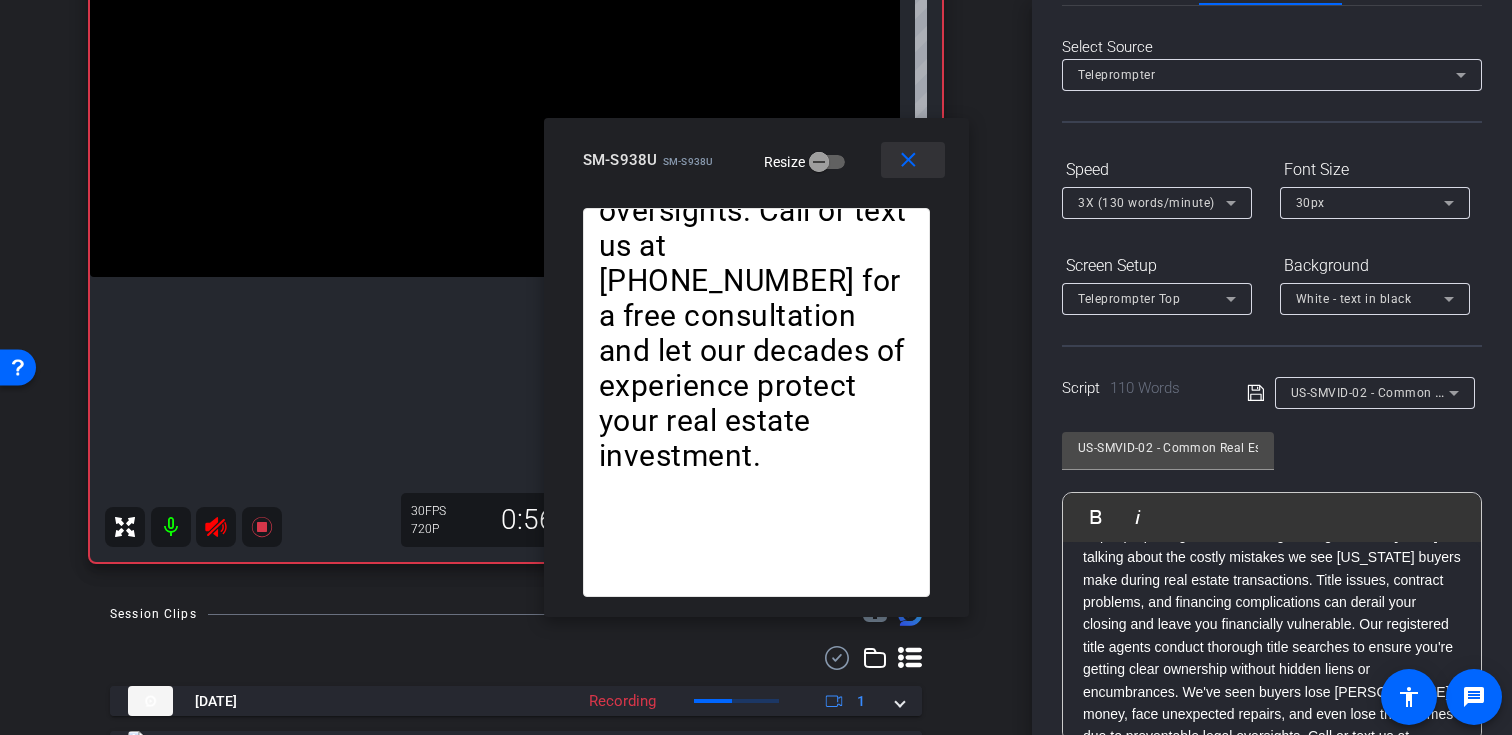 click on "close" at bounding box center [908, 160] 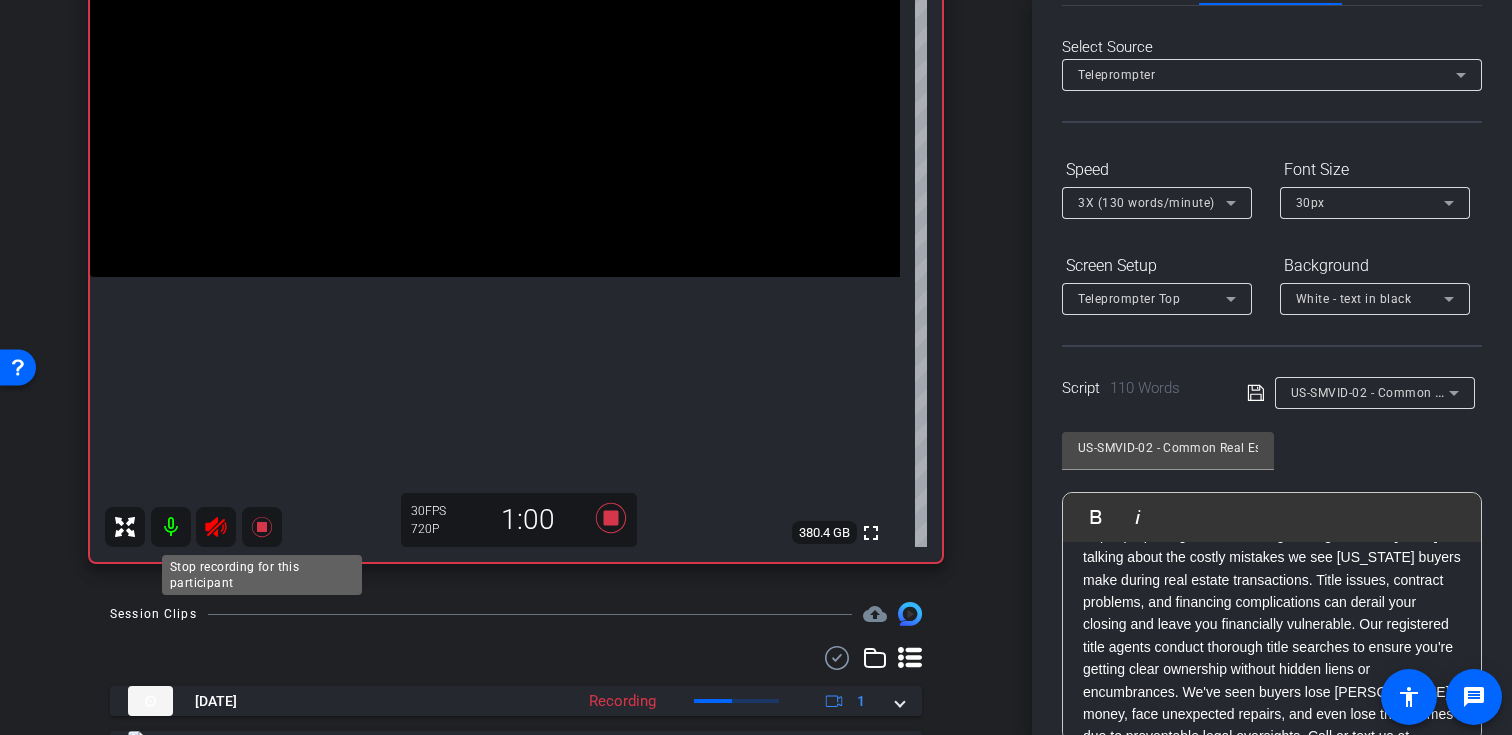 click 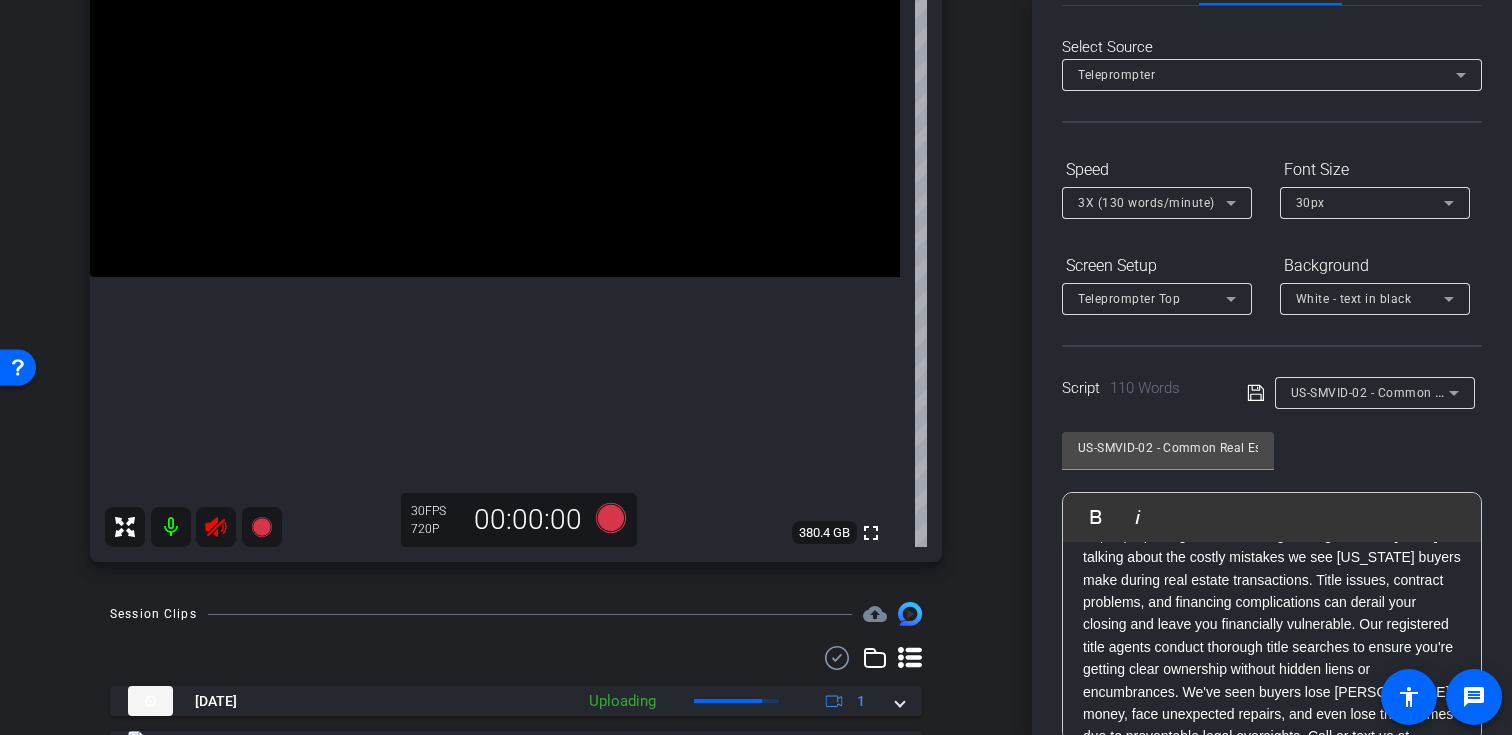 click 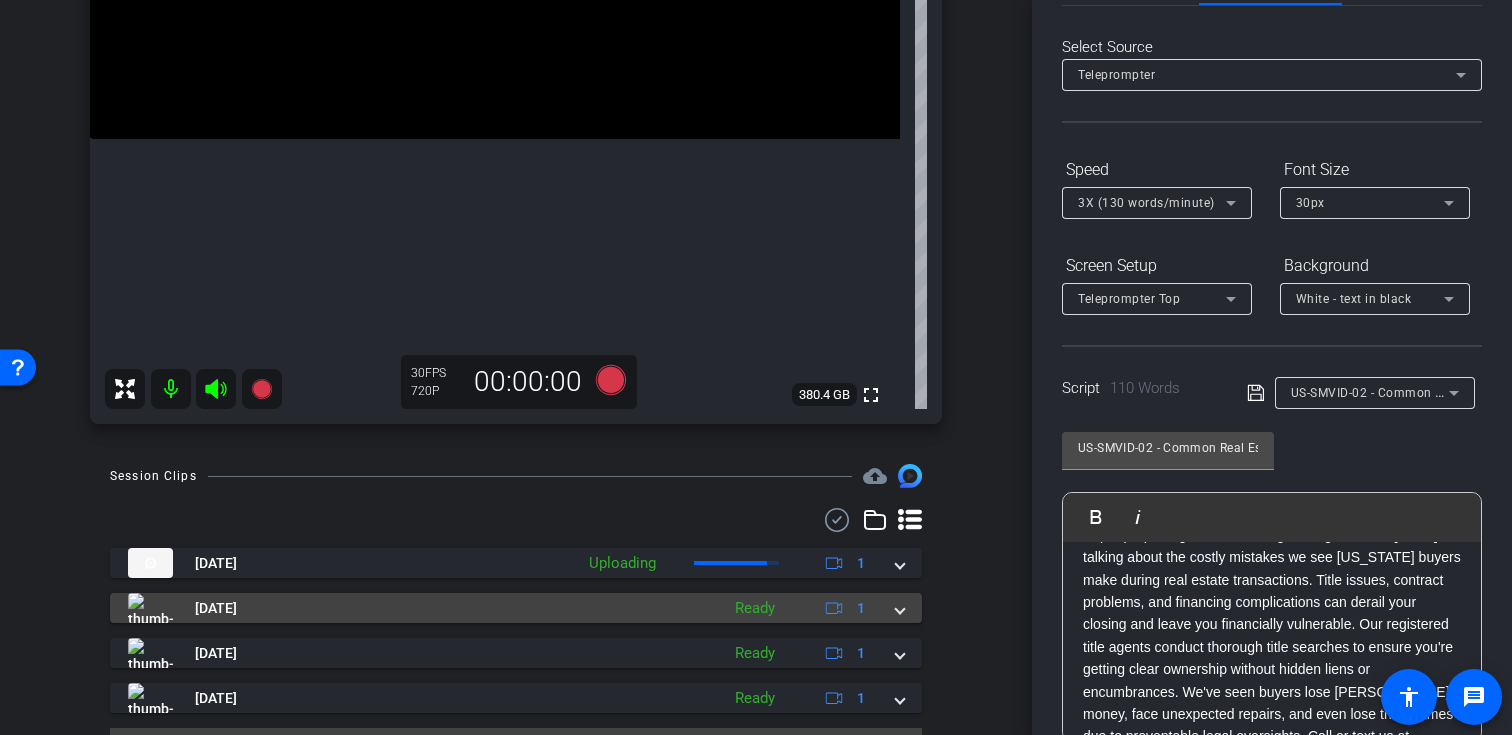 scroll, scrollTop: 422, scrollLeft: 0, axis: vertical 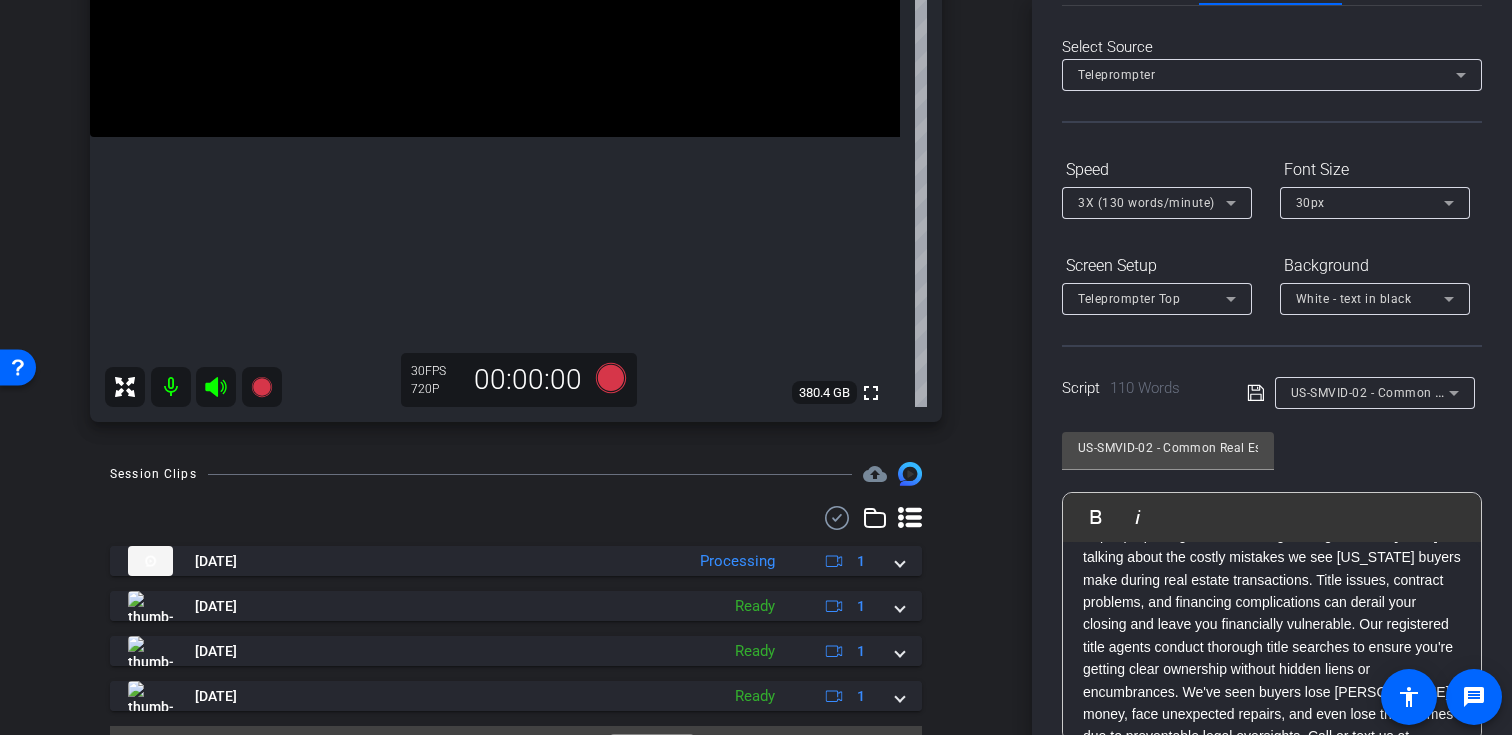 click on "US-SMVID-02 - Common Real Estate Closing Mistakes That Cost Illinois Buyers" at bounding box center (1534, 392) 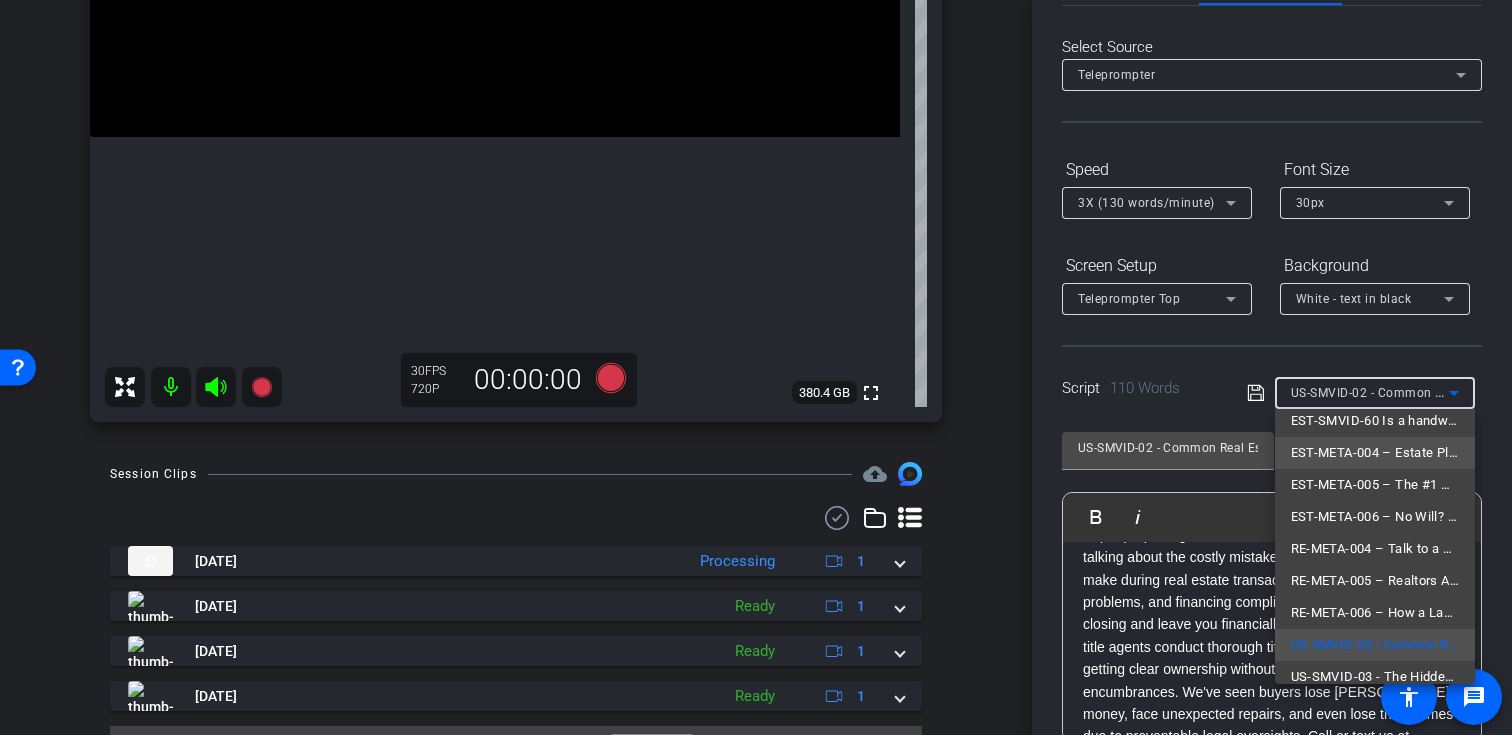 scroll, scrollTop: 509, scrollLeft: 0, axis: vertical 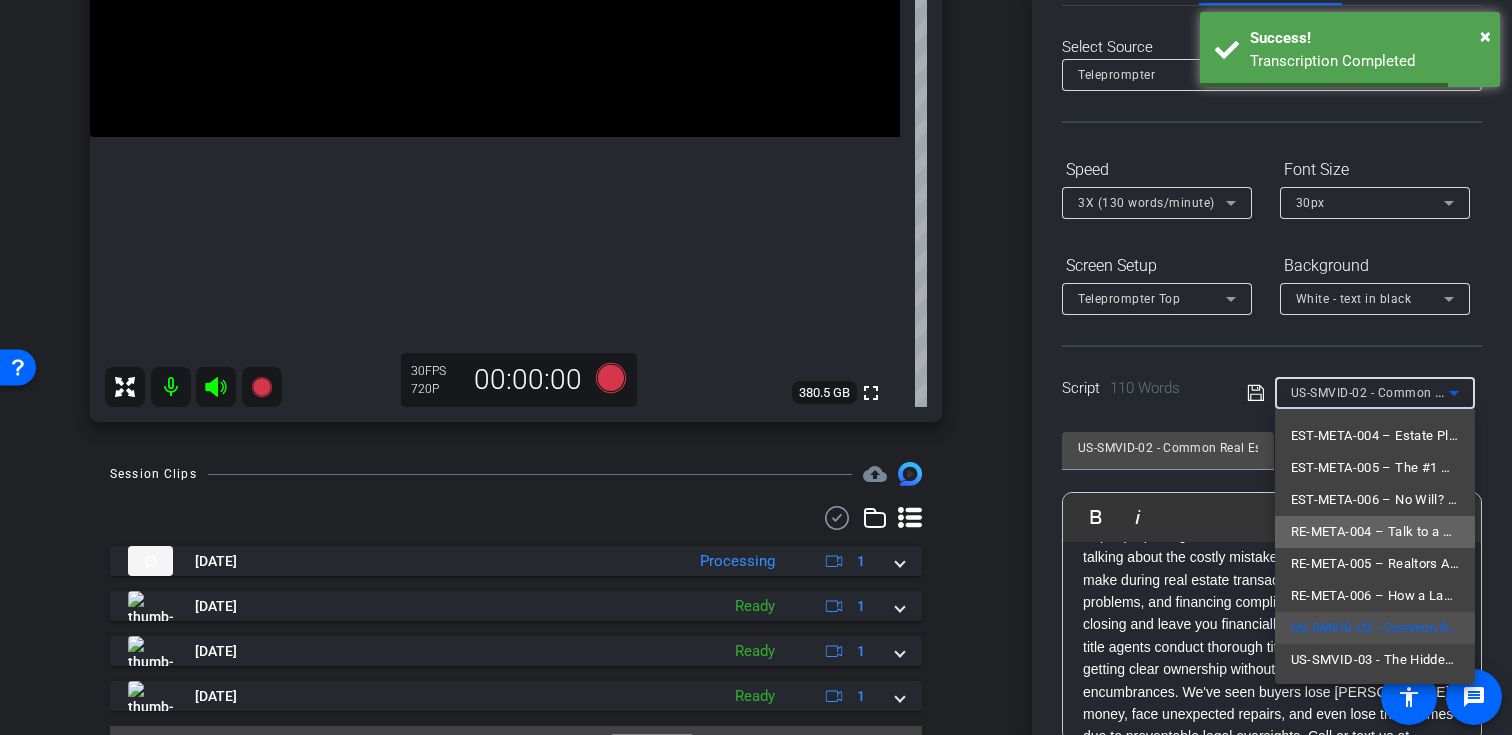 click on "RE-META-004 – Talk to a Lawyer Before You Hire That Realtor" at bounding box center (1375, 532) 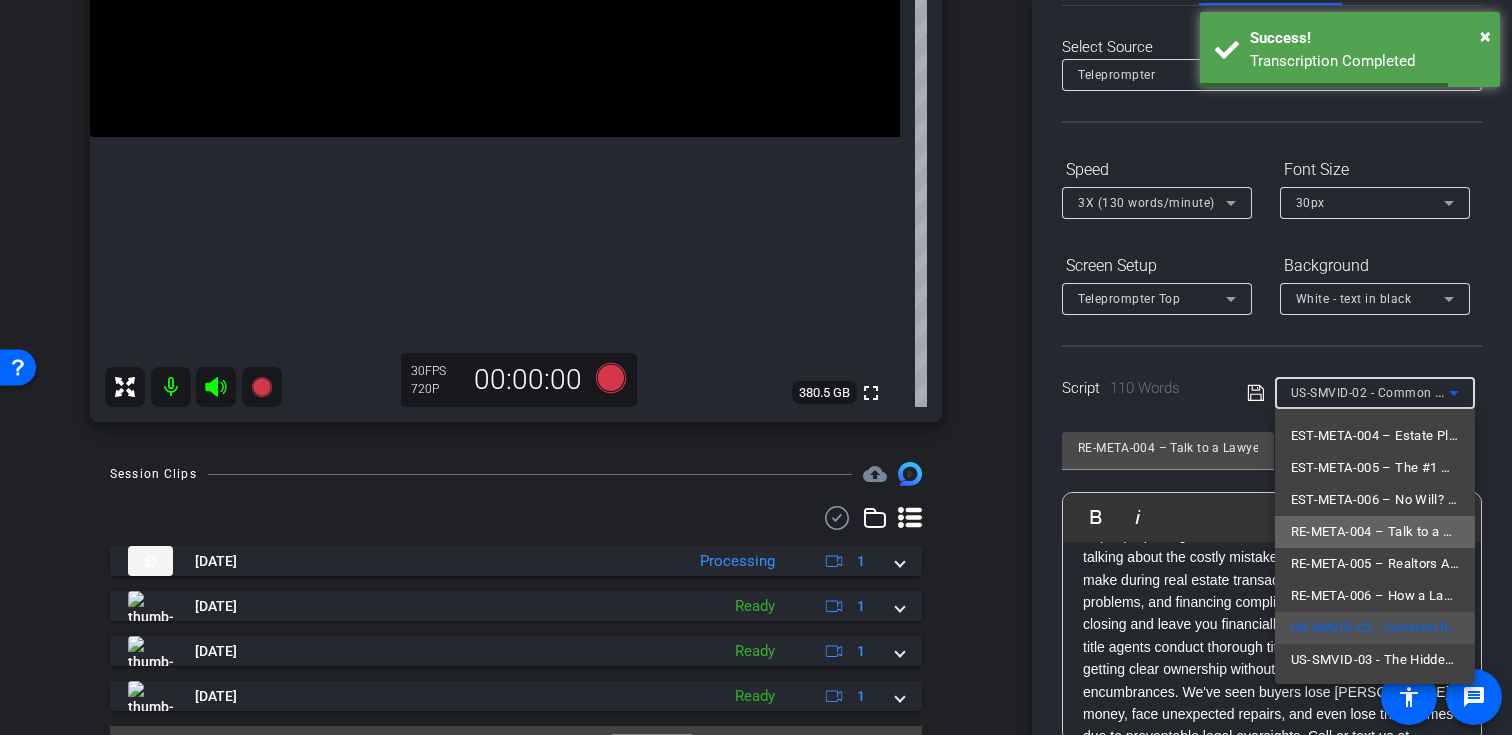 scroll, scrollTop: 0, scrollLeft: 0, axis: both 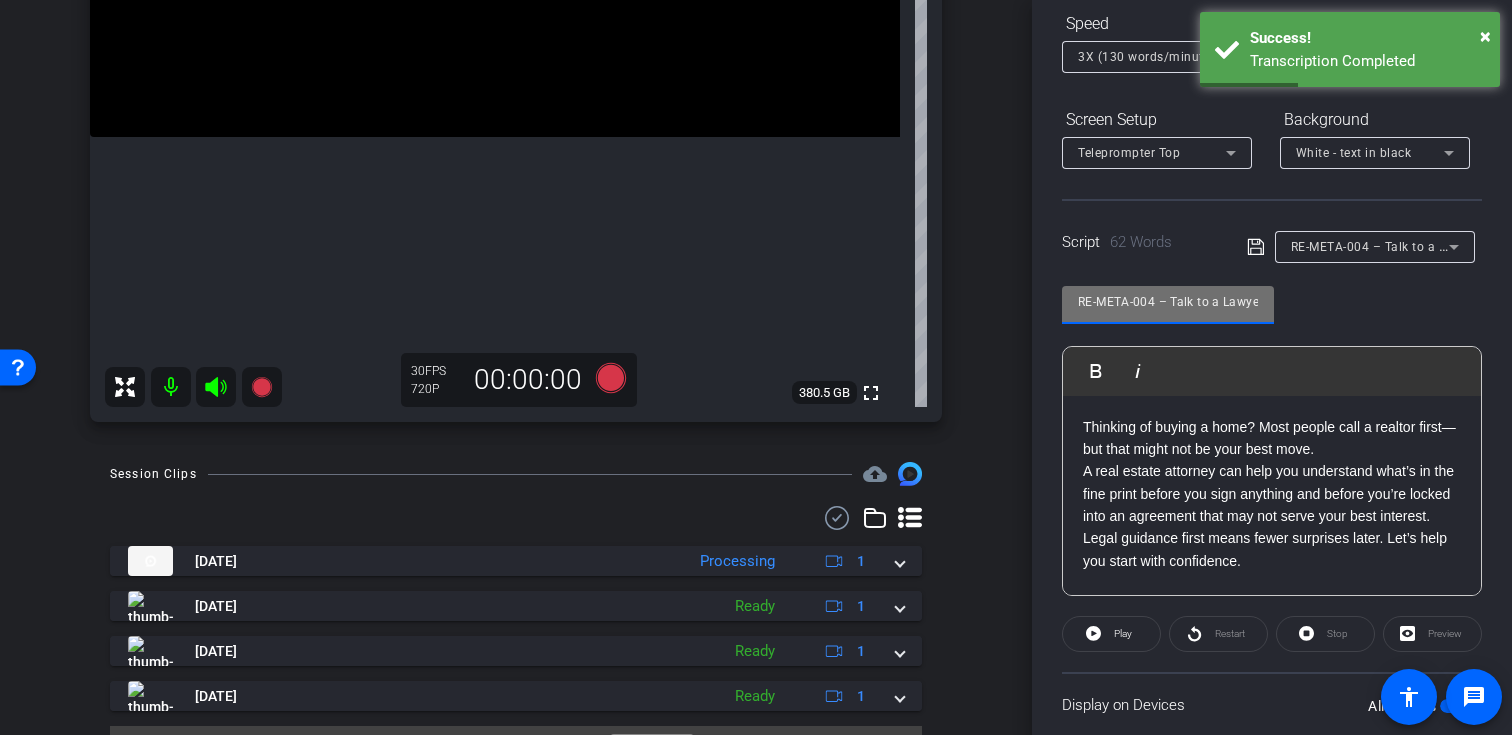 drag, startPoint x: 1152, startPoint y: 300, endPoint x: 1004, endPoint y: 298, distance: 148.01352 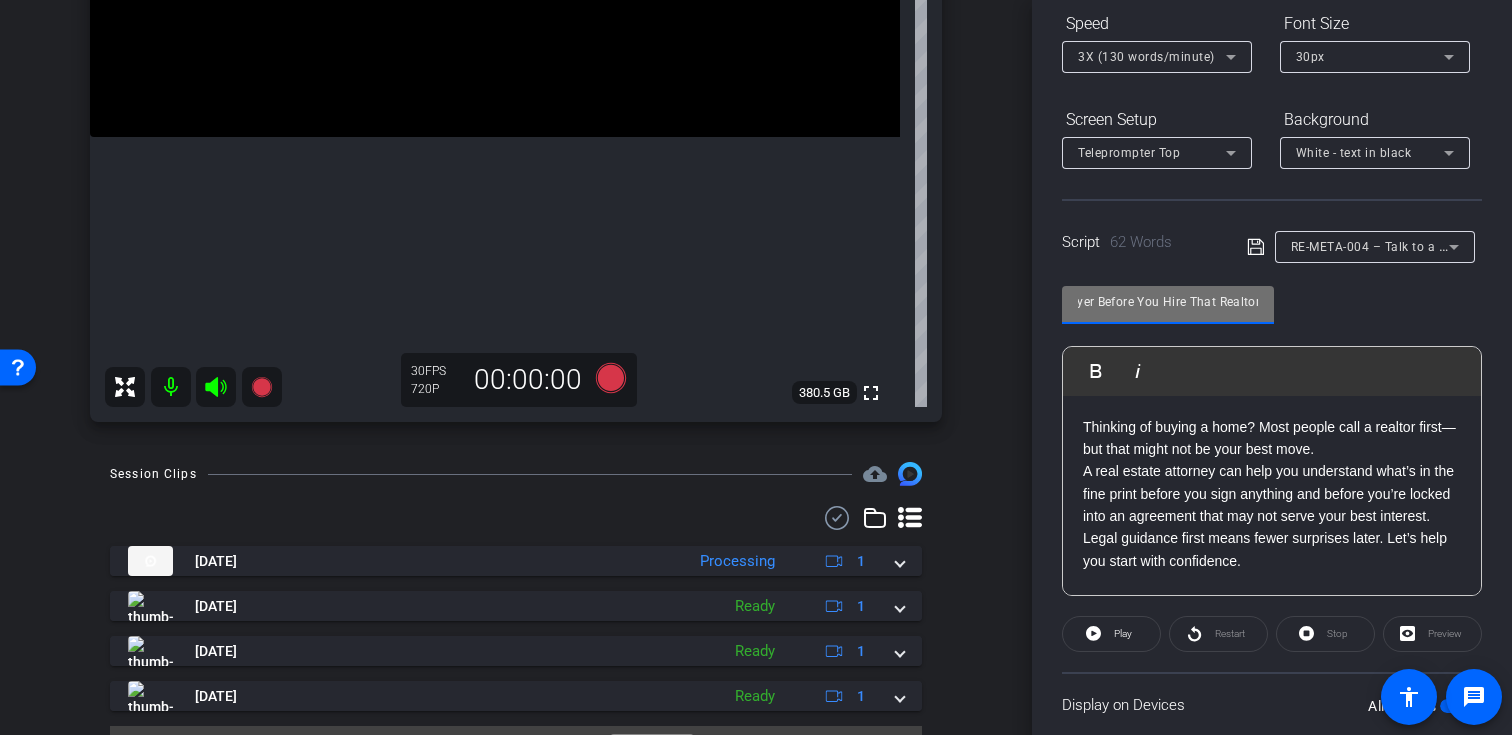 scroll, scrollTop: 0, scrollLeft: 0, axis: both 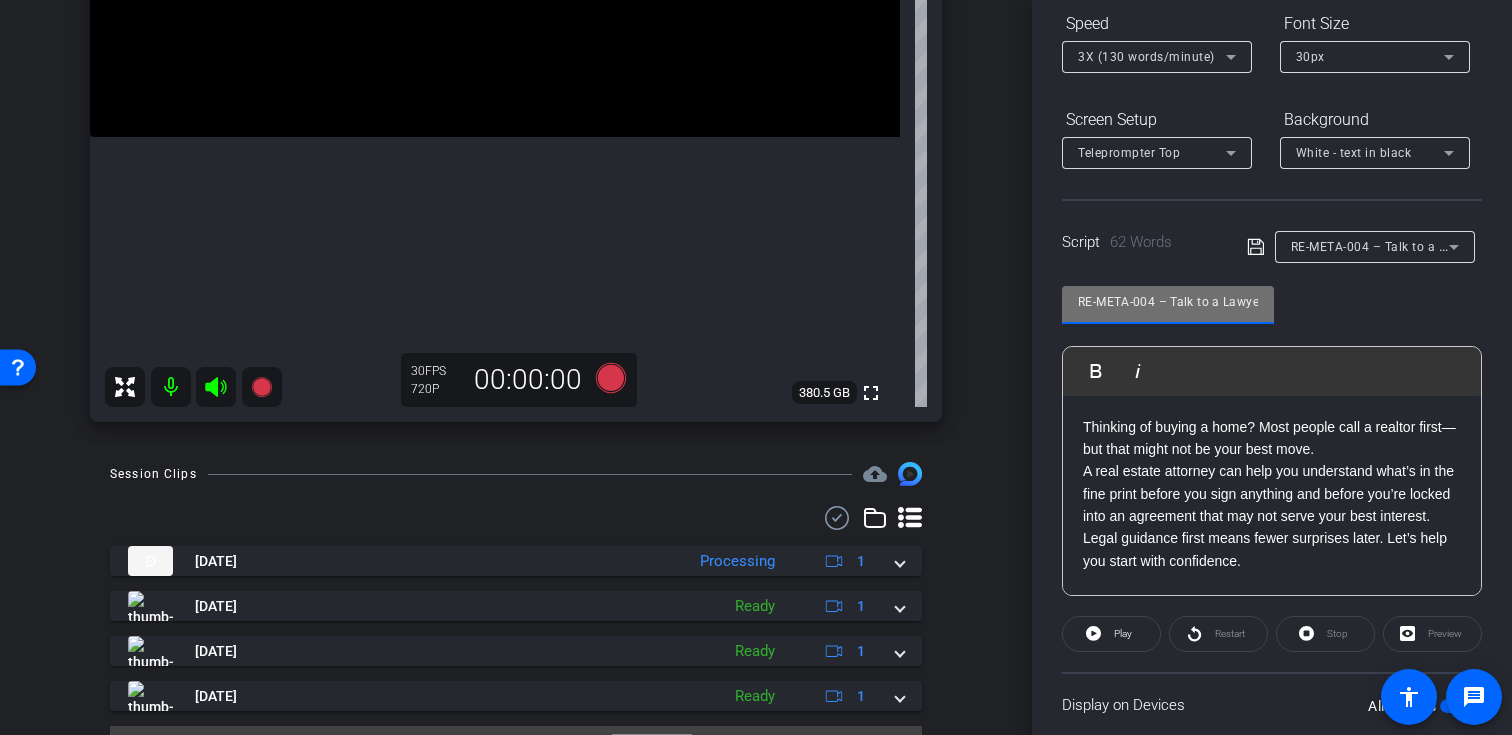 click on "RE-META-004 – Talk to a Lawyer Before You Hire That Realtor" at bounding box center (1168, 302) 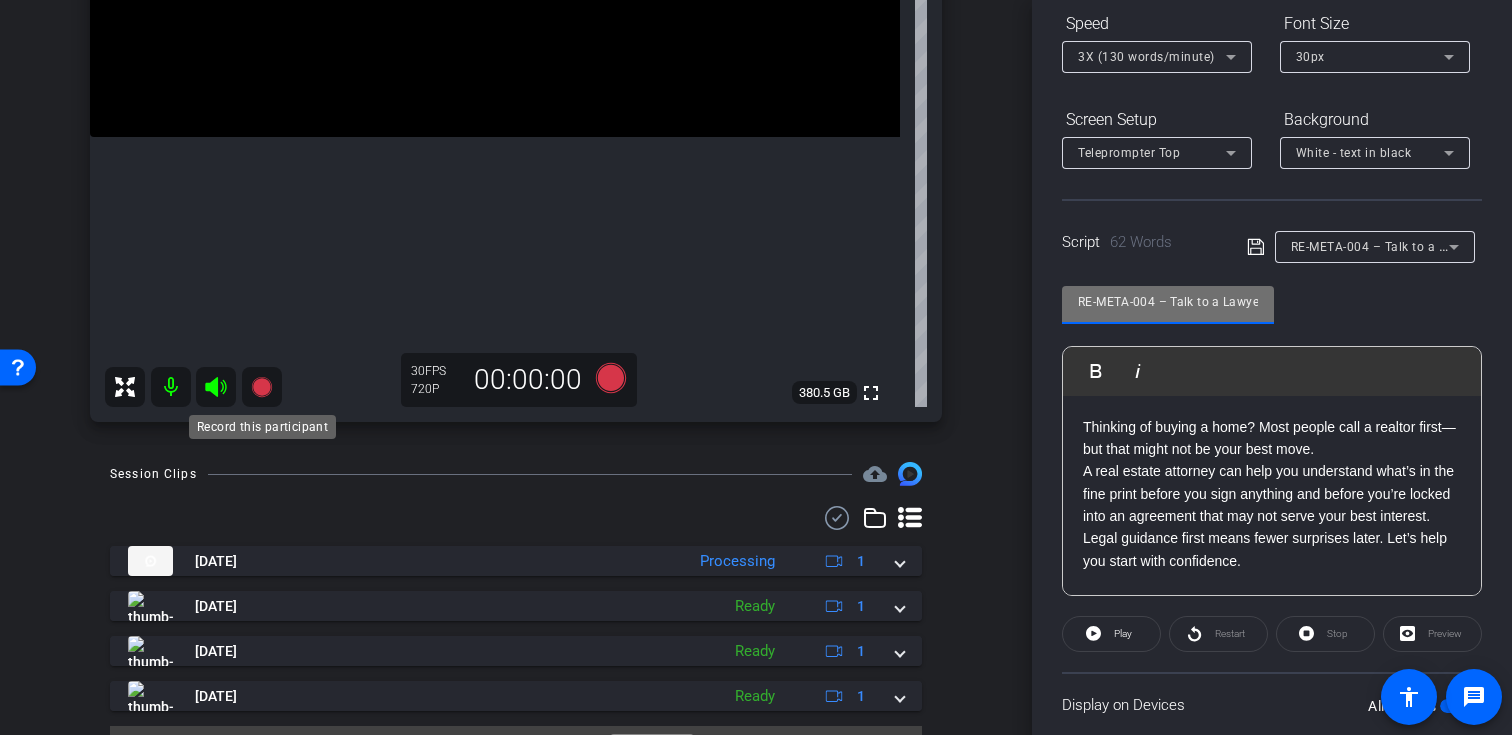 click 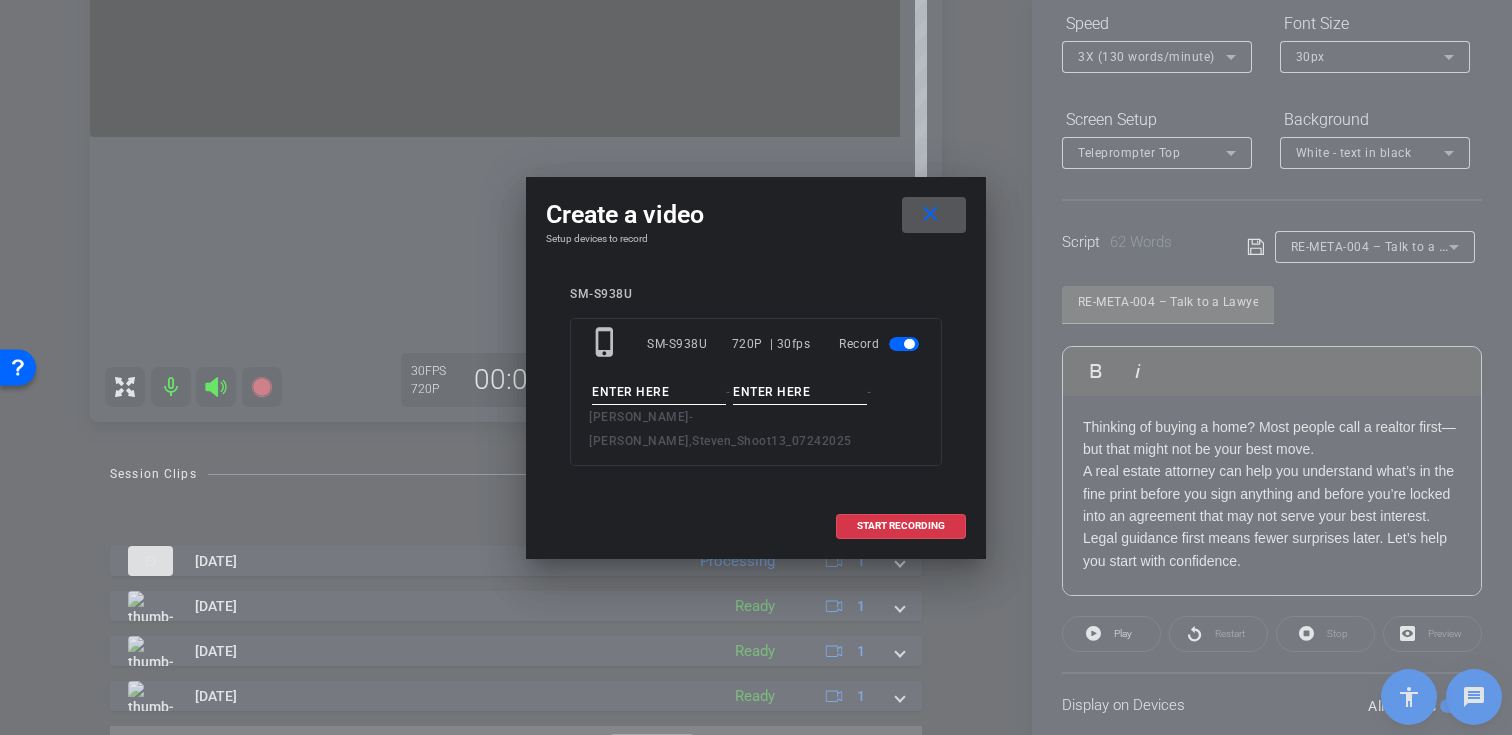 click at bounding box center (659, 392) 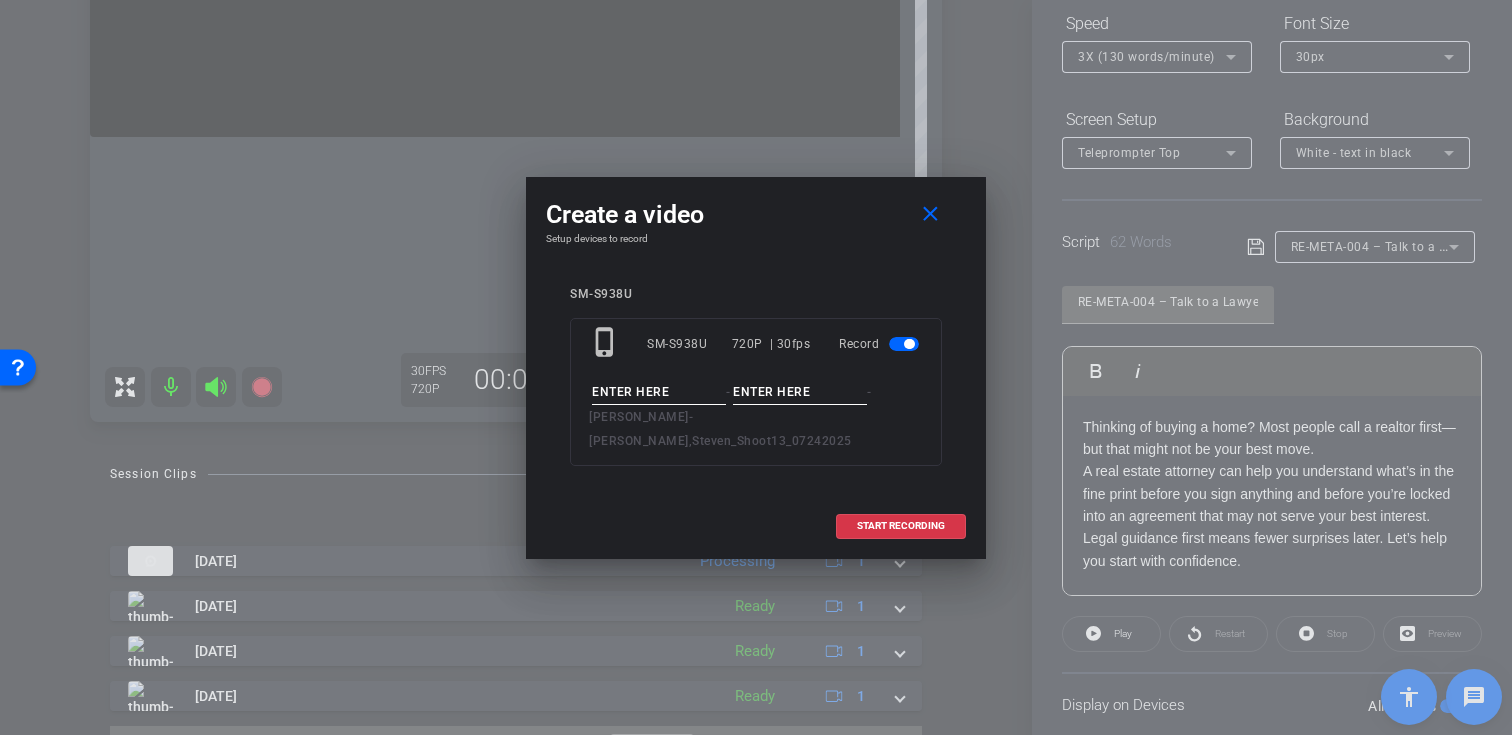 paste on "RE-META-004" 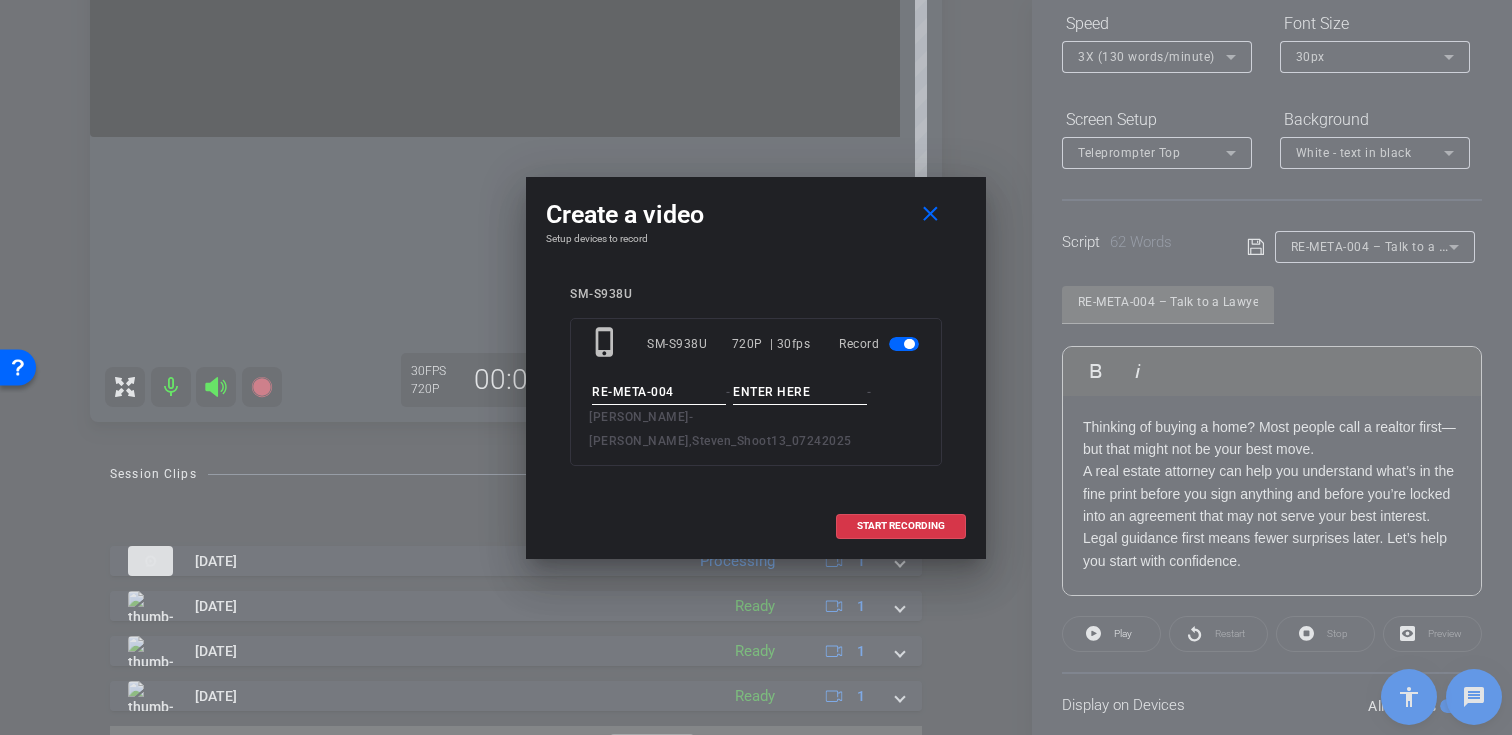 type on "RE-META-004" 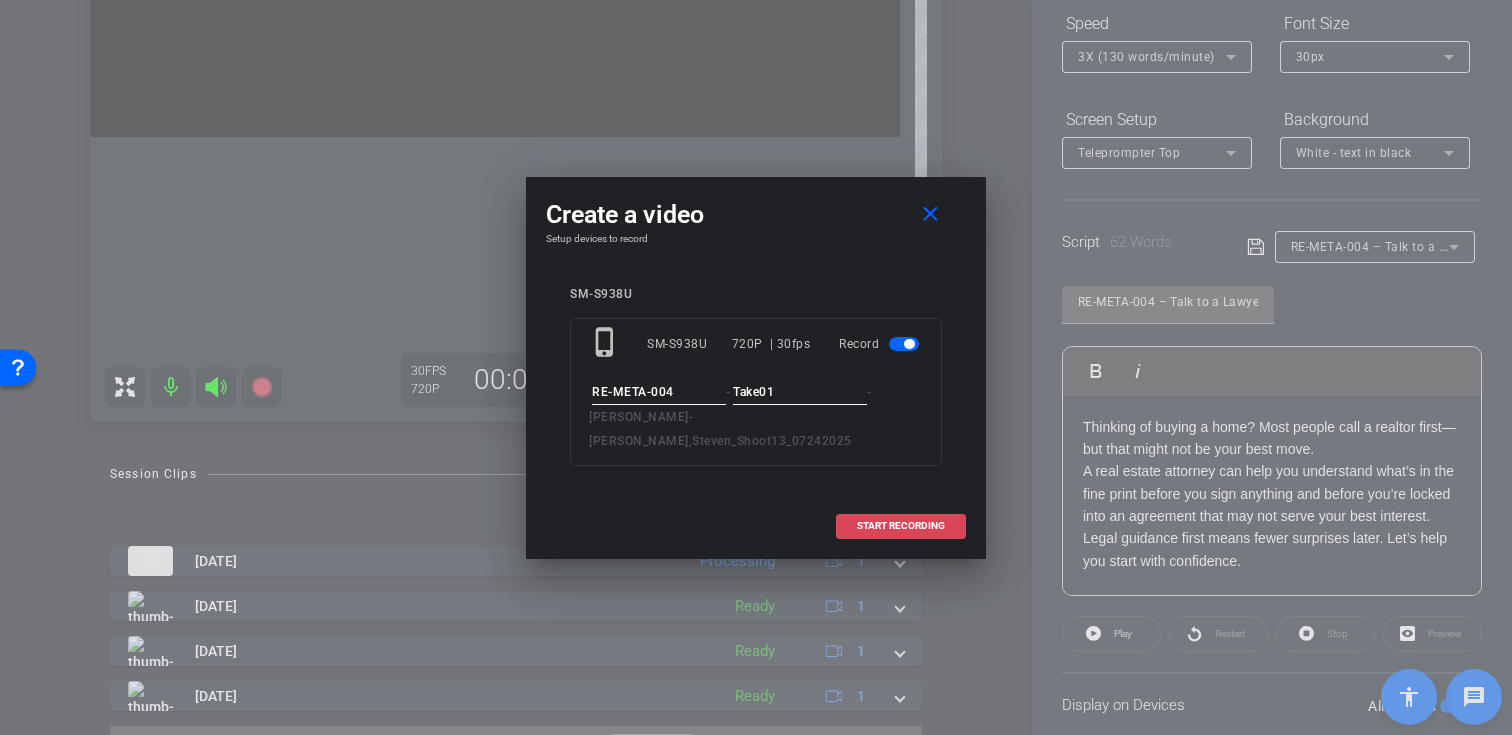 type on "Take01" 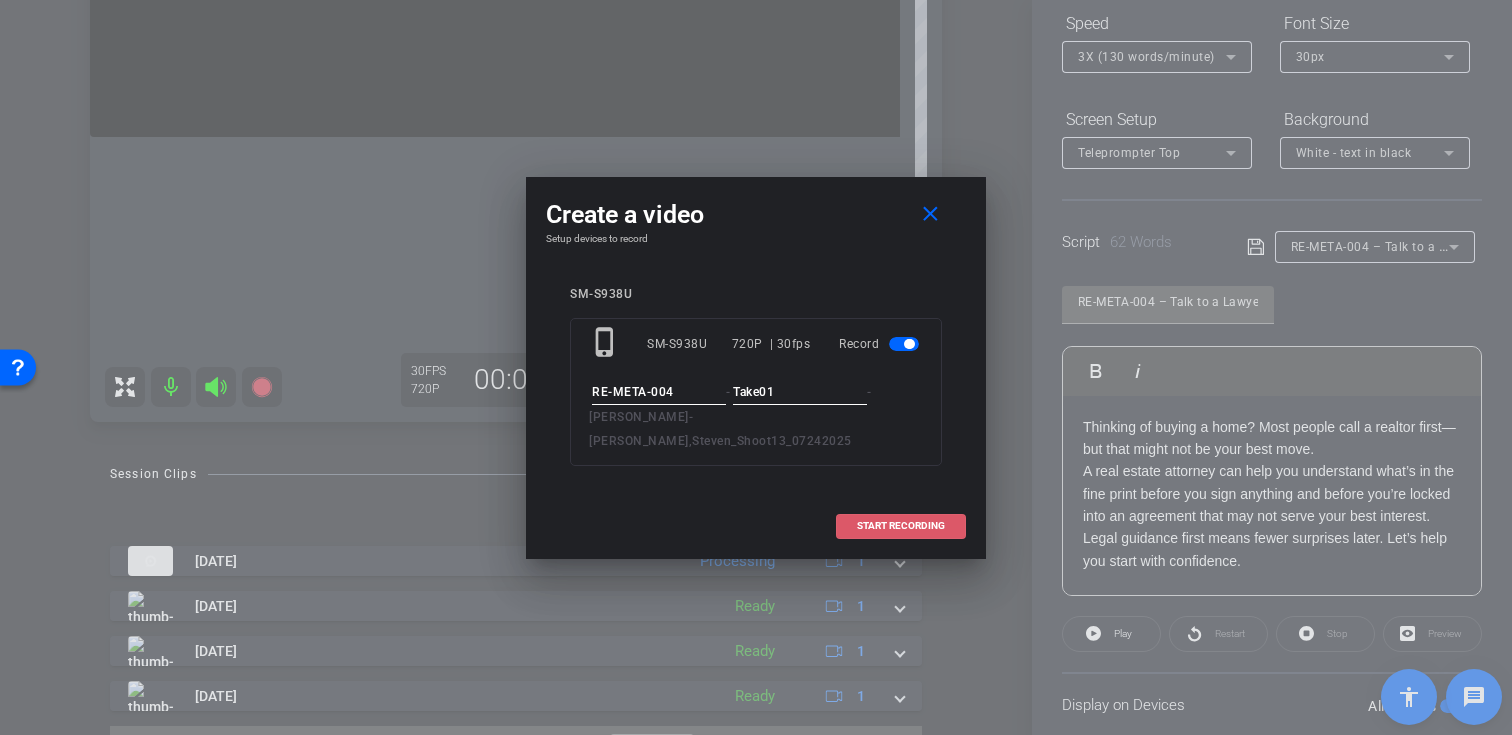 click at bounding box center (901, 526) 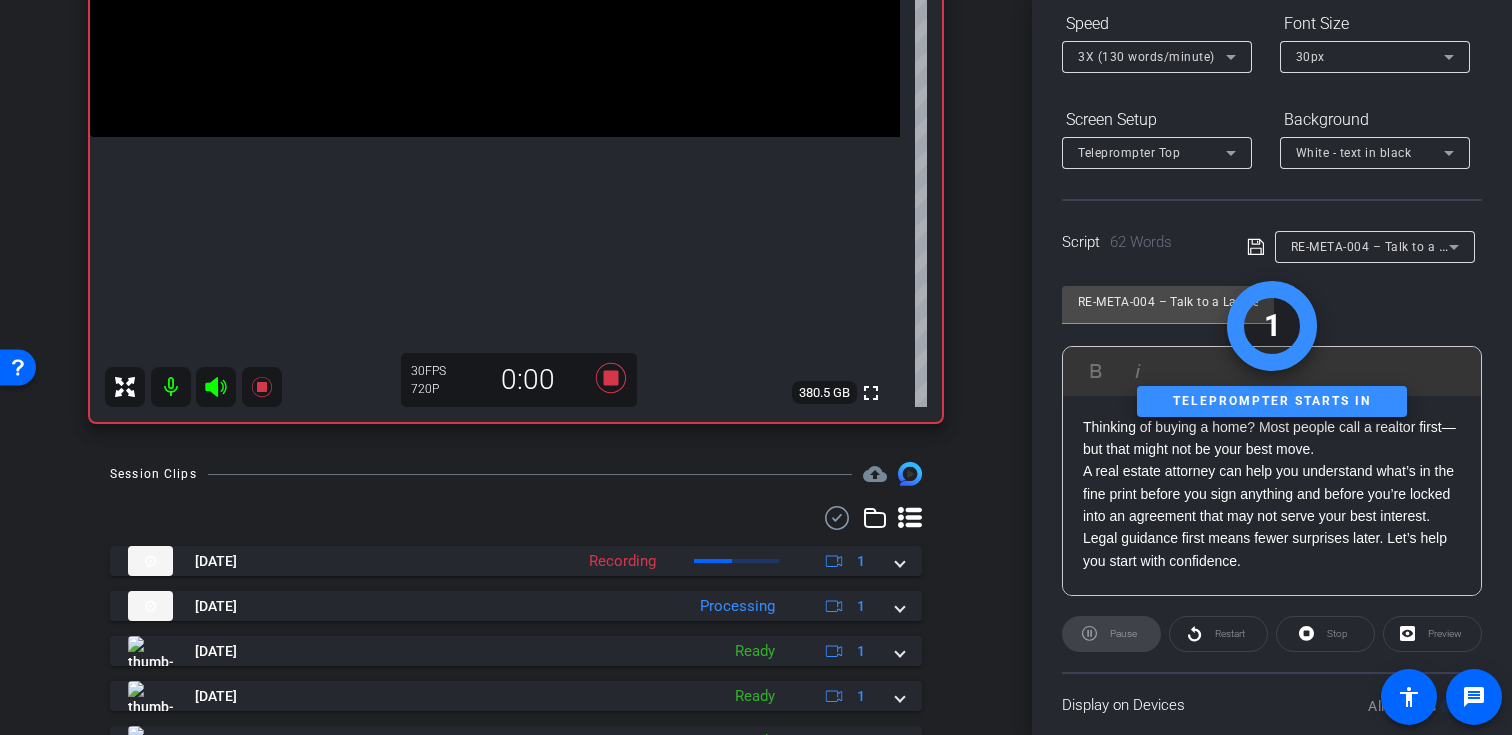 click 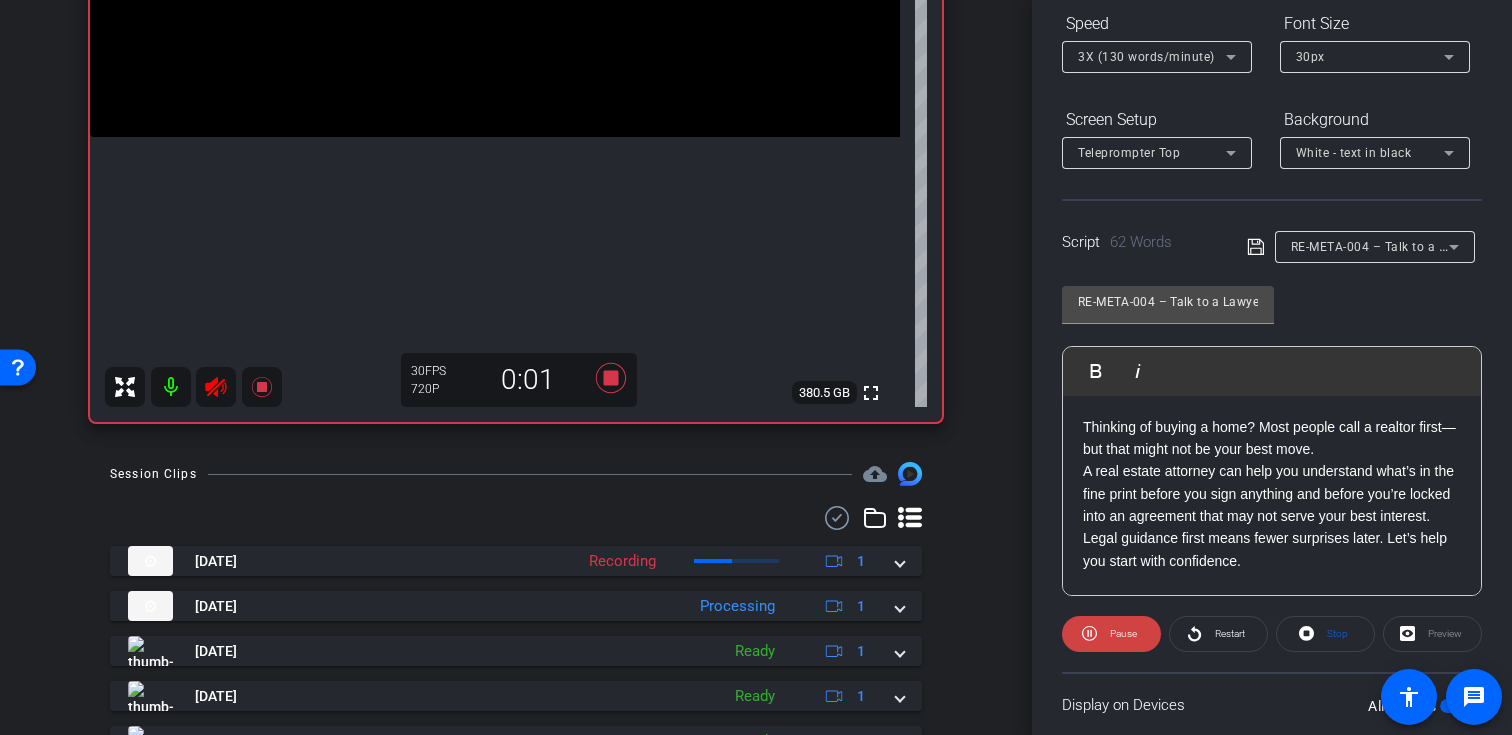 scroll, scrollTop: 514, scrollLeft: 0, axis: vertical 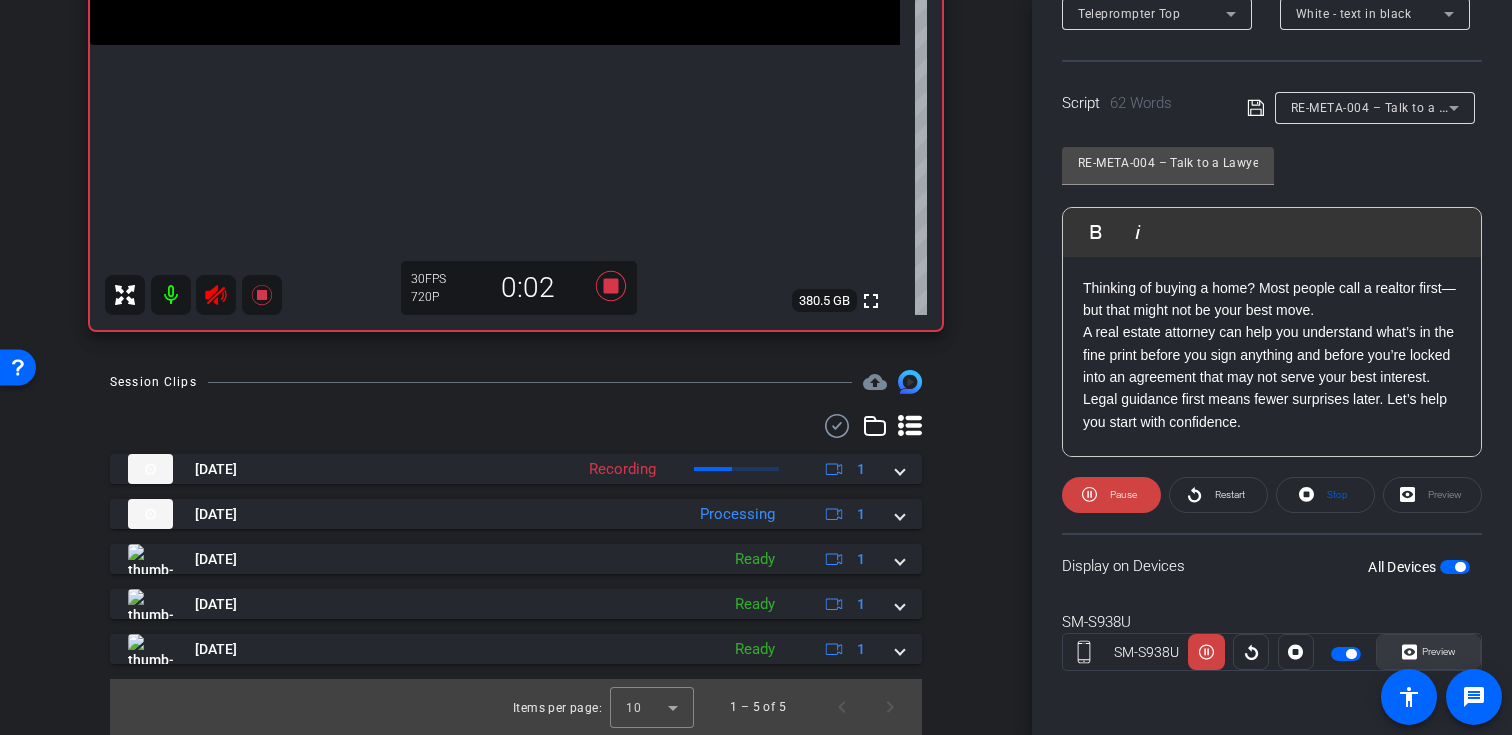 click 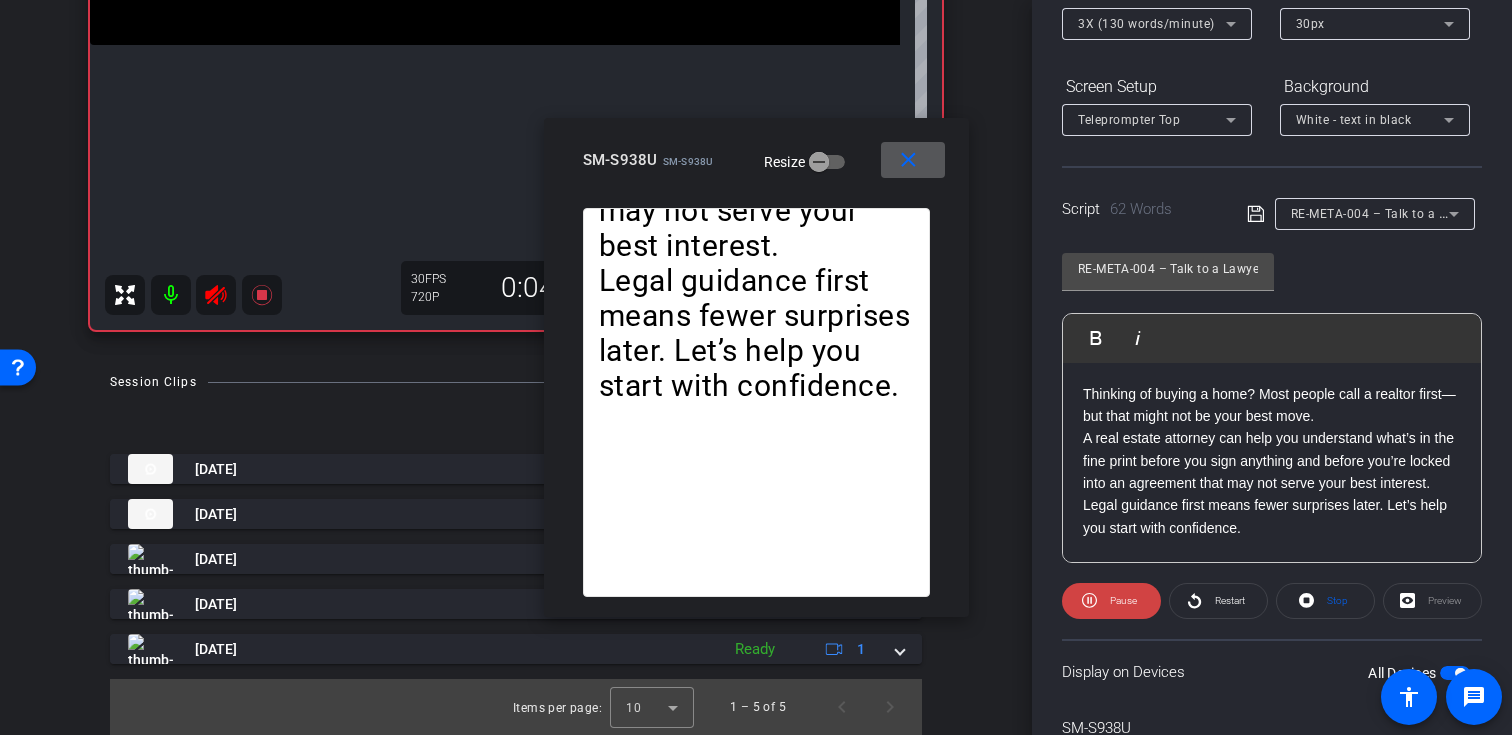 scroll, scrollTop: 250, scrollLeft: 0, axis: vertical 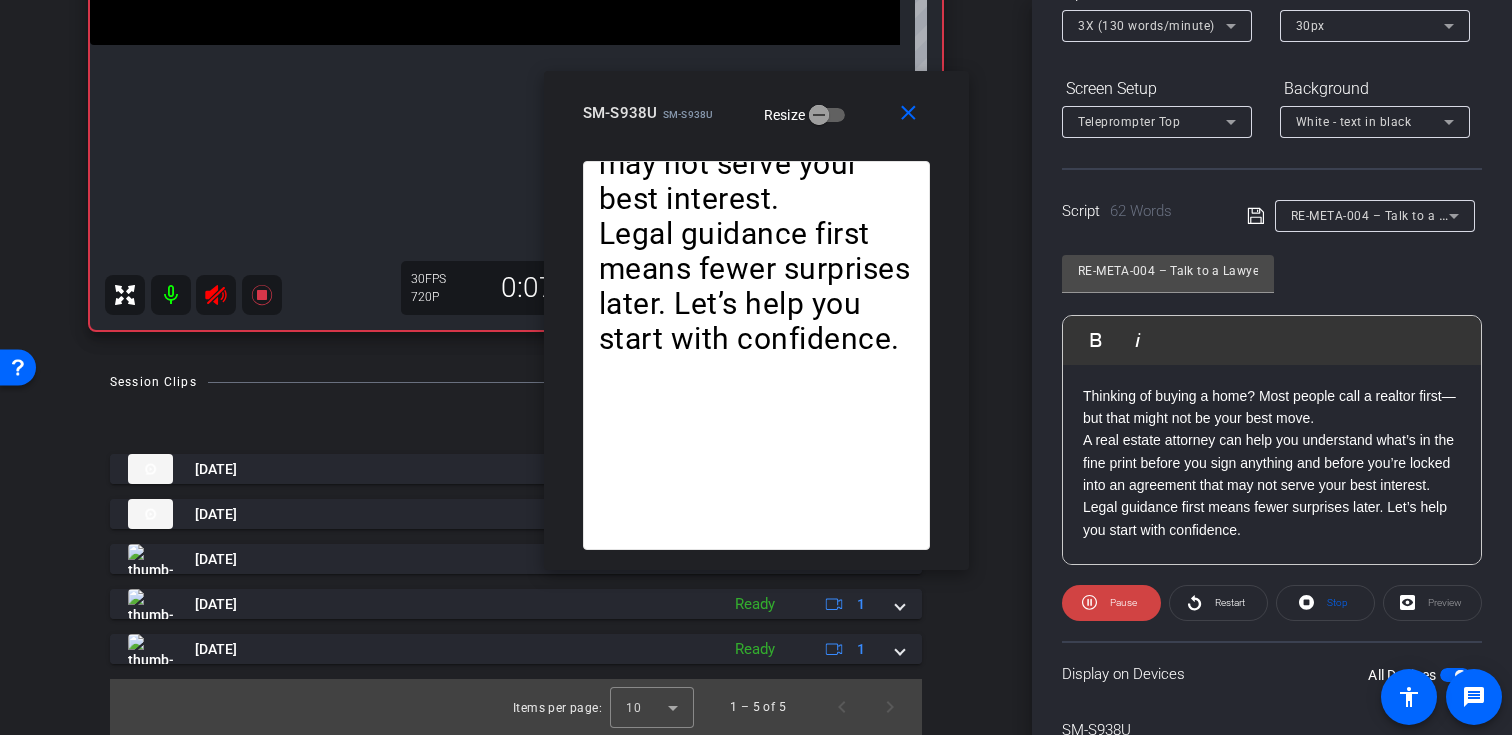 drag, startPoint x: 768, startPoint y: 197, endPoint x: 768, endPoint y: 150, distance: 47 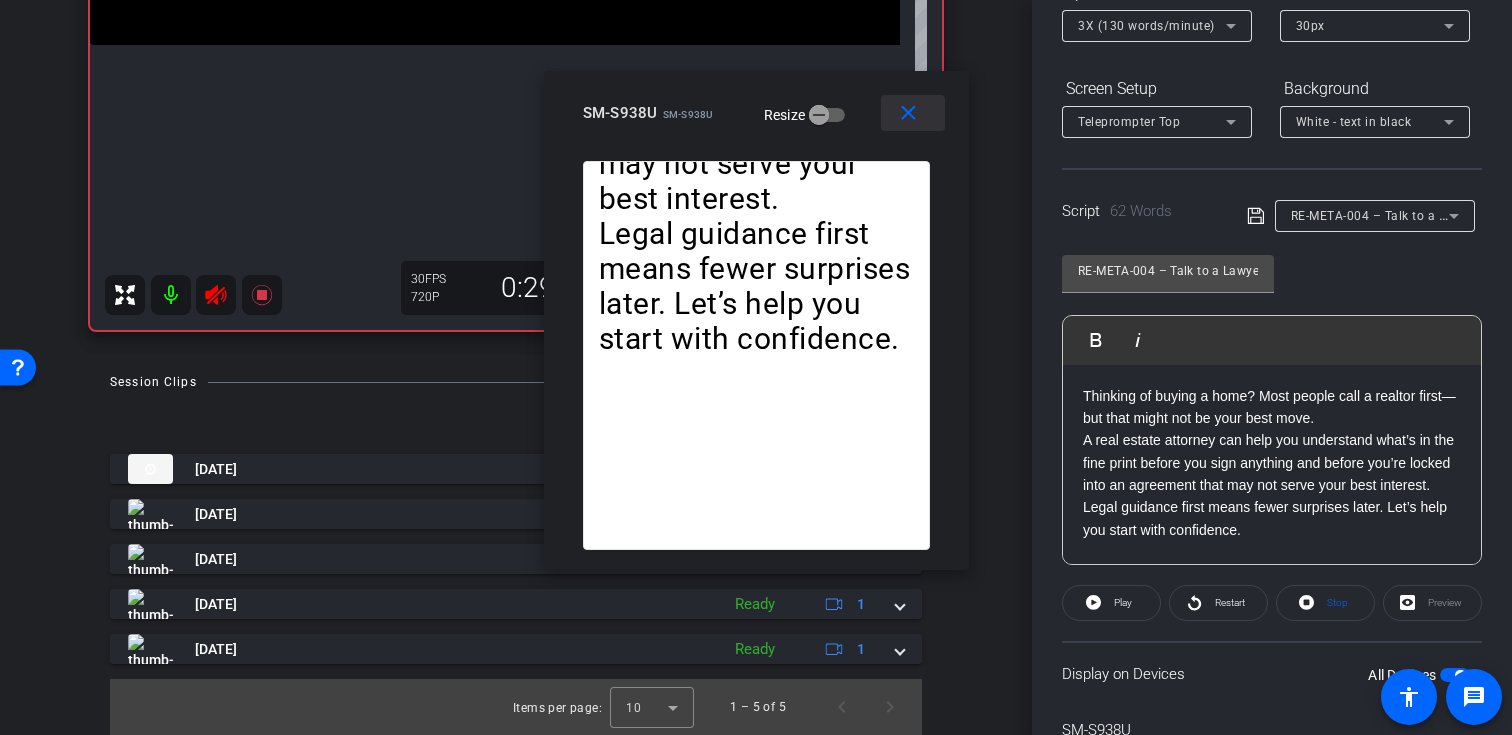 click on "close" at bounding box center (908, 113) 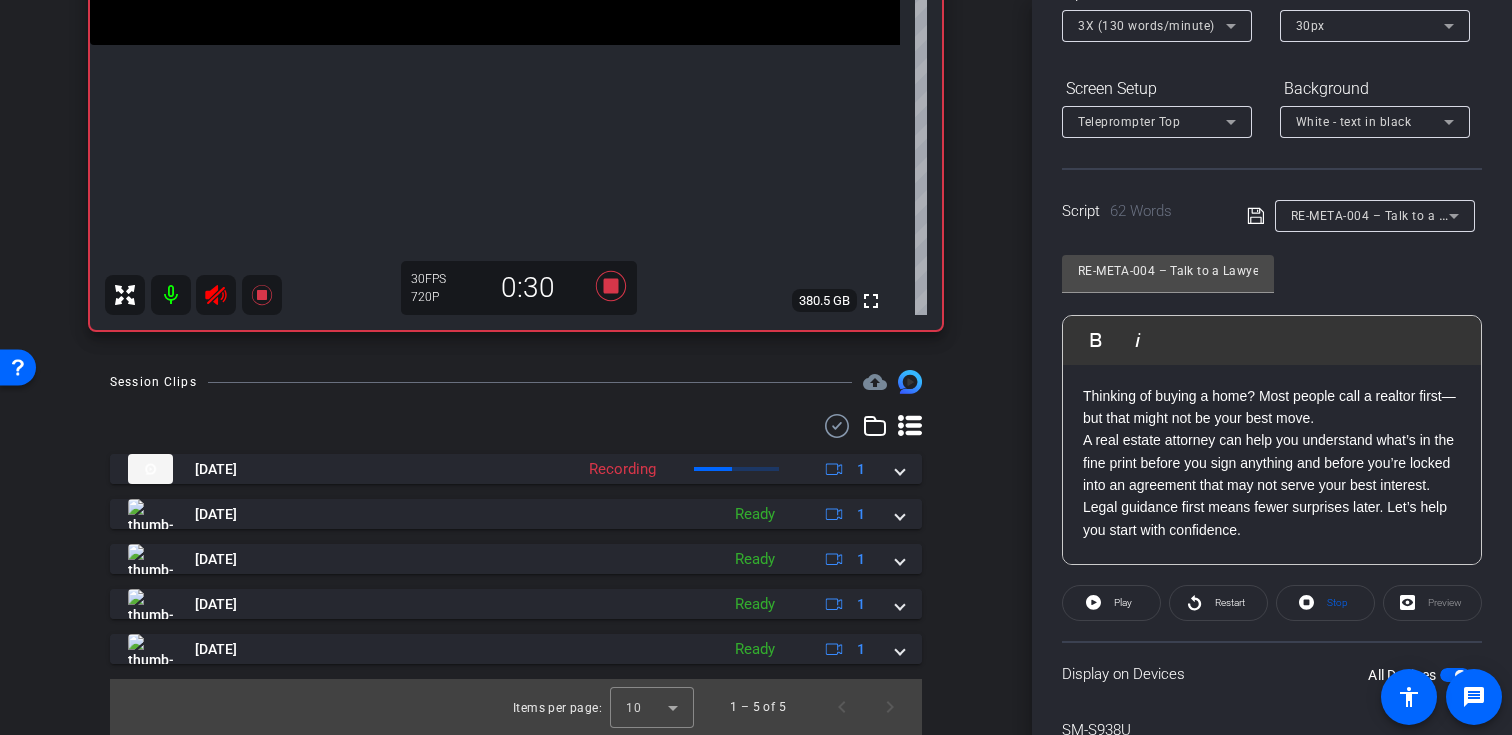 click 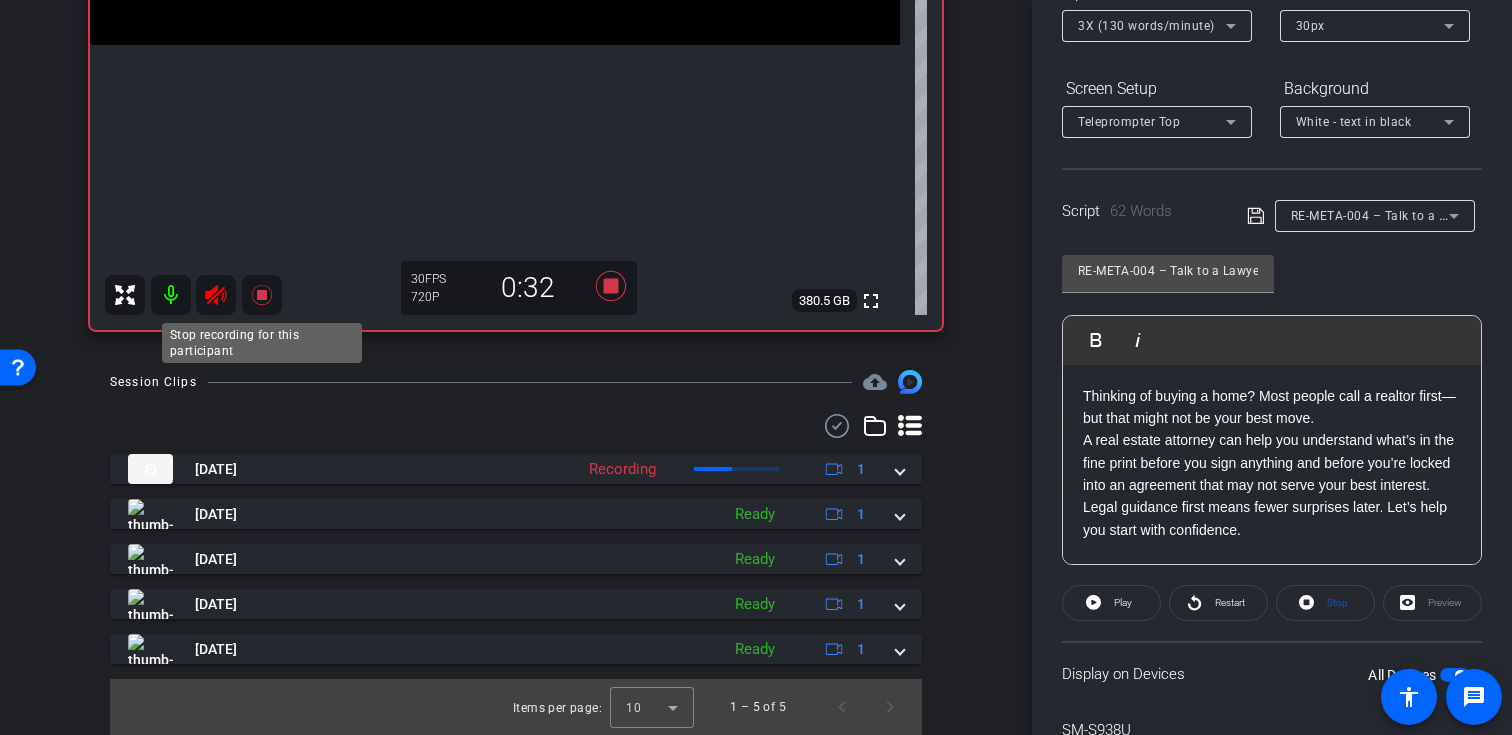 click 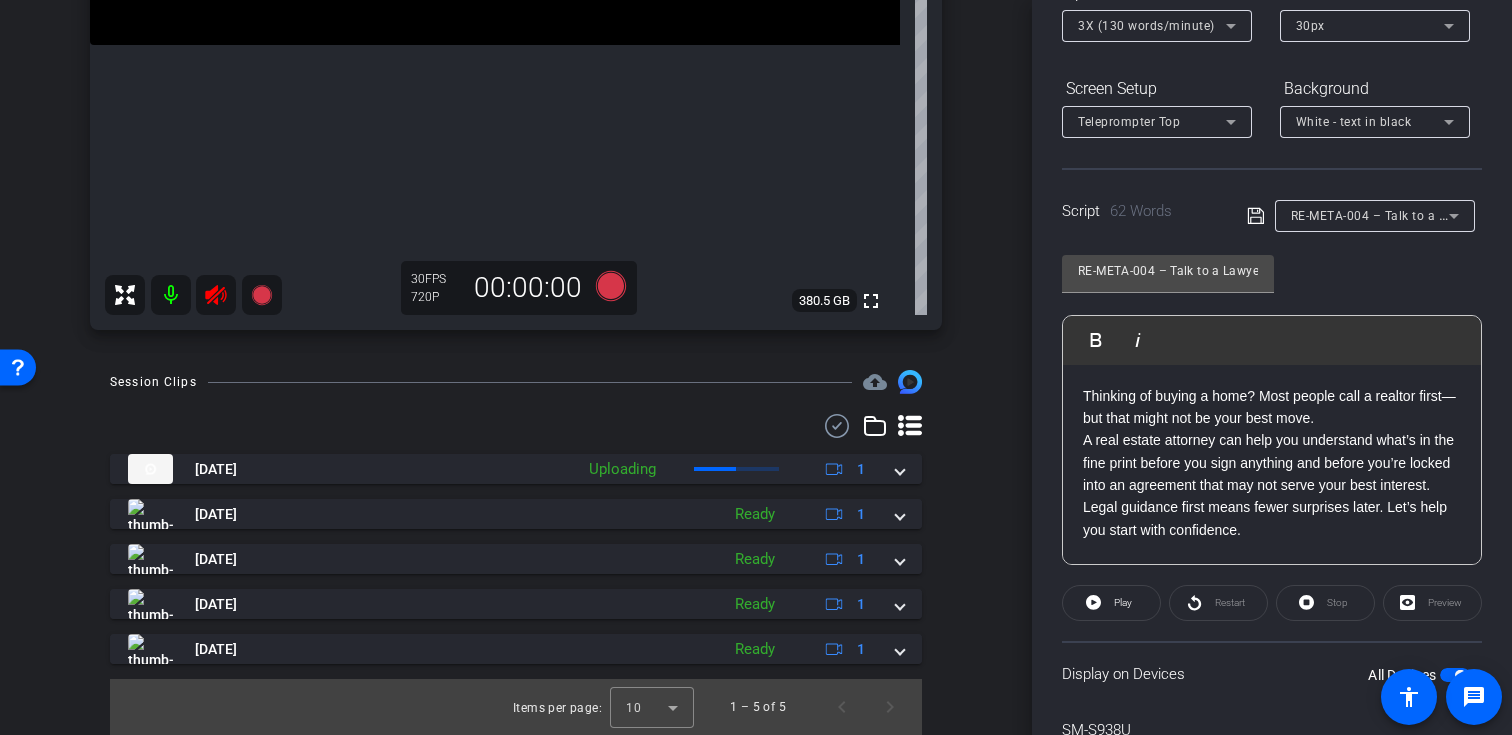 click 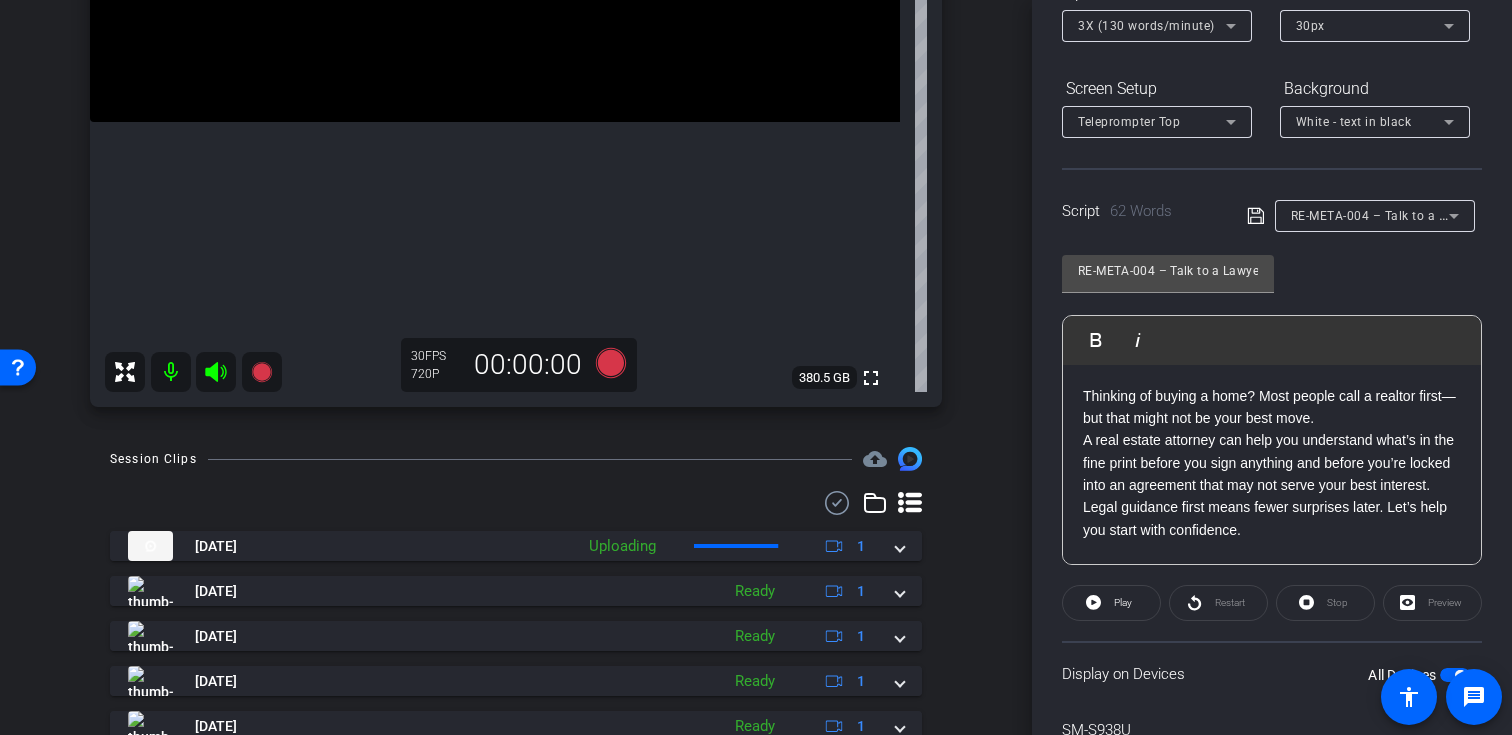 scroll, scrollTop: 431, scrollLeft: 0, axis: vertical 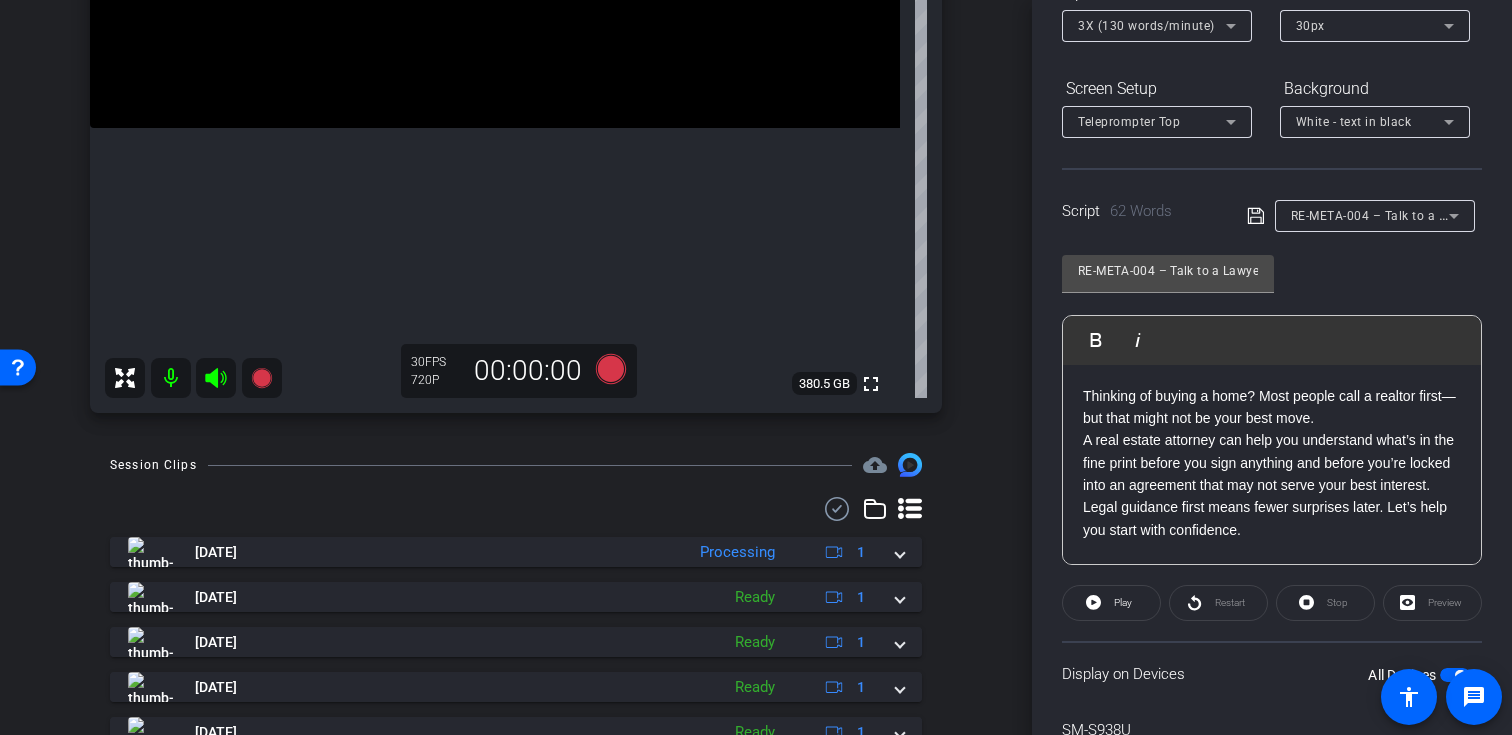 click on "RE-META-004 – Talk to a Lawyer Before You Hire That Realtor" at bounding box center [1470, 215] 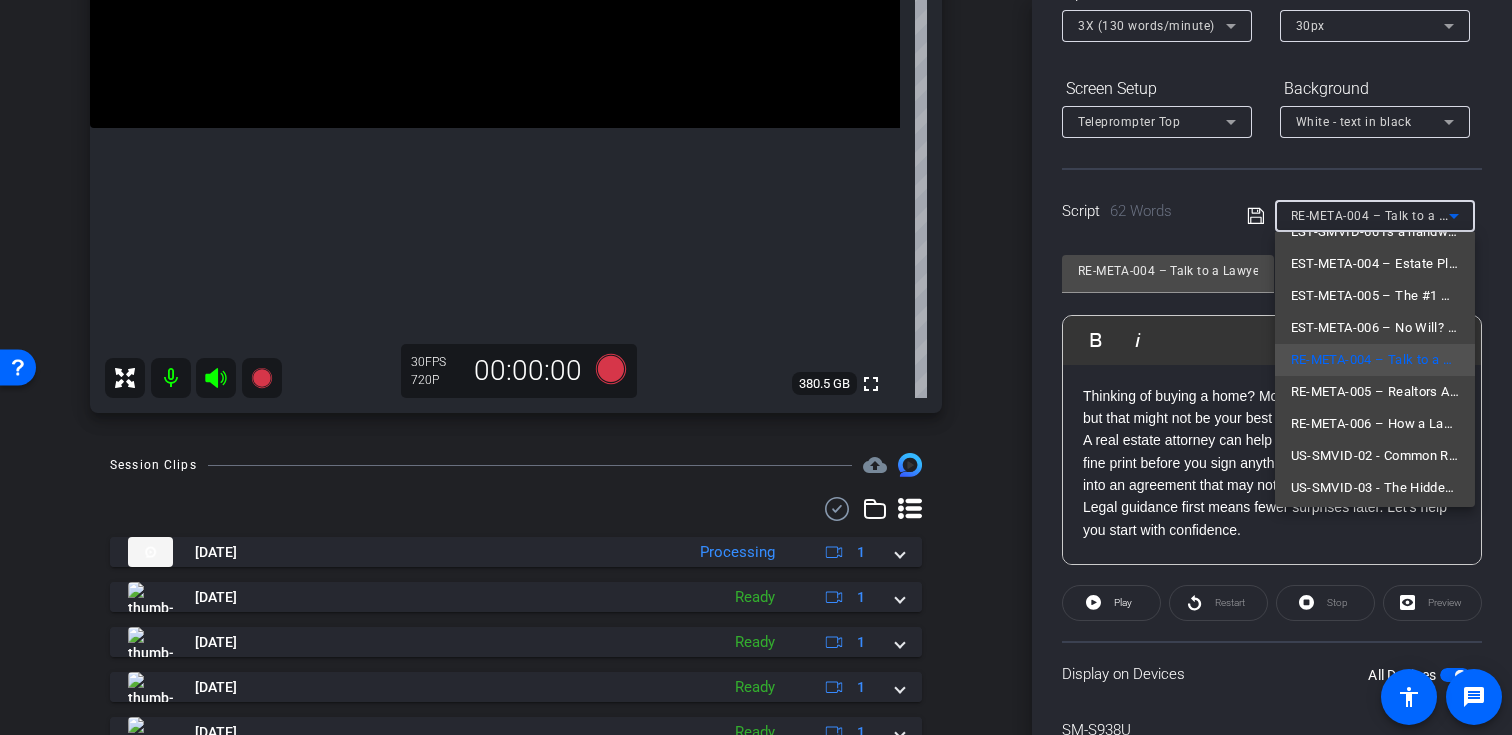 scroll, scrollTop: 509, scrollLeft: 0, axis: vertical 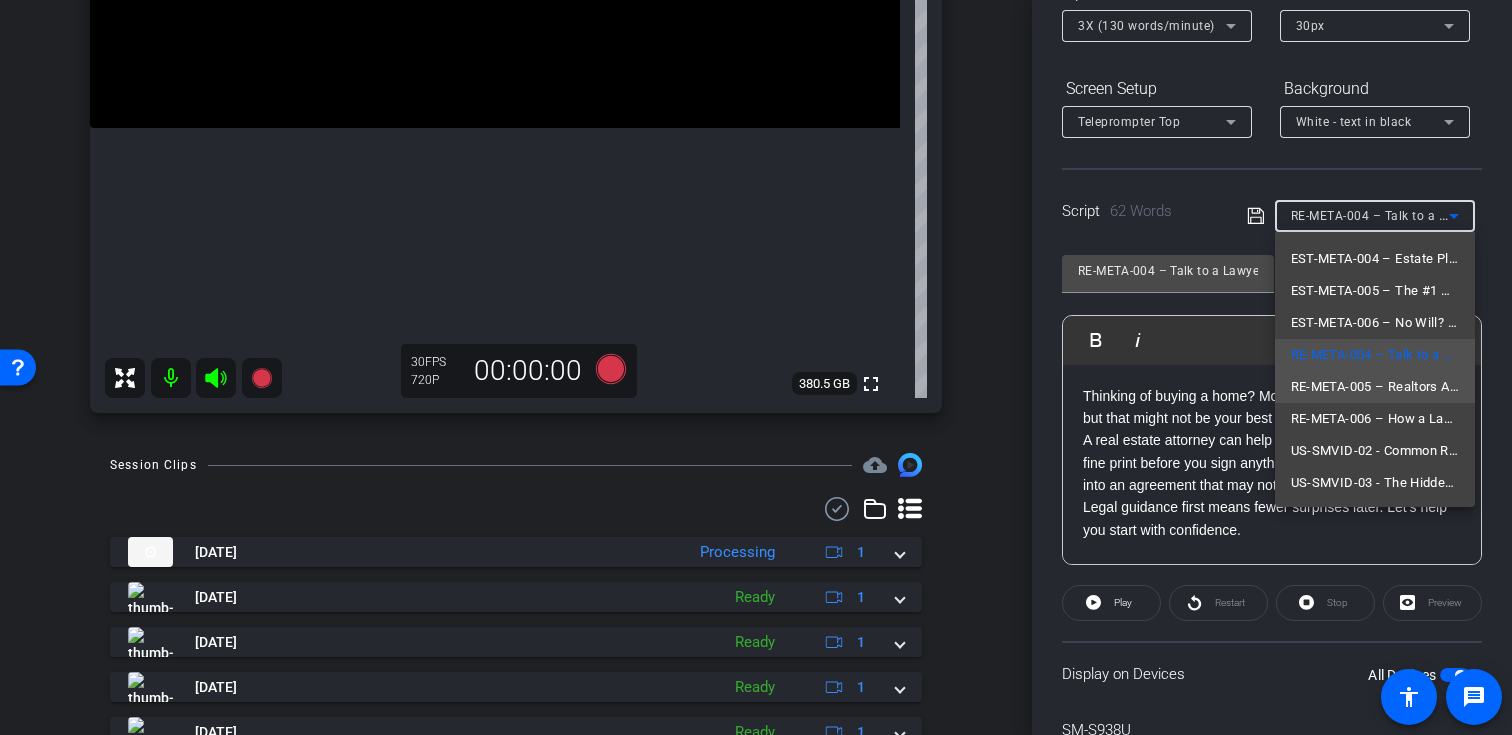 click on "RE-META-005 – Realtors Aren’t Lawyers—Know the Difference" at bounding box center [1375, 387] 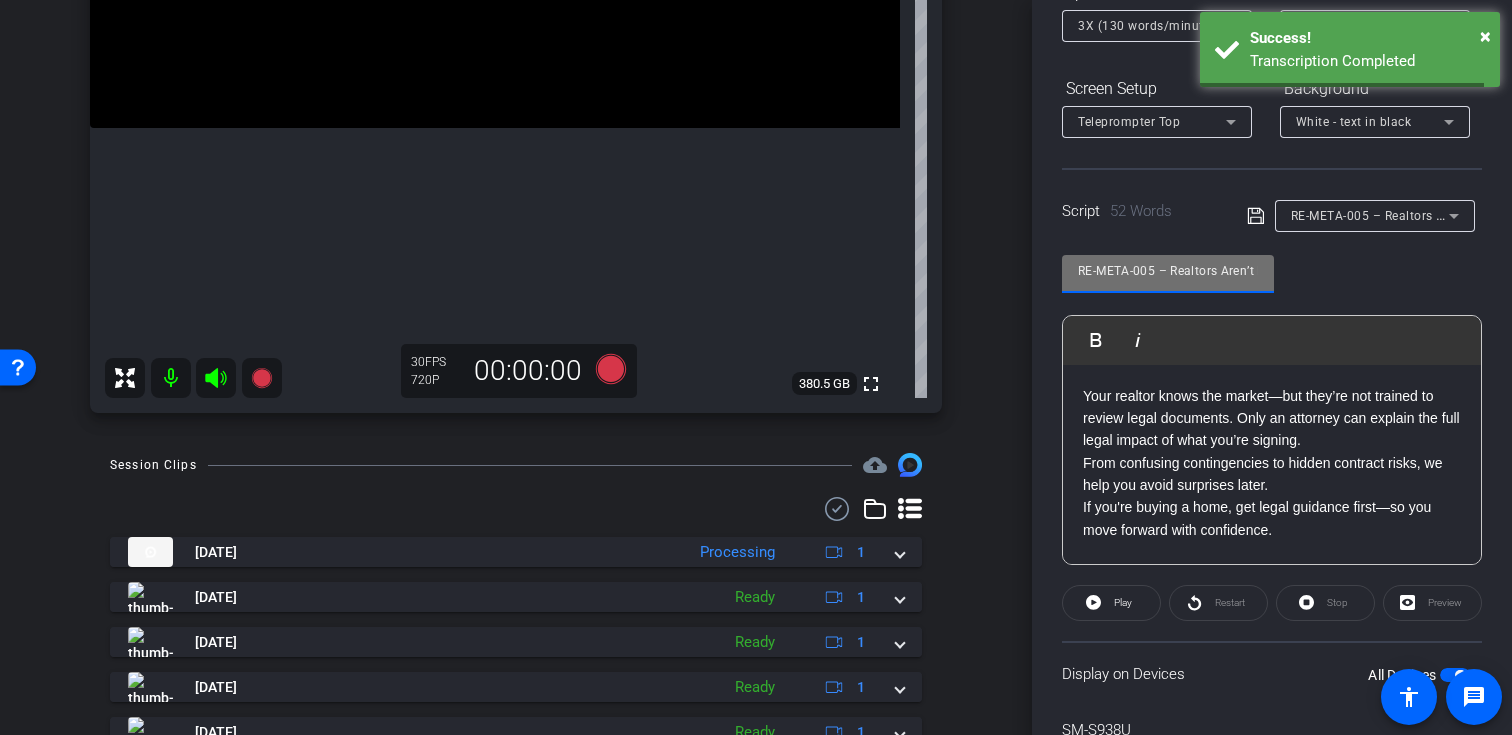 drag, startPoint x: 1155, startPoint y: 268, endPoint x: 1058, endPoint y: 265, distance: 97.04638 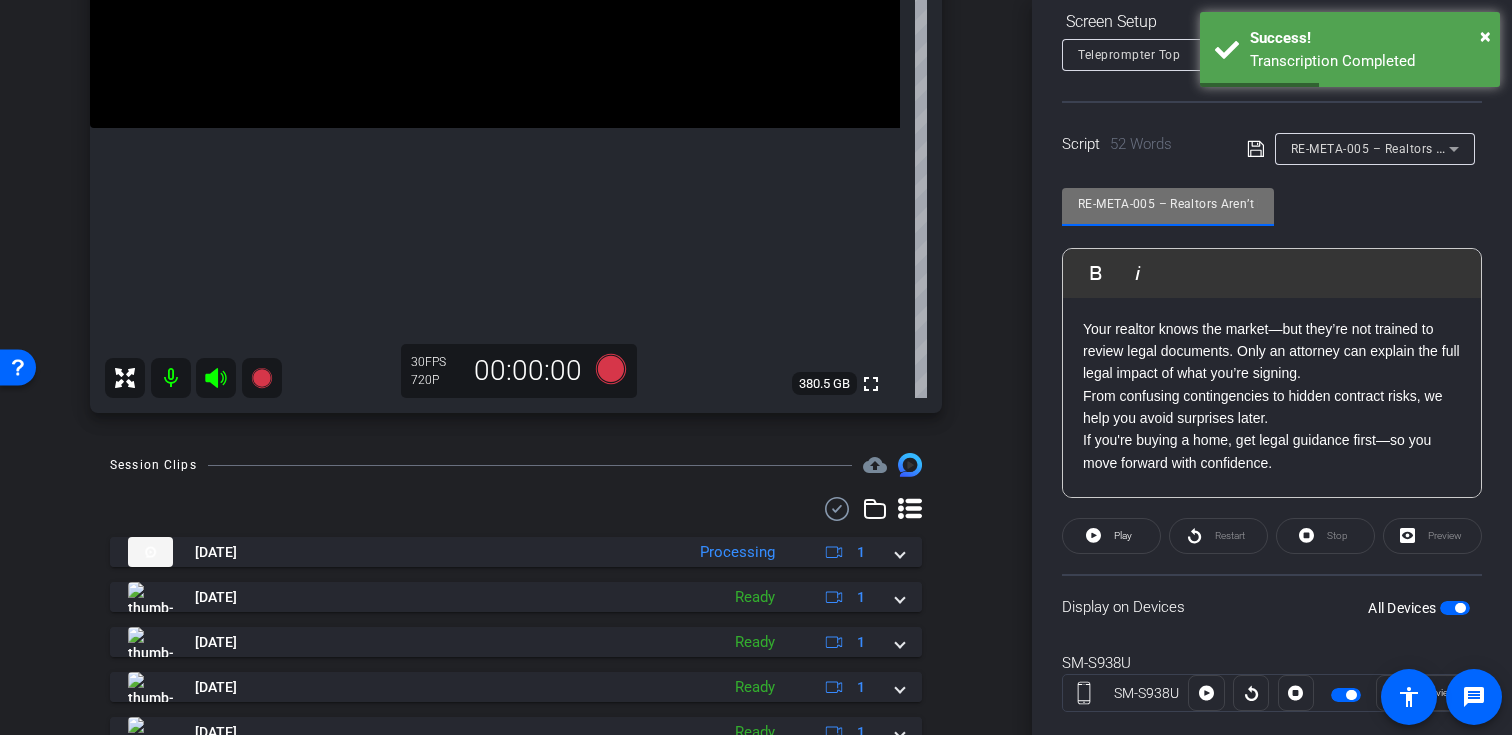 scroll, scrollTop: 358, scrollLeft: 0, axis: vertical 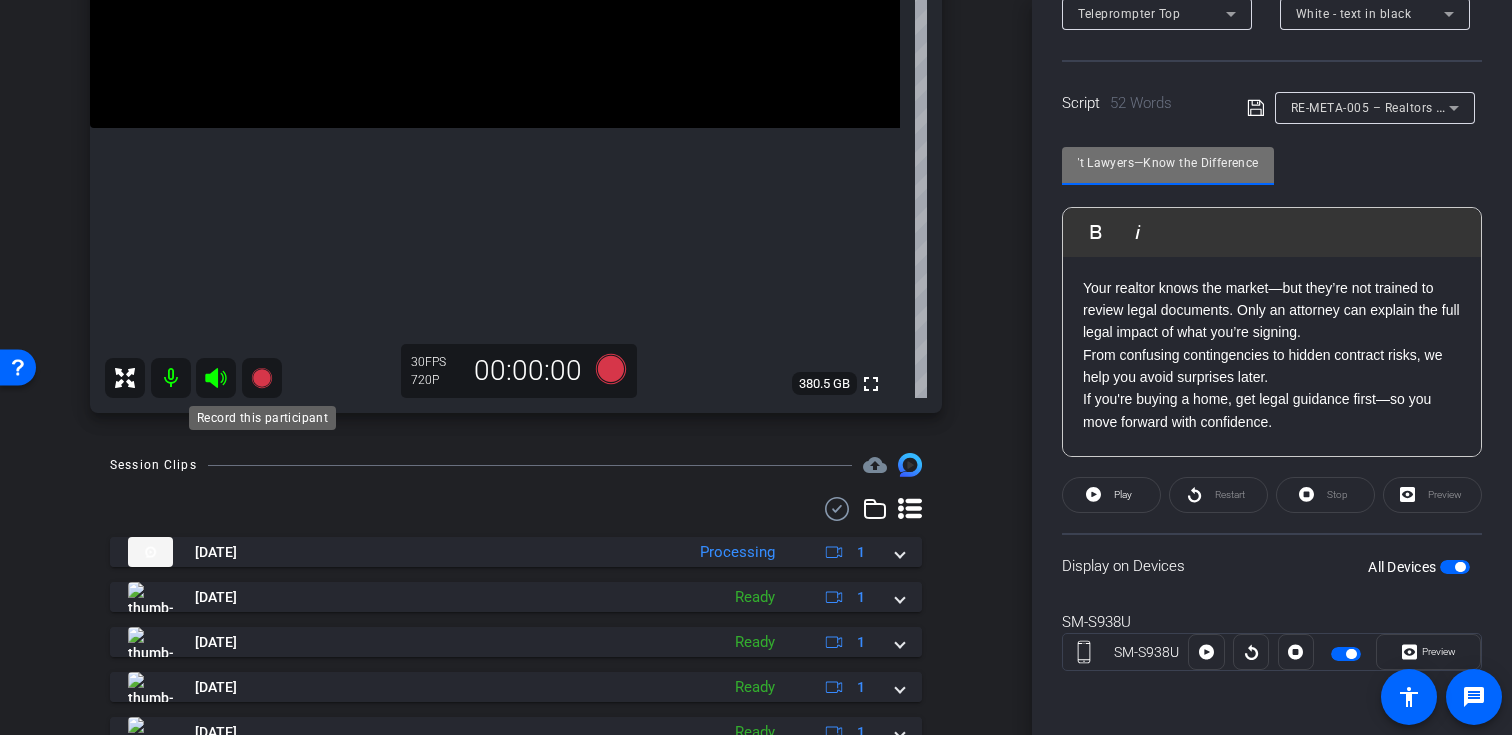 click at bounding box center [262, 378] 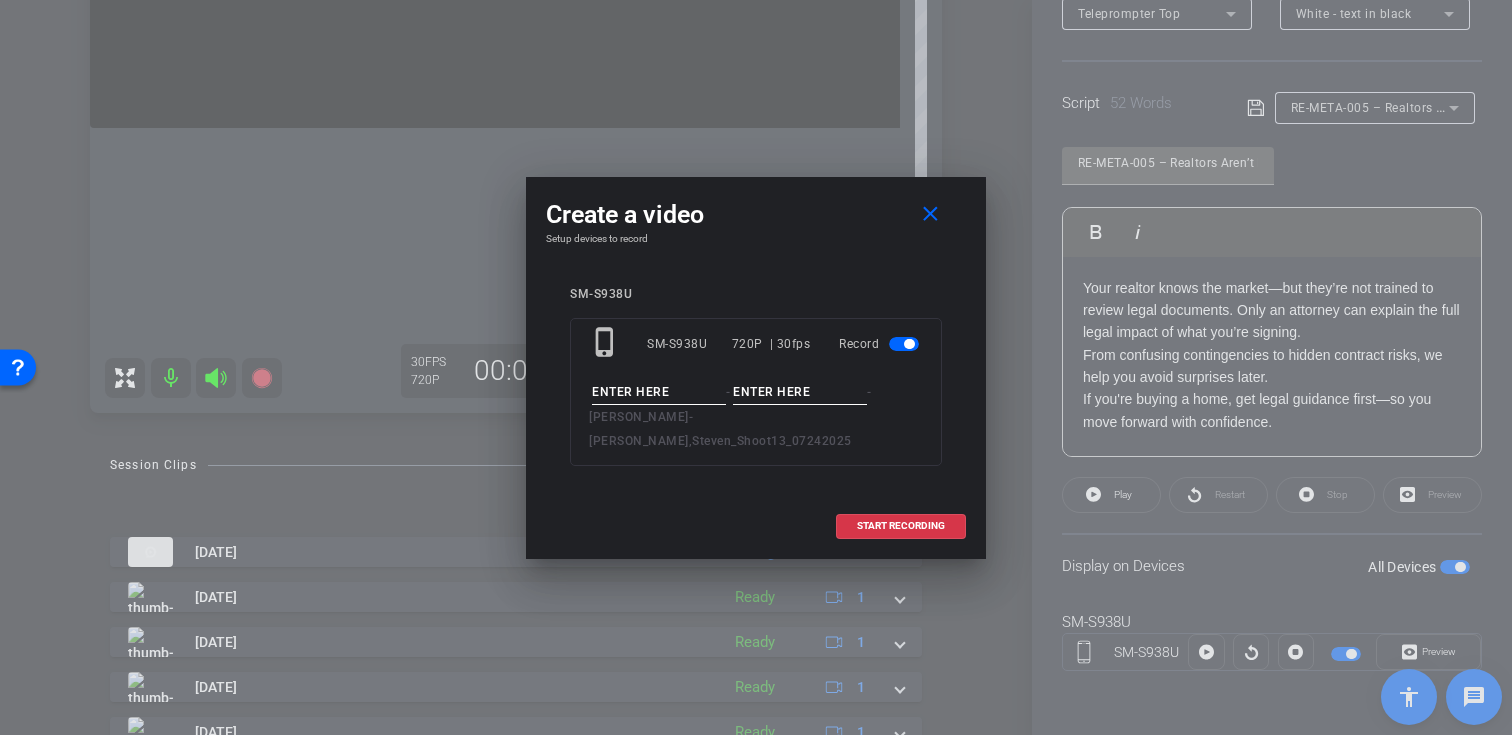 click at bounding box center [659, 392] 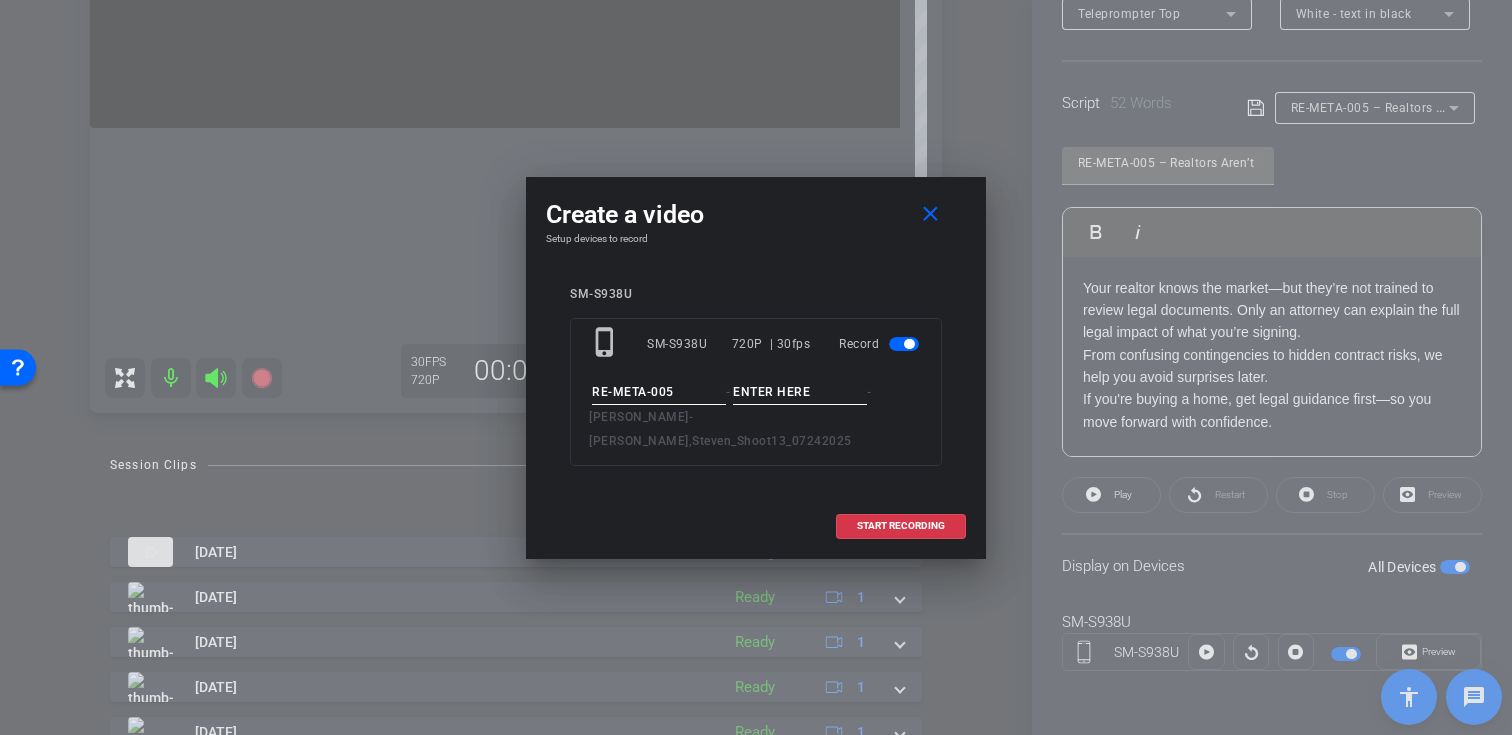type on "RE-META-005" 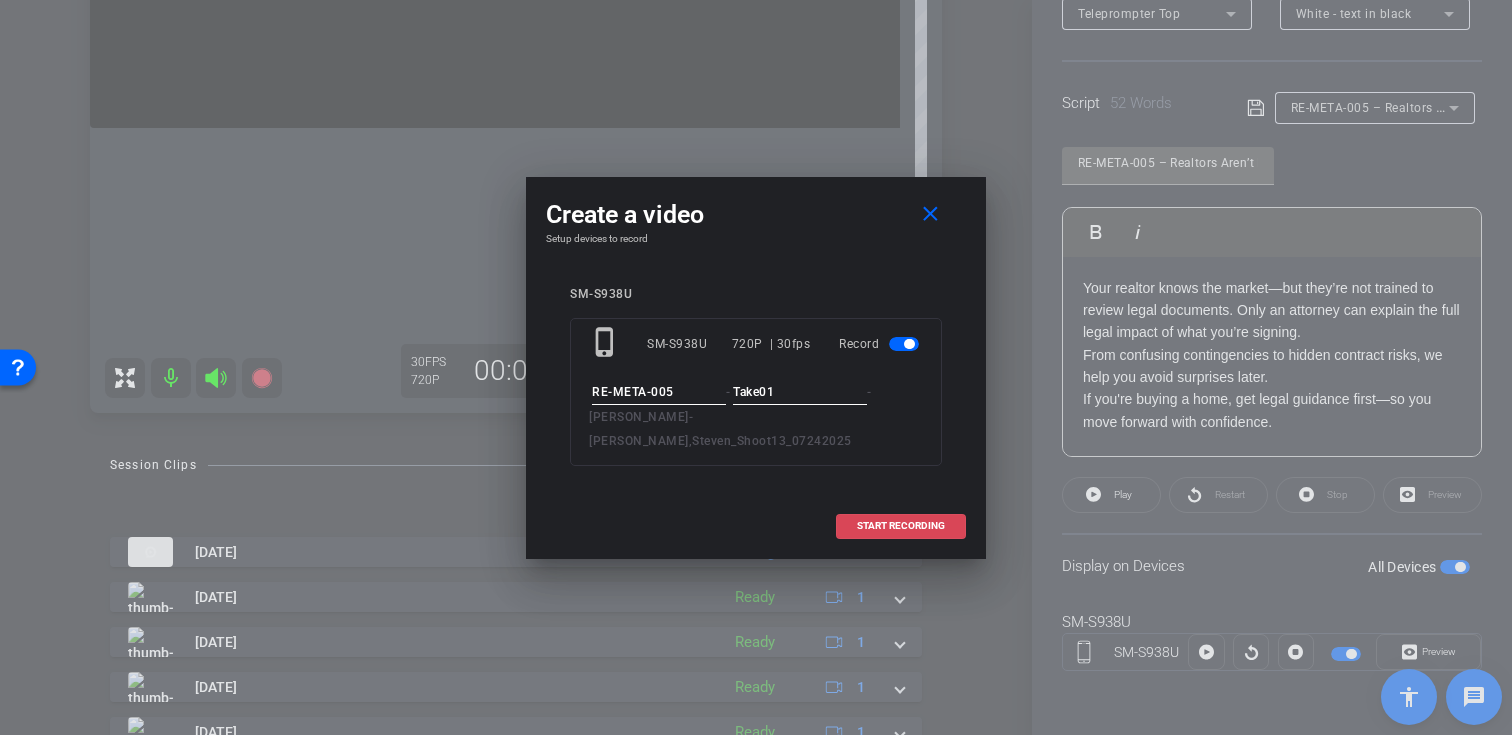 type on "Take01" 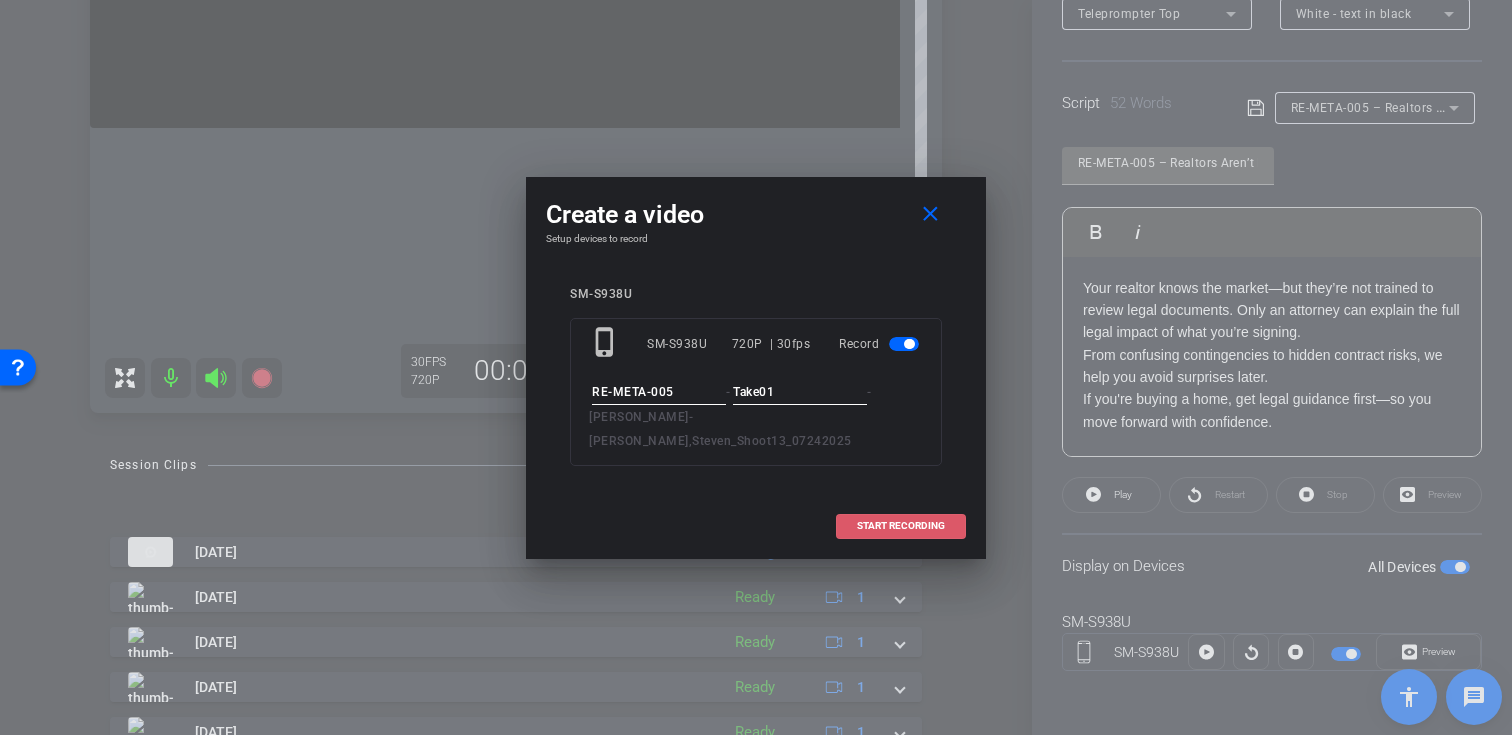 click on "START RECORDING" at bounding box center [901, 526] 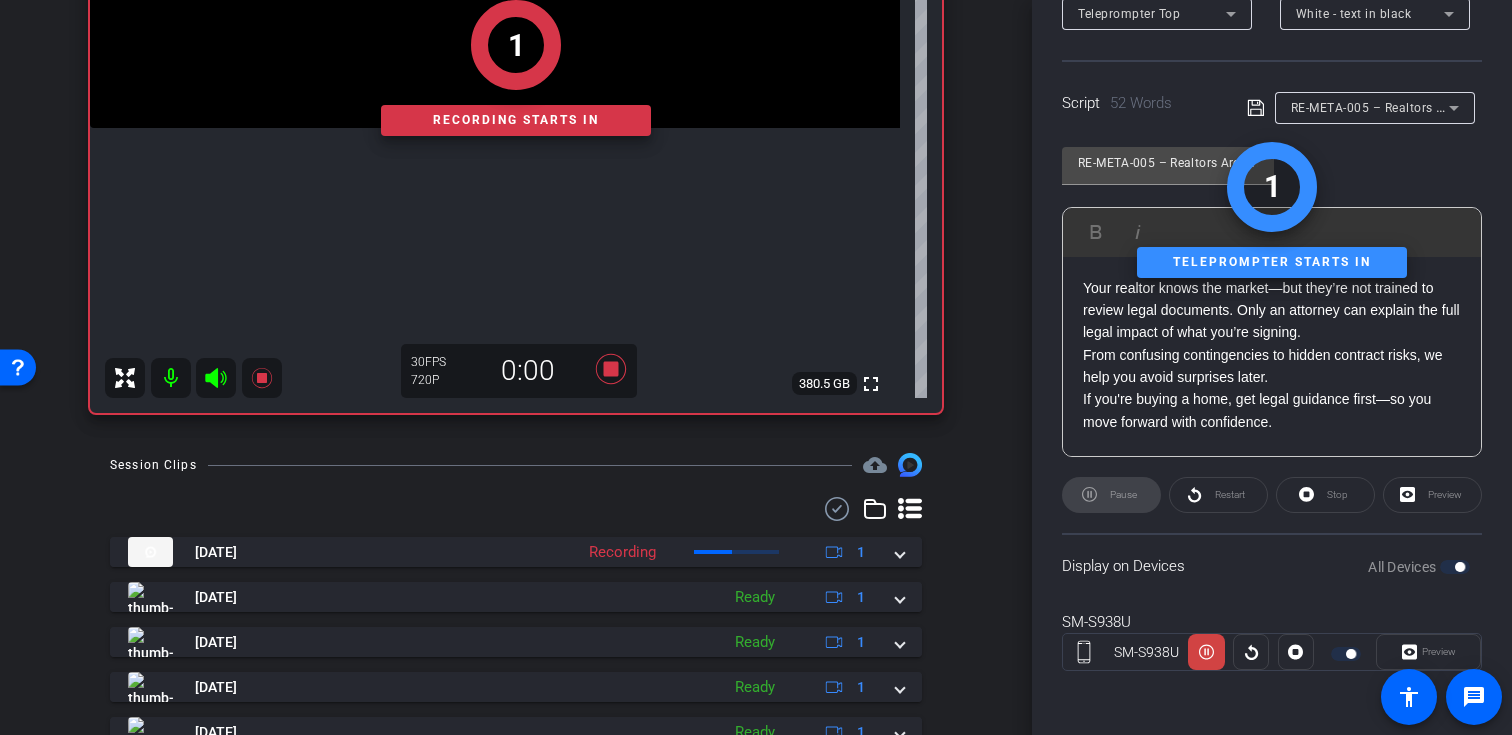 click 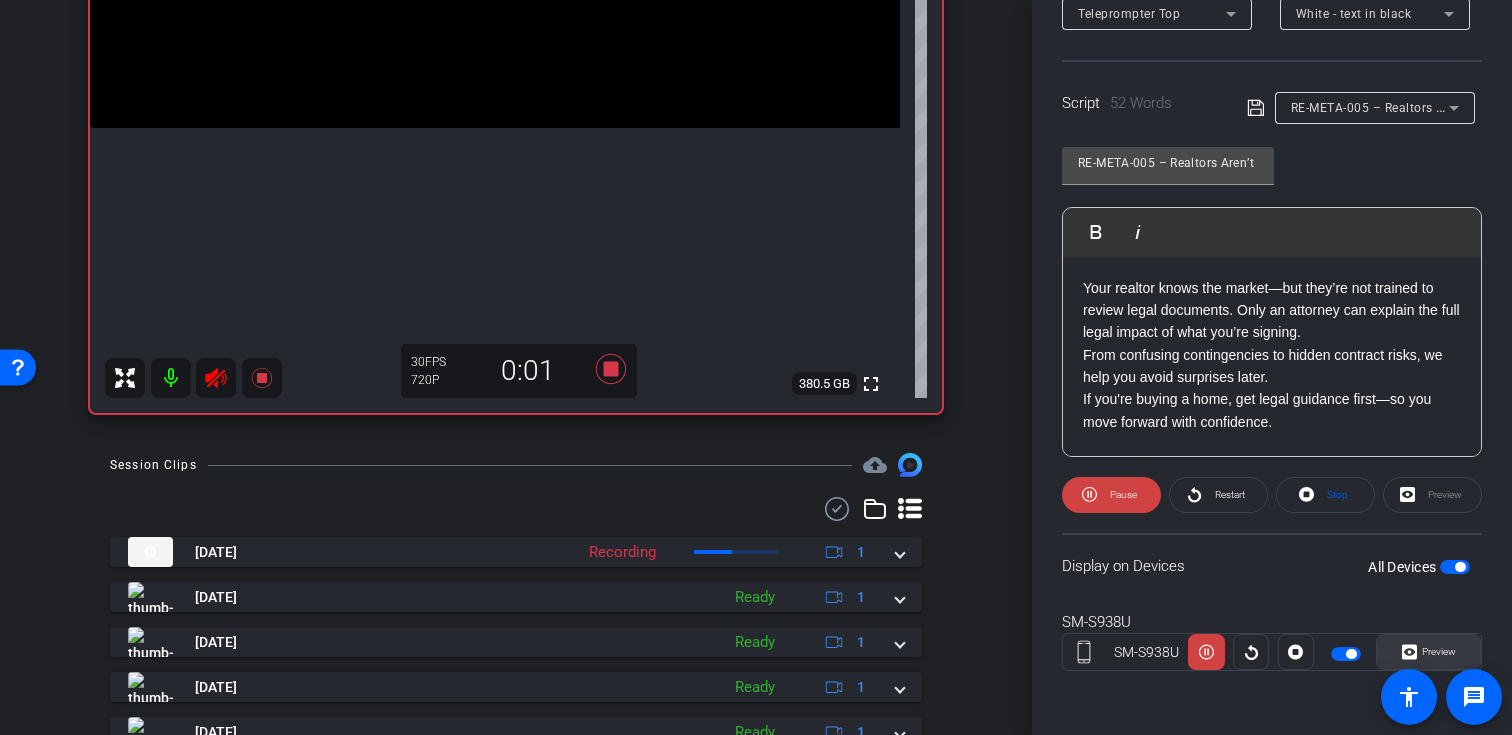 click 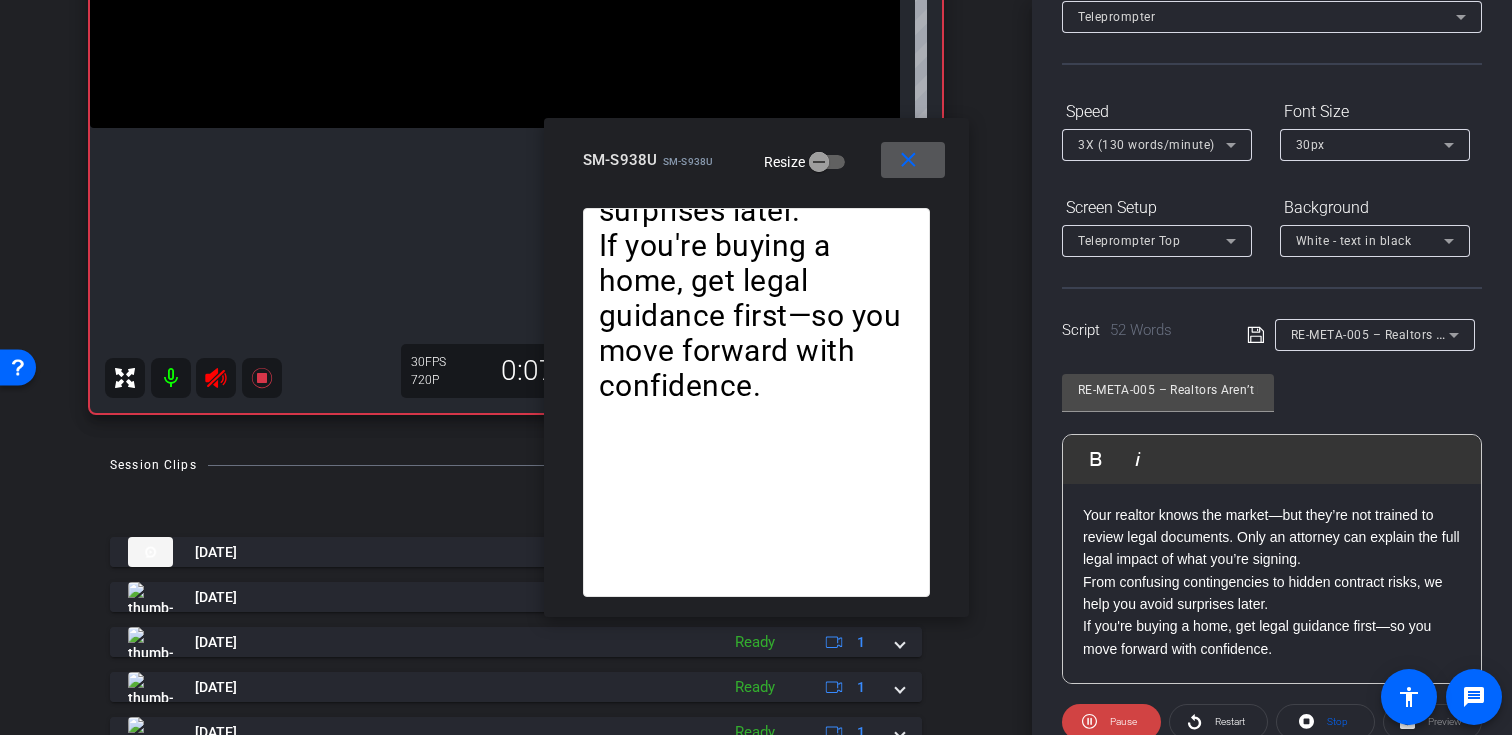 scroll, scrollTop: 126, scrollLeft: 0, axis: vertical 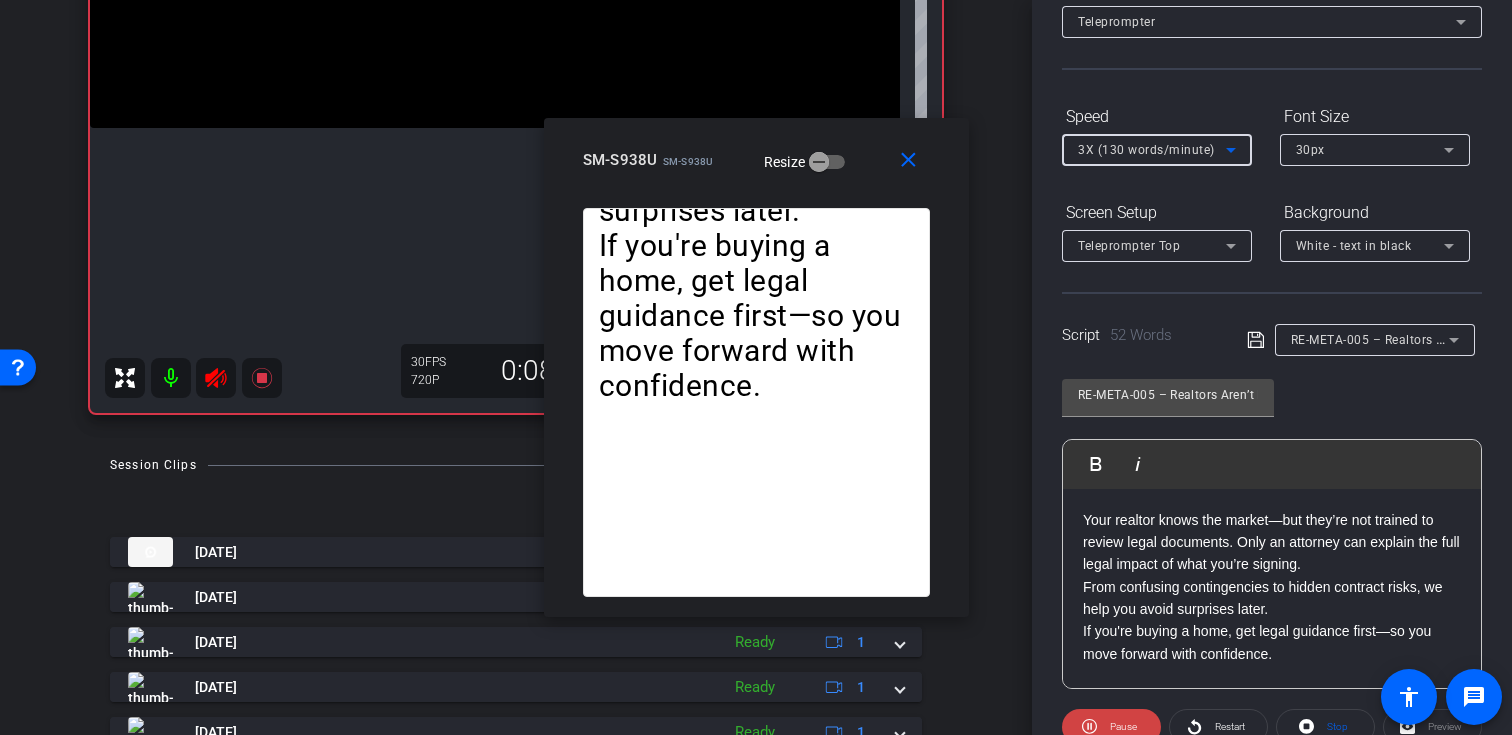 click on "3X (130 words/minute)" at bounding box center [1146, 150] 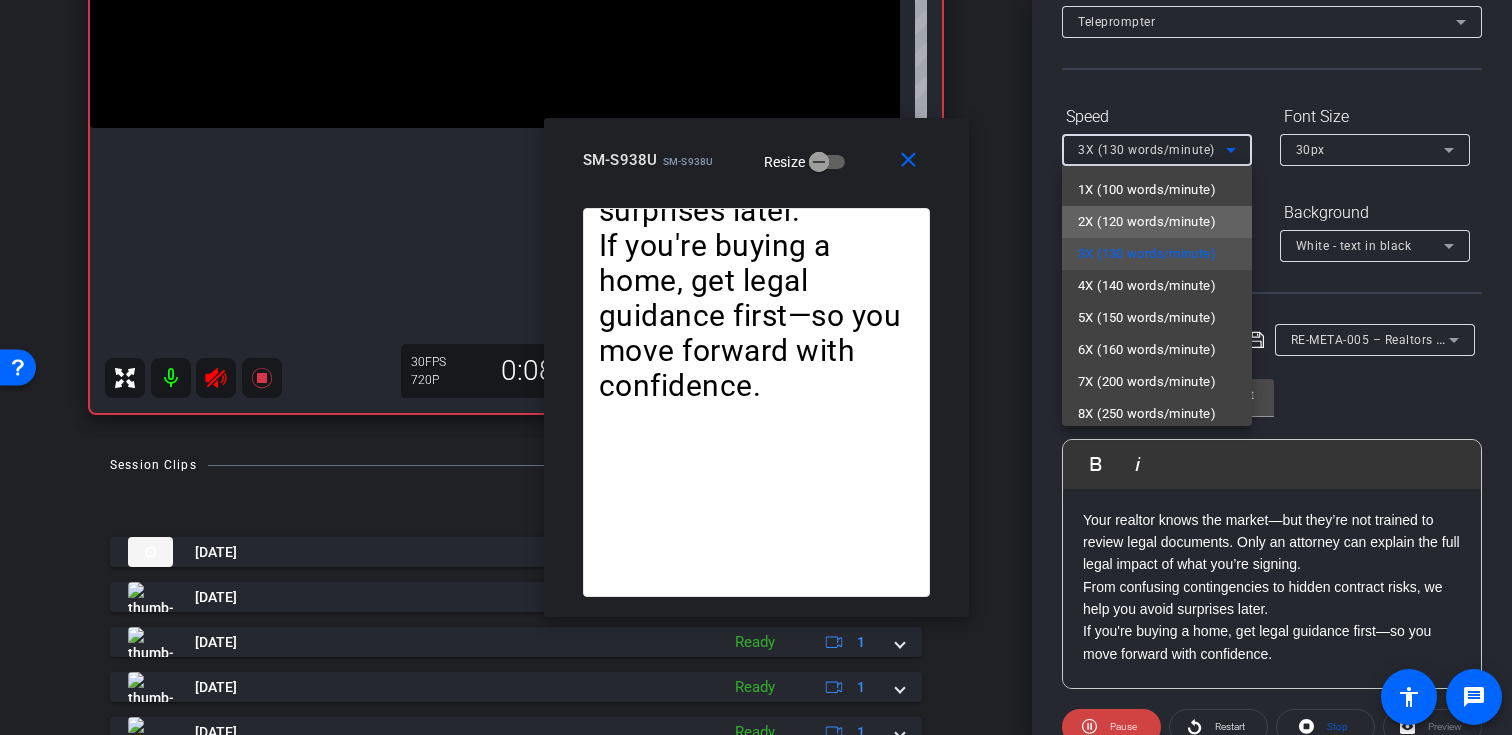 click on "2X (120 words/minute)" at bounding box center [1147, 222] 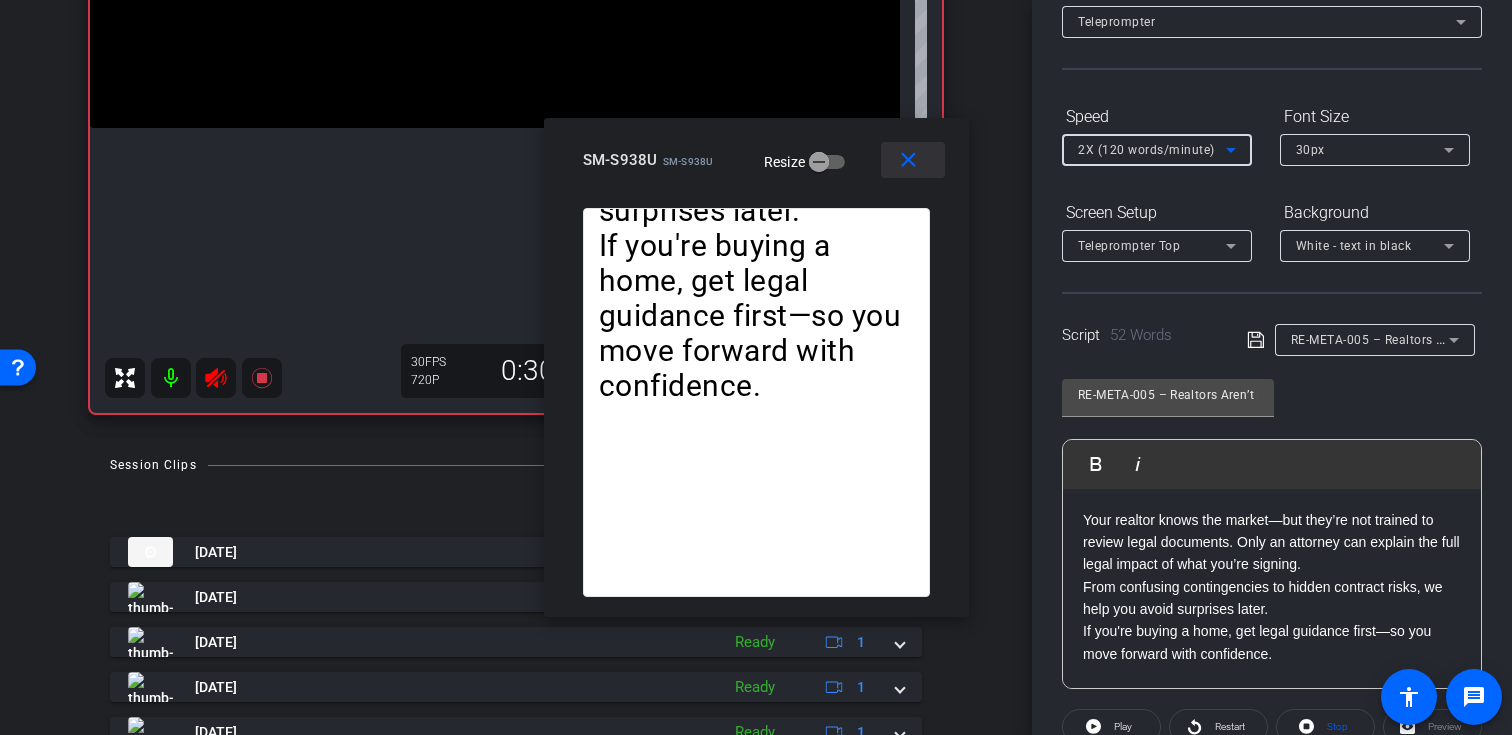 click on "close" at bounding box center [908, 160] 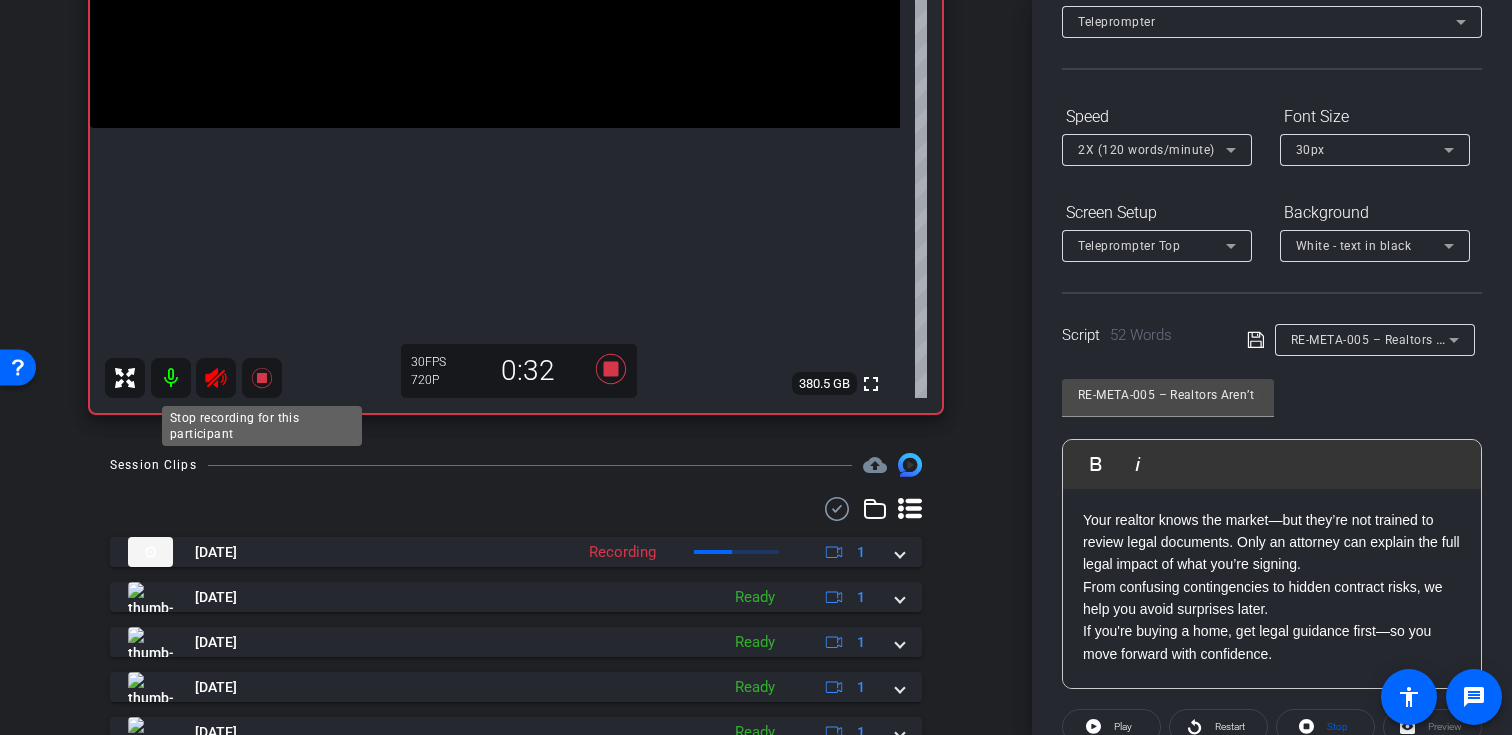 click 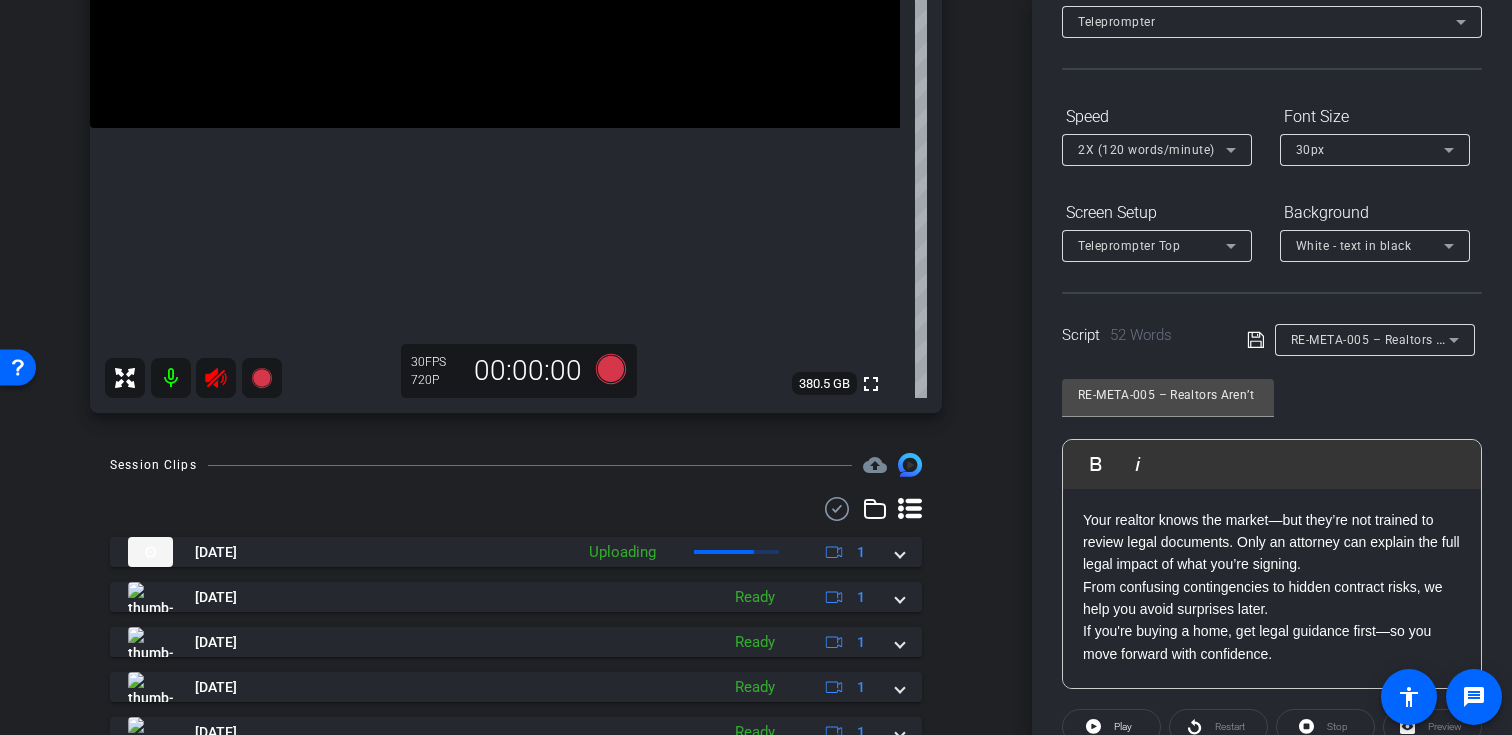 click 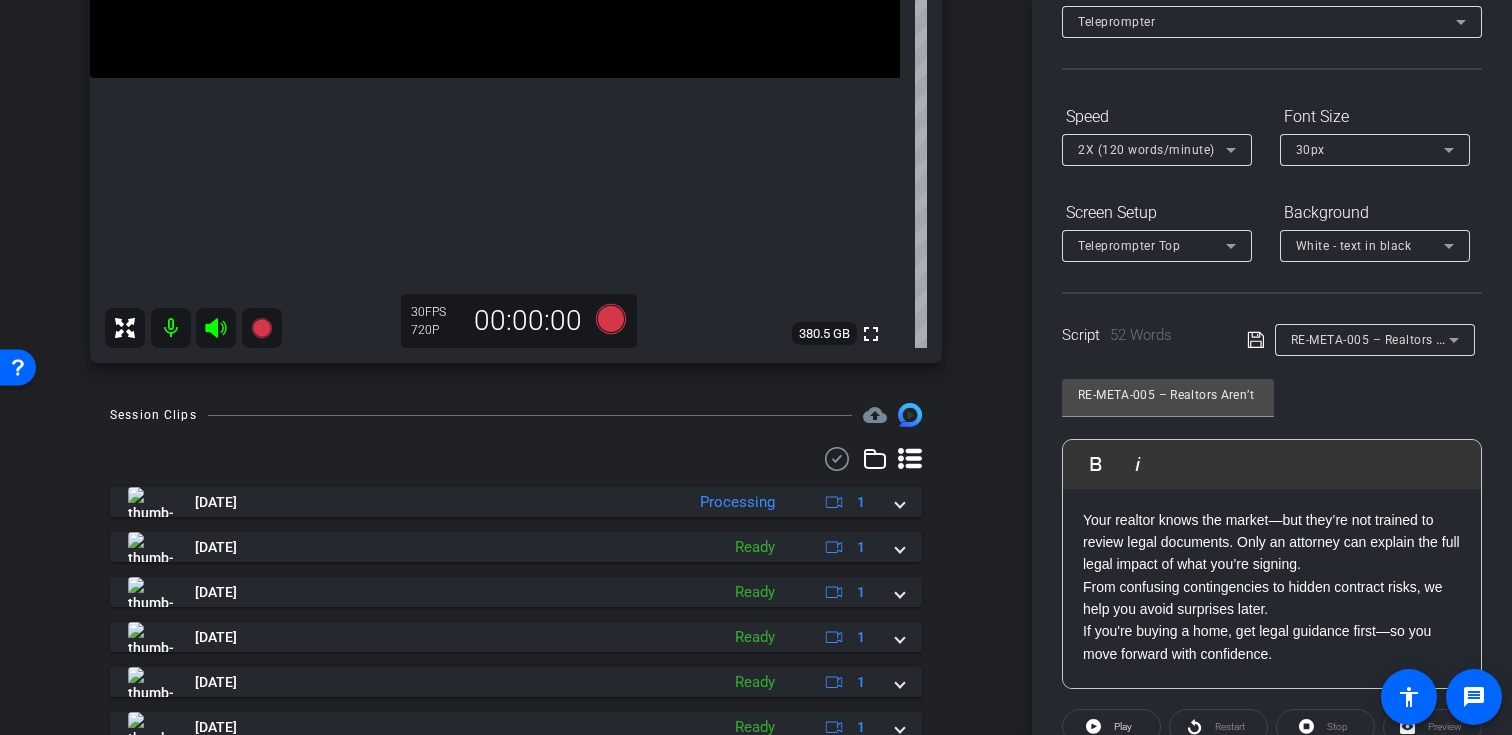 scroll, scrollTop: 559, scrollLeft: 0, axis: vertical 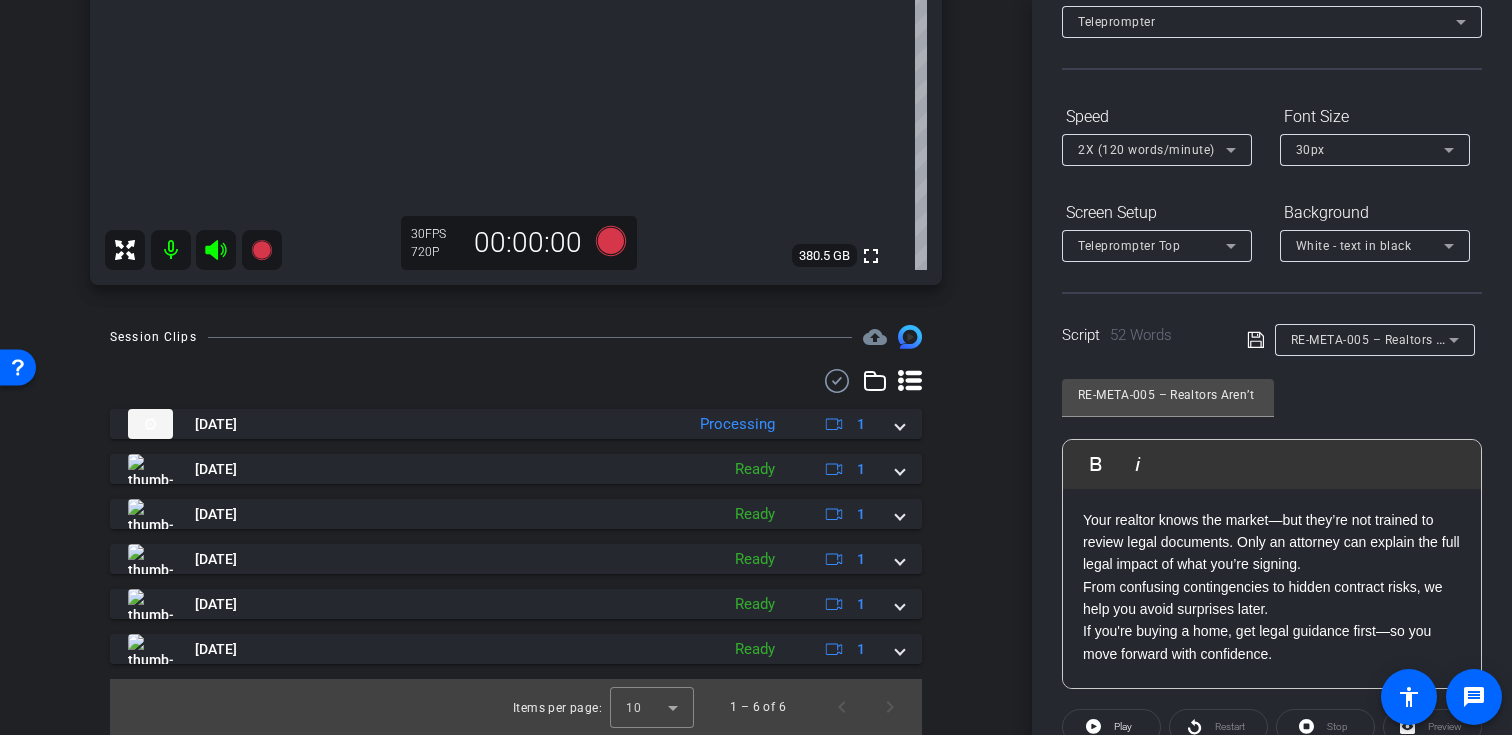 click on "RE-META-005 – Realtors Aren’t Lawyers—Know the Difference" at bounding box center (1470, 339) 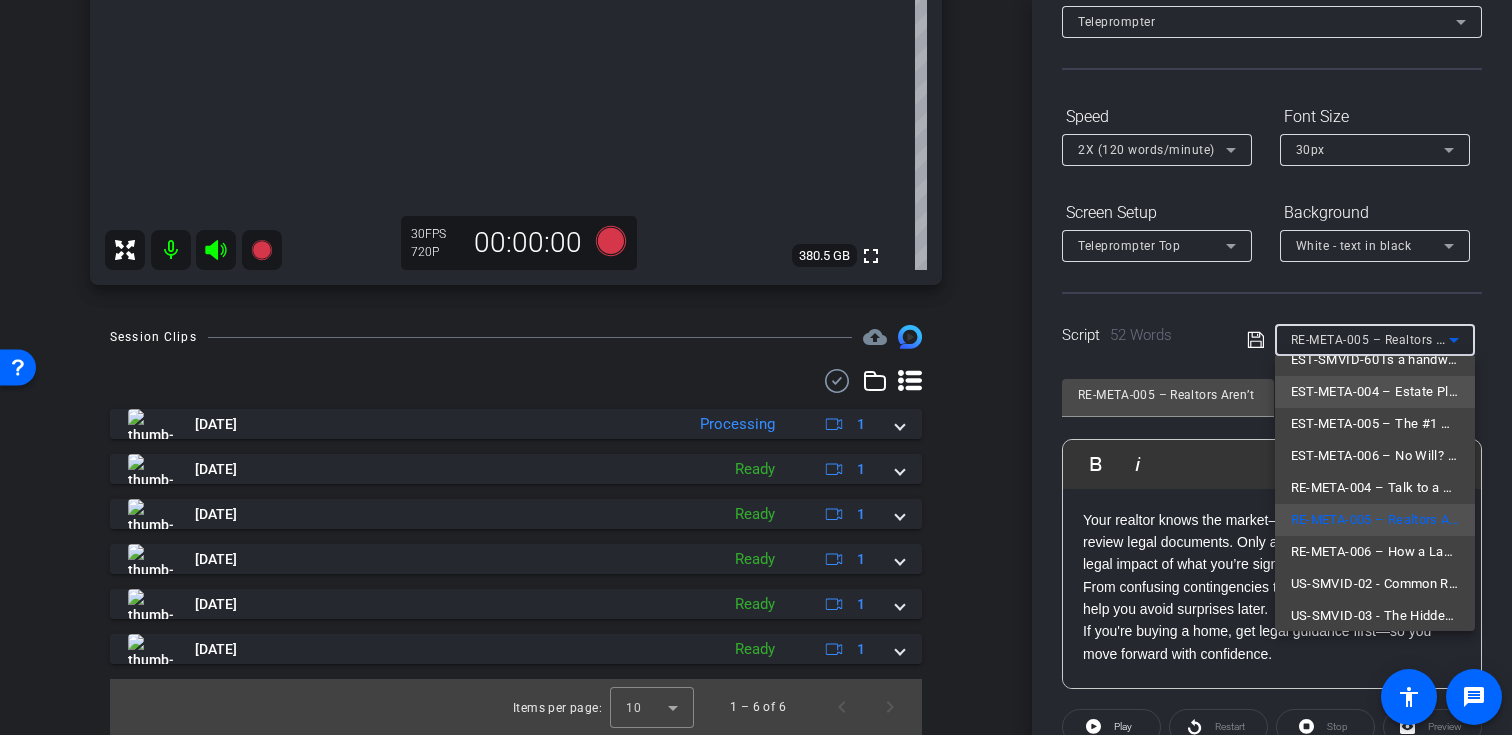 scroll, scrollTop: 509, scrollLeft: 0, axis: vertical 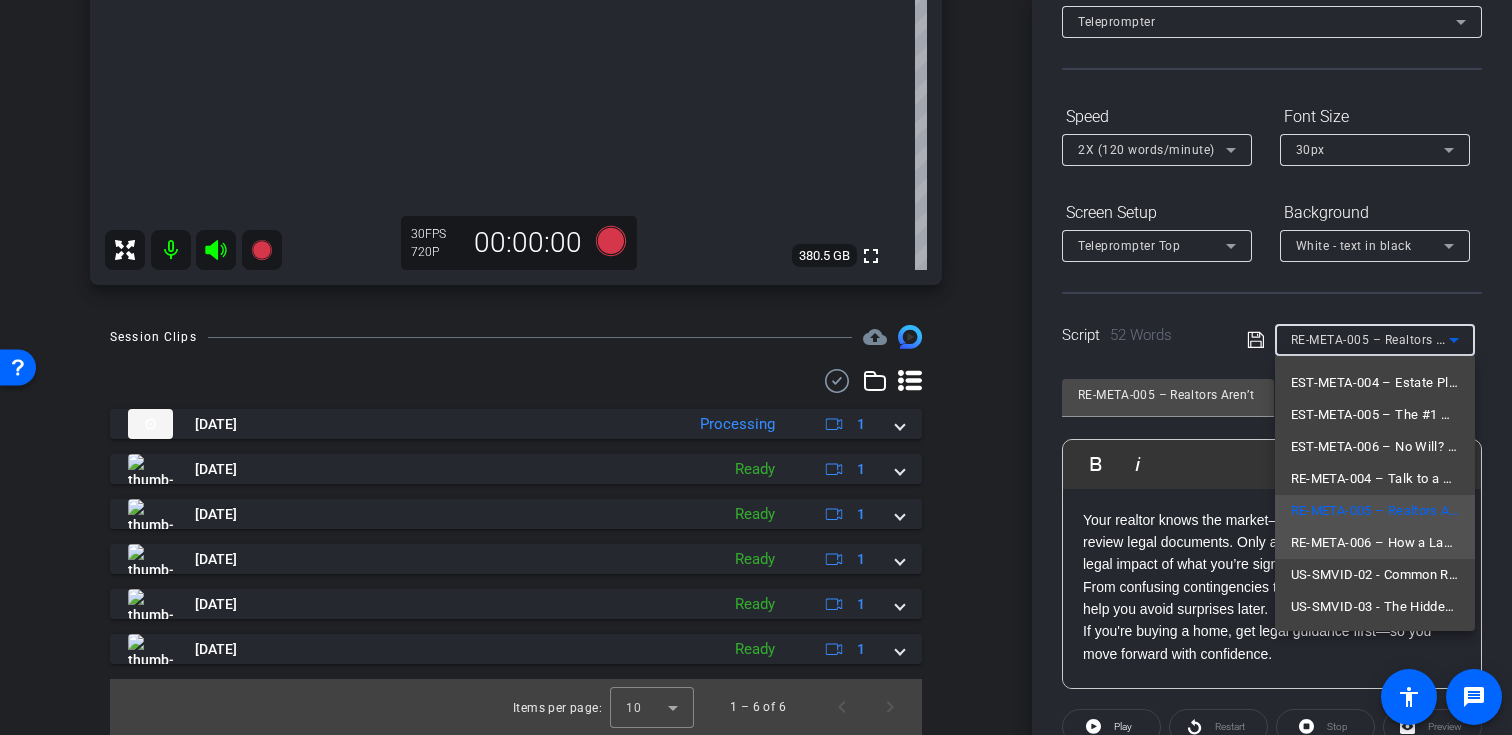 click on "RE-META-006 – How a Lawyer Can Help Protect Your Earnest Money" at bounding box center [1375, 543] 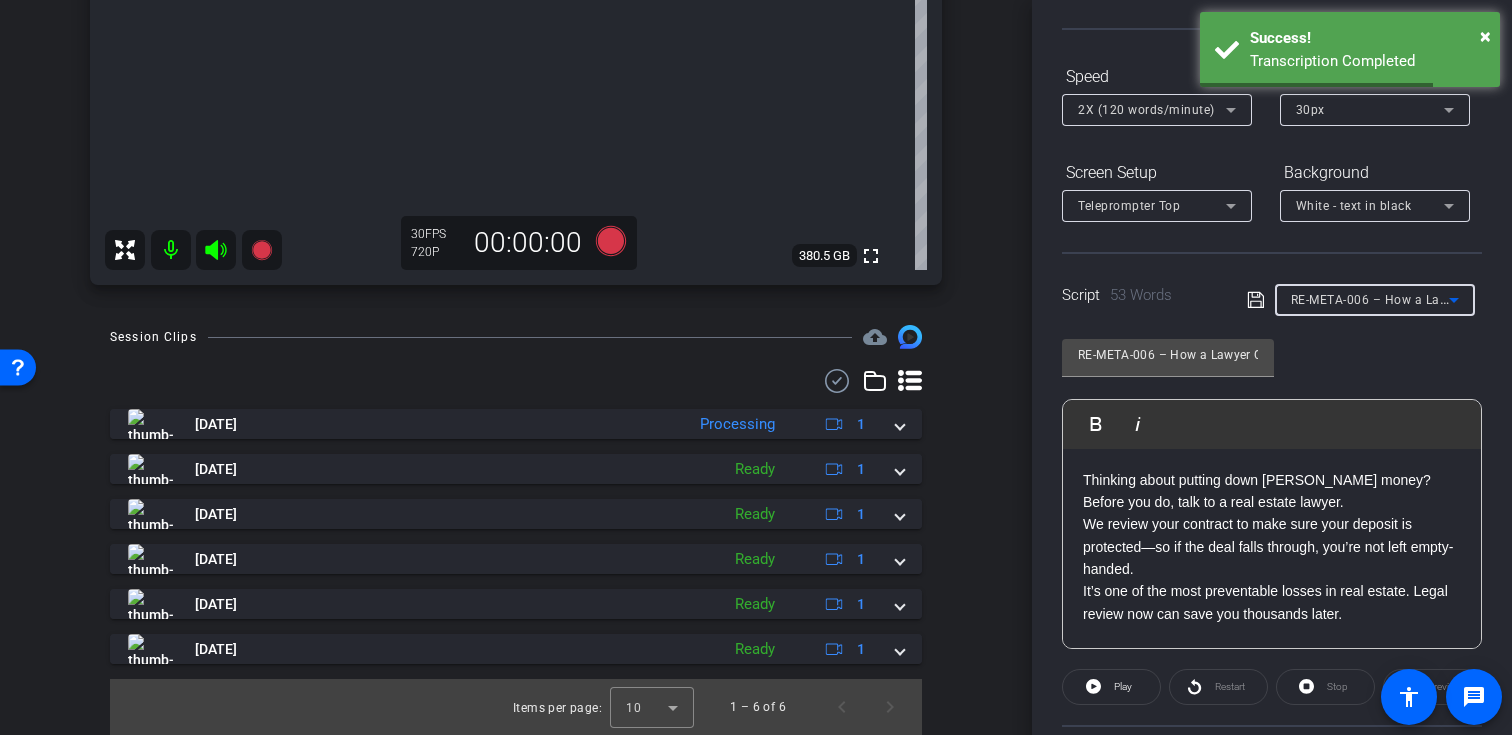 scroll, scrollTop: 152, scrollLeft: 0, axis: vertical 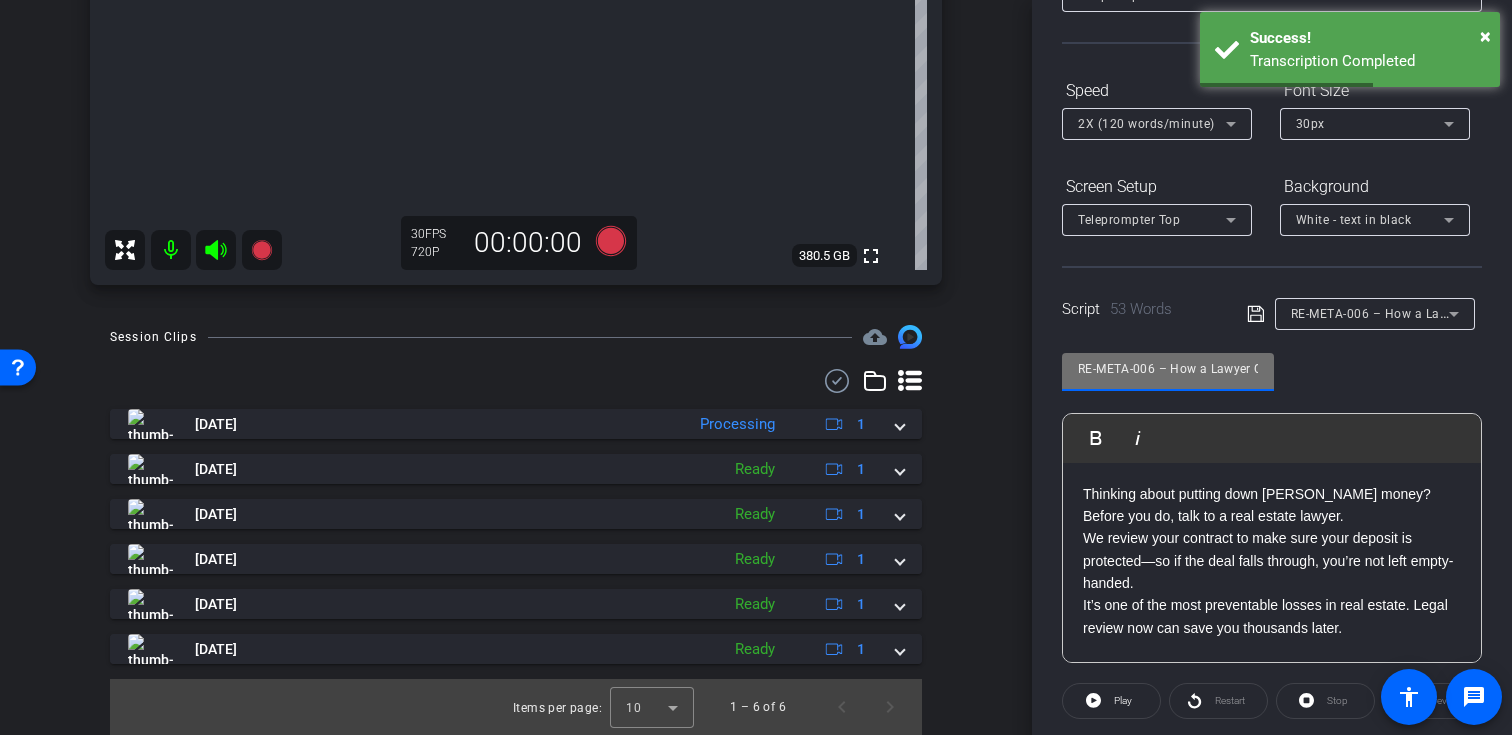 drag, startPoint x: 1155, startPoint y: 366, endPoint x: 1008, endPoint y: 366, distance: 147 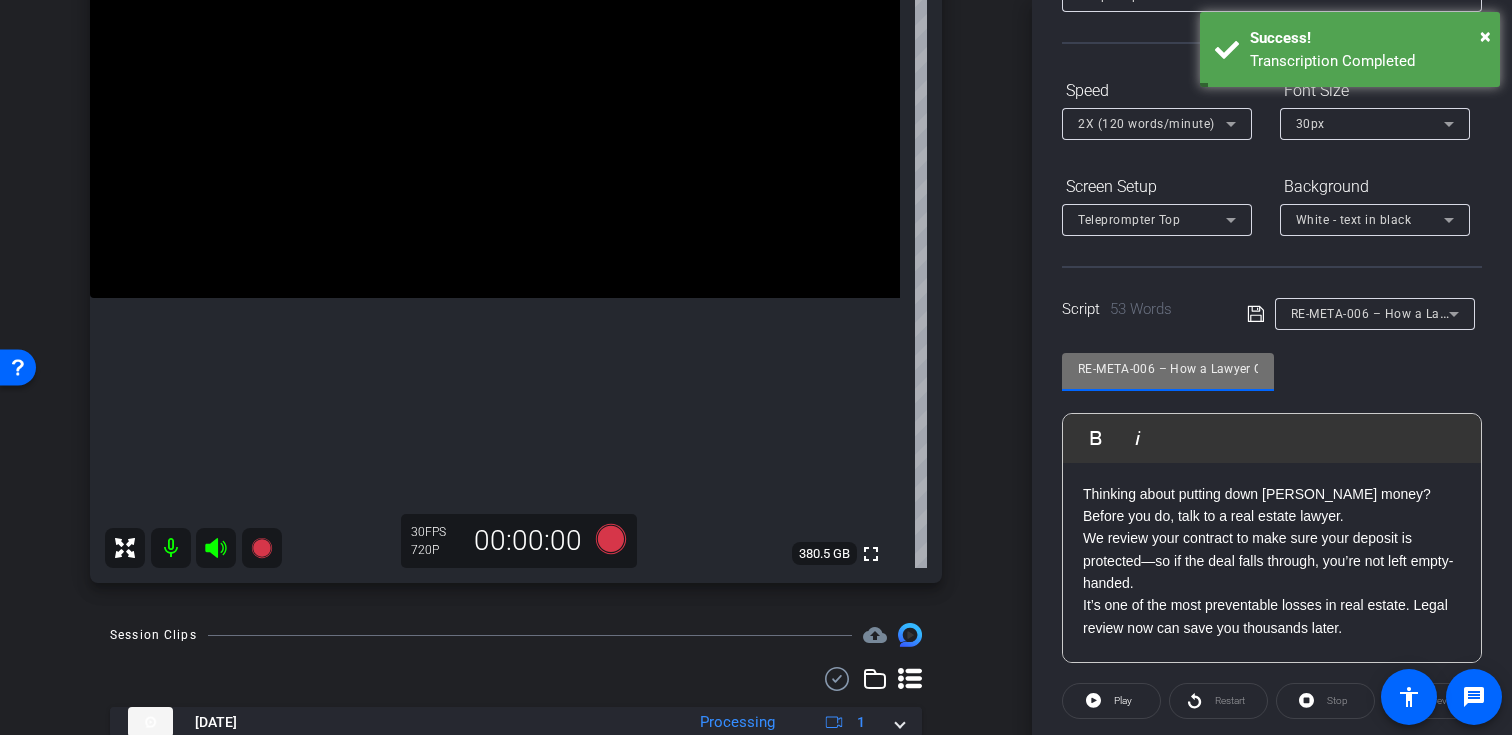 scroll, scrollTop: 244, scrollLeft: 0, axis: vertical 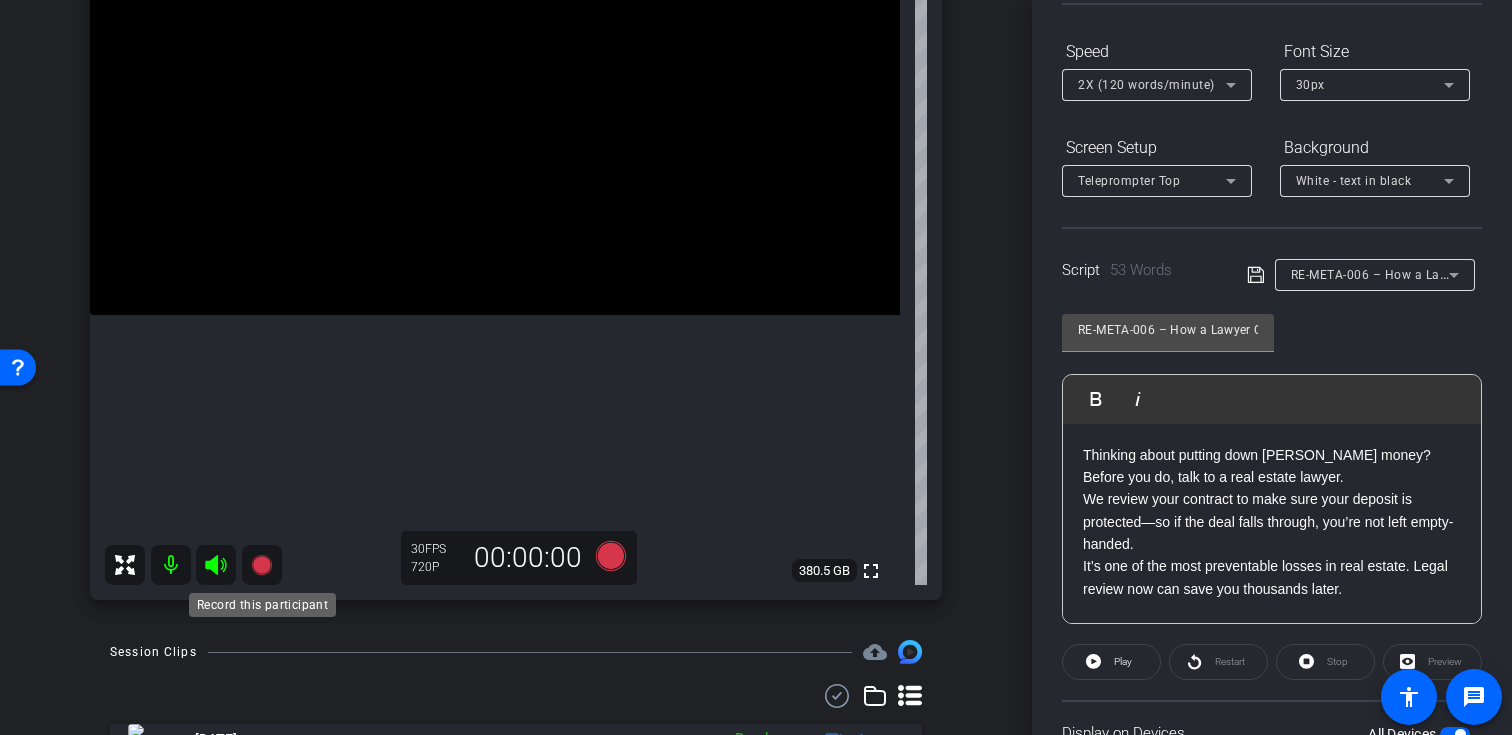 click 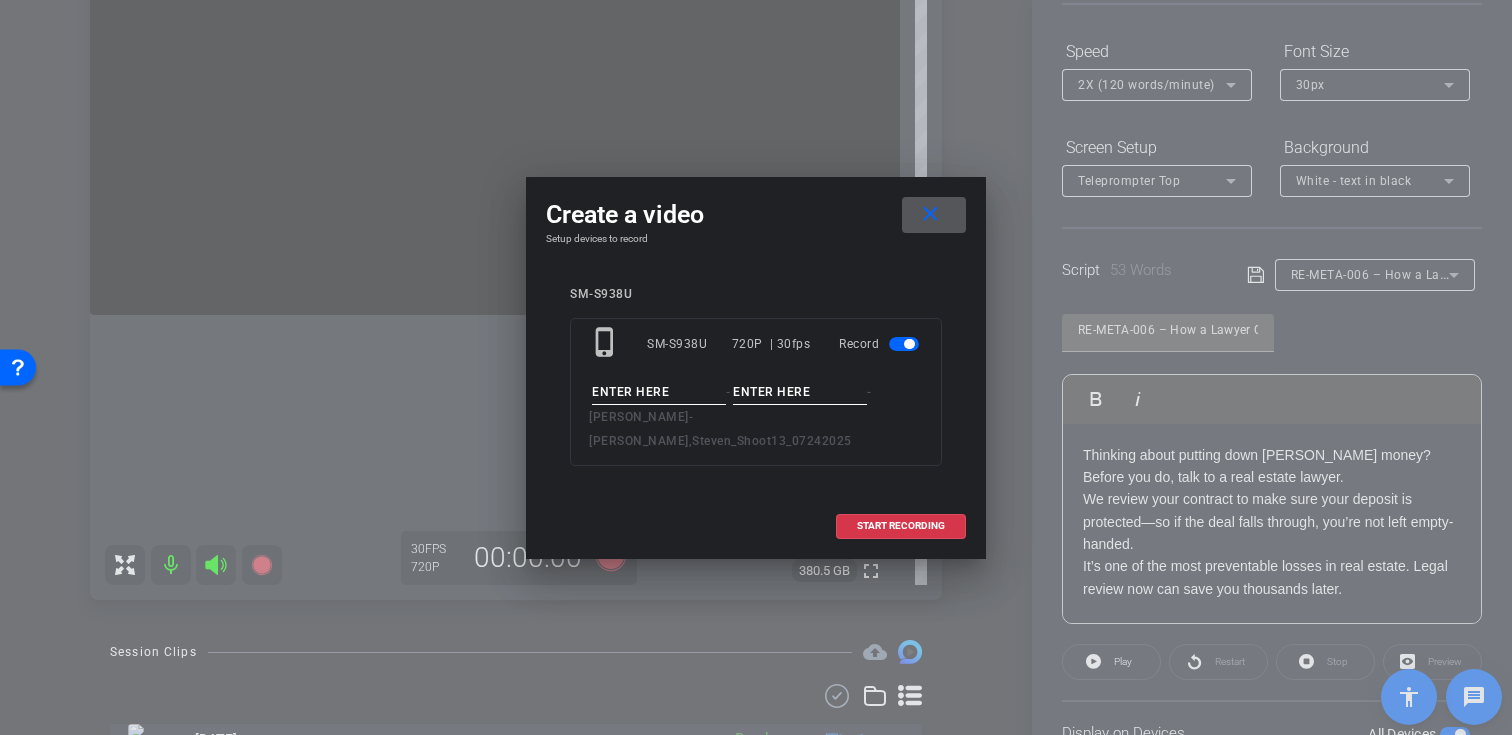 click at bounding box center [659, 392] 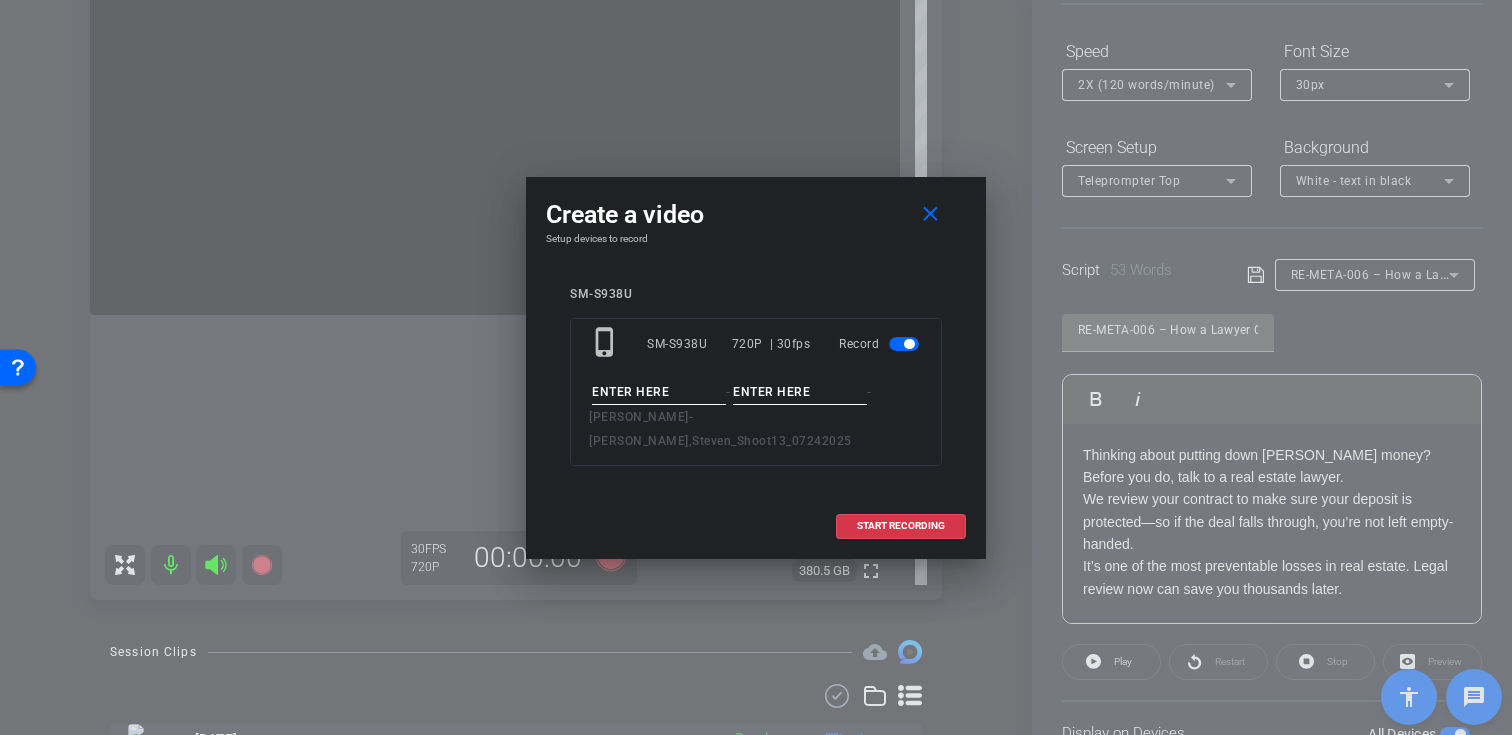 paste on "RE-META-006" 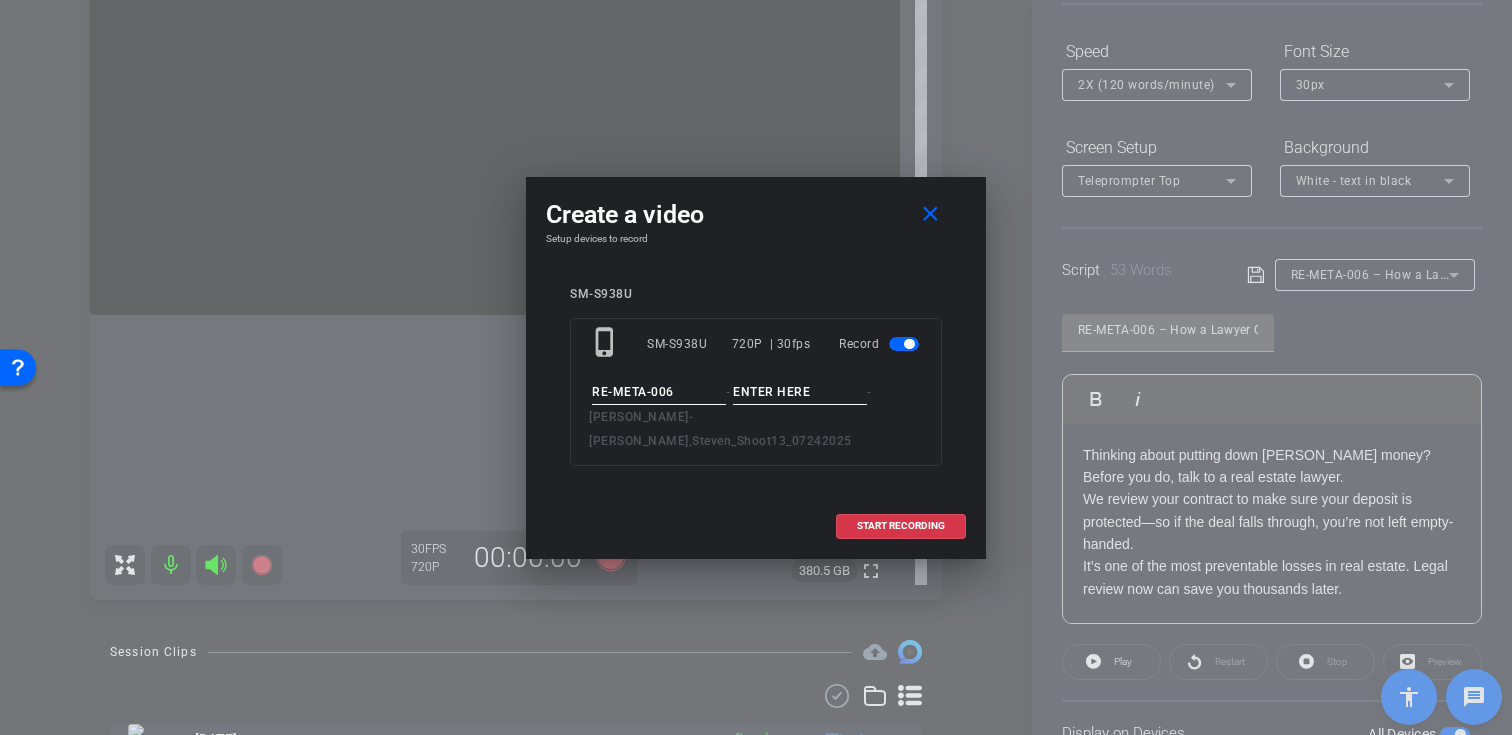 type on "RE-META-006" 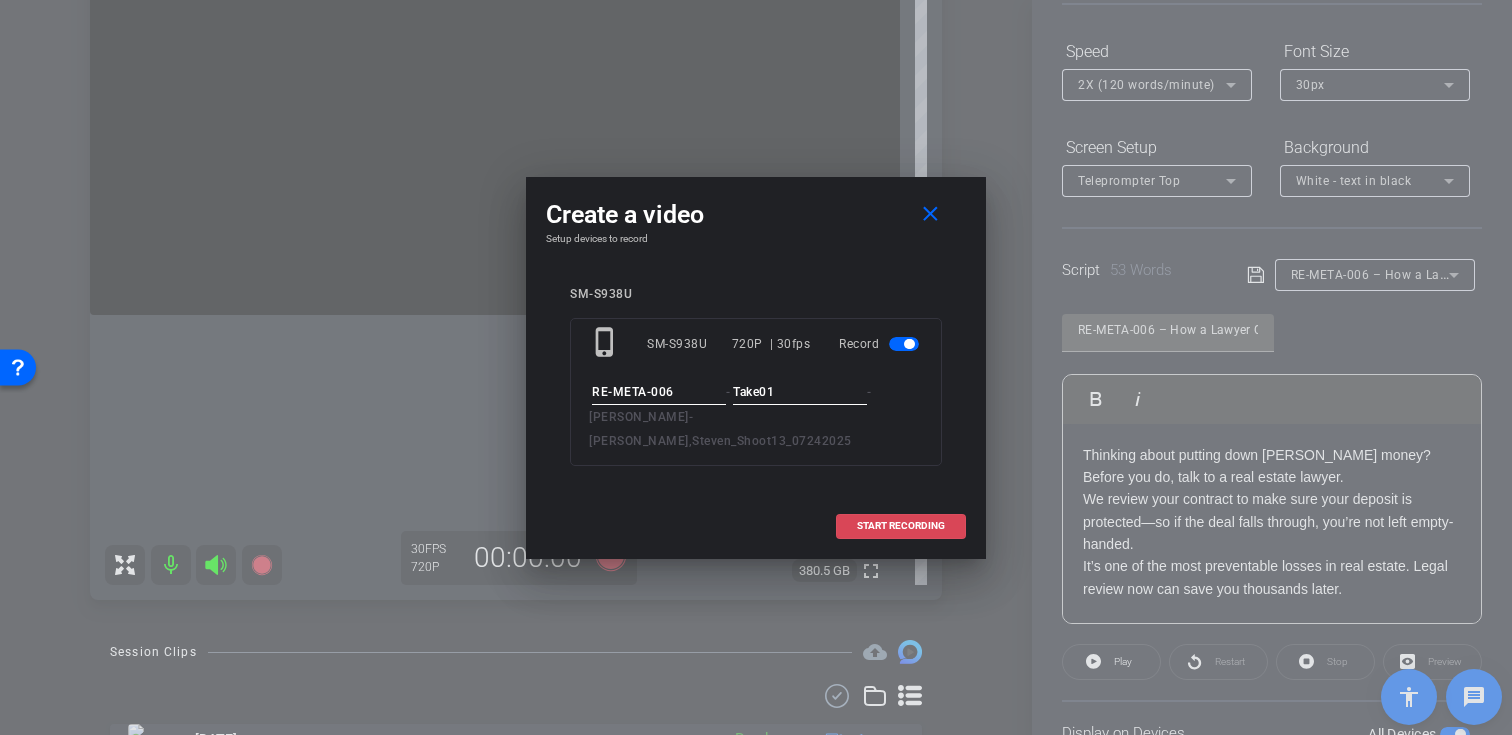 type on "Take01" 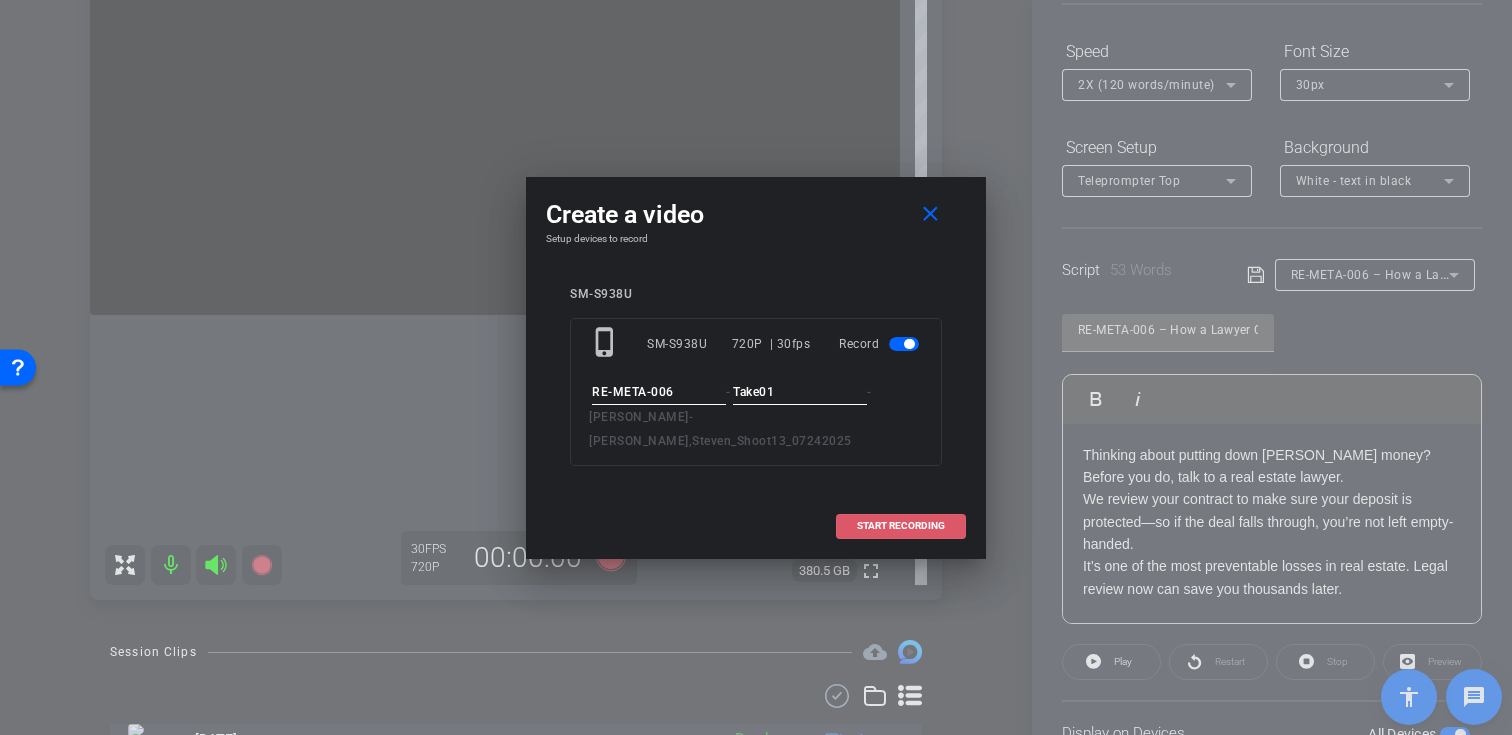 click at bounding box center [901, 526] 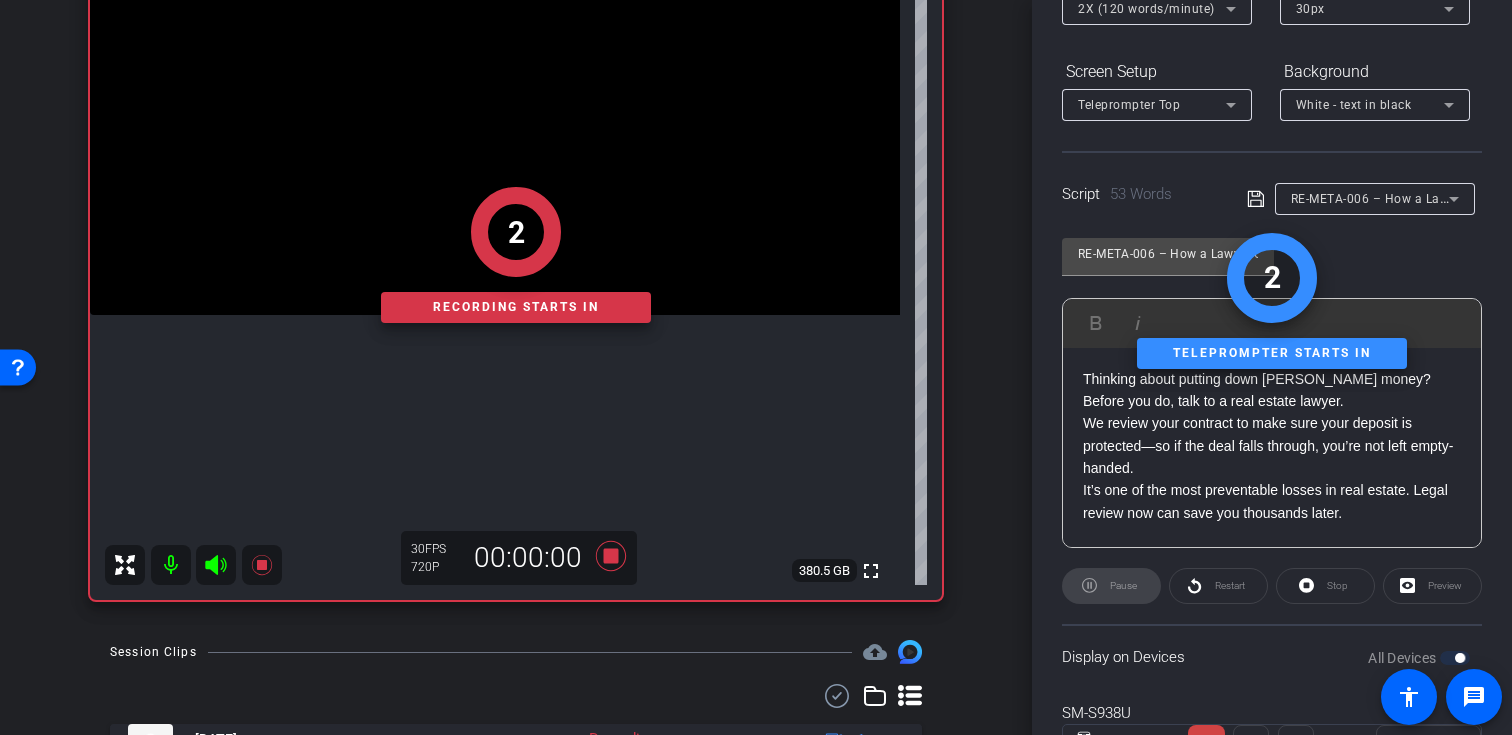 scroll, scrollTop: 316, scrollLeft: 0, axis: vertical 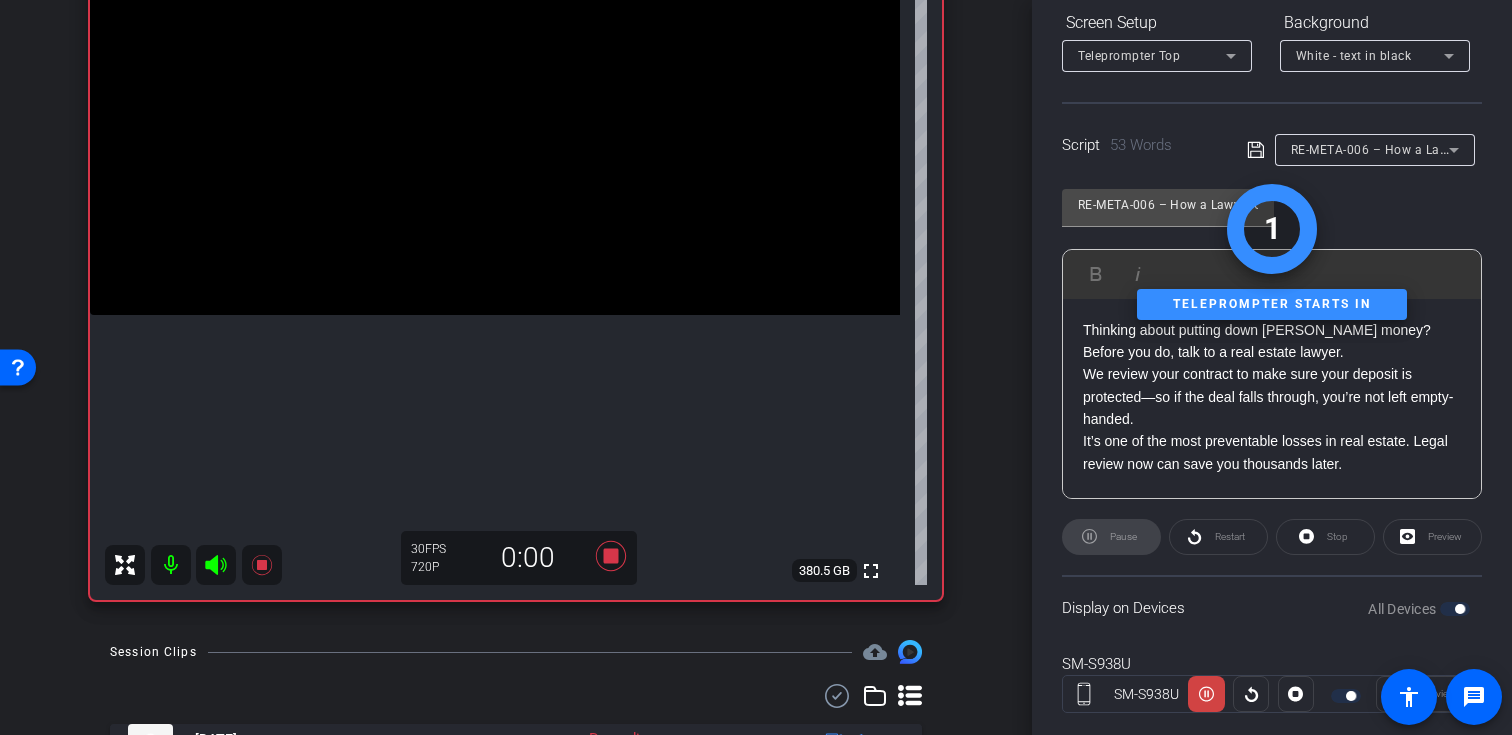 click 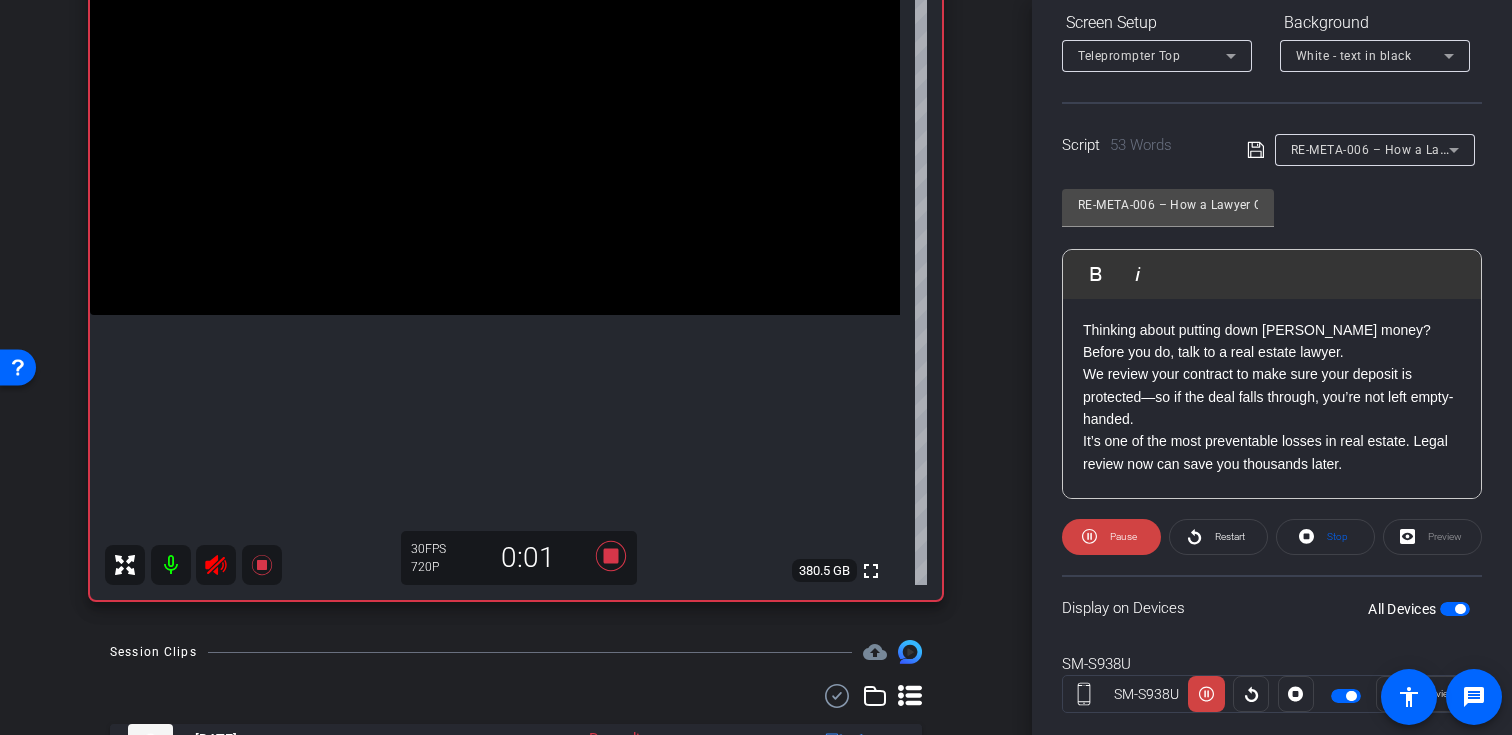 scroll, scrollTop: 358, scrollLeft: 0, axis: vertical 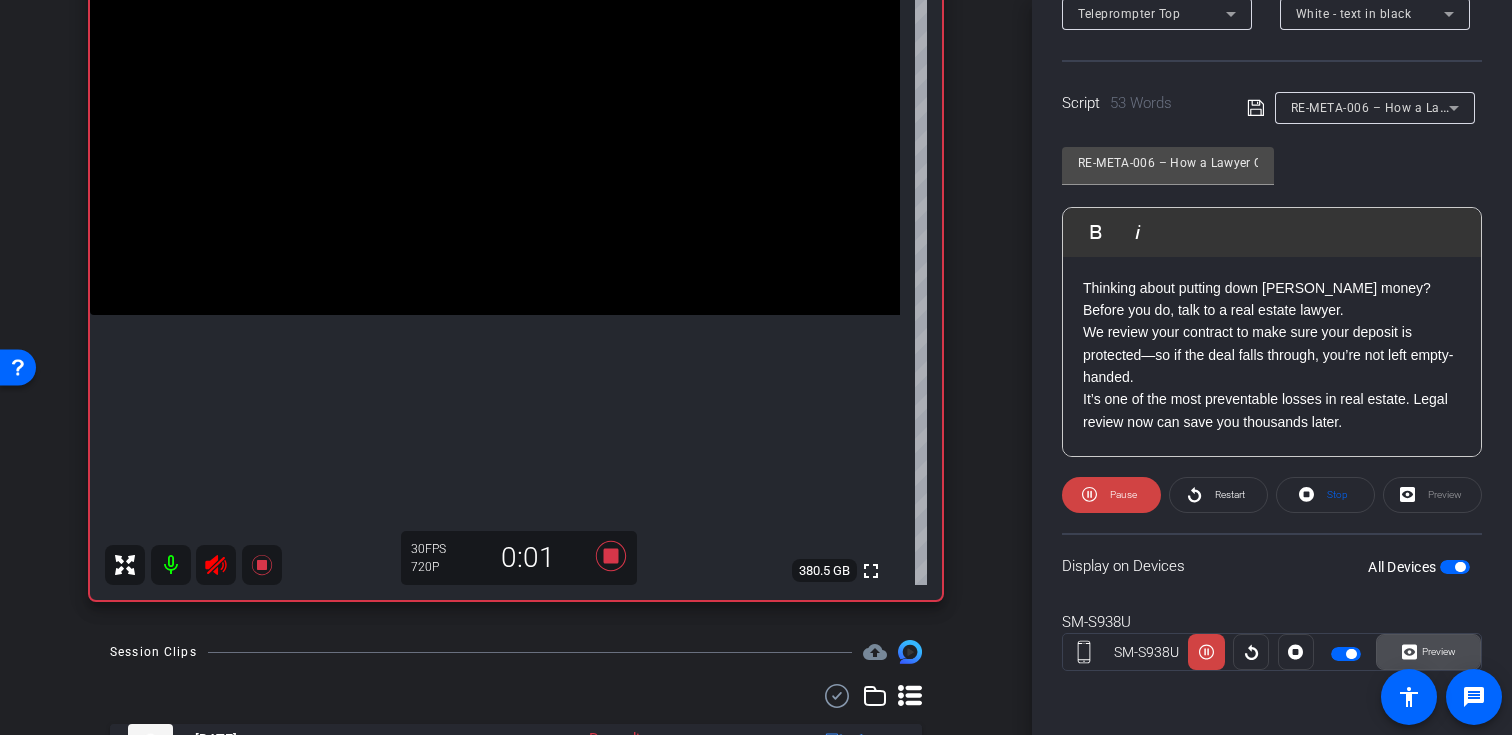 click 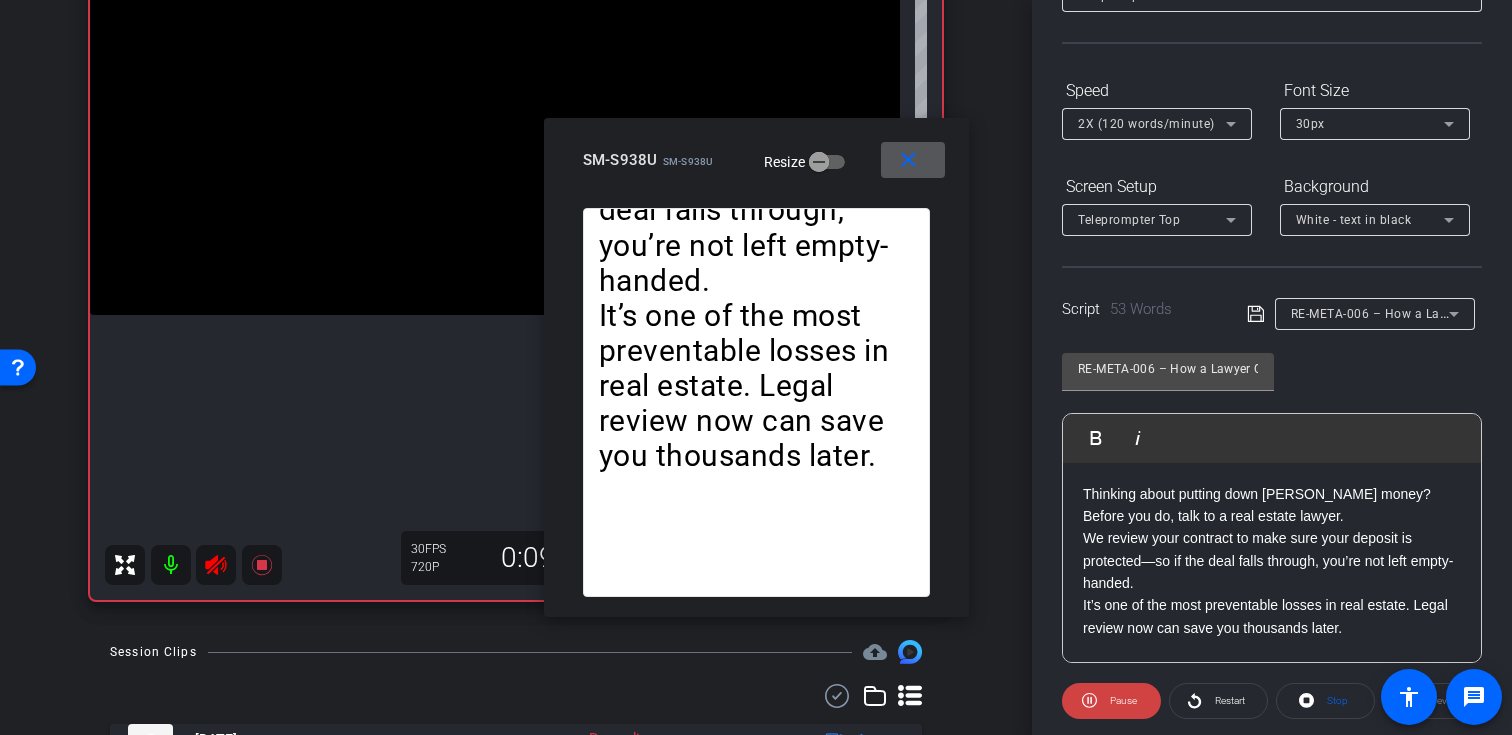 scroll, scrollTop: 51, scrollLeft: 0, axis: vertical 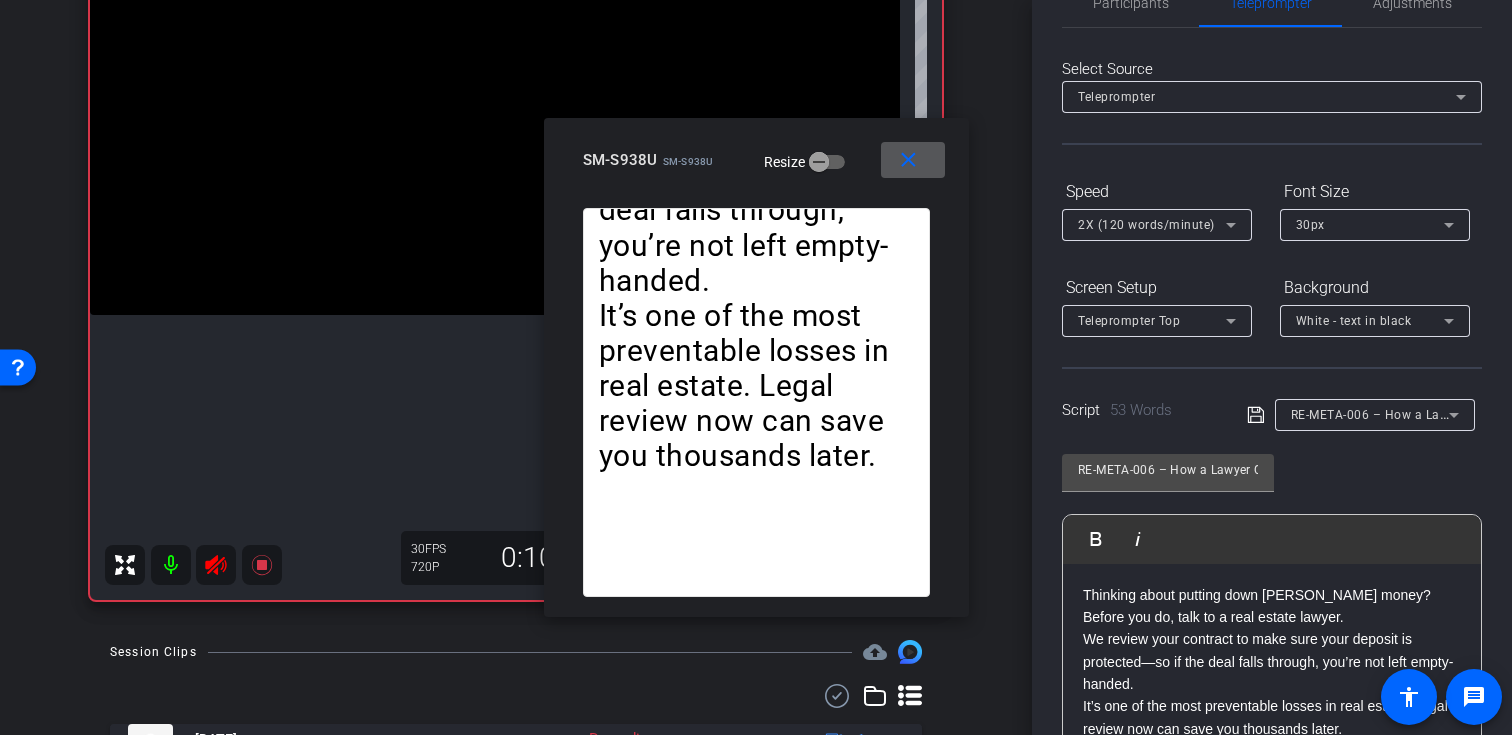 click 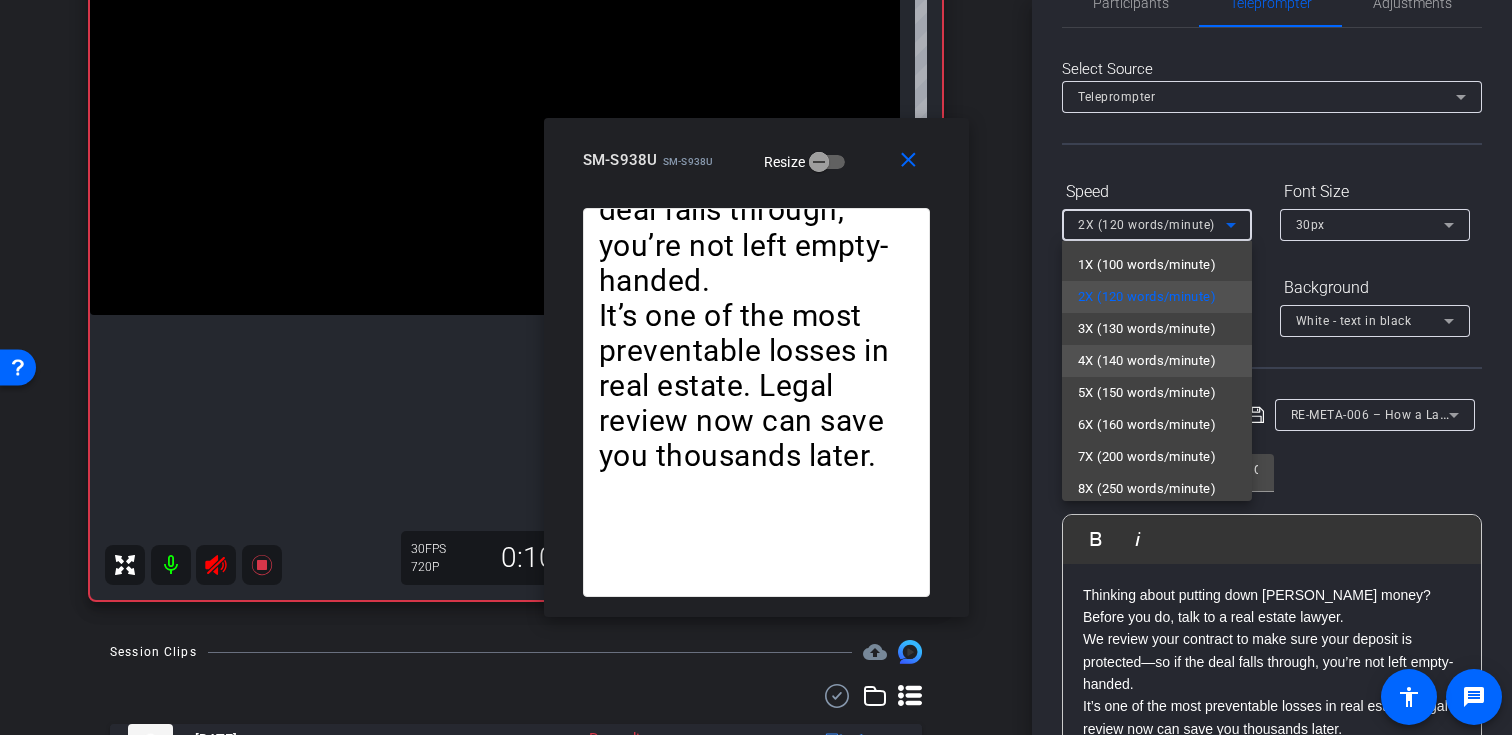 scroll, scrollTop: 44, scrollLeft: 0, axis: vertical 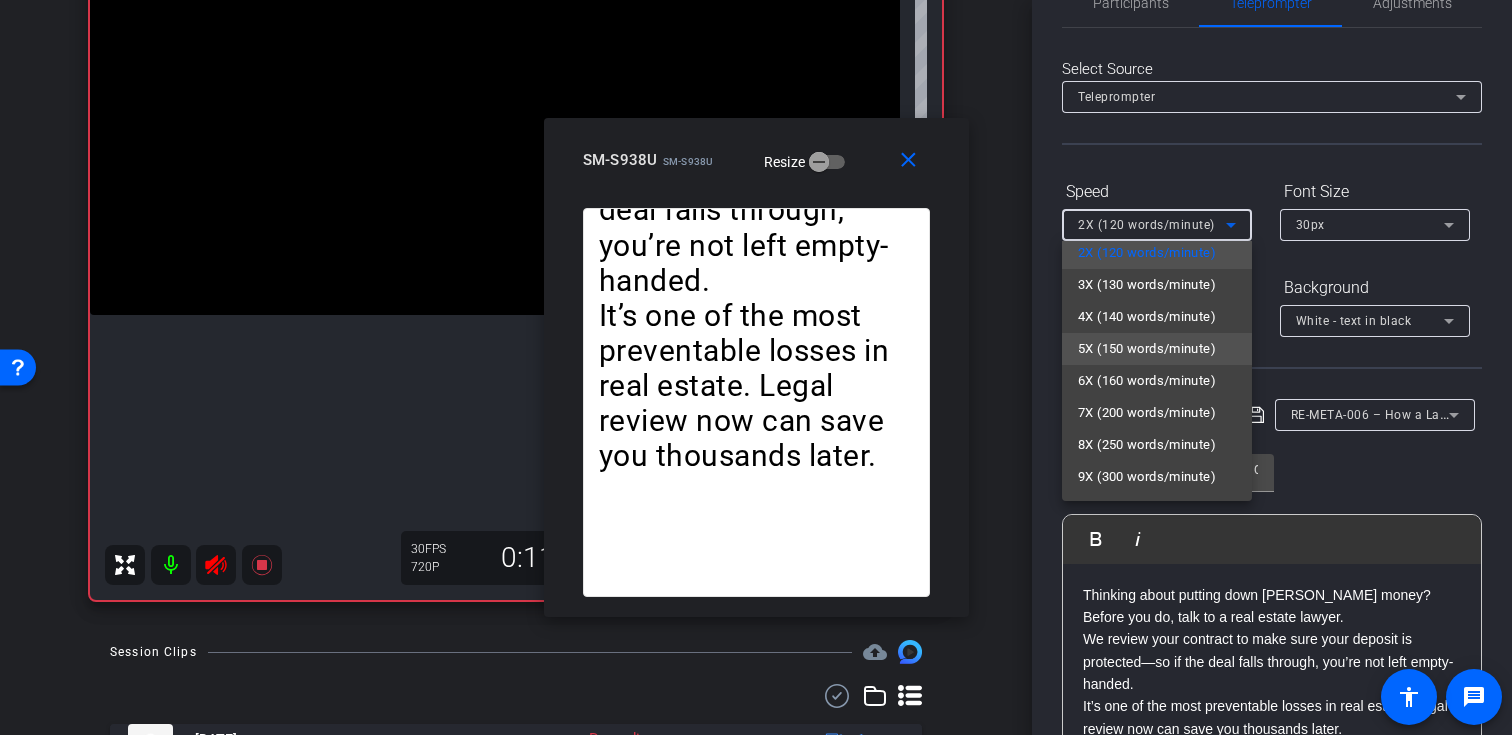 click on "5X (150 words/minute)" at bounding box center (1147, 349) 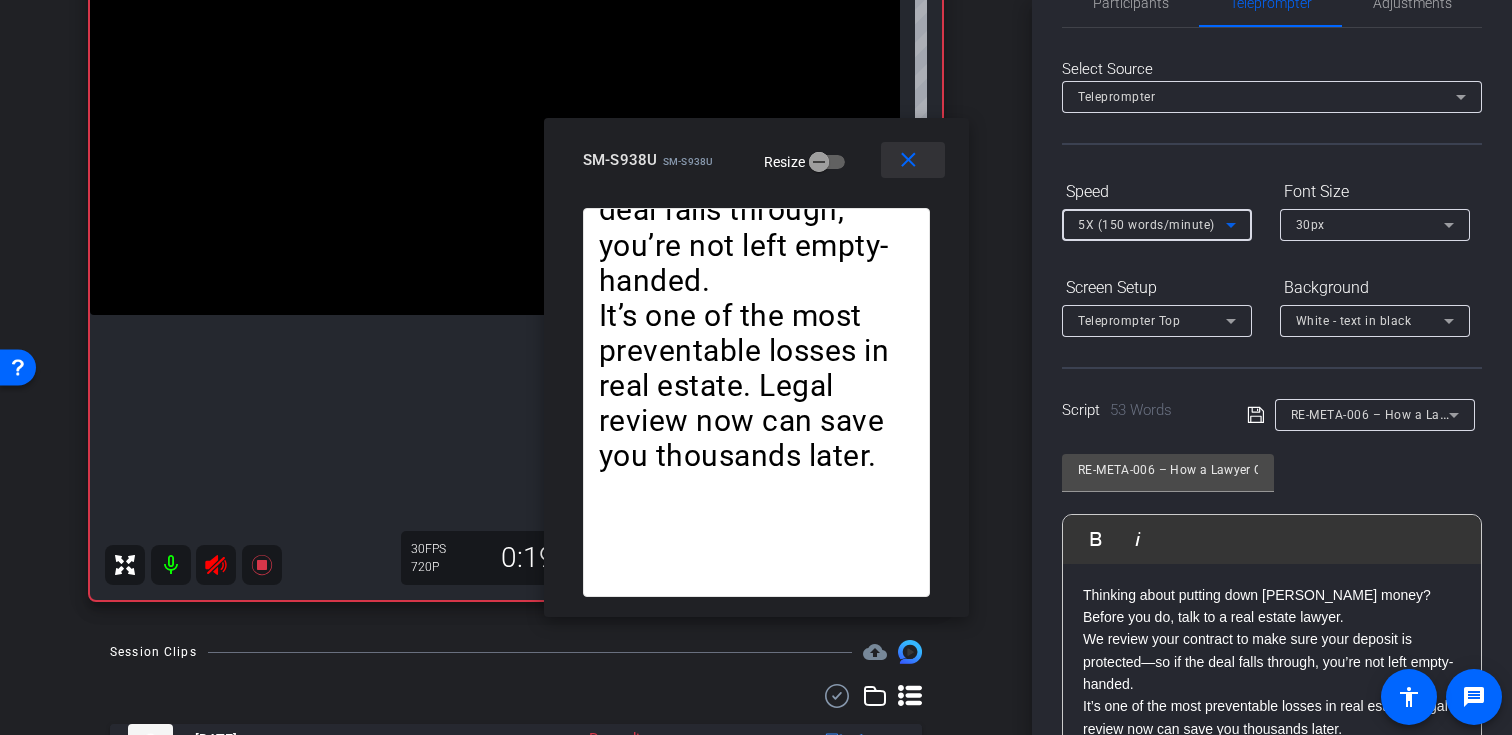 click on "close" at bounding box center [908, 160] 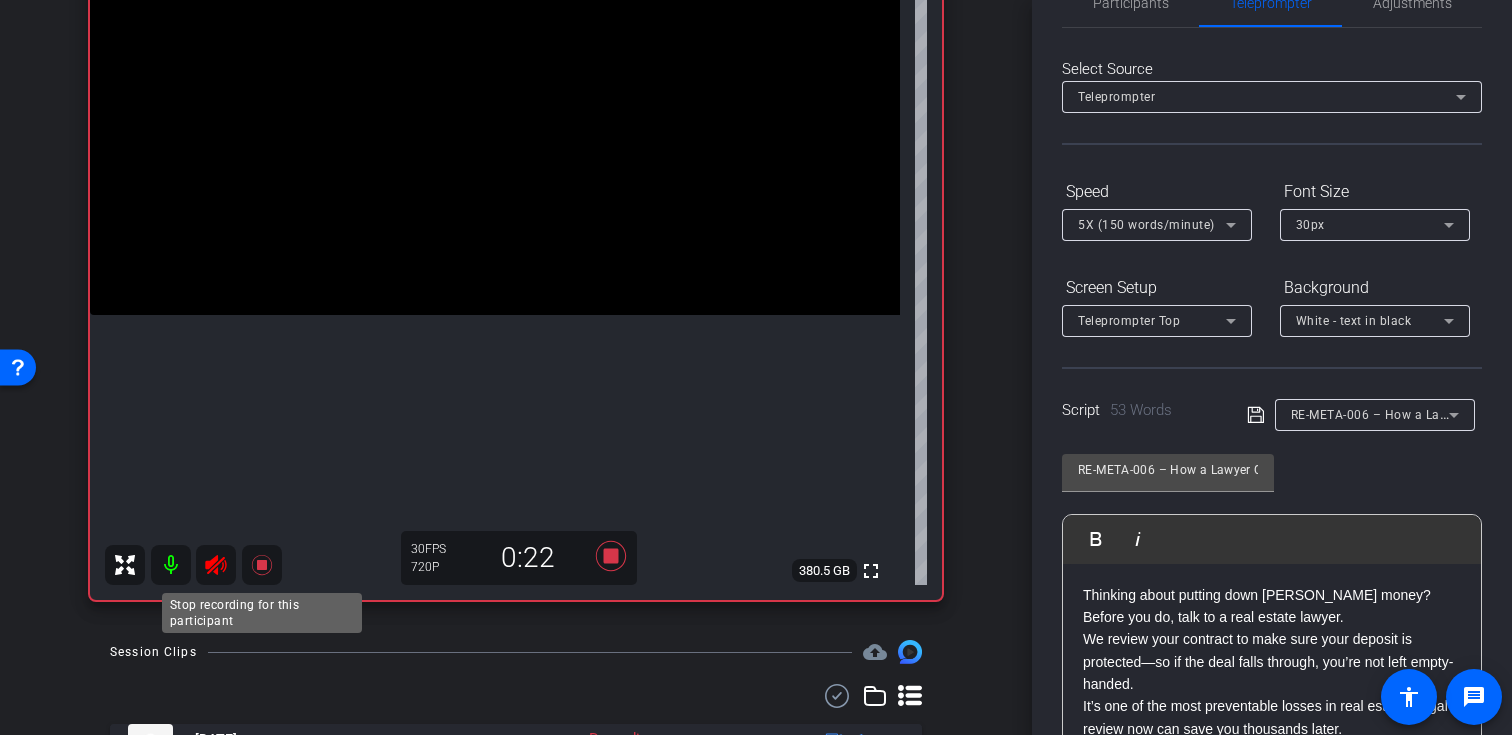 click 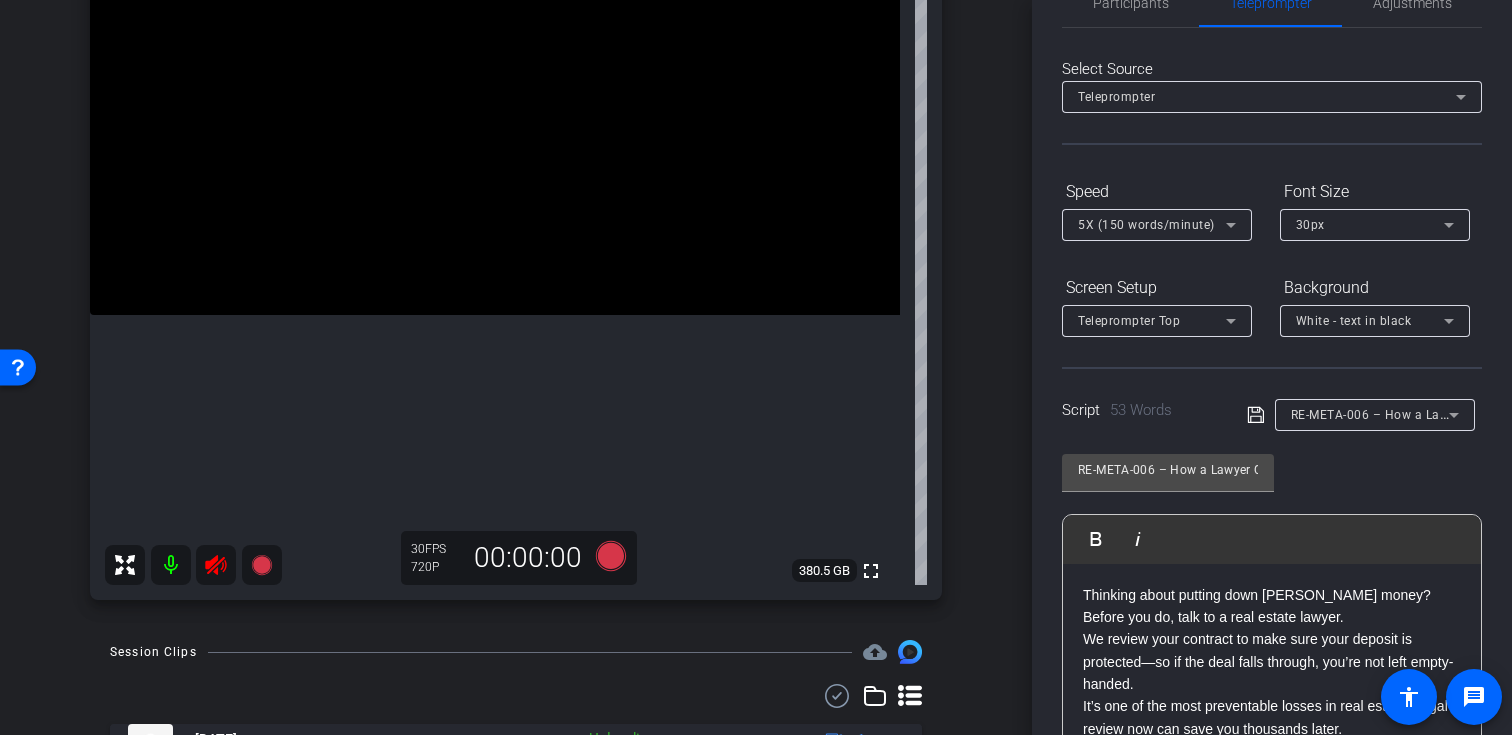 click at bounding box center (216, 565) 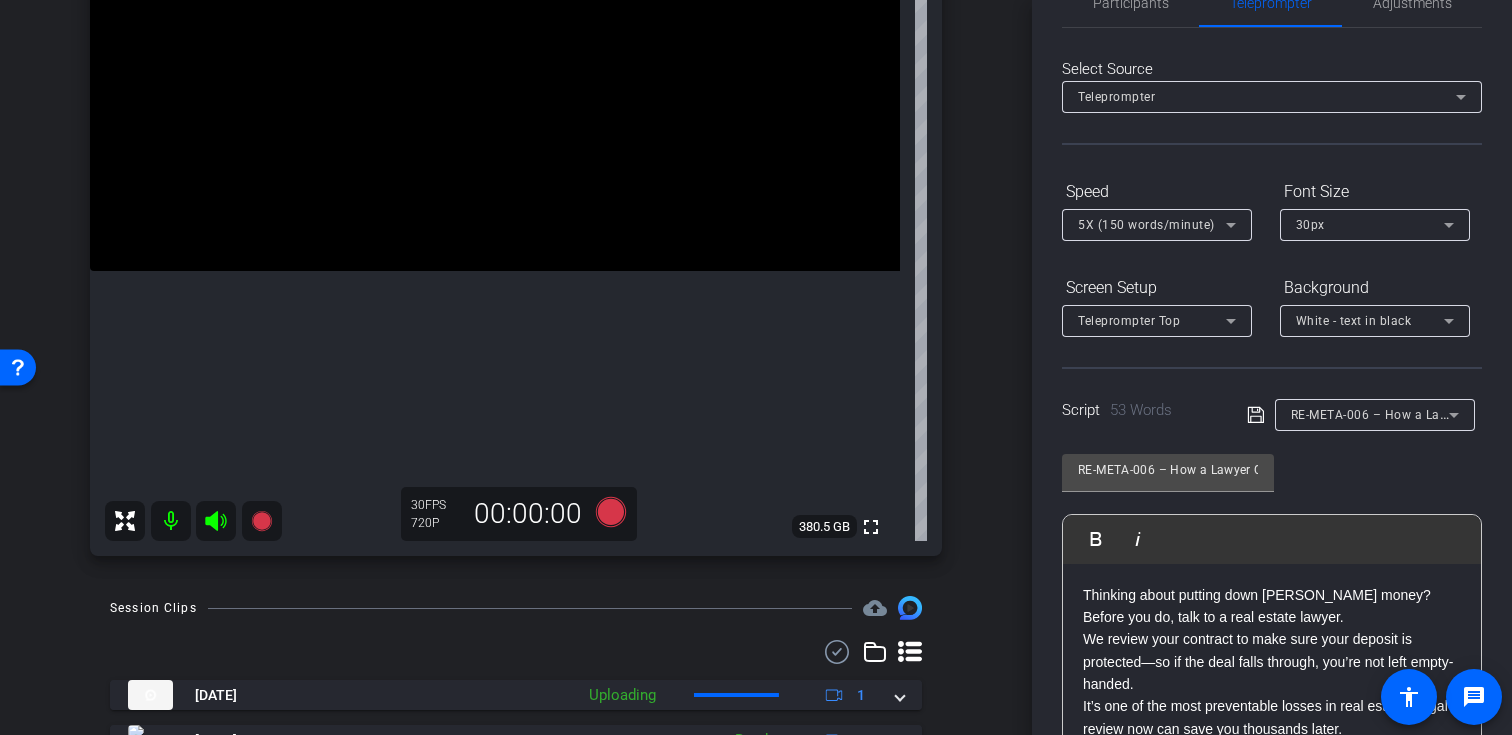 scroll, scrollTop: 305, scrollLeft: 0, axis: vertical 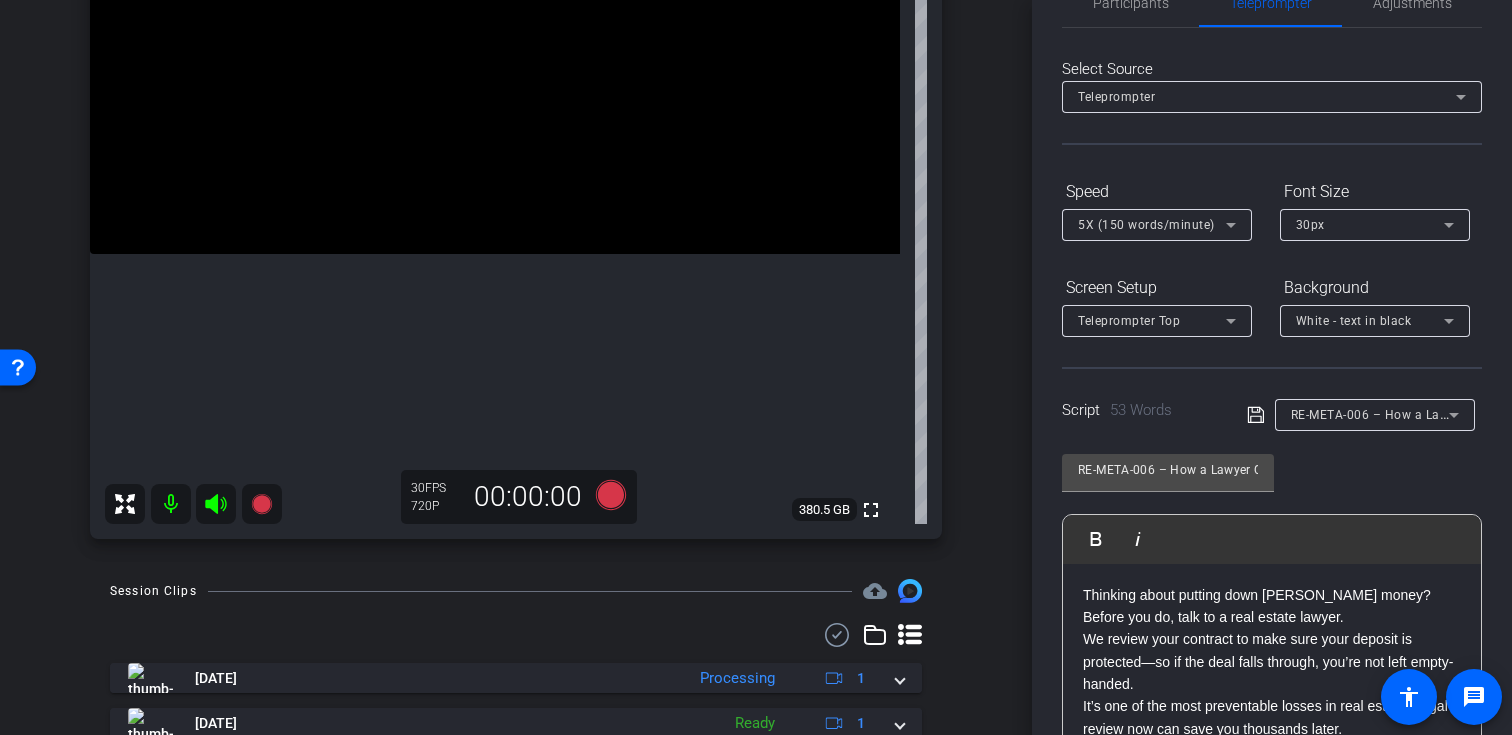 click on "RE-META-006 – How a Lawyer Can Help Protect Your Earnest Money" 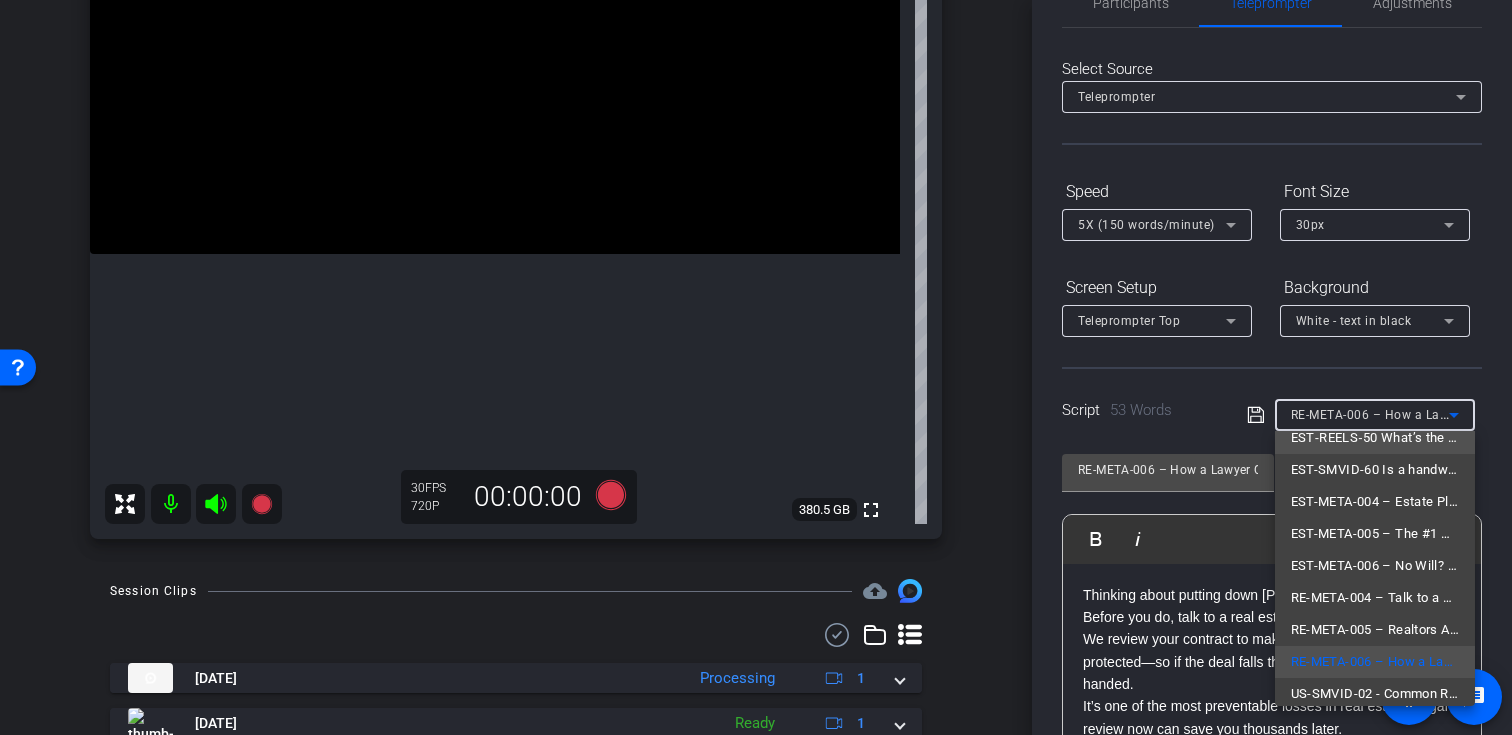 scroll, scrollTop: 509, scrollLeft: 0, axis: vertical 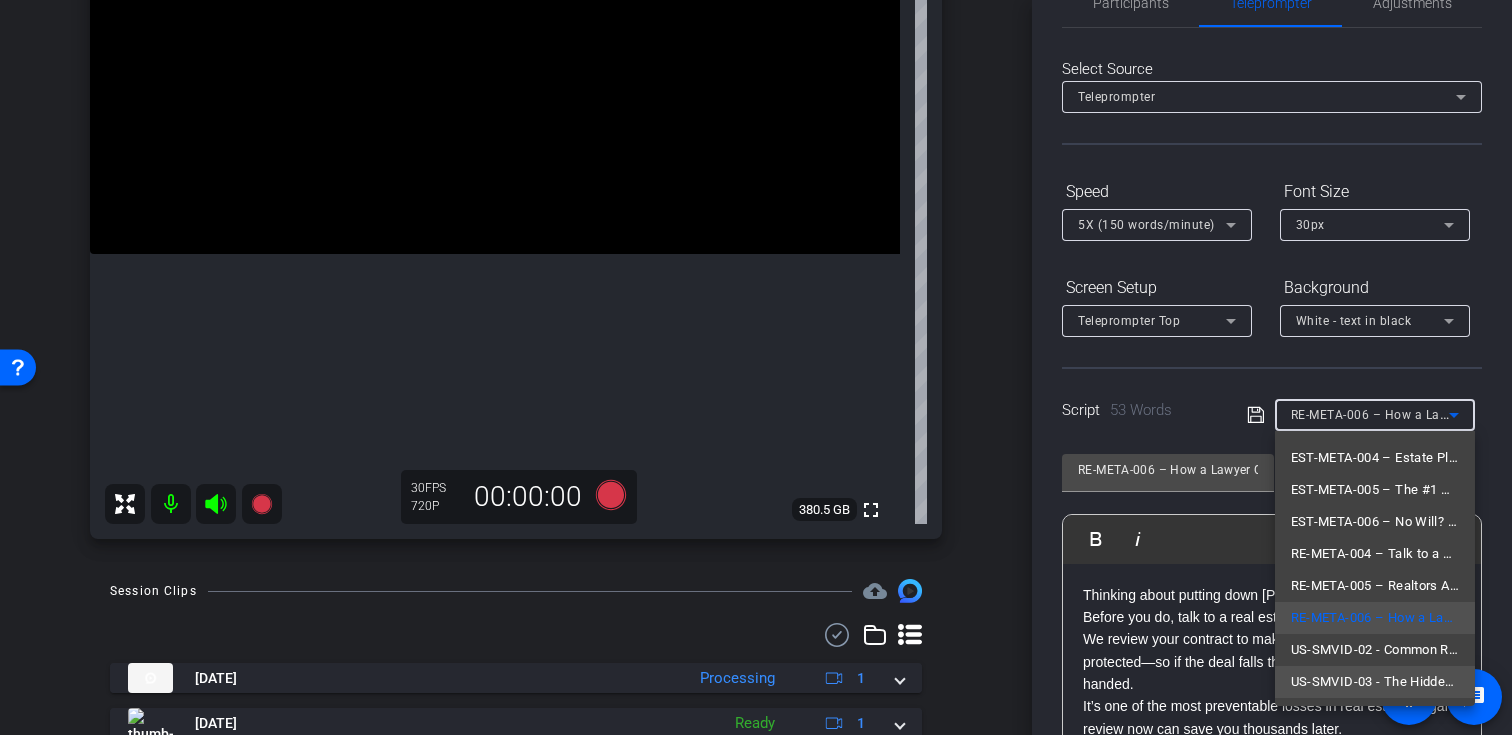 click on "US-SMVID-03 - The Hidden Costs of Selling Your Home Without an Attorney" at bounding box center (1375, 682) 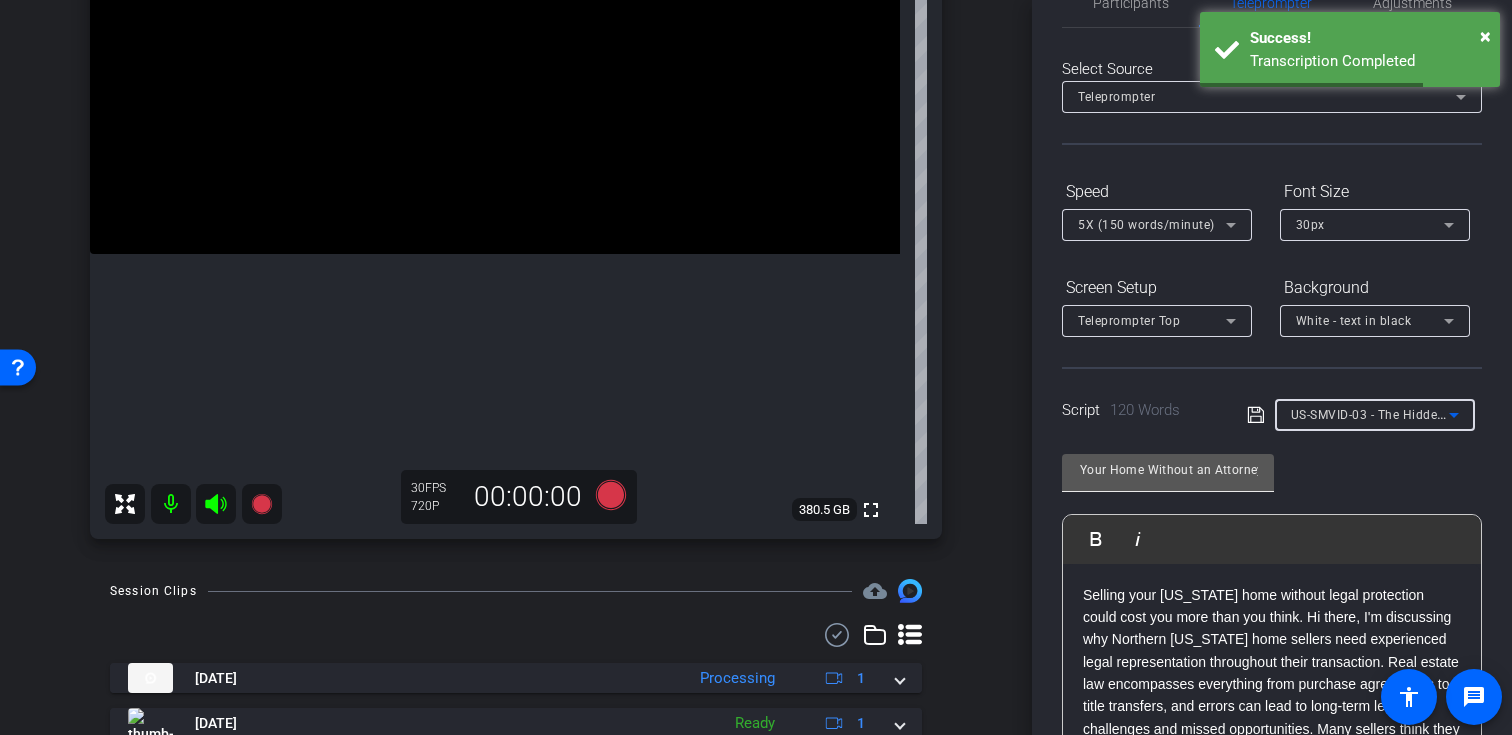 scroll, scrollTop: 0, scrollLeft: 0, axis: both 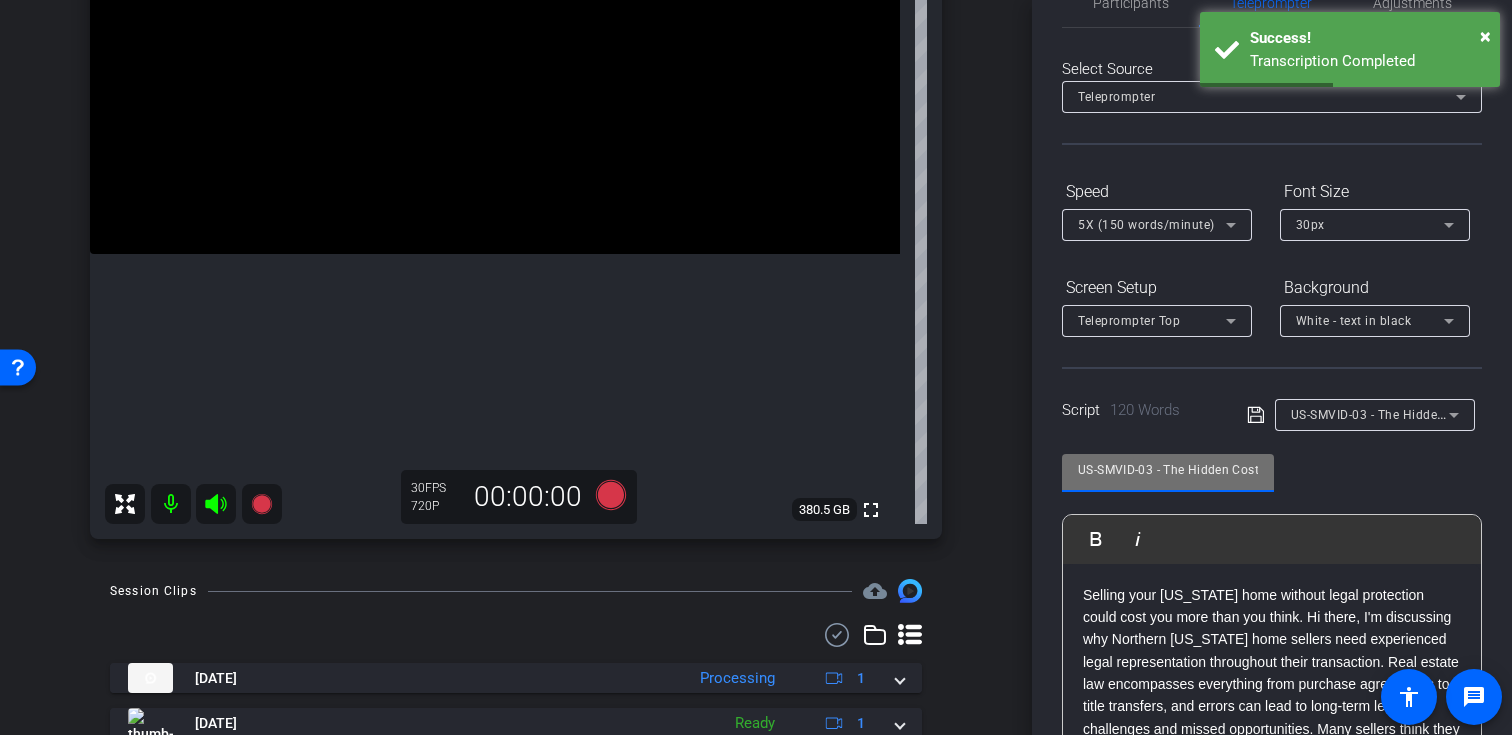 drag, startPoint x: 1152, startPoint y: 470, endPoint x: 1033, endPoint y: 471, distance: 119.0042 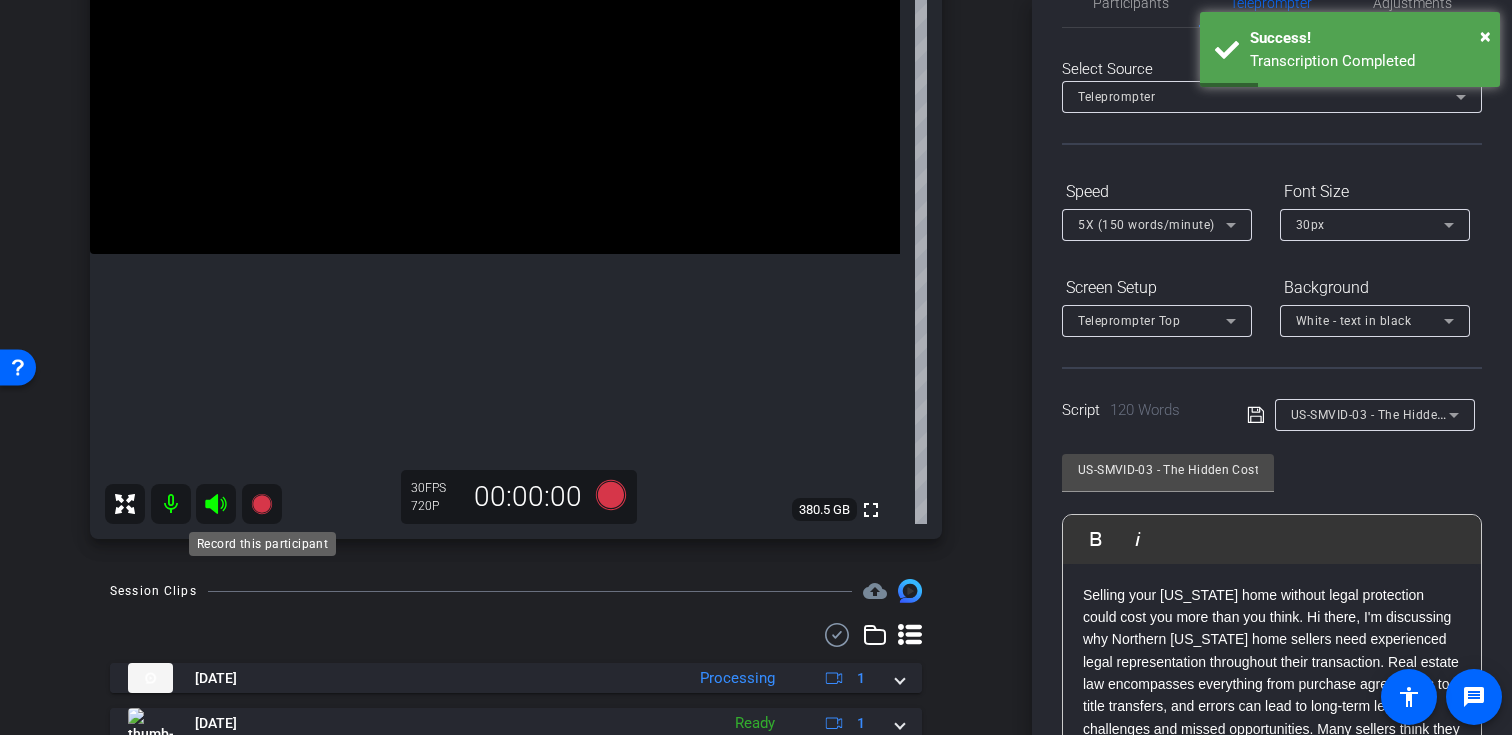 click 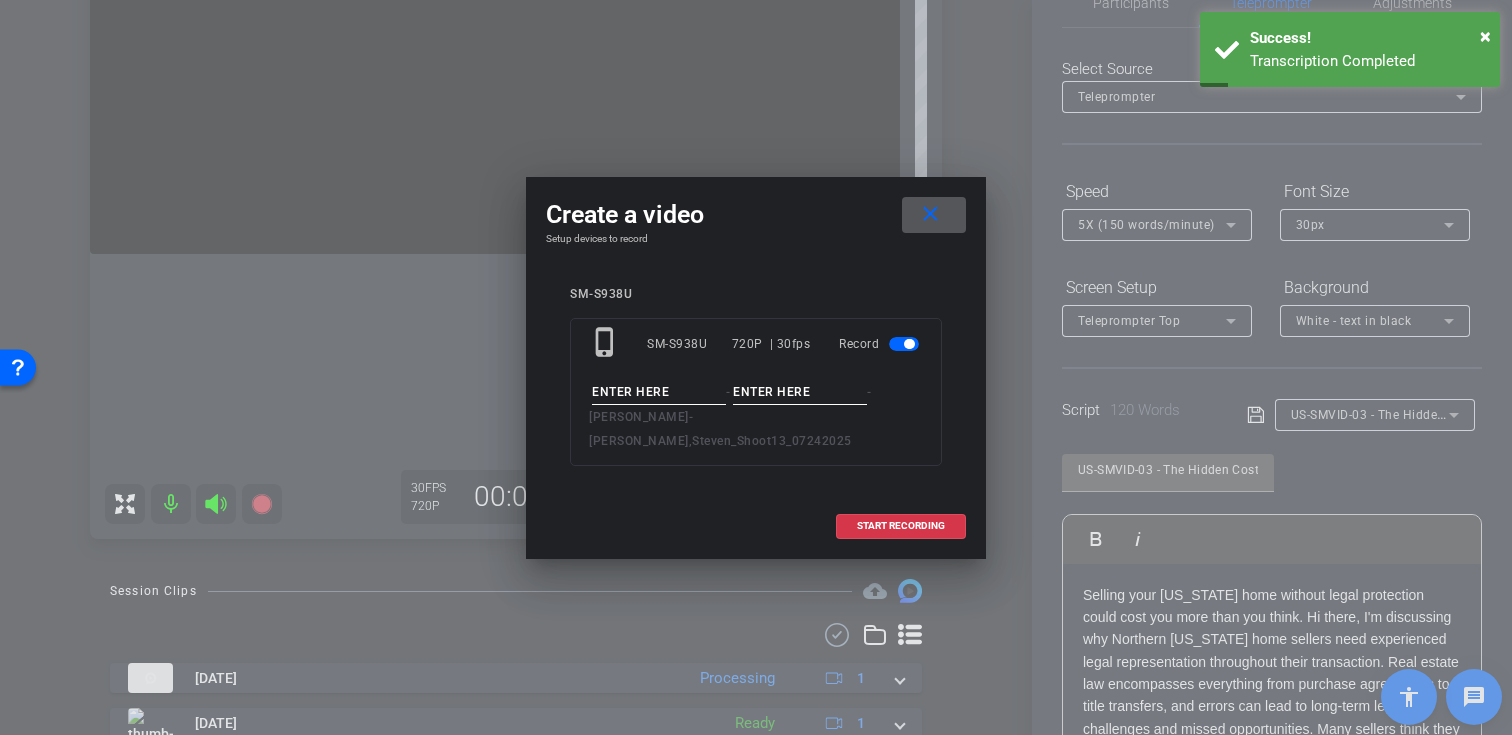 click at bounding box center [659, 392] 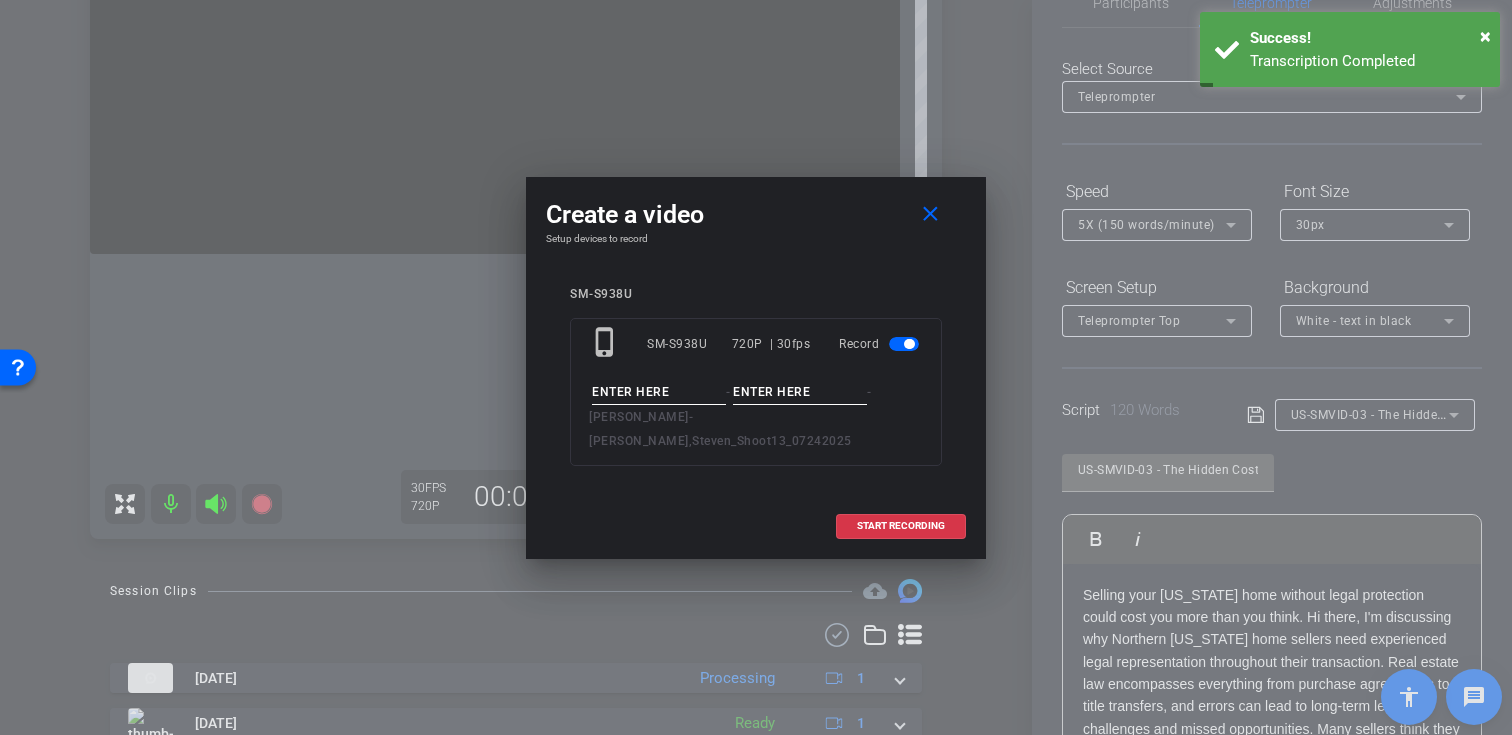 paste on "US-SMVID-03" 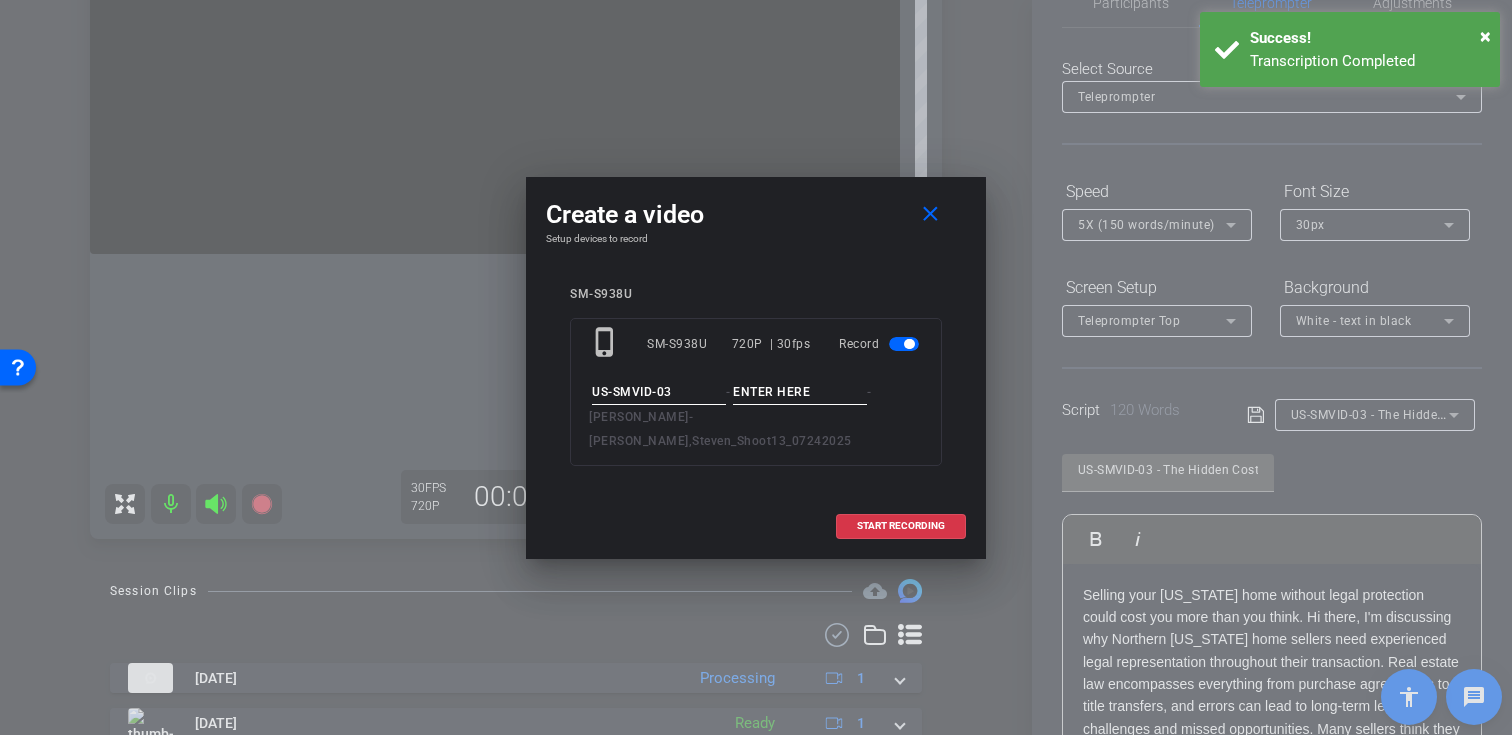 type on "US-SMVID-03" 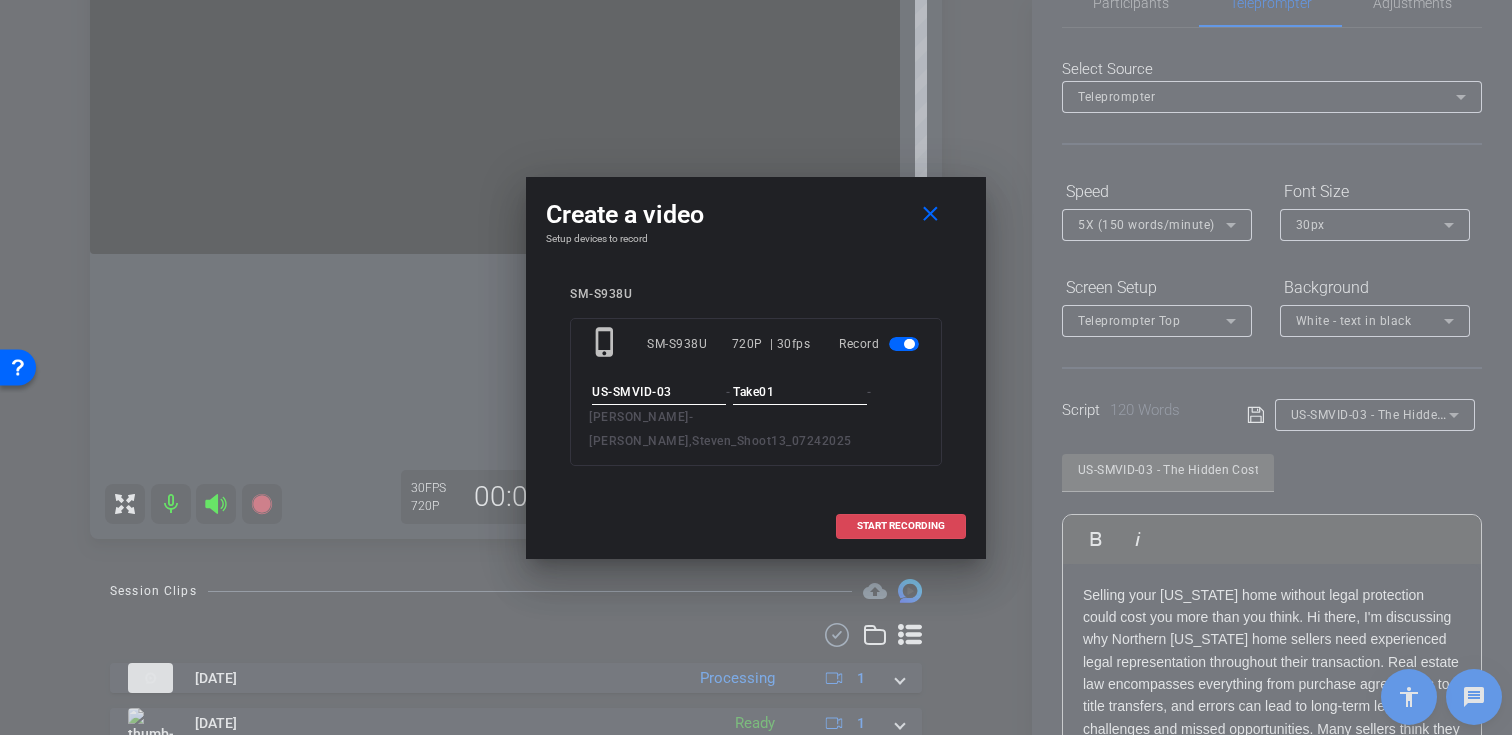 type on "Take01" 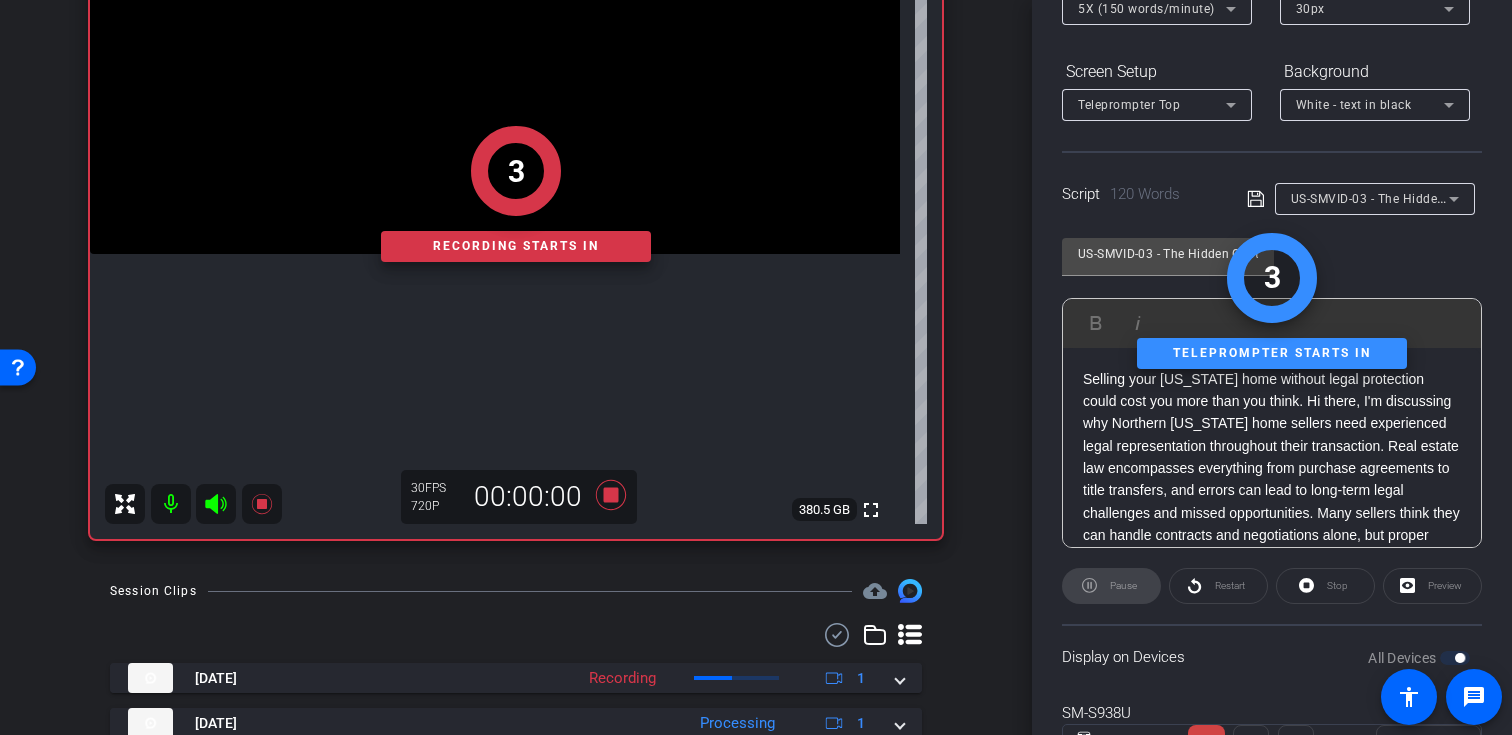 scroll, scrollTop: 299, scrollLeft: 0, axis: vertical 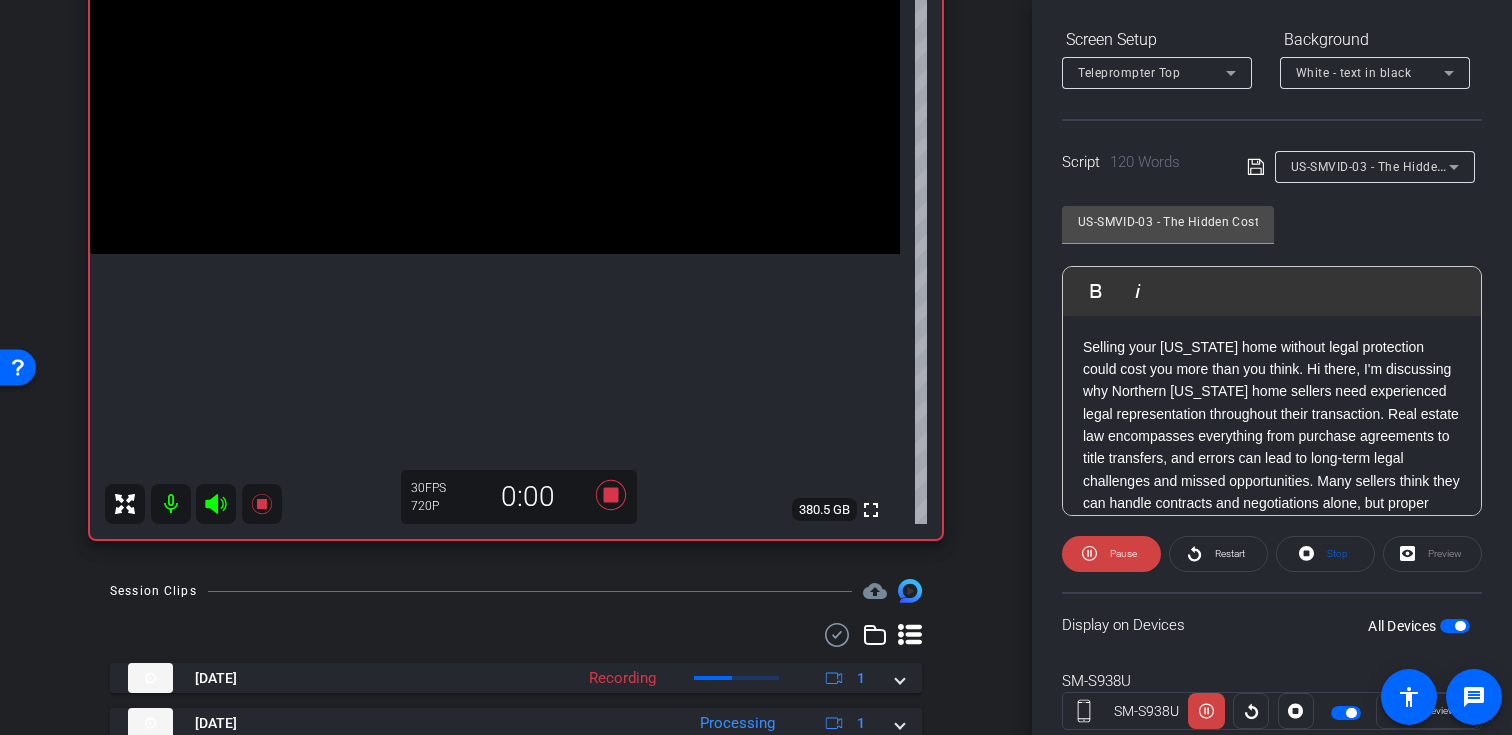 click 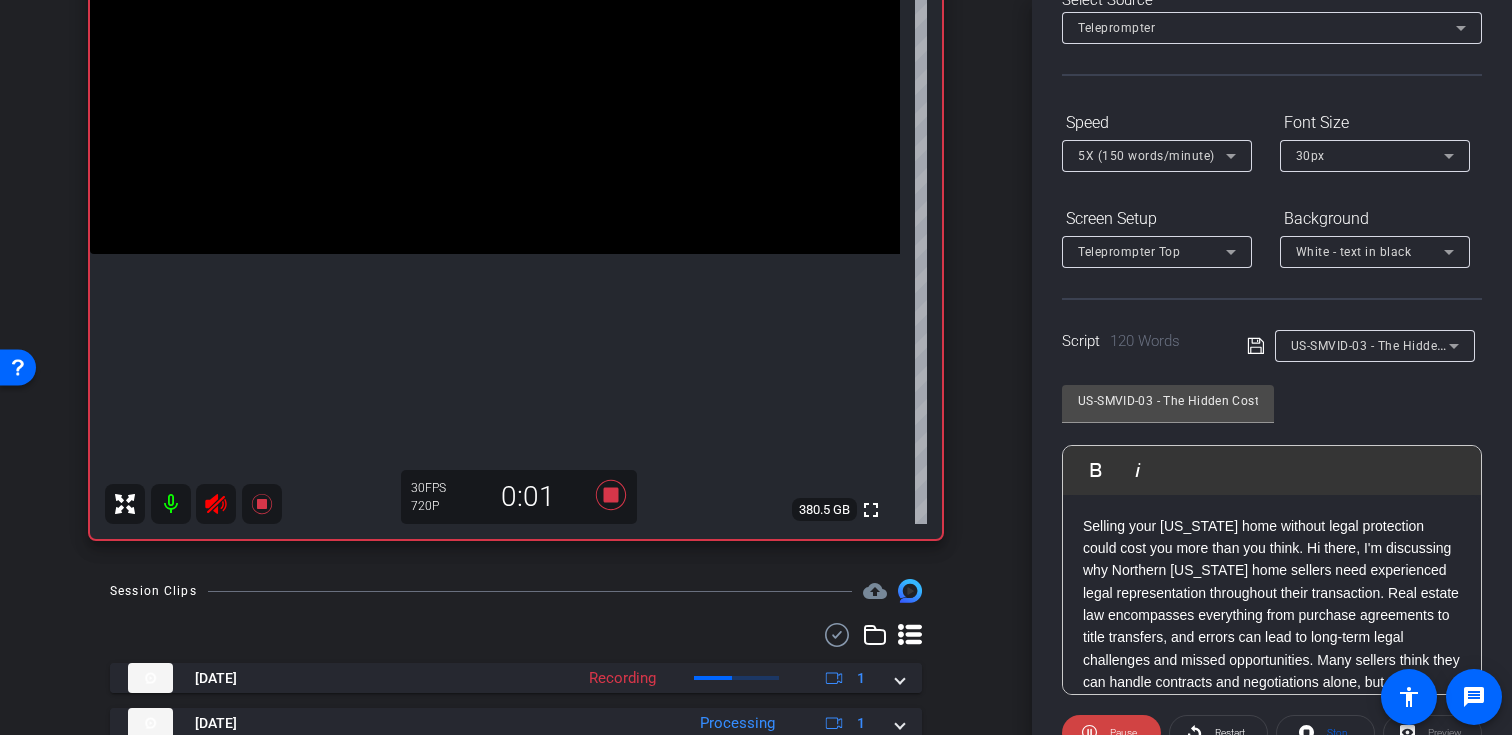 scroll, scrollTop: 0, scrollLeft: 0, axis: both 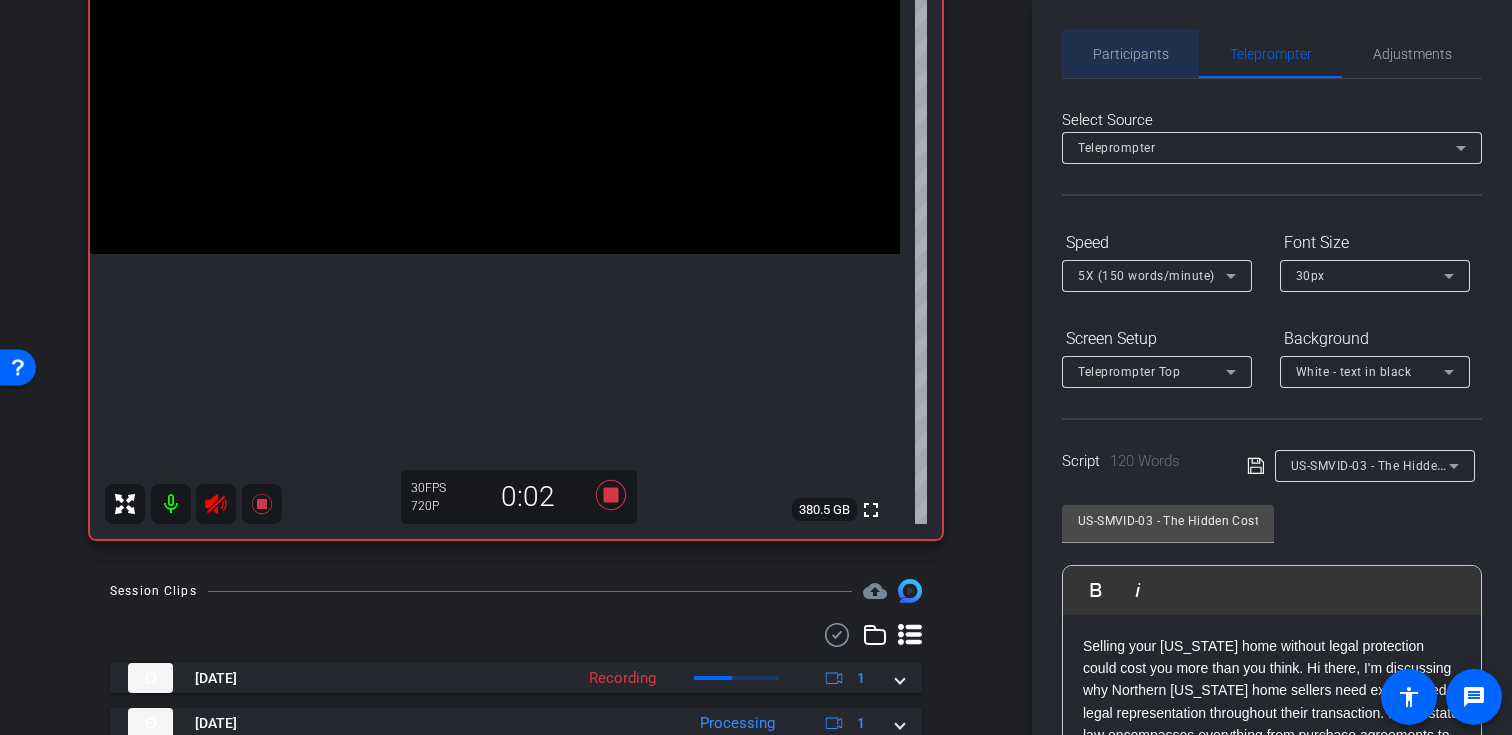 click on "Participants" at bounding box center (1131, 54) 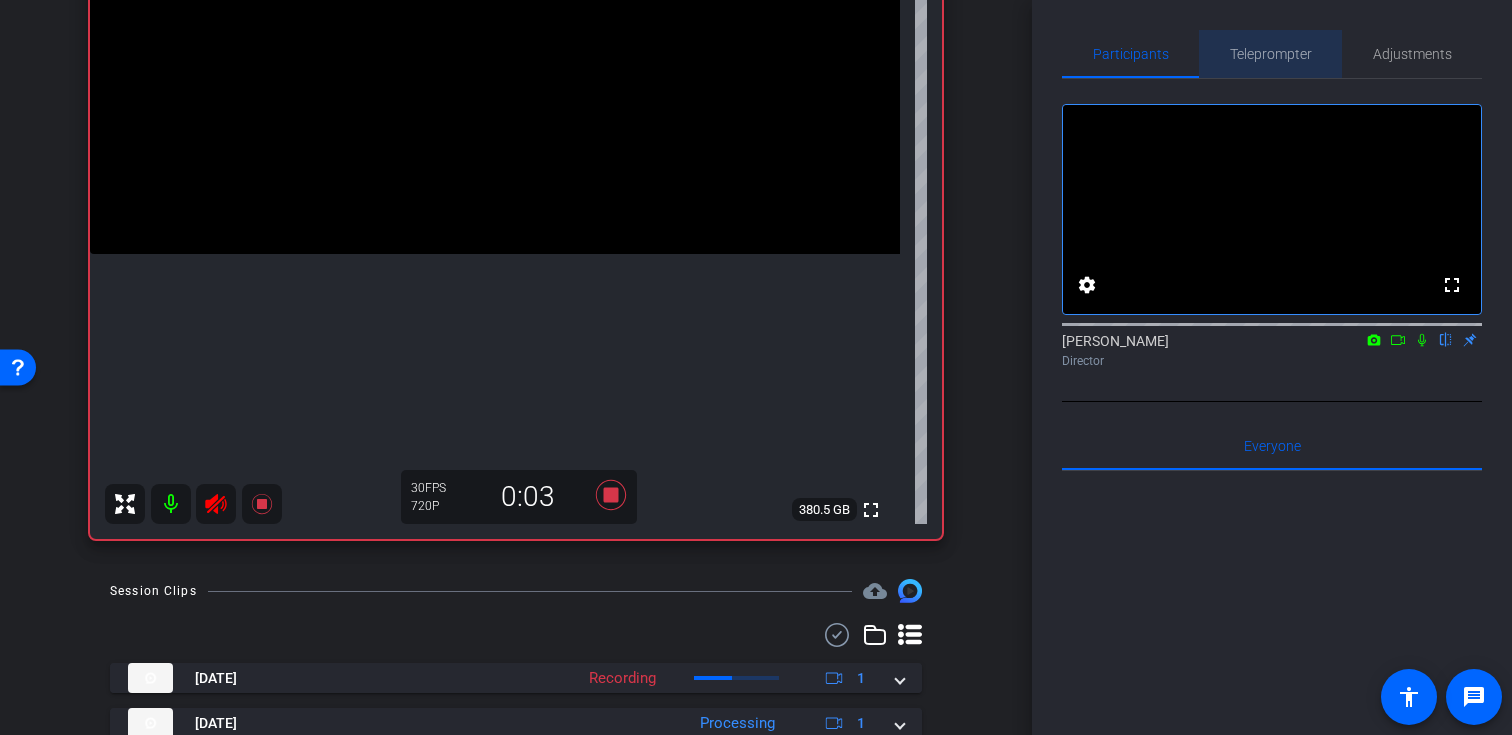 click on "Teleprompter" at bounding box center (1271, 54) 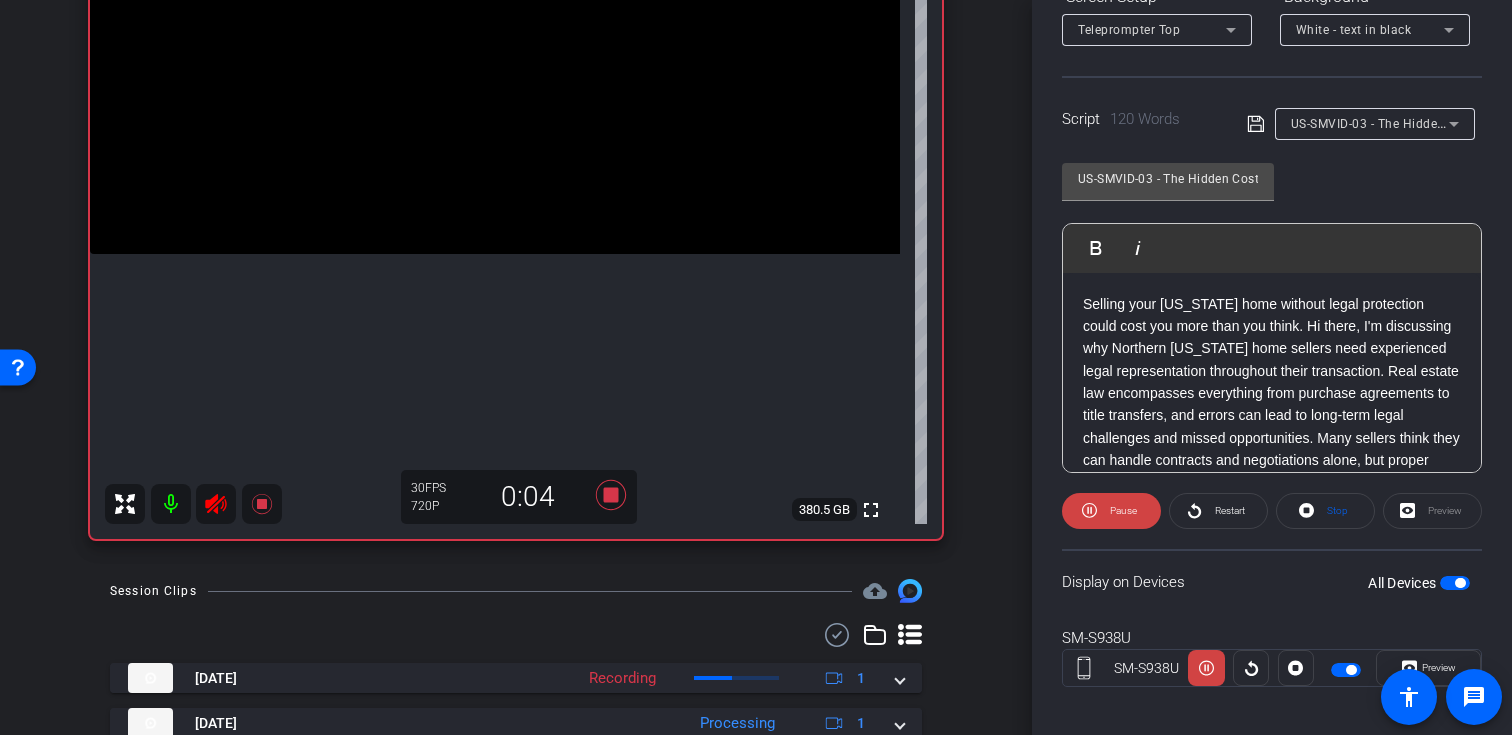 scroll, scrollTop: 345, scrollLeft: 0, axis: vertical 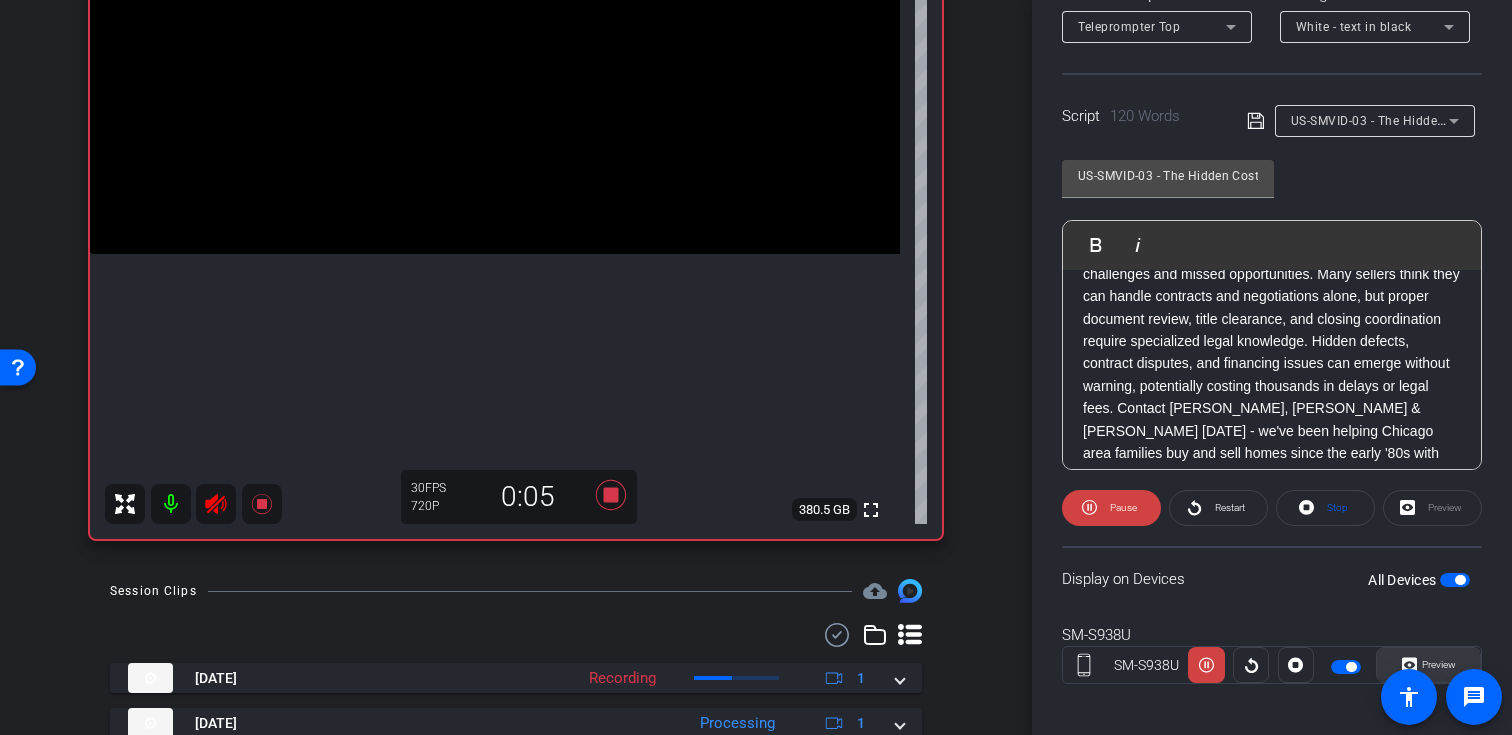 click 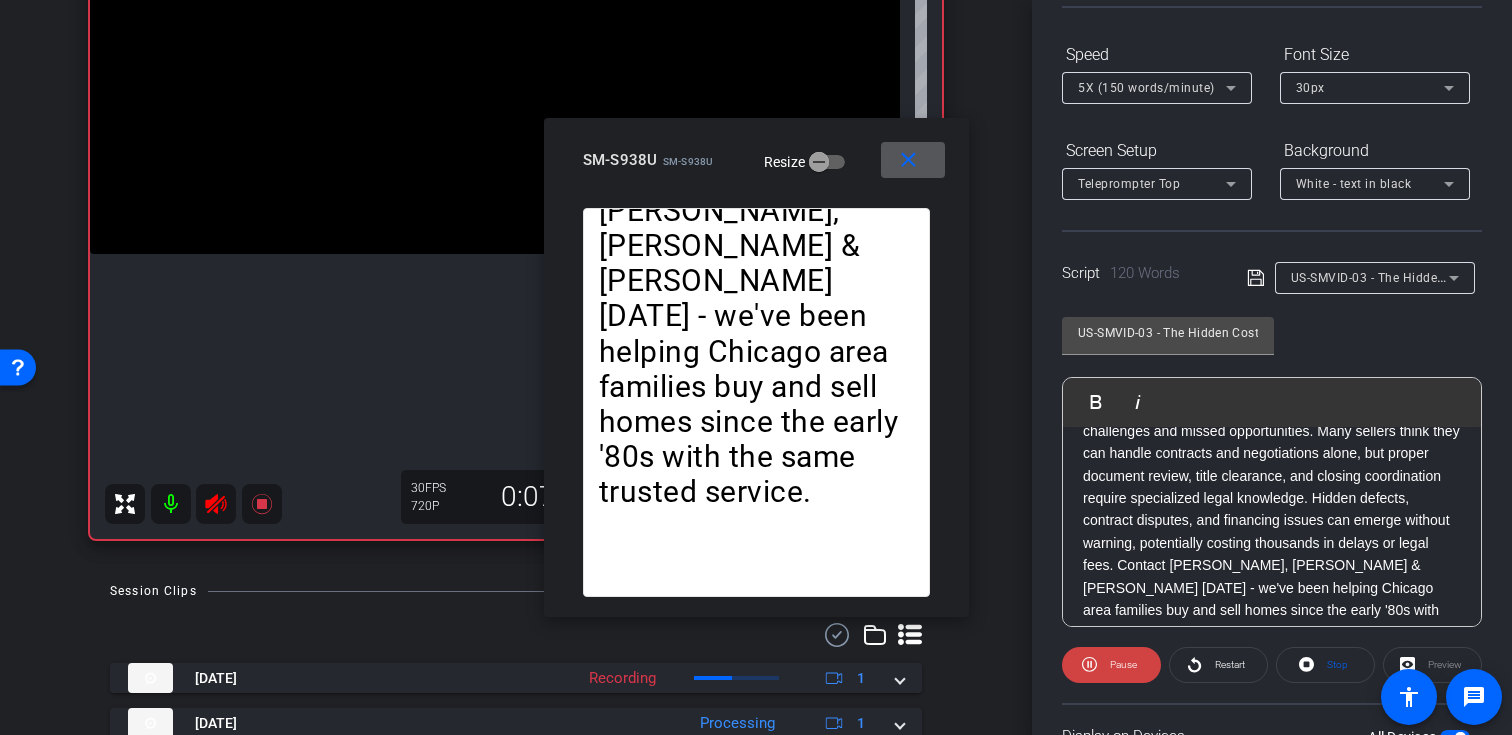 scroll, scrollTop: 187, scrollLeft: 0, axis: vertical 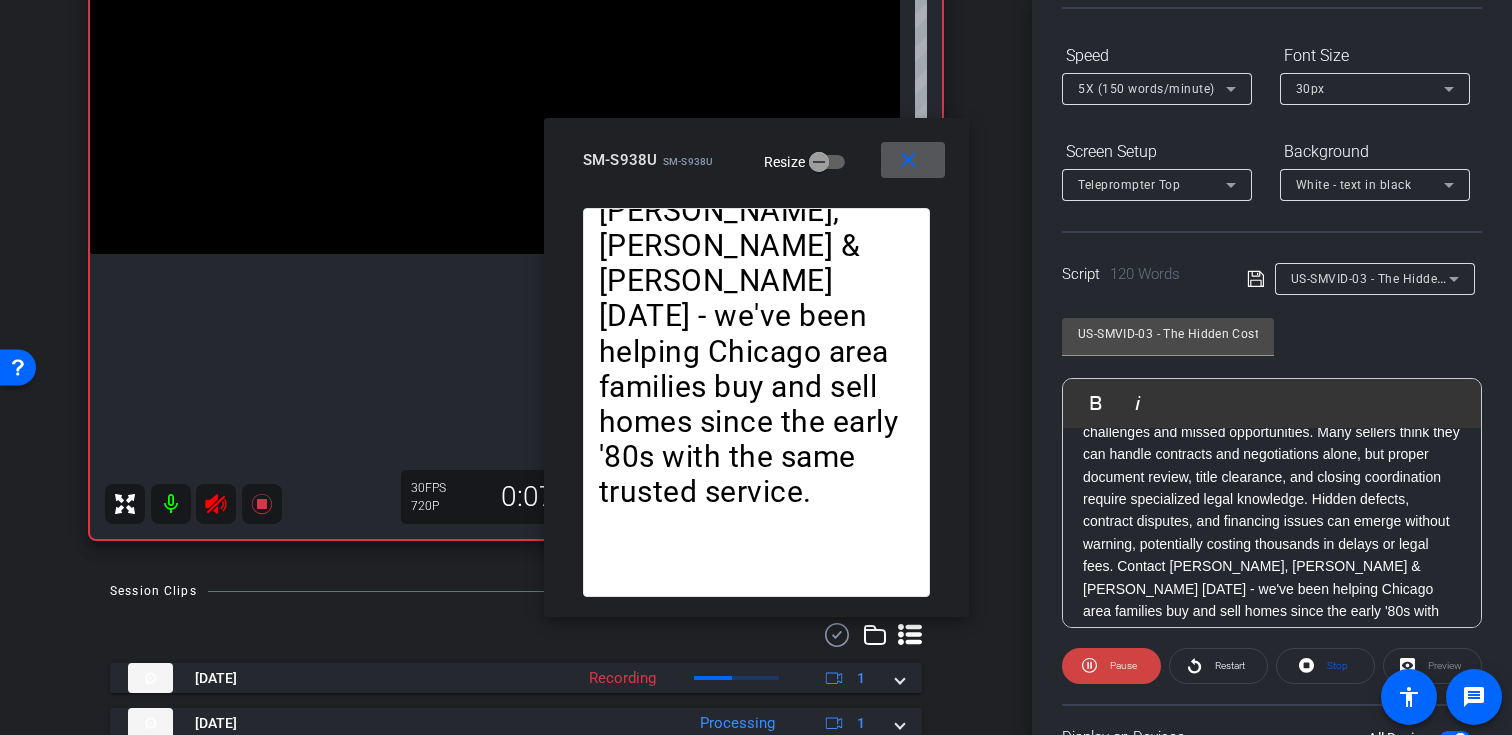 click on "5X (150 words/minute)" at bounding box center (1146, 89) 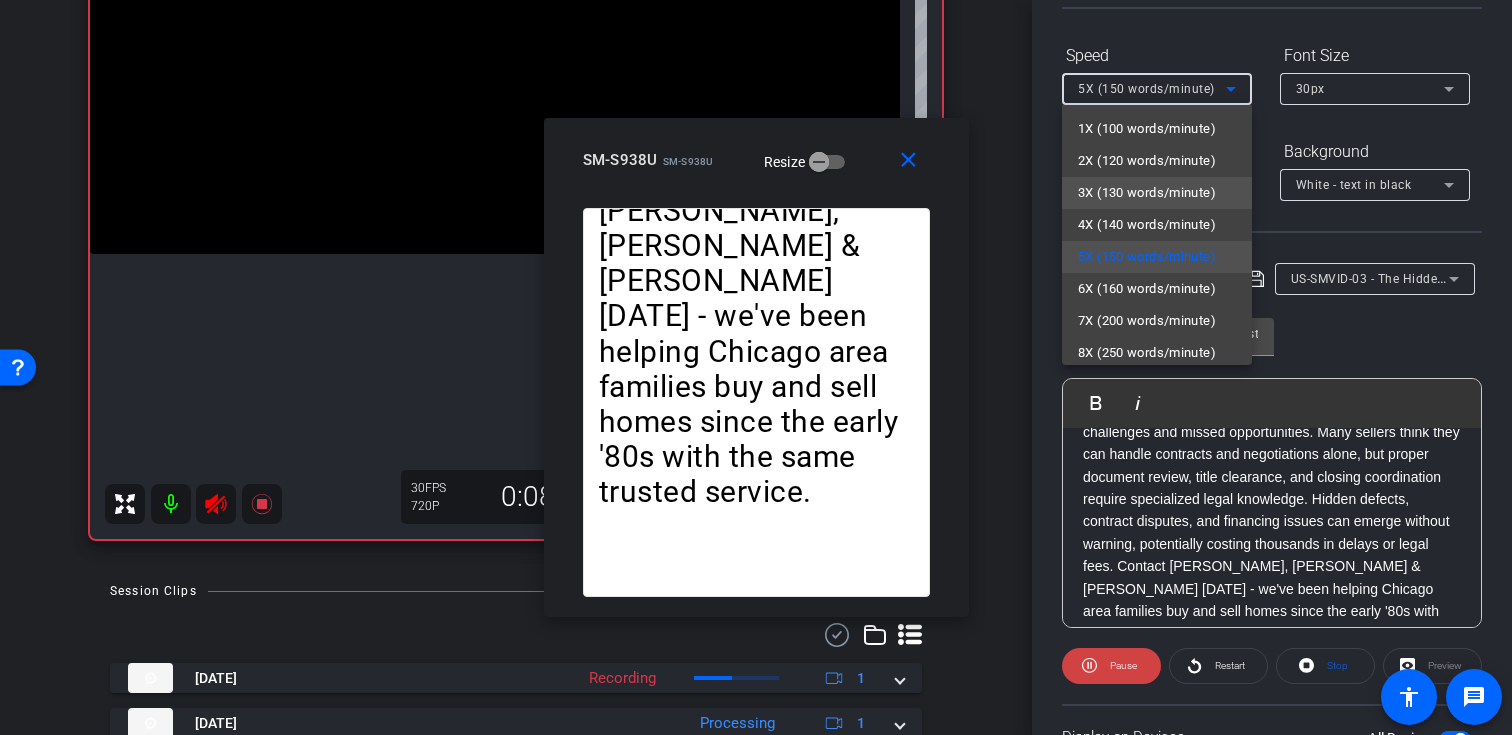 click on "3X (130 words/minute)" at bounding box center [1147, 193] 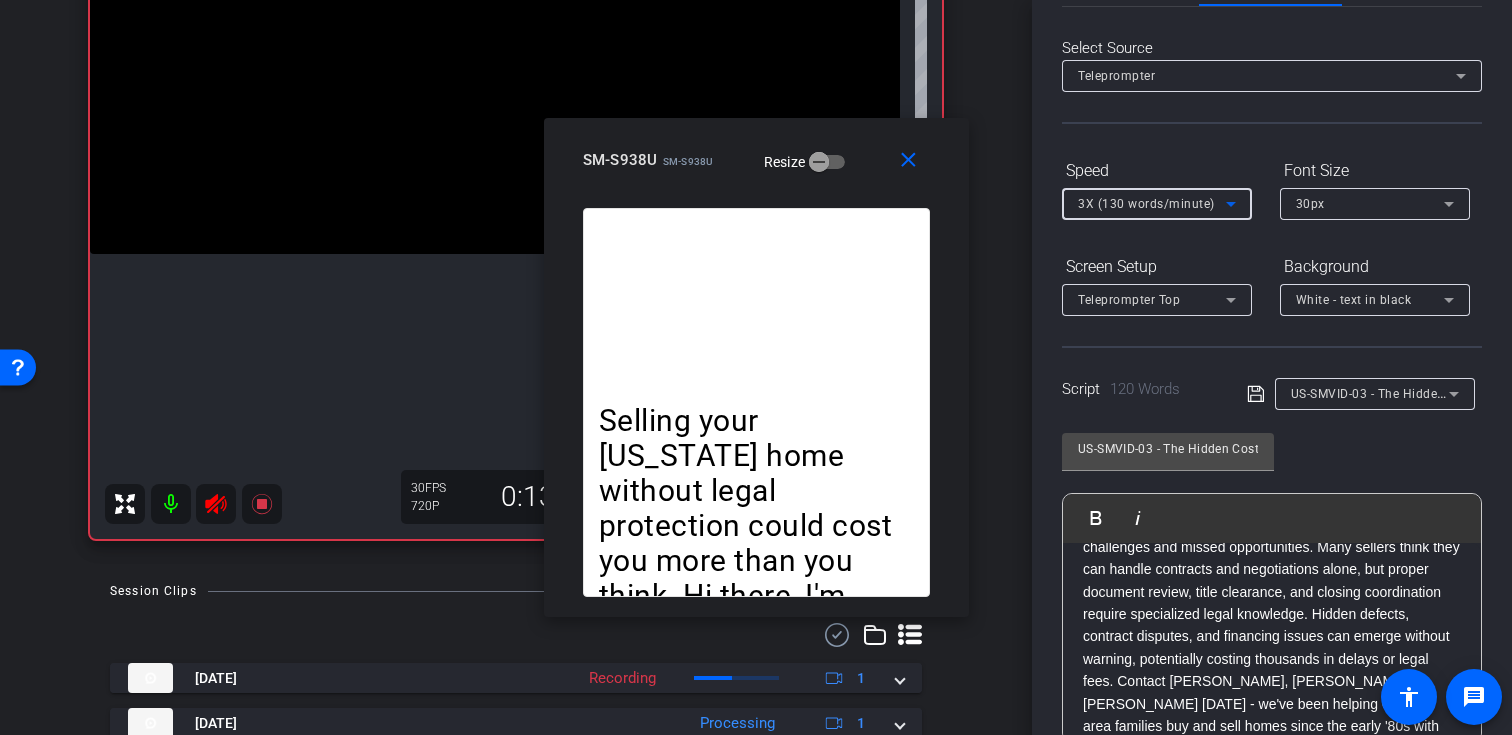 scroll, scrollTop: 57, scrollLeft: 0, axis: vertical 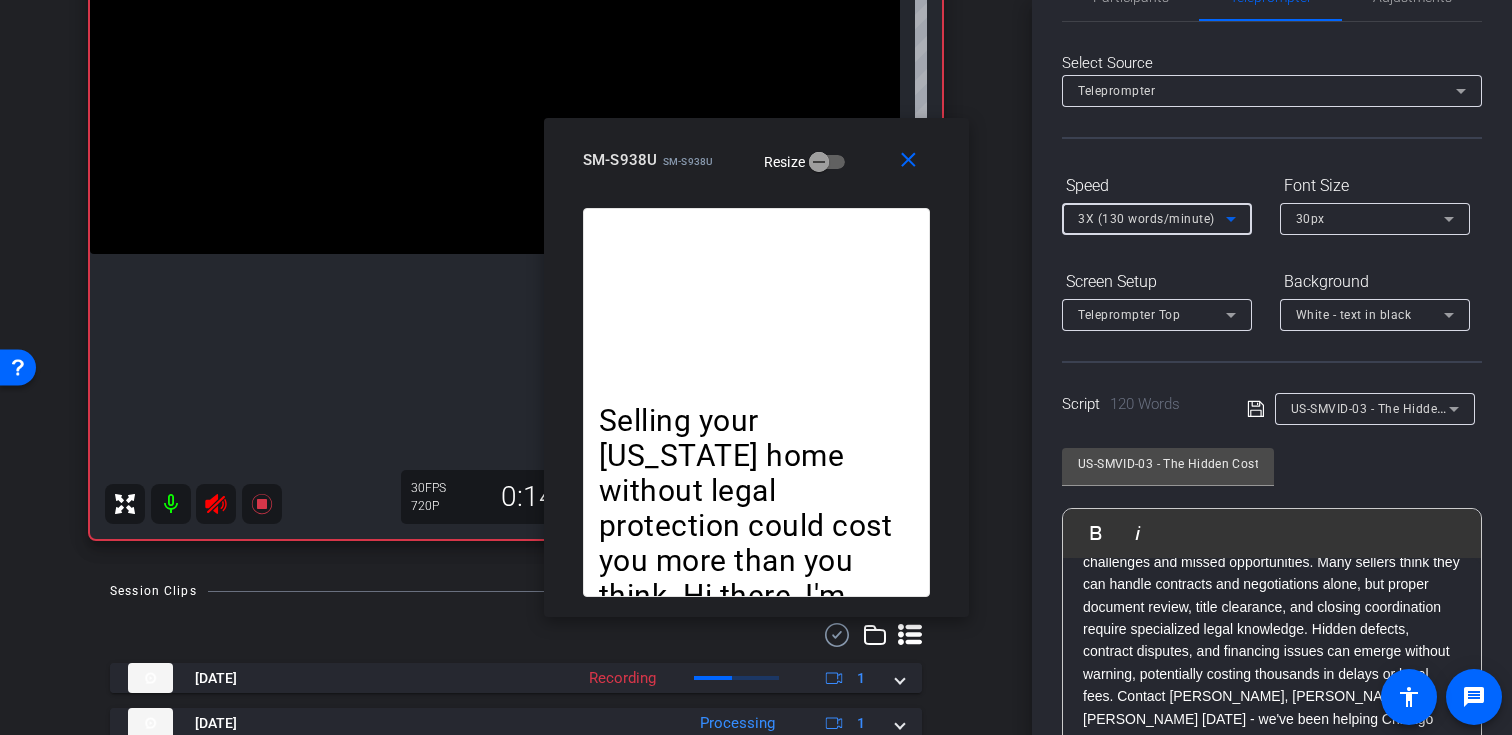 click on "3X (130 words/minute)" at bounding box center (1146, 219) 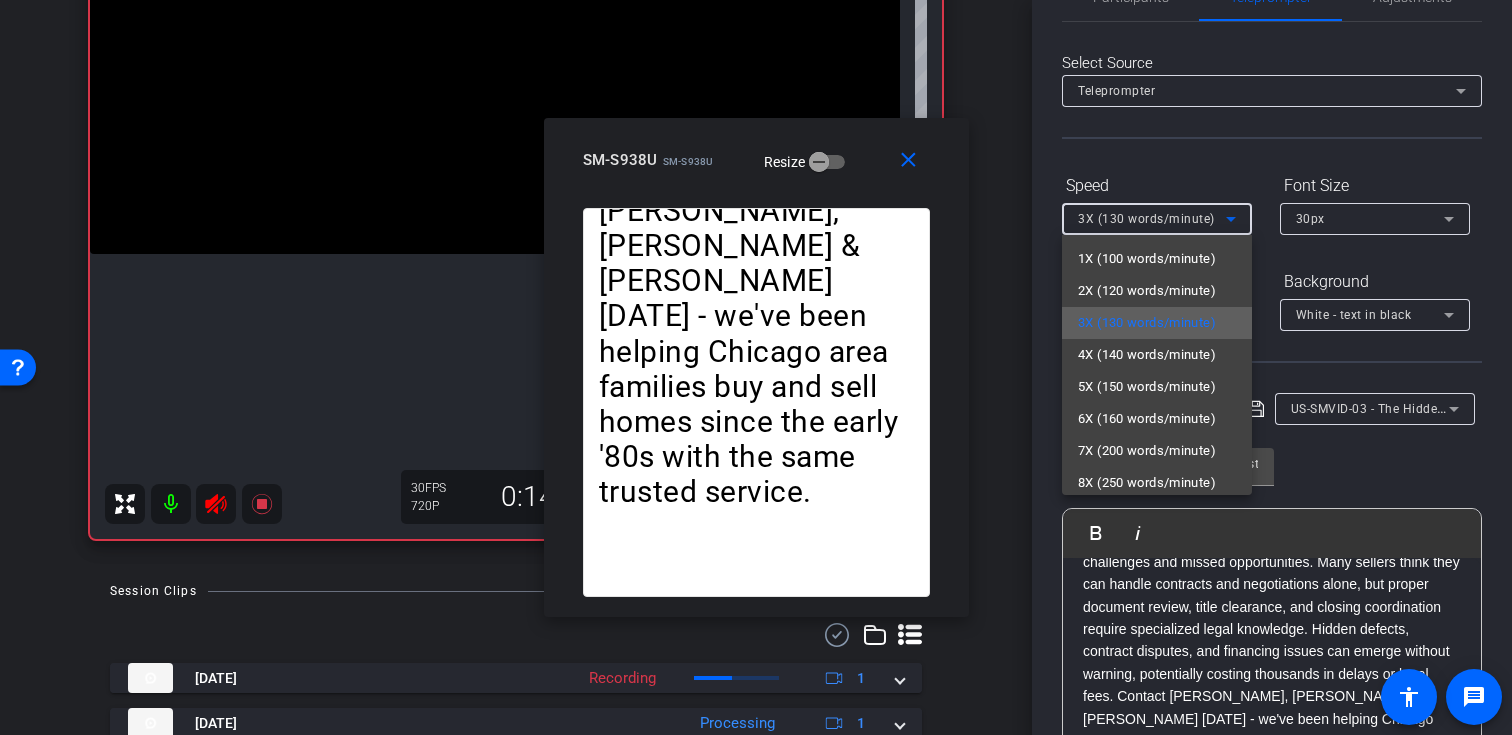 scroll, scrollTop: 43, scrollLeft: 0, axis: vertical 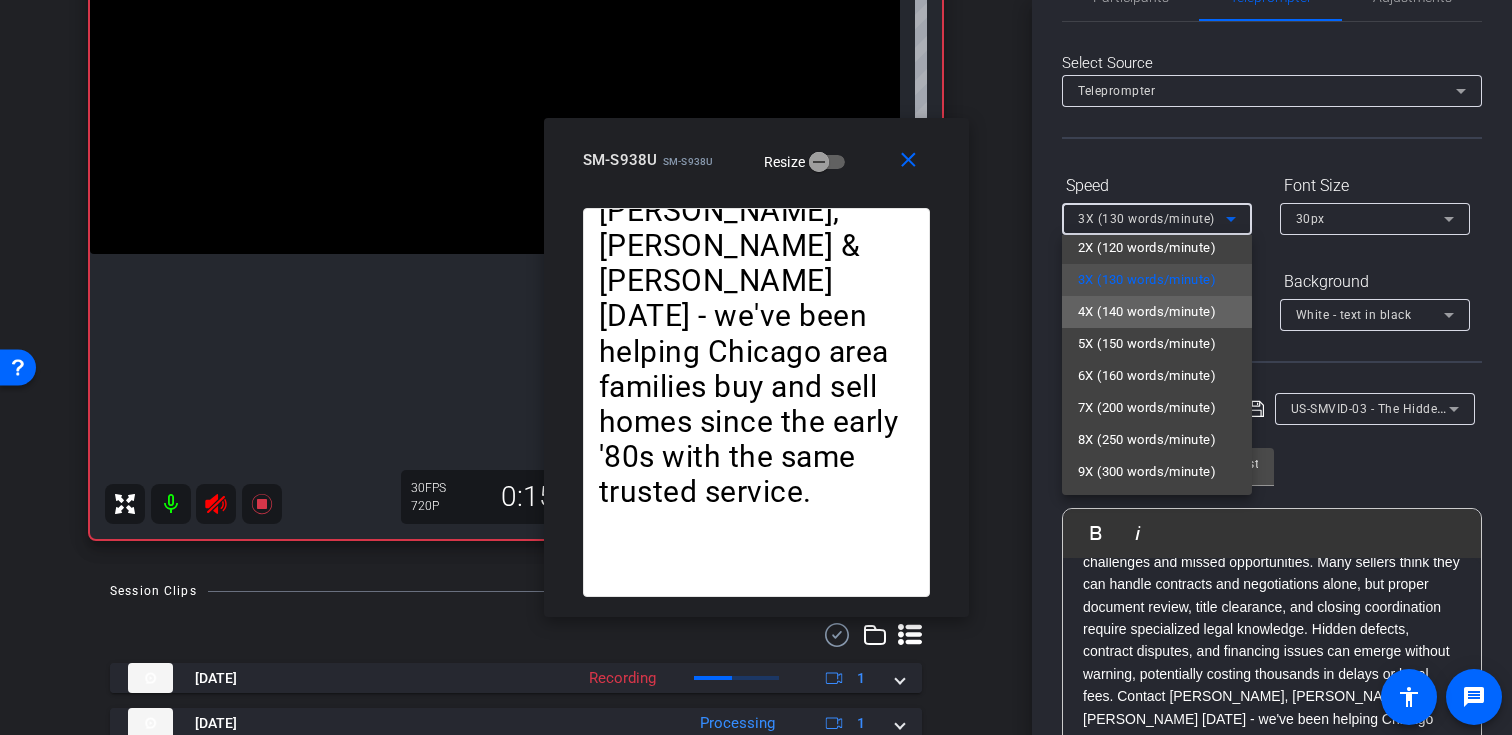 click on "4X (140 words/minute)" at bounding box center [1147, 312] 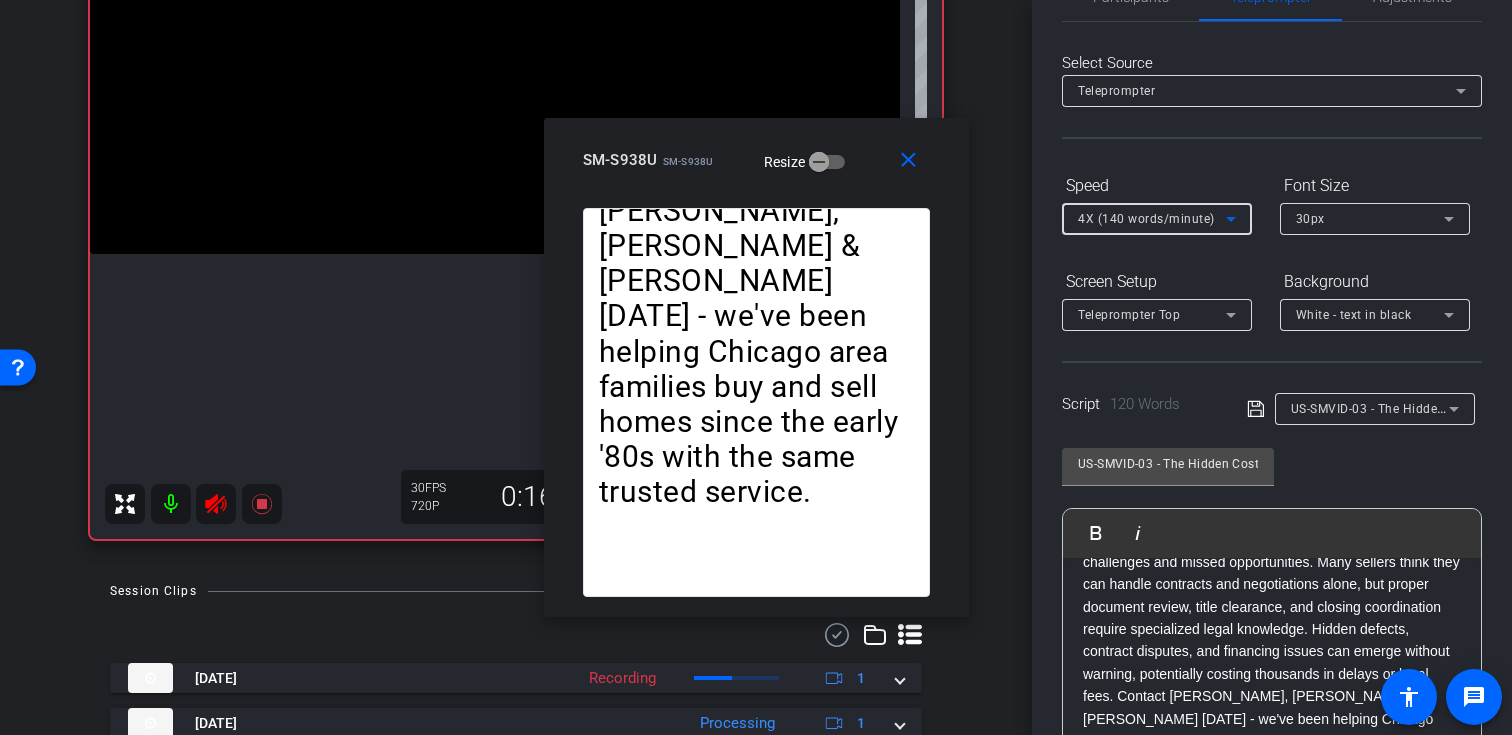 click on "4X (140 words/minute)" at bounding box center (1146, 219) 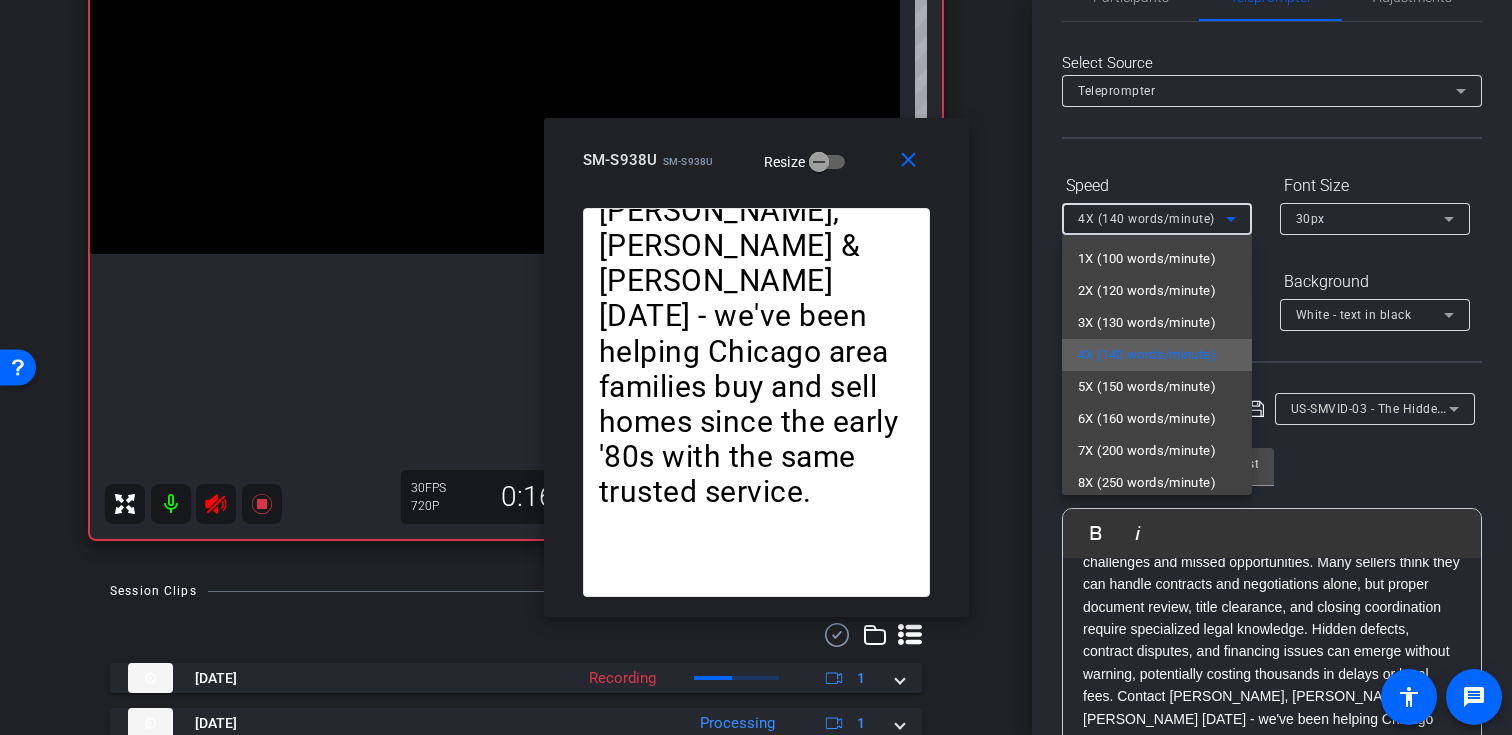 scroll, scrollTop: 44, scrollLeft: 0, axis: vertical 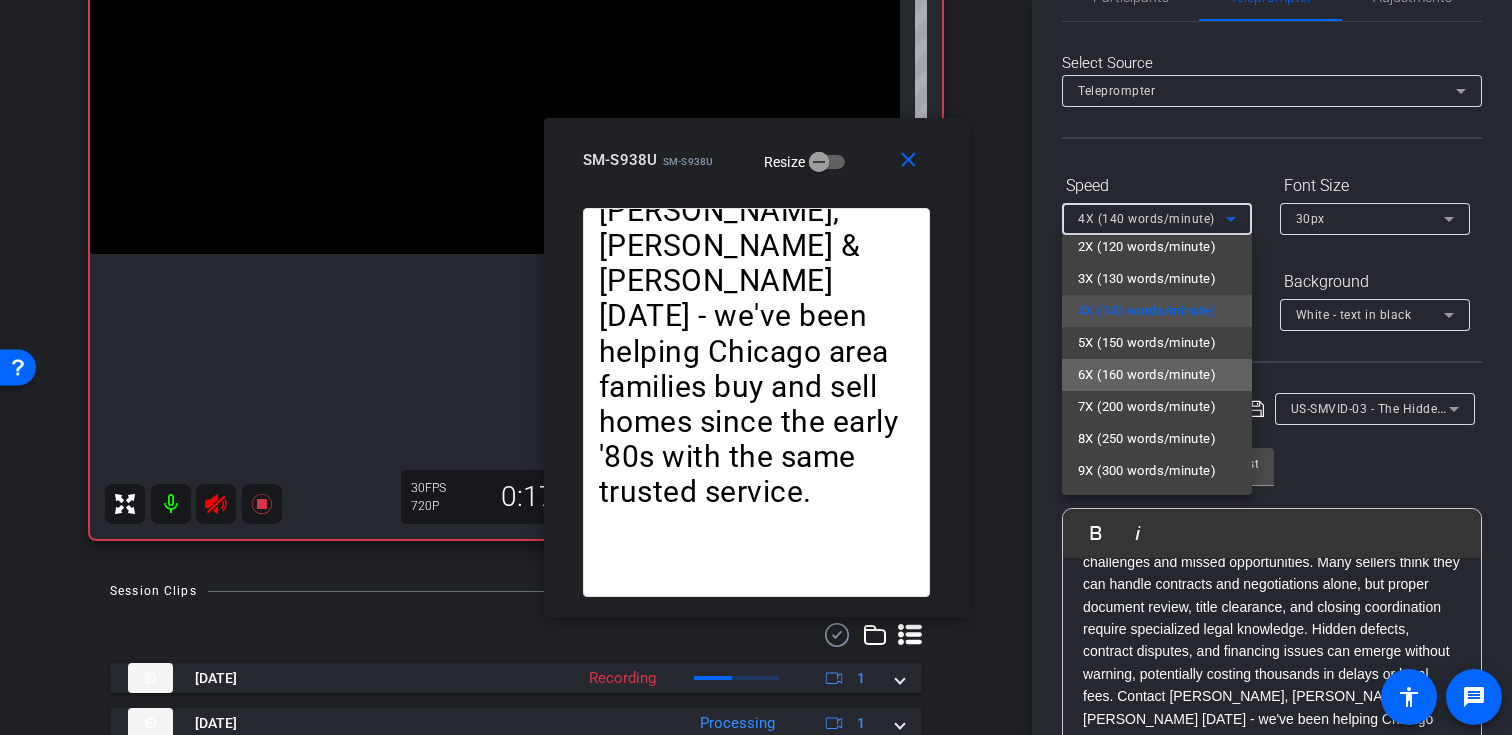 click on "6X (160 words/minute)" at bounding box center [1147, 375] 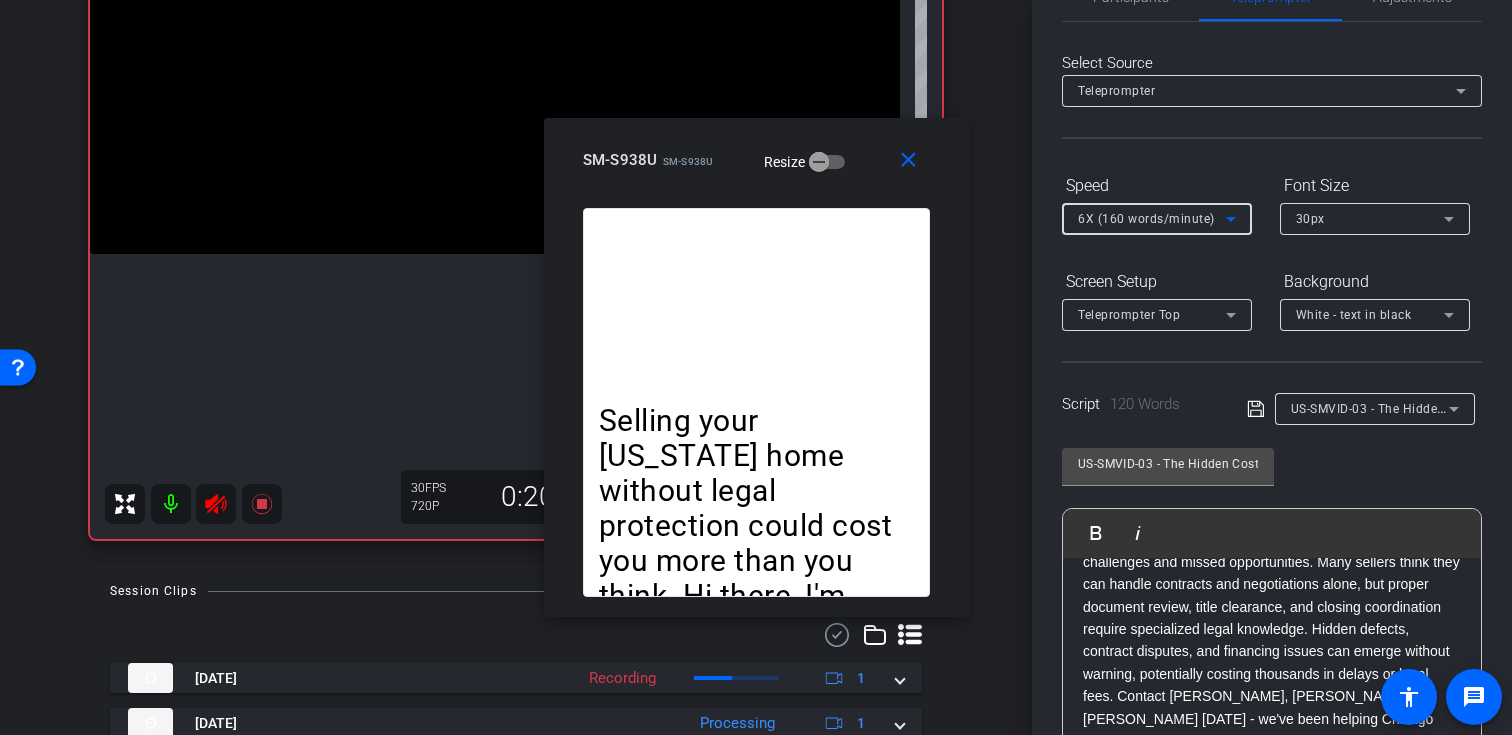 click on "6X (160 words/minute)" at bounding box center (1152, 218) 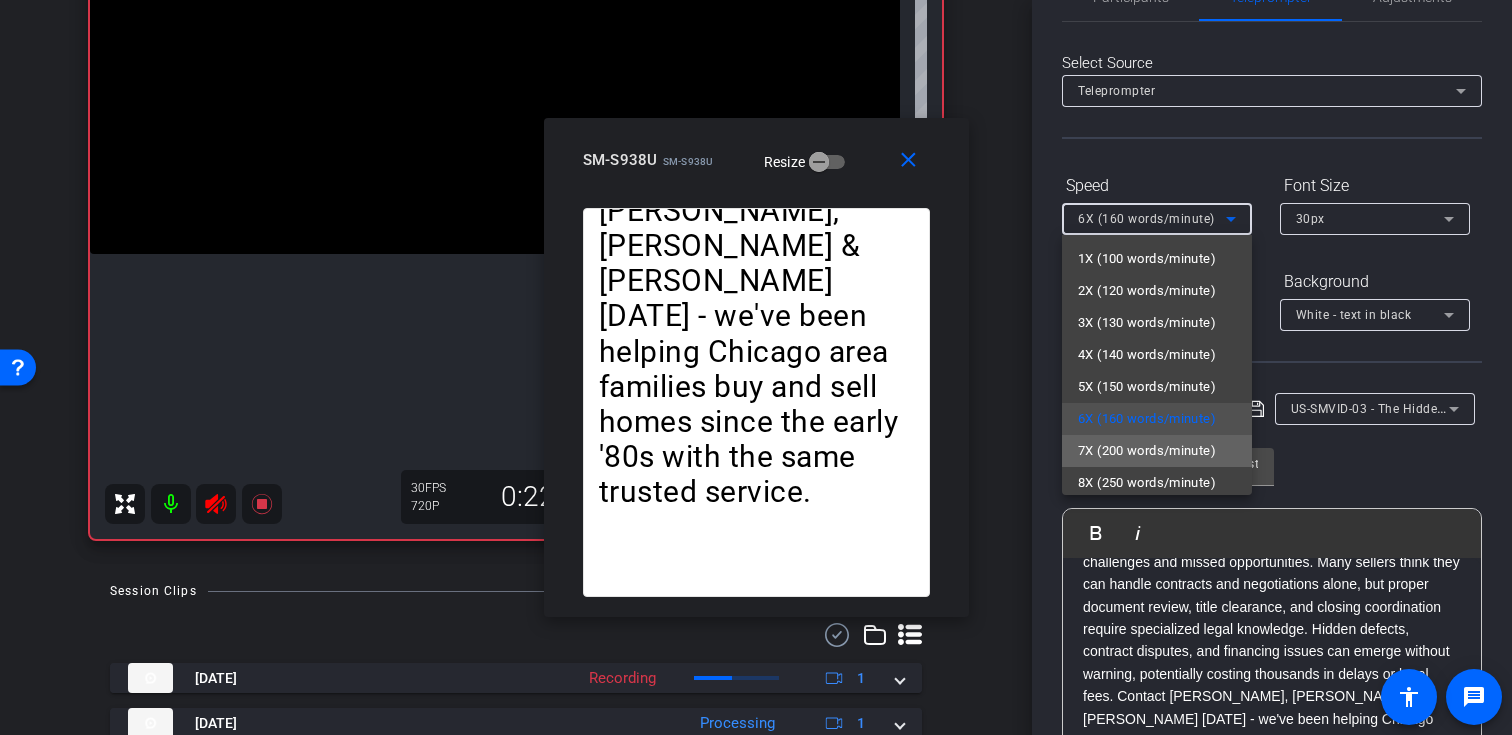 click on "7X (200 words/minute)" at bounding box center (1147, 451) 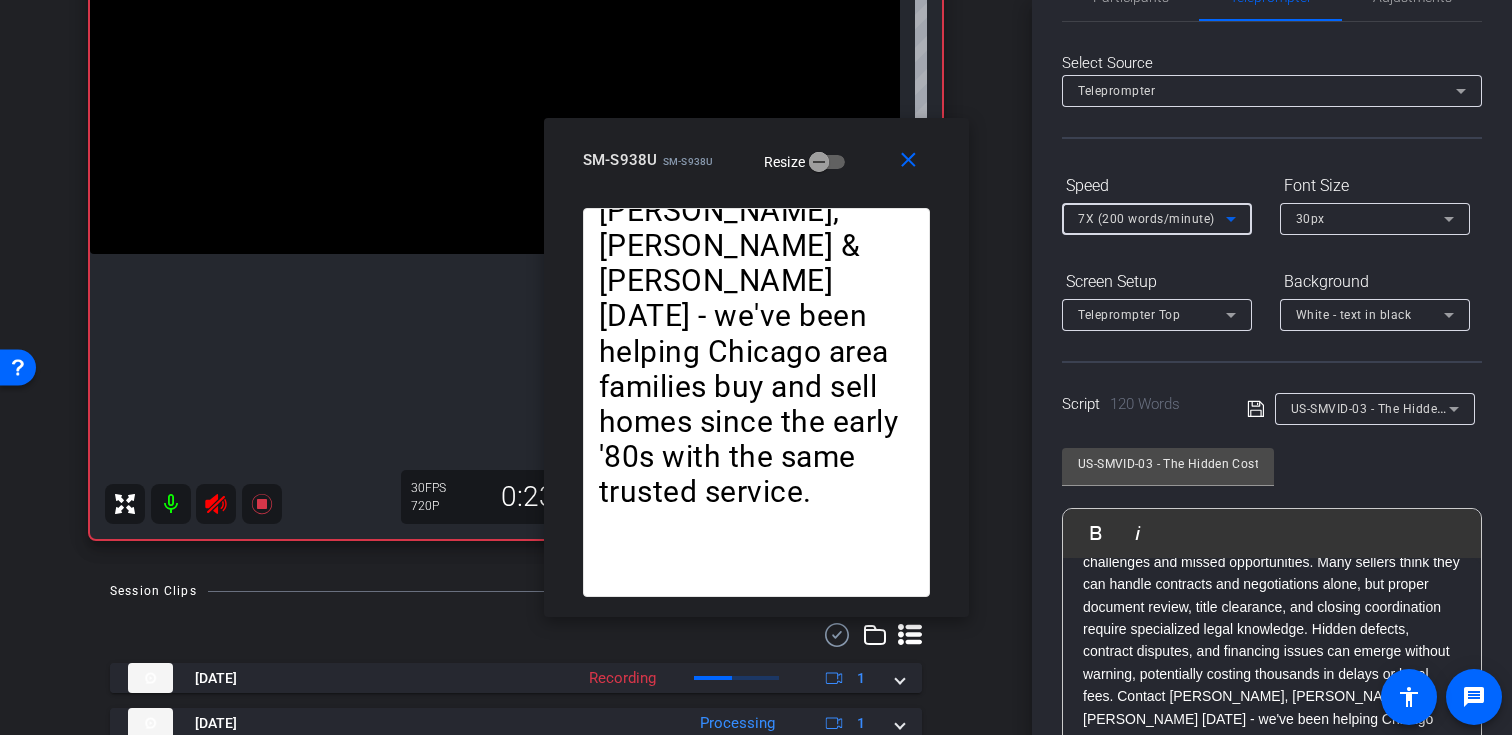 click on "7X (200 words/minute)" at bounding box center [1146, 219] 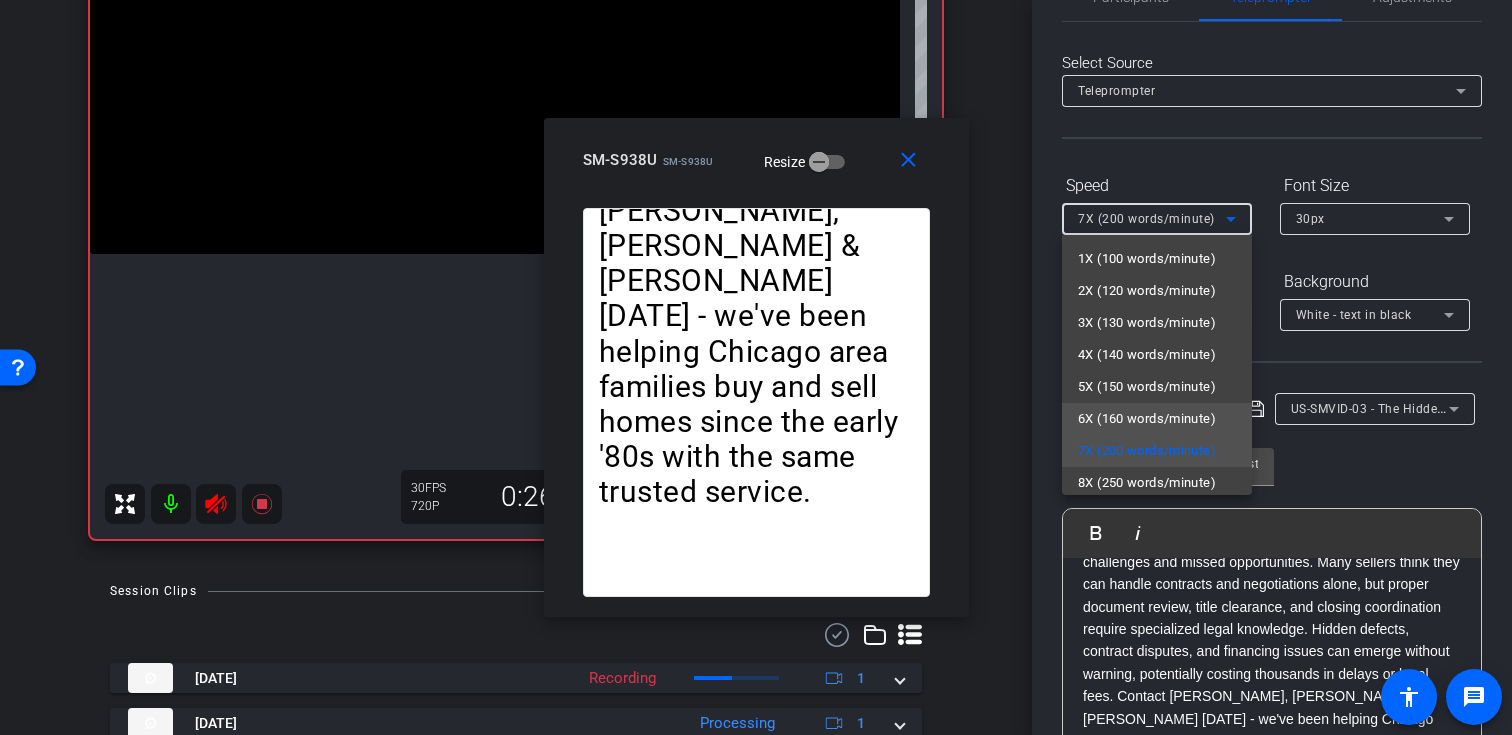 click on "6X (160 words/minute)" at bounding box center (1147, 419) 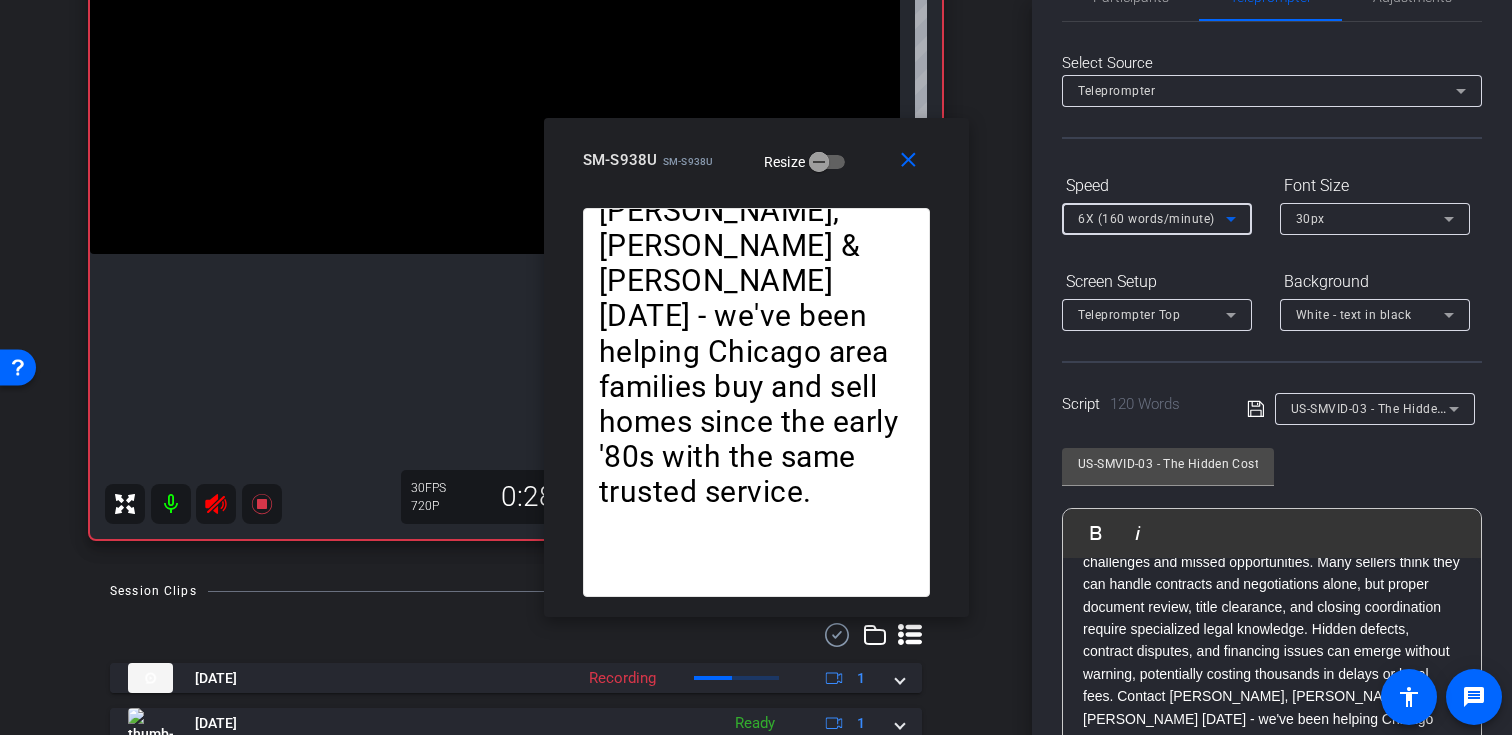 click on "6X (160 words/minute)" at bounding box center (1152, 218) 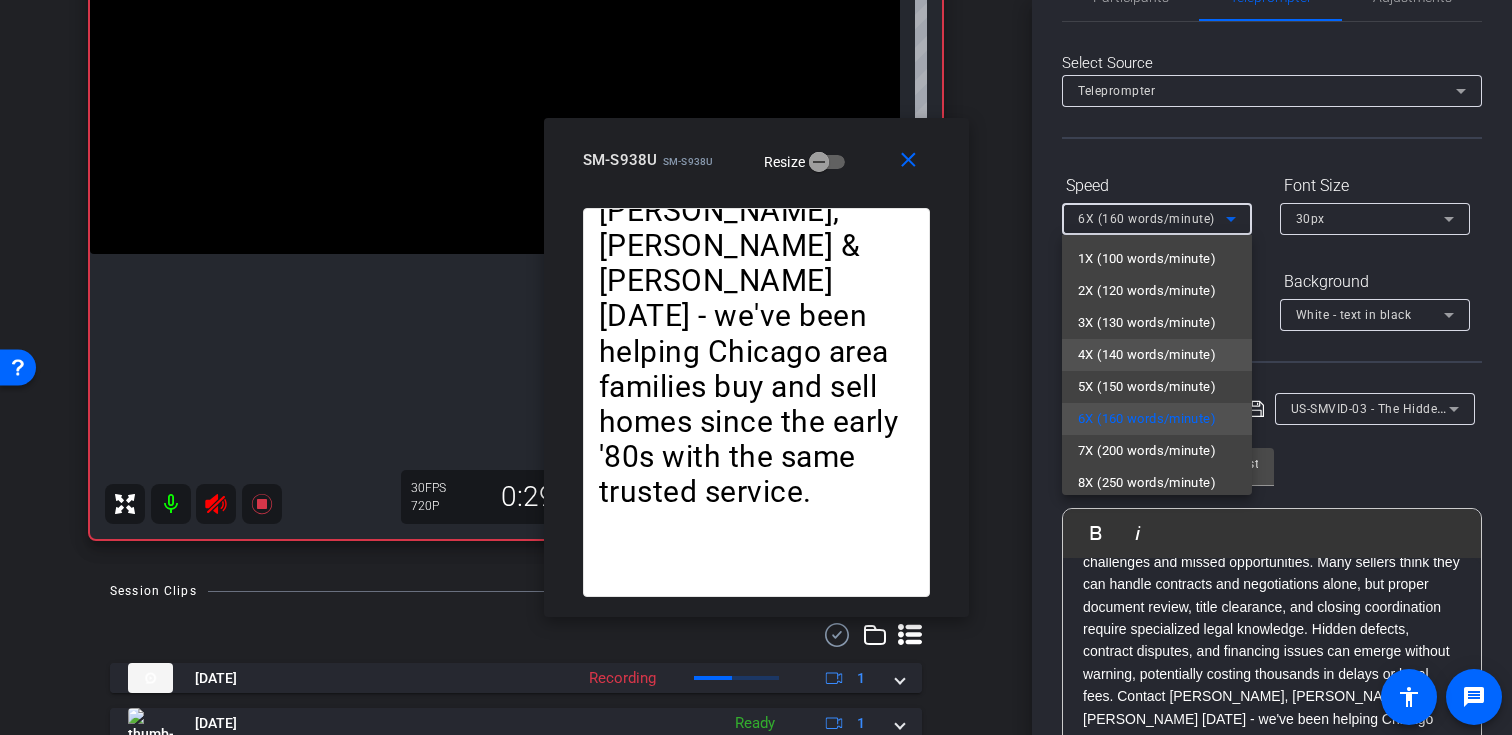 click on "4X (140 words/minute)" at bounding box center (1147, 355) 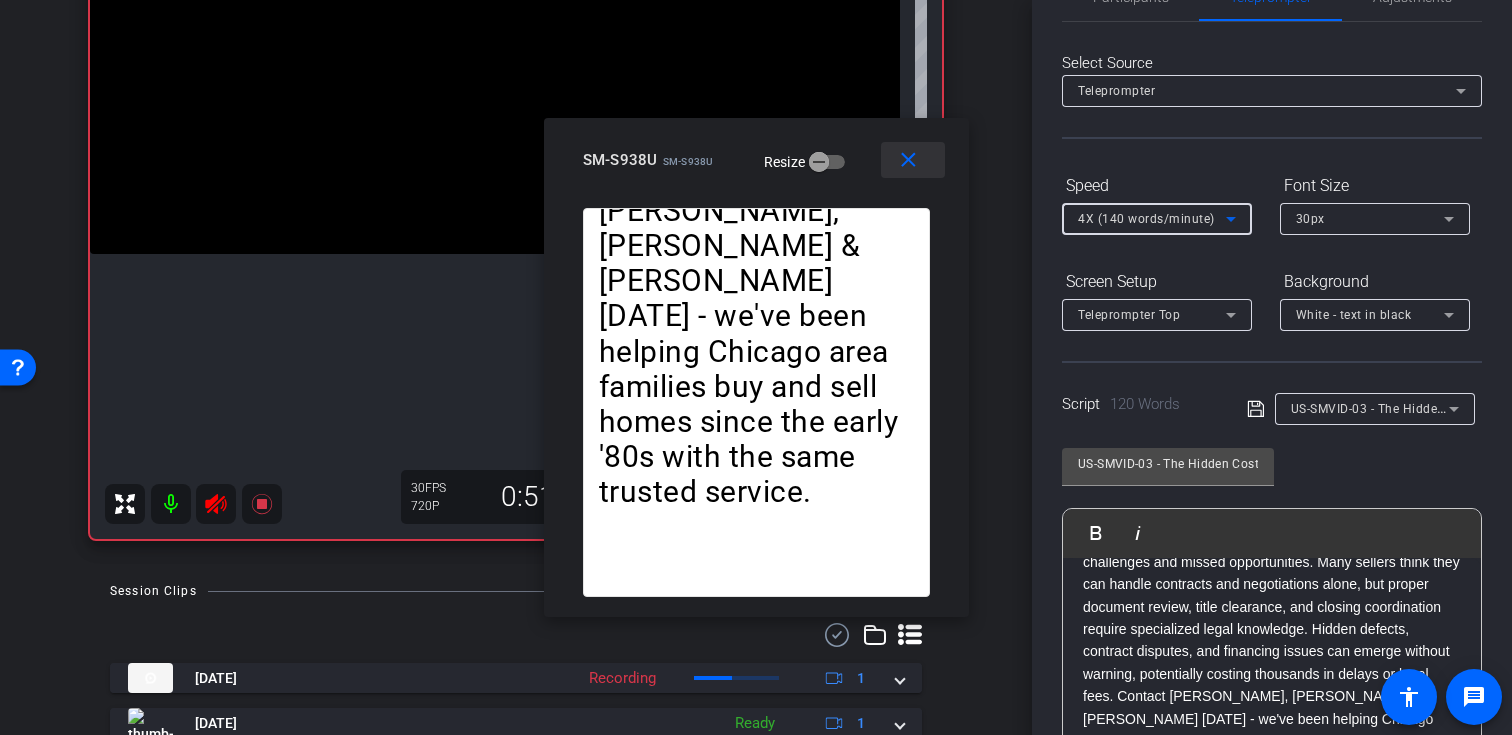 click on "close" at bounding box center [908, 160] 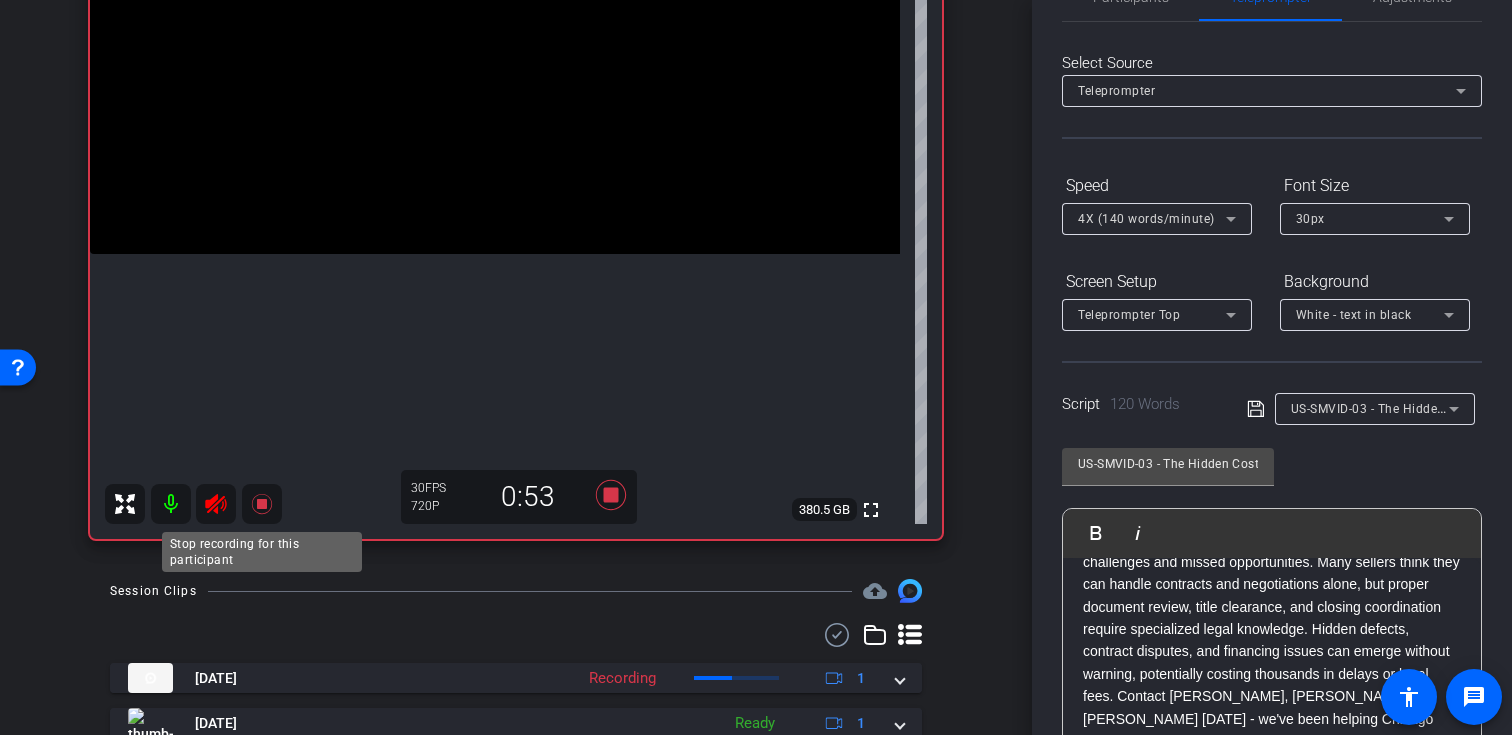 click 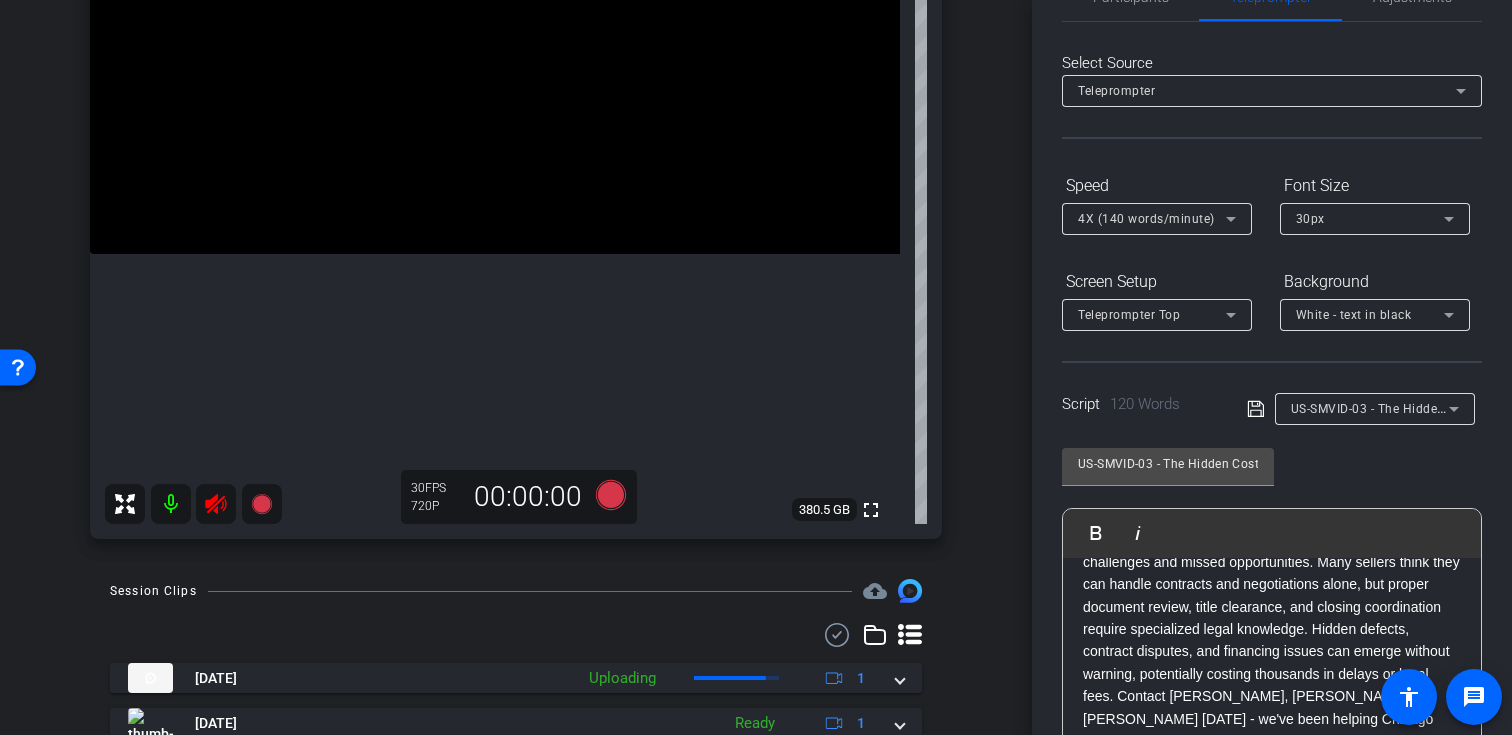 click 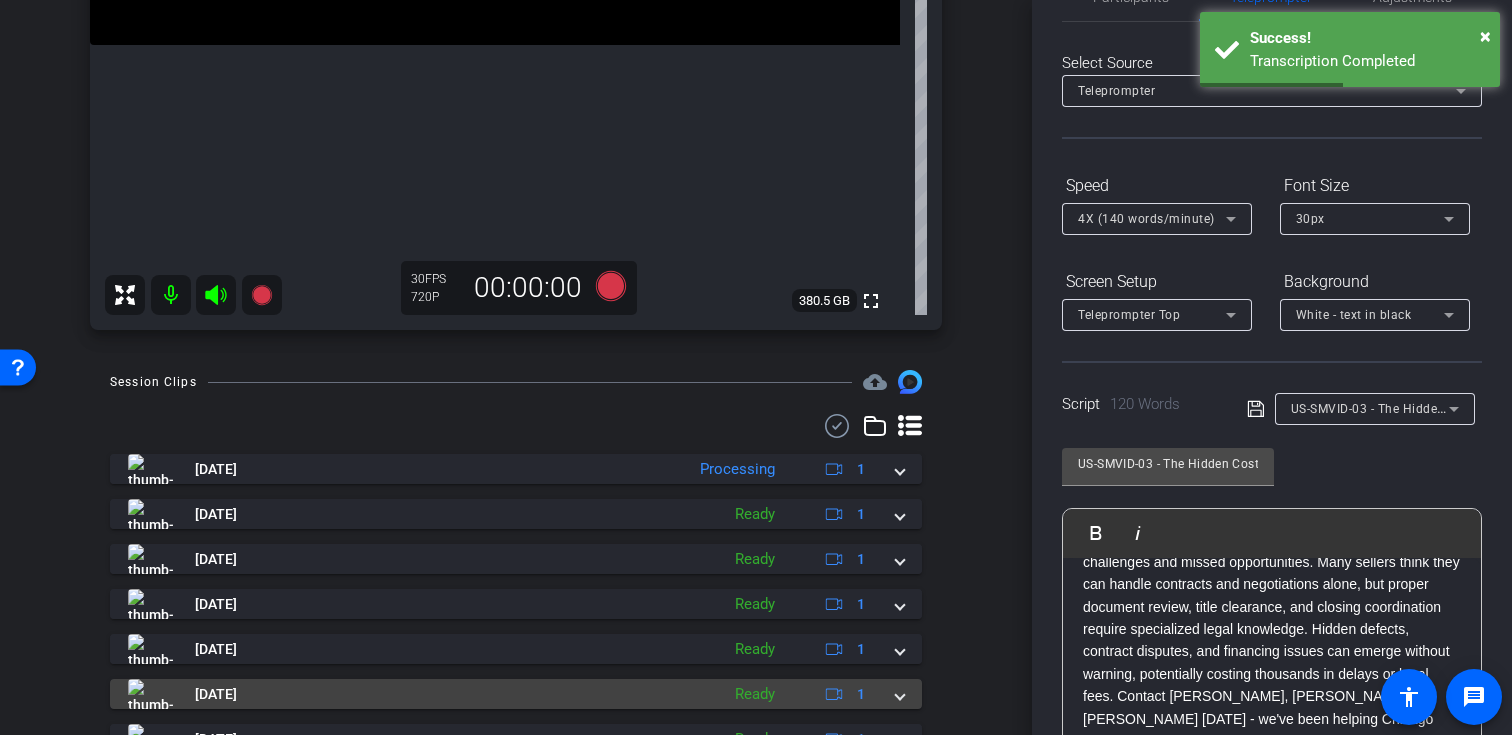 scroll, scrollTop: 441, scrollLeft: 0, axis: vertical 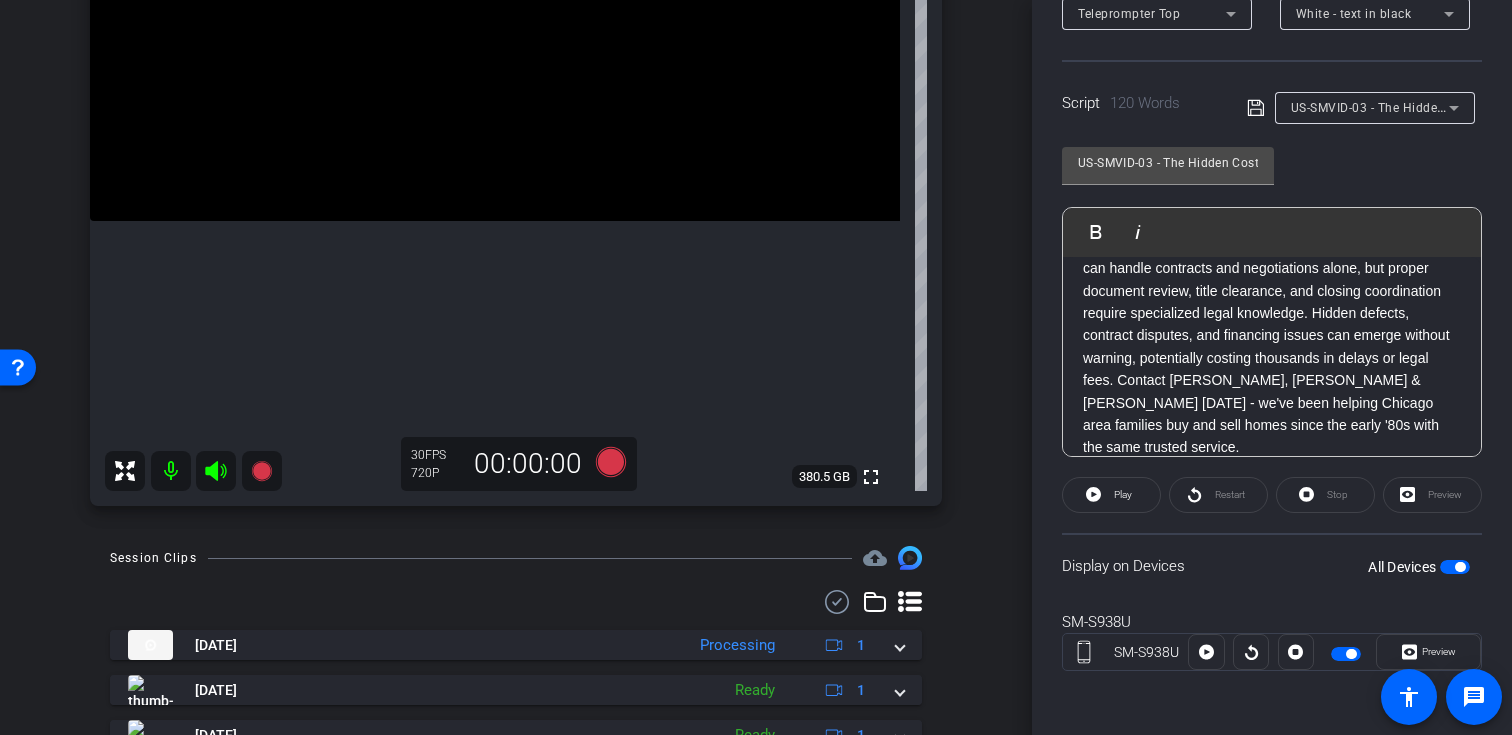 click on "Script  120 Words
US-SMVID-03 - The Hidden Costs of Selling Your Home Without an Attorney" 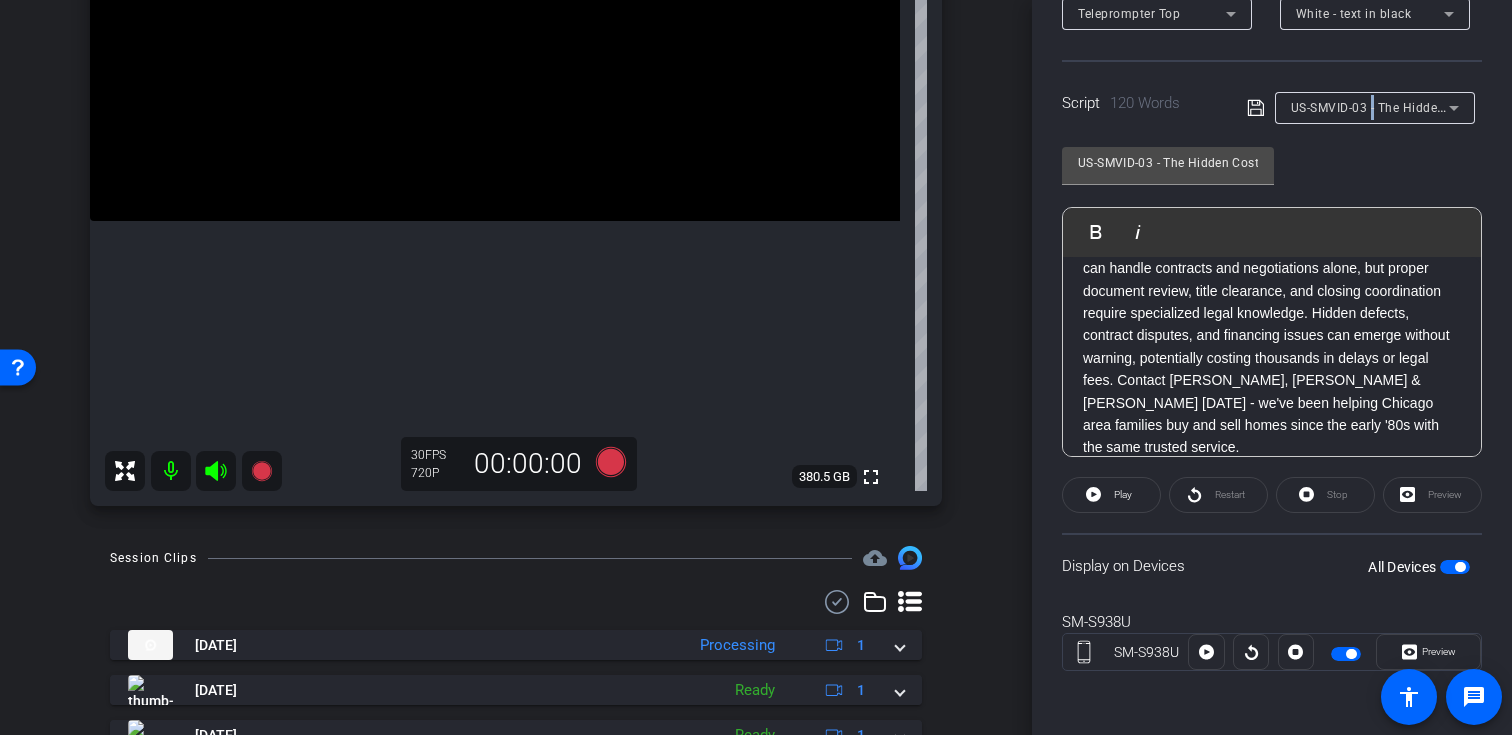 click on "US-SMVID-03 - The Hidden Costs of Selling Your Home Without an Attorney" at bounding box center [1511, 107] 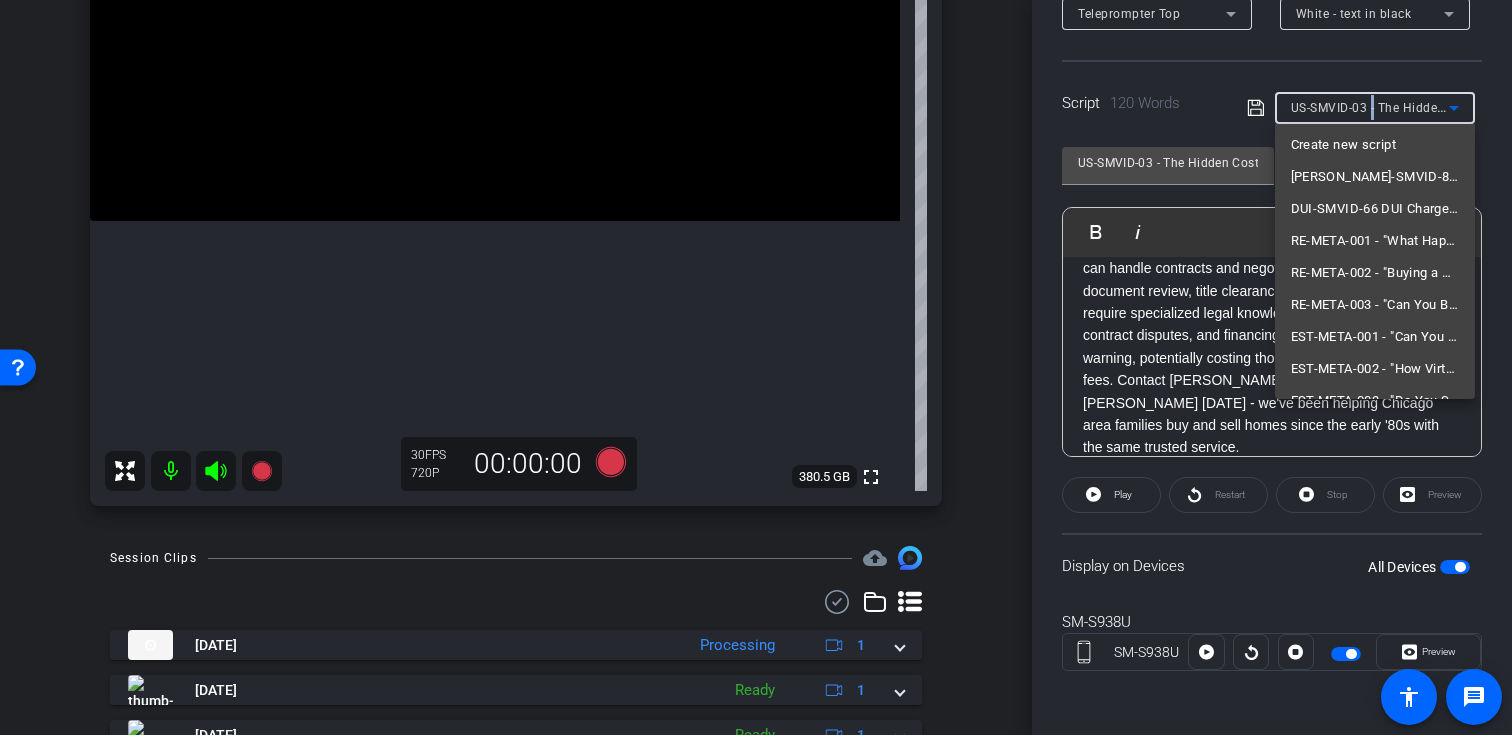 scroll, scrollTop: 0, scrollLeft: 0, axis: both 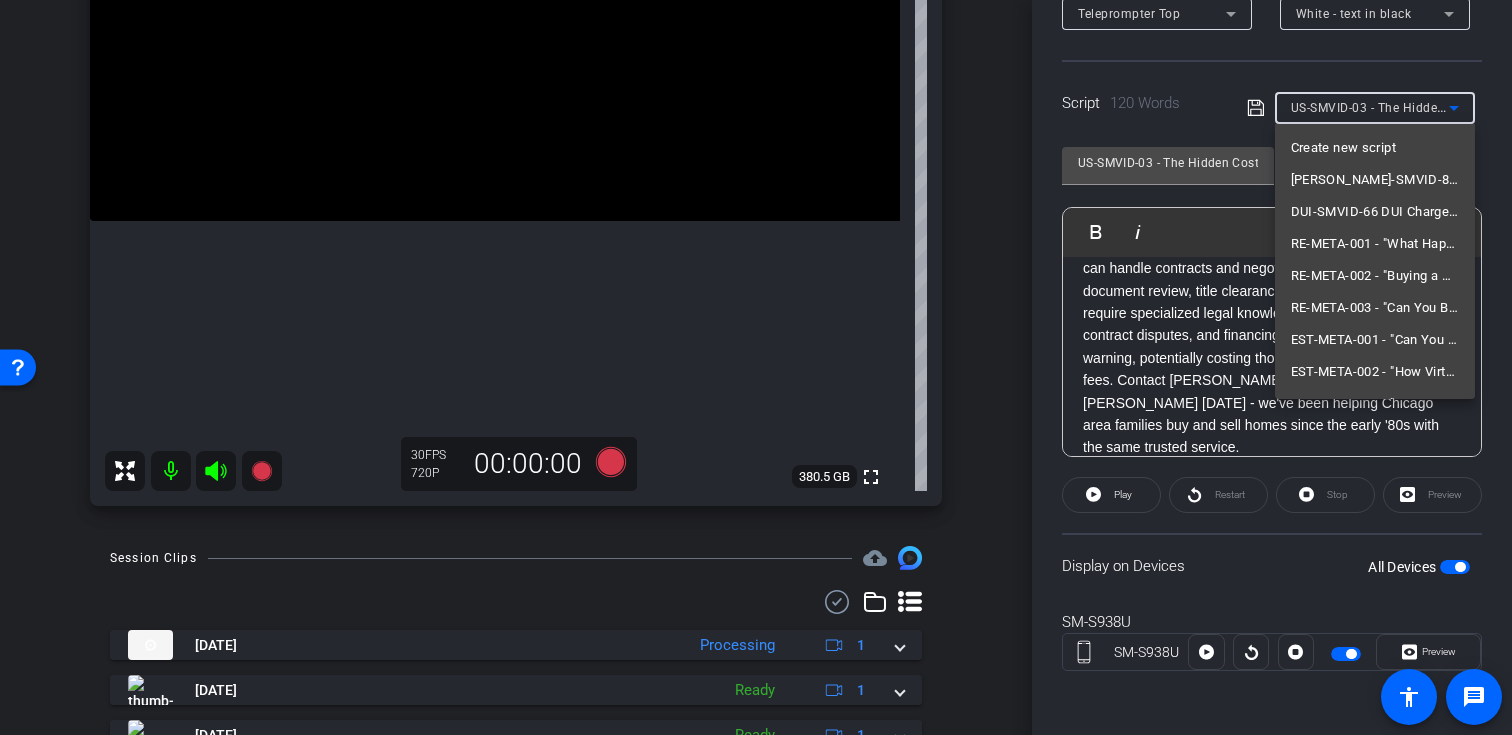 click at bounding box center [756, 367] 